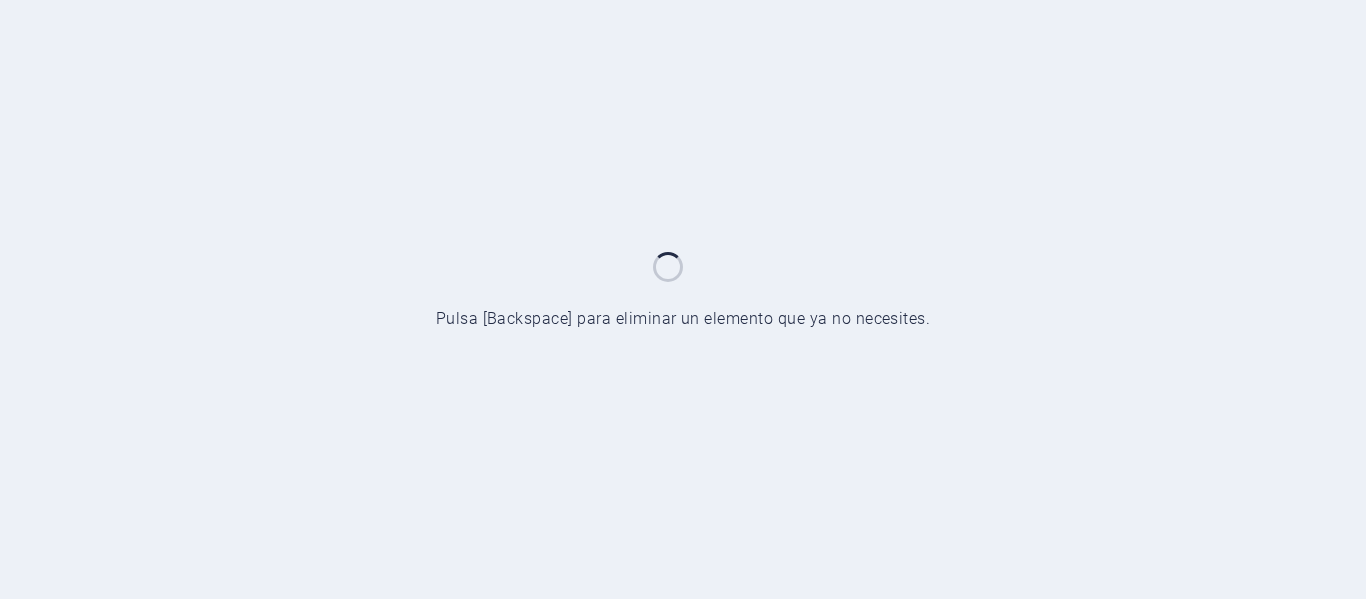 scroll, scrollTop: 0, scrollLeft: 0, axis: both 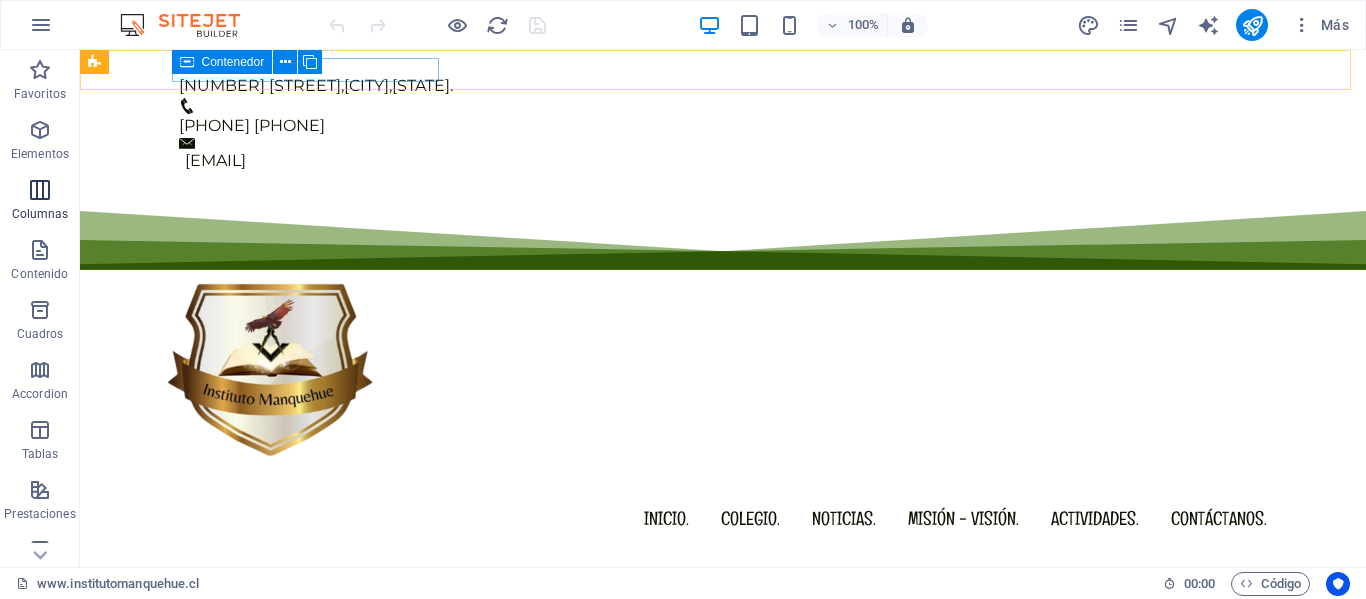 click at bounding box center (40, 190) 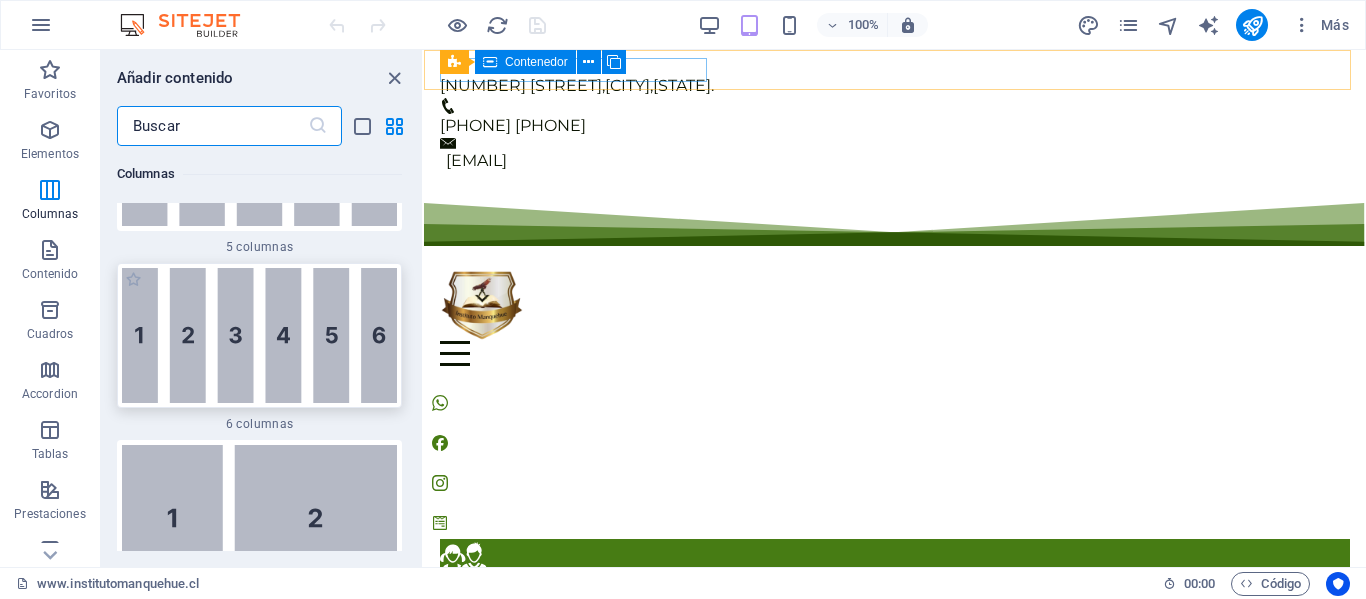 scroll, scrollTop: 1954, scrollLeft: 0, axis: vertical 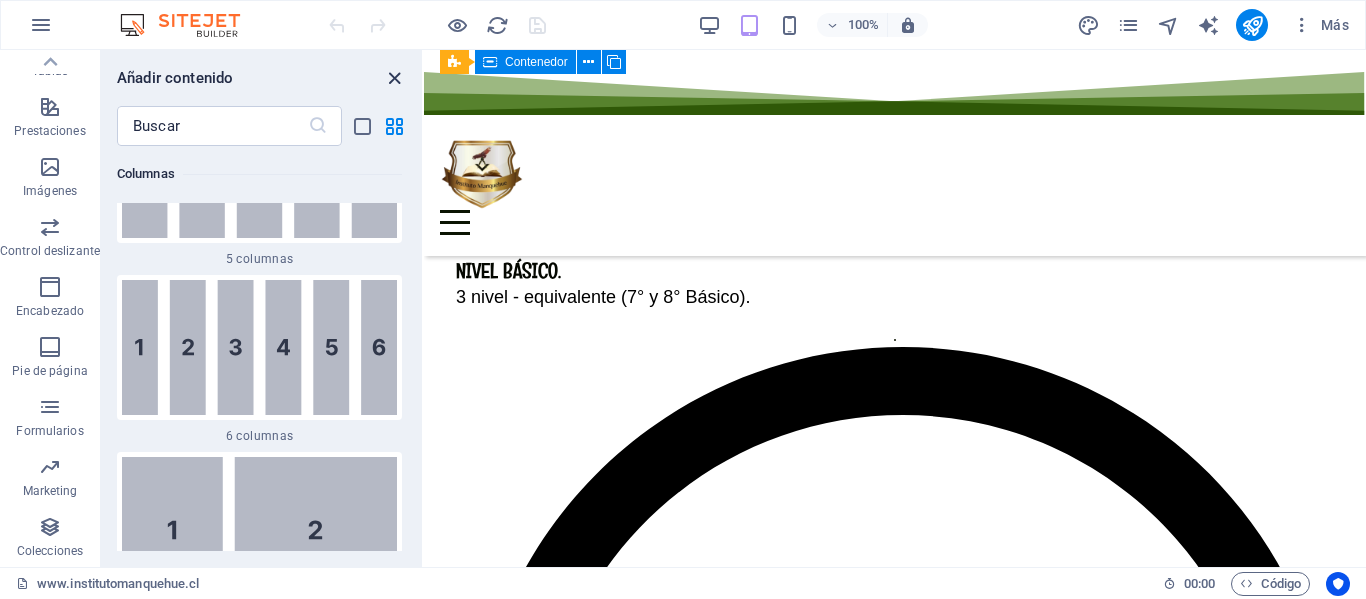 click at bounding box center (394, 78) 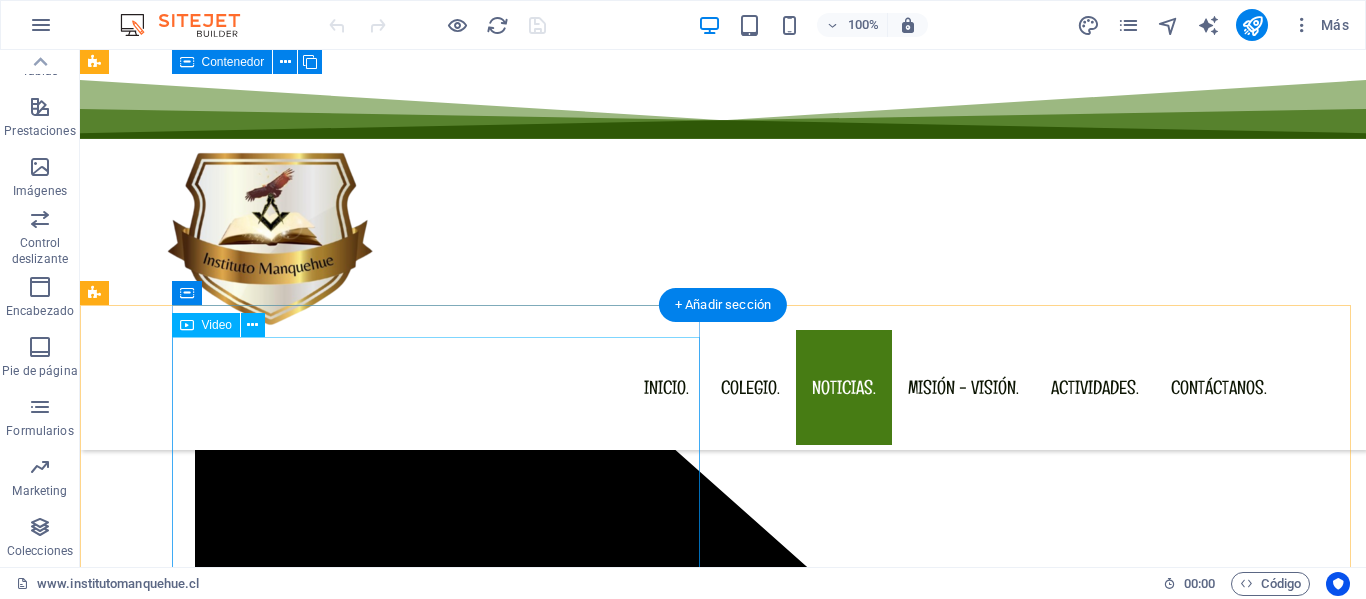 scroll, scrollTop: 6294, scrollLeft: 0, axis: vertical 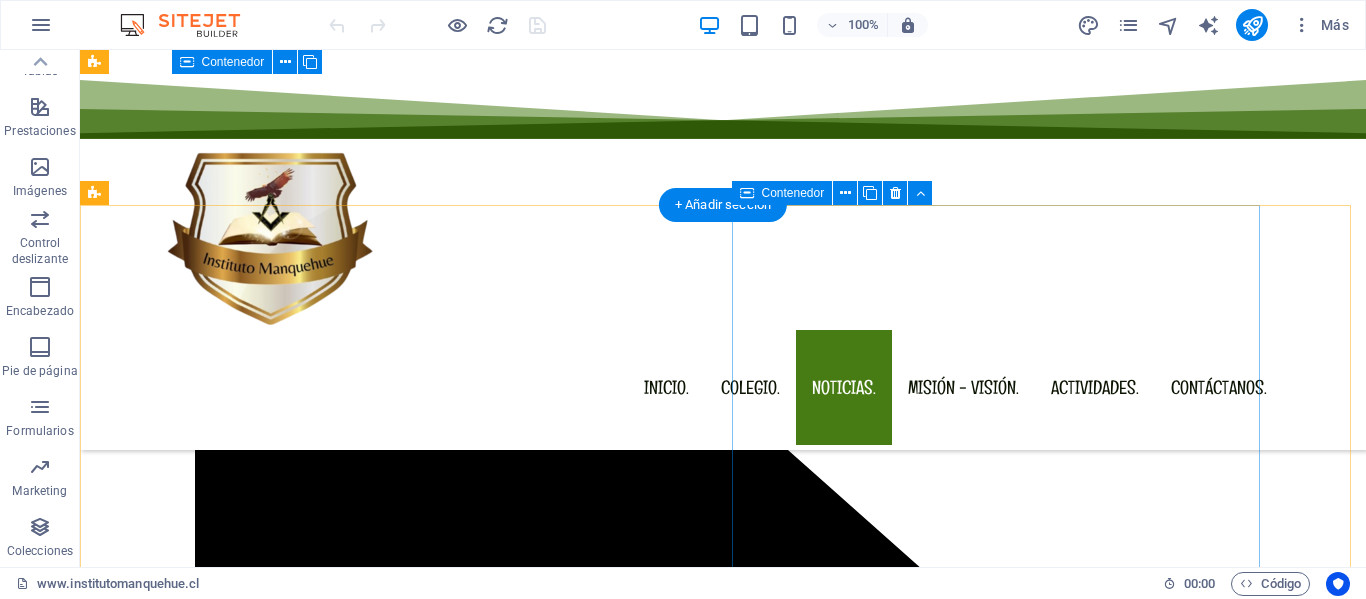 drag, startPoint x: 779, startPoint y: 458, endPoint x: 795, endPoint y: 458, distance: 16 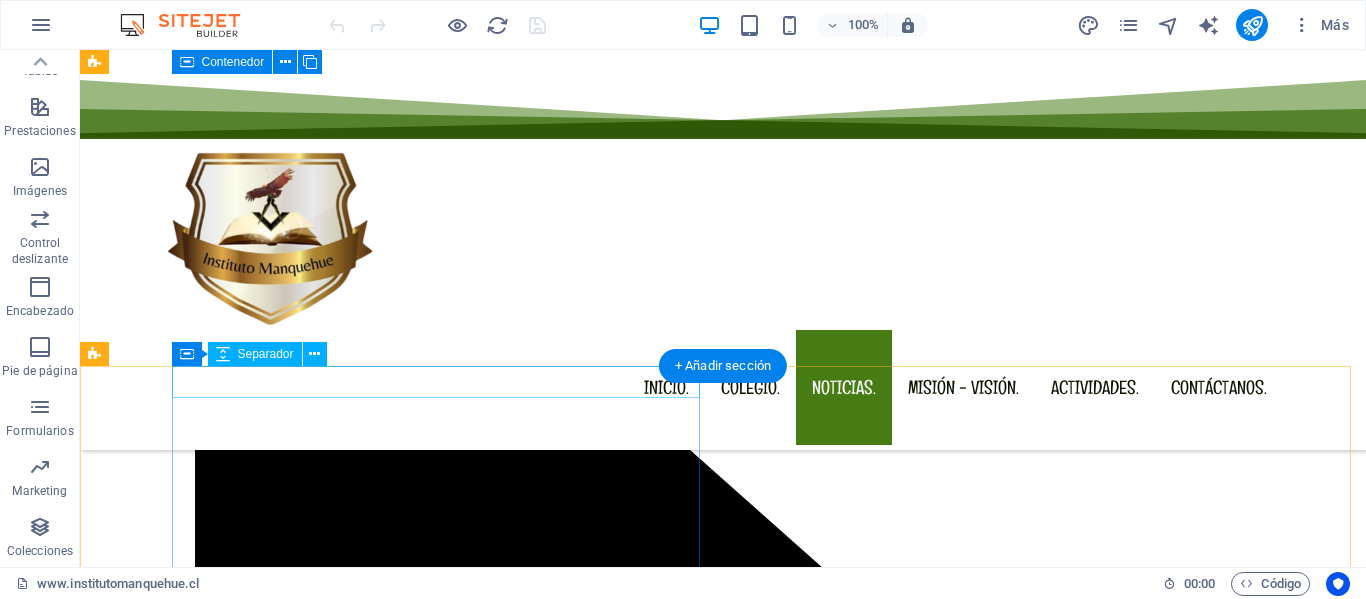 scroll, scrollTop: 6294, scrollLeft: 0, axis: vertical 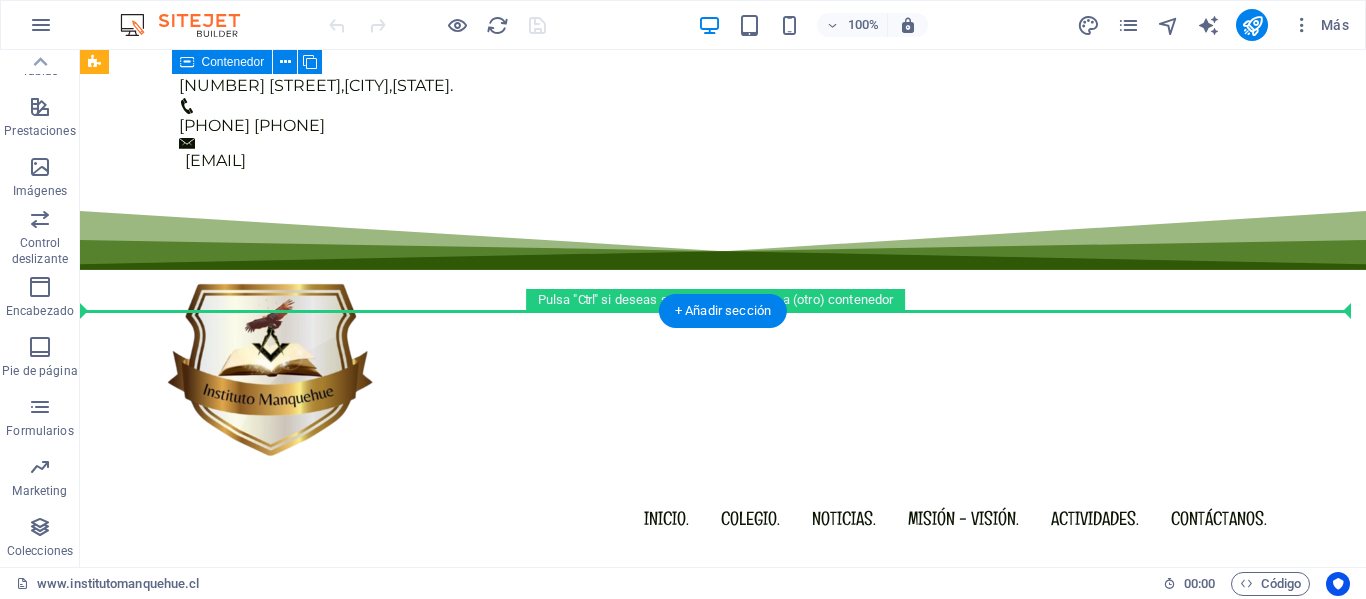 drag, startPoint x: 204, startPoint y: 444, endPoint x: 98, endPoint y: 329, distance: 156.40013 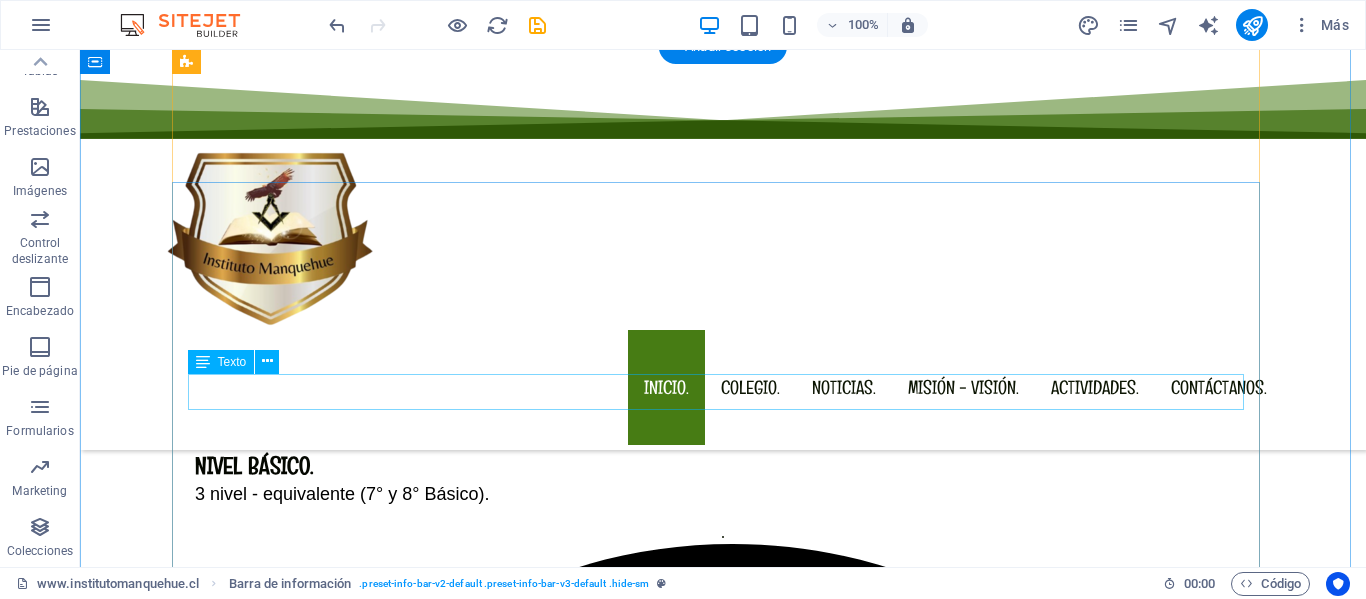 scroll, scrollTop: 0, scrollLeft: 0, axis: both 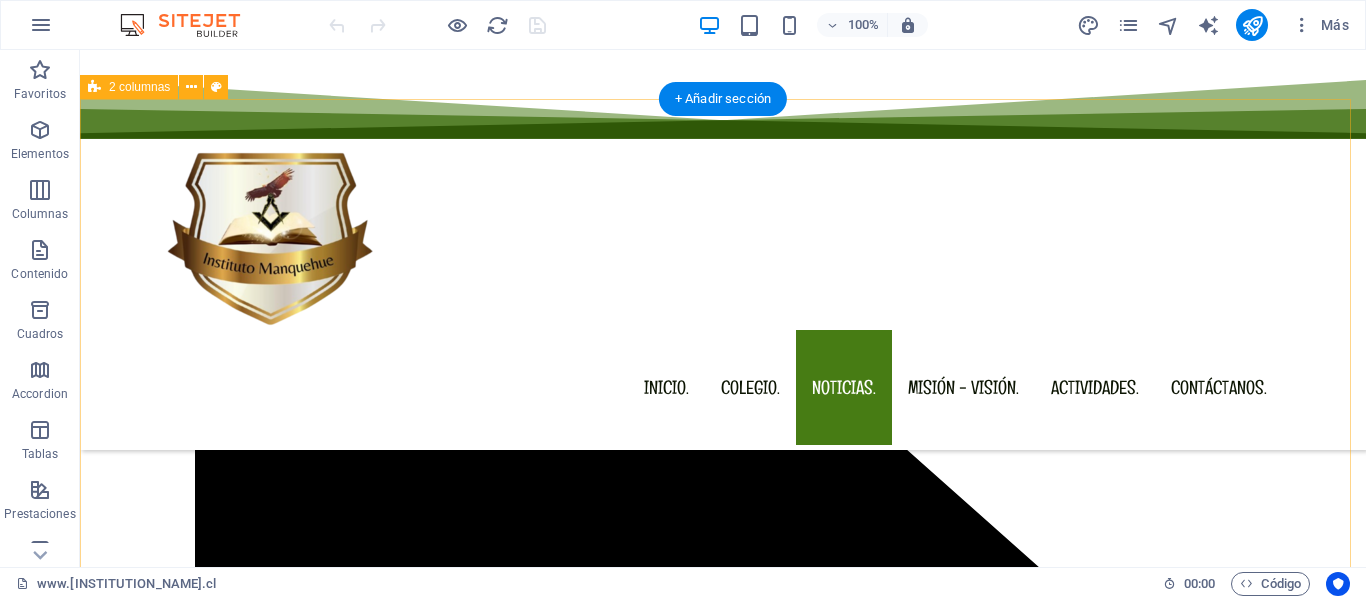 click on "Suelta el contenido aquí o  Añadir elementos  Pegar portapapeles" at bounding box center (723, 33603) 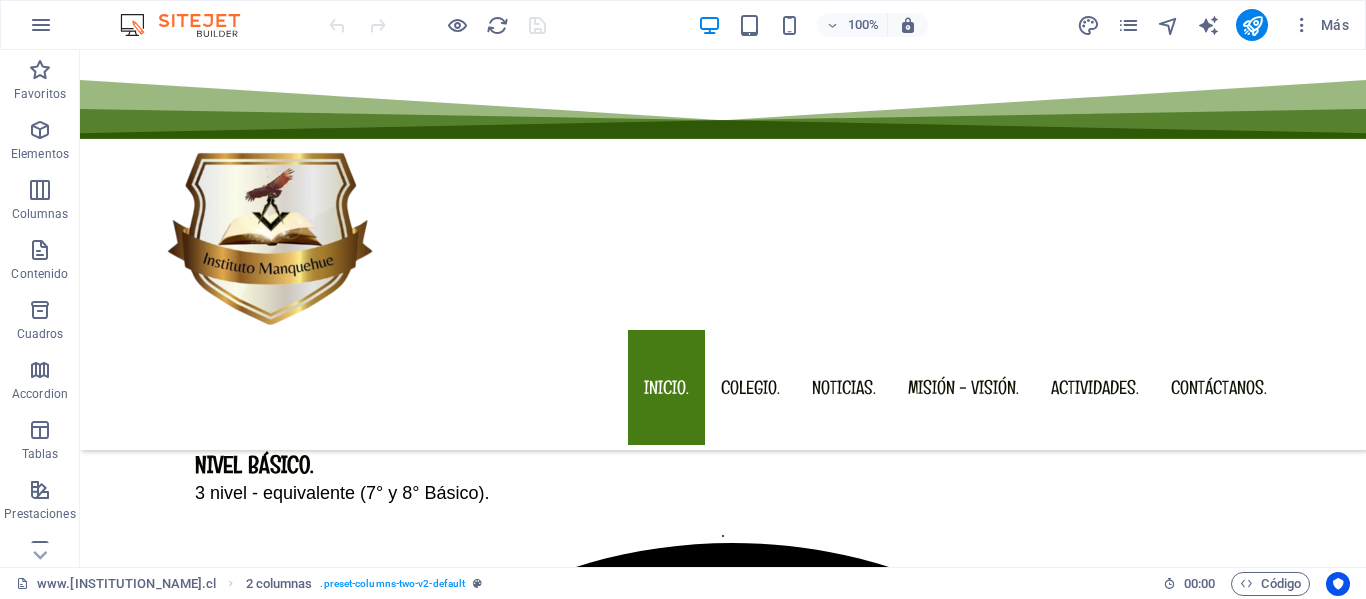 scroll, scrollTop: 0, scrollLeft: 0, axis: both 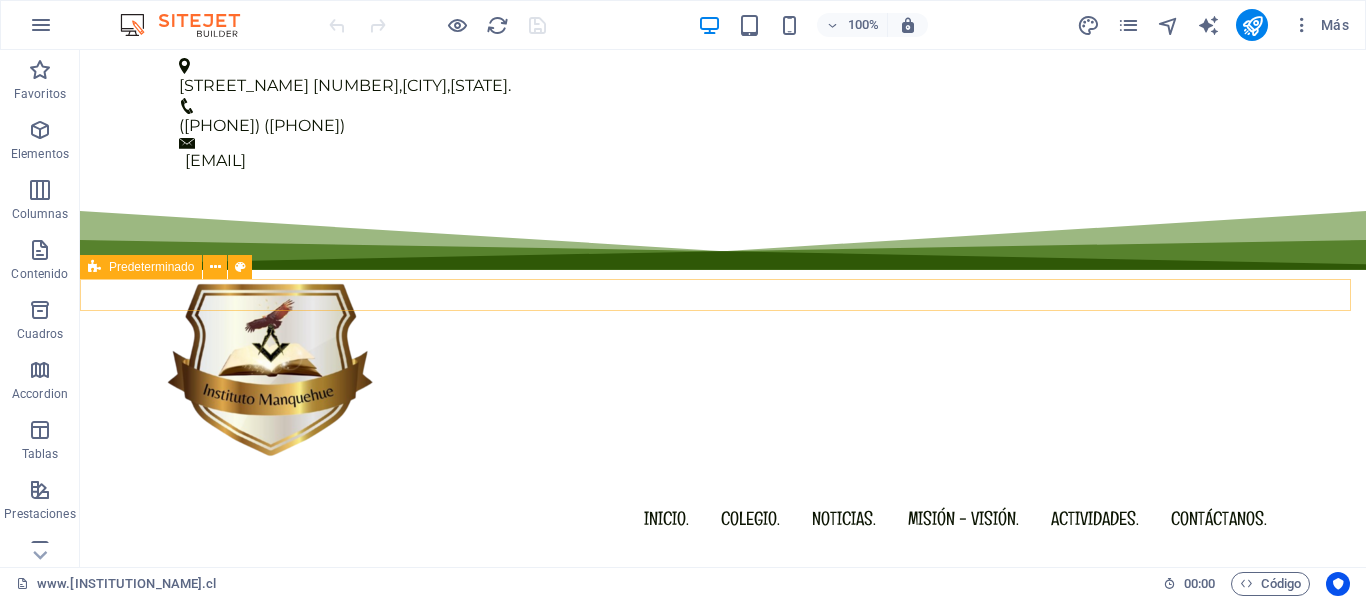 click at bounding box center [723, 657] 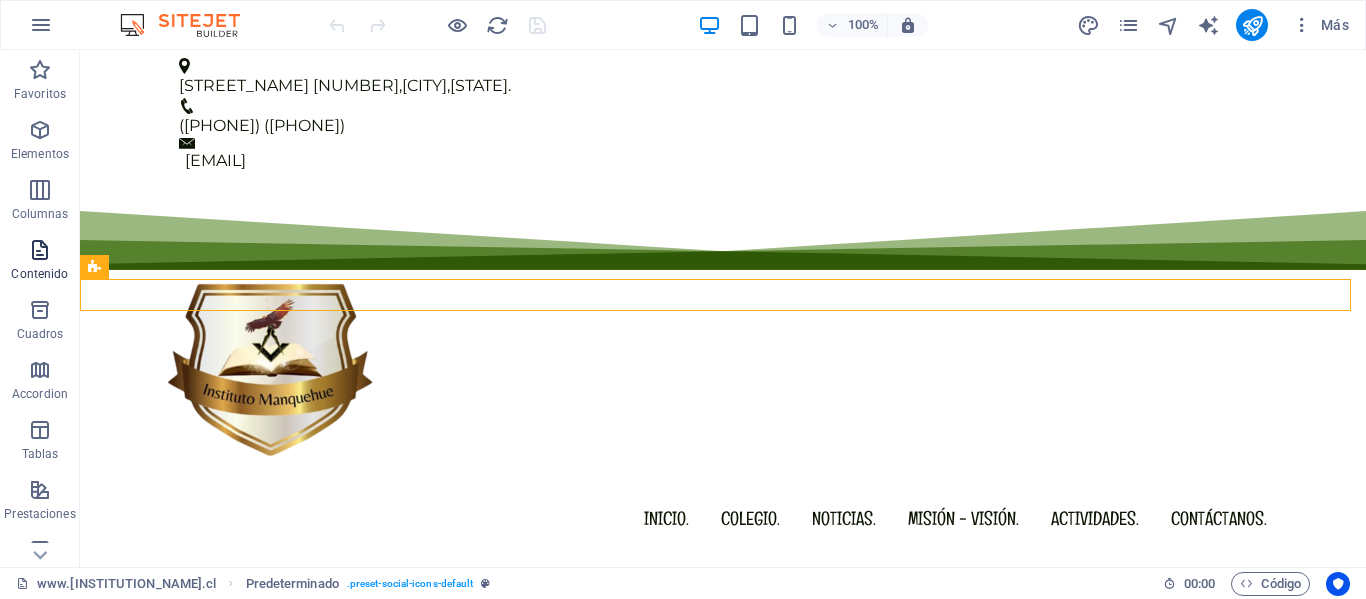 click at bounding box center (40, 250) 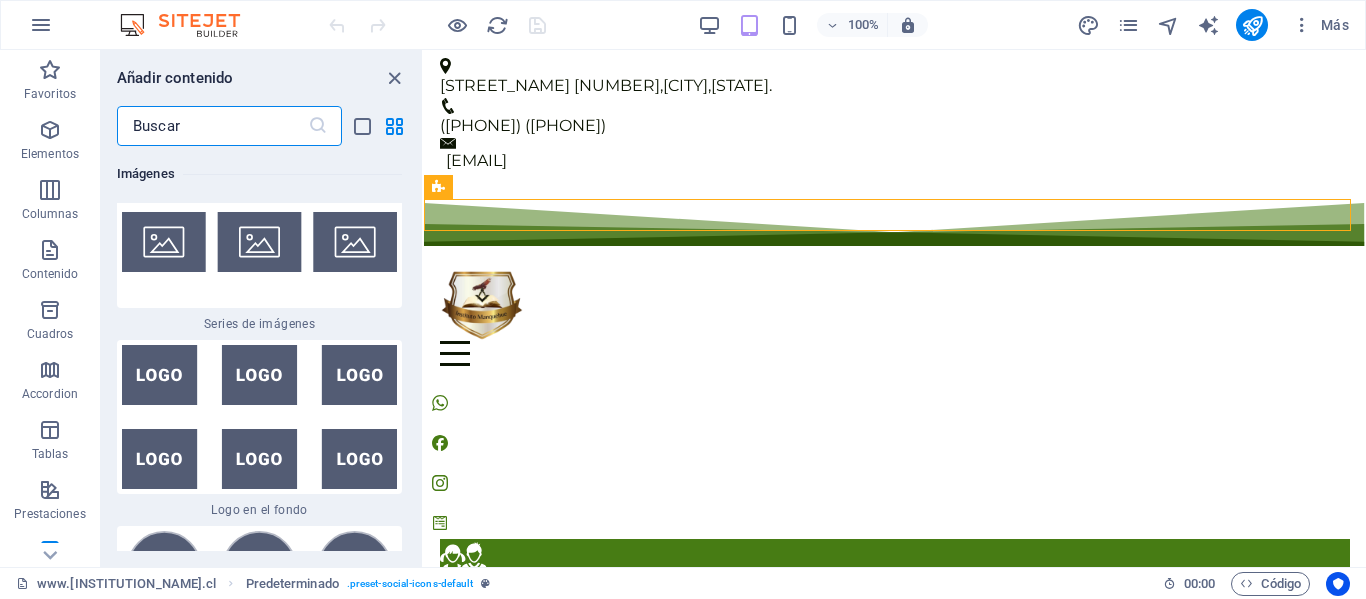 scroll, scrollTop: 20108, scrollLeft: 0, axis: vertical 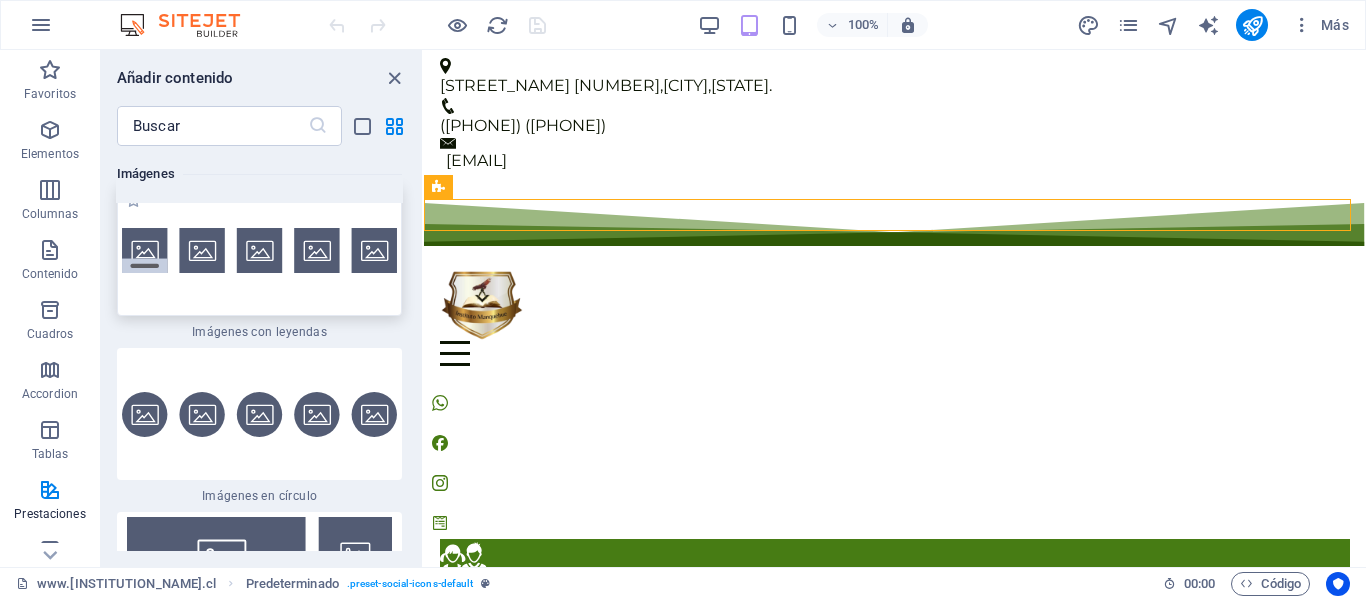 click at bounding box center [259, 250] 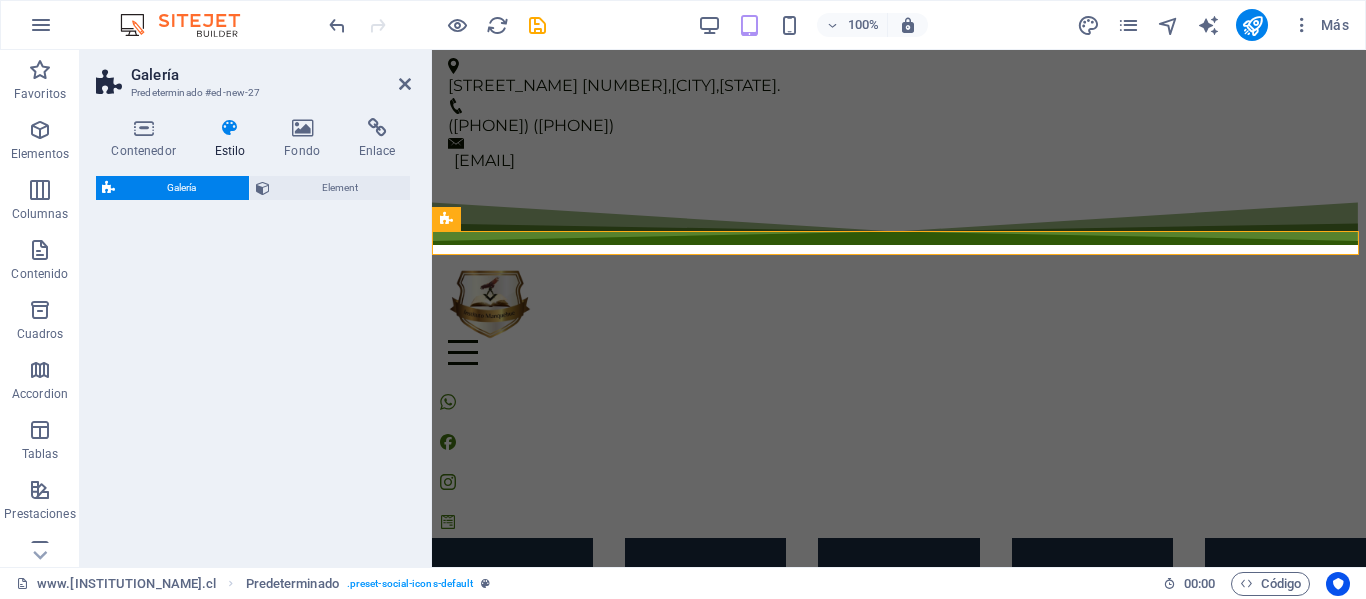 select on "rem" 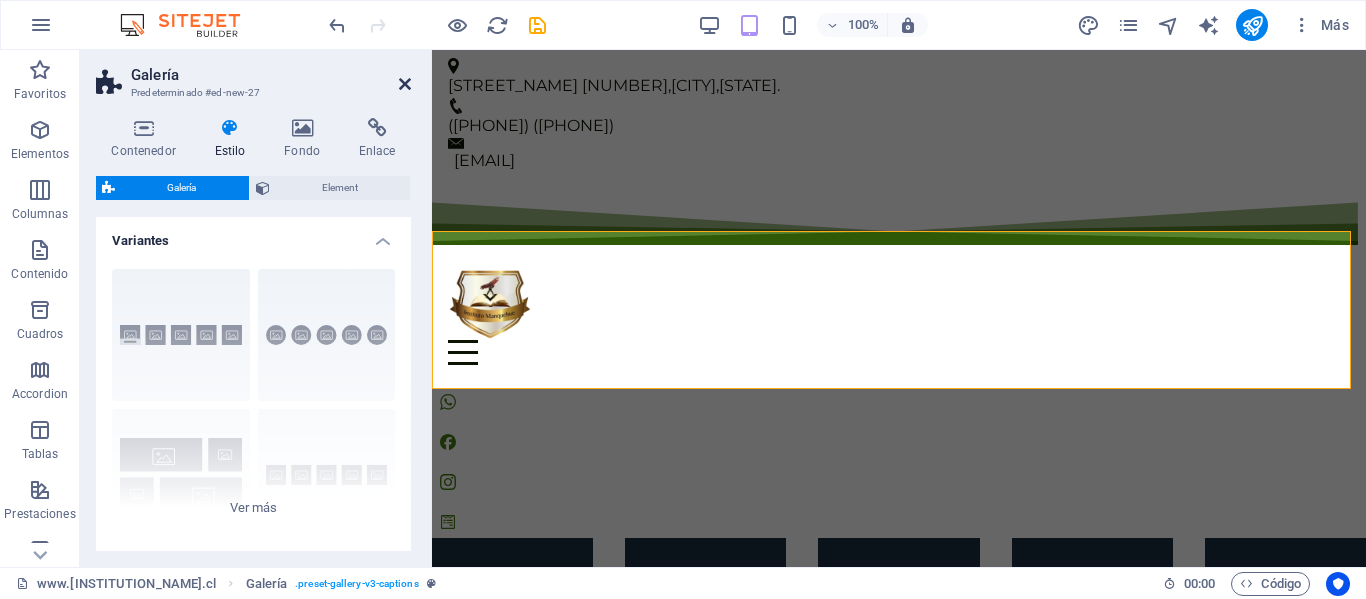 click at bounding box center [405, 84] 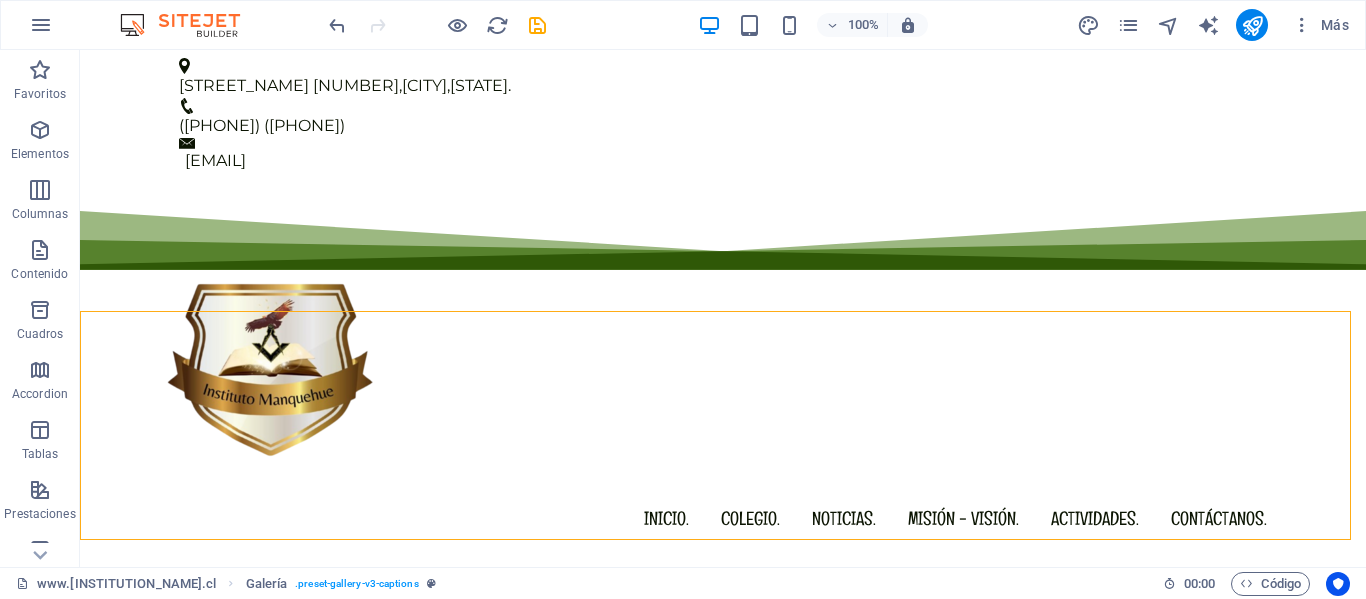 click at bounding box center [437, 25] 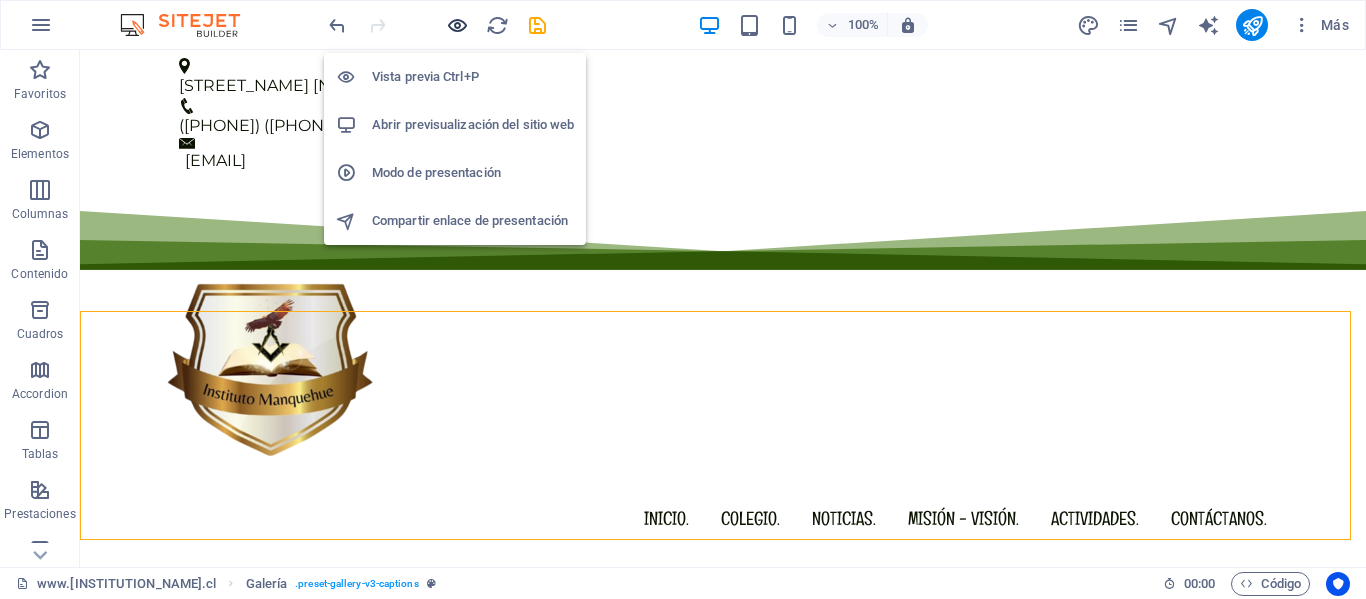 click at bounding box center (457, 25) 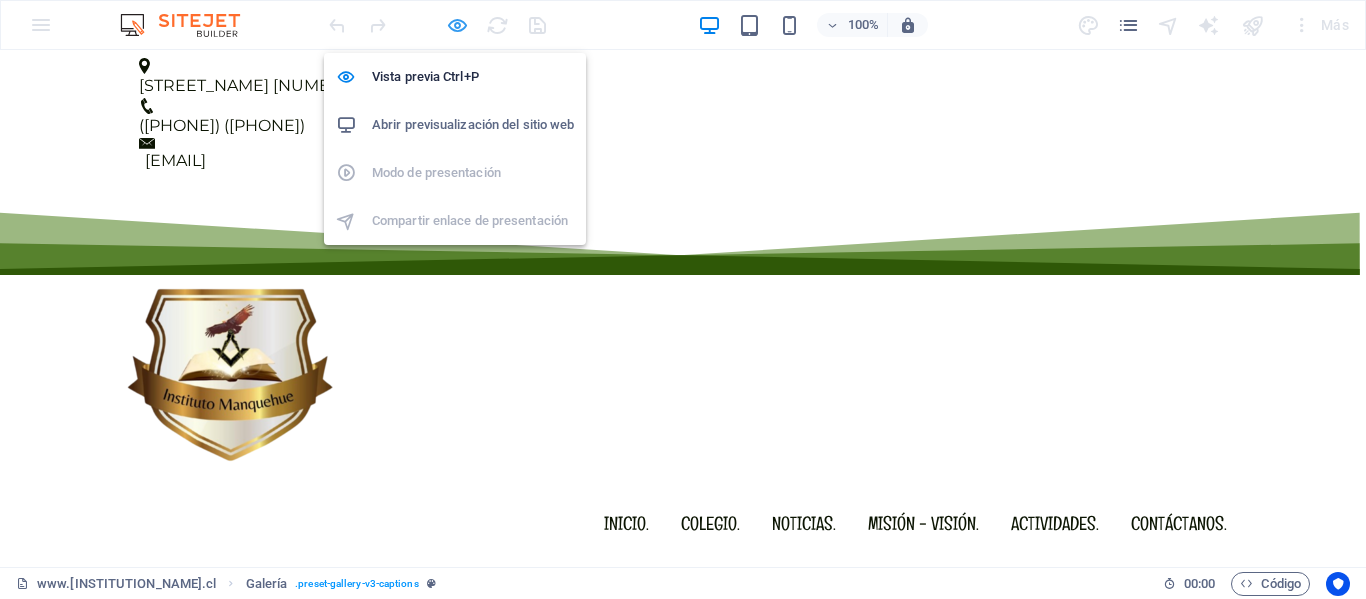 click at bounding box center [457, 25] 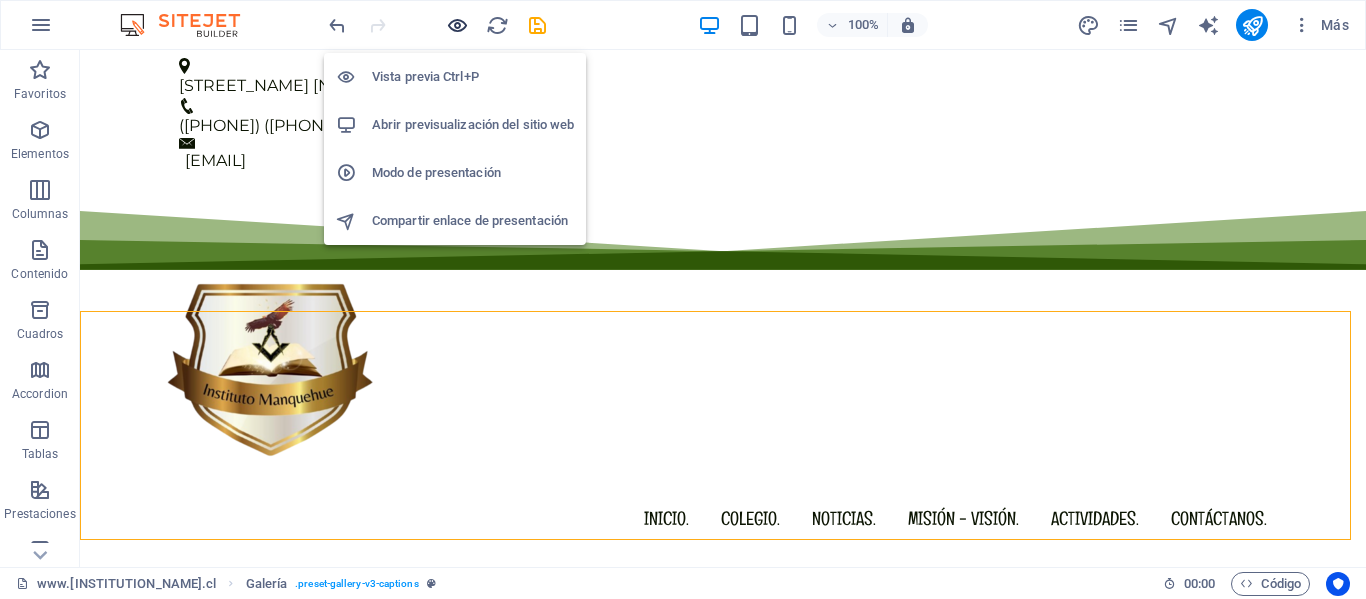 click at bounding box center (457, 25) 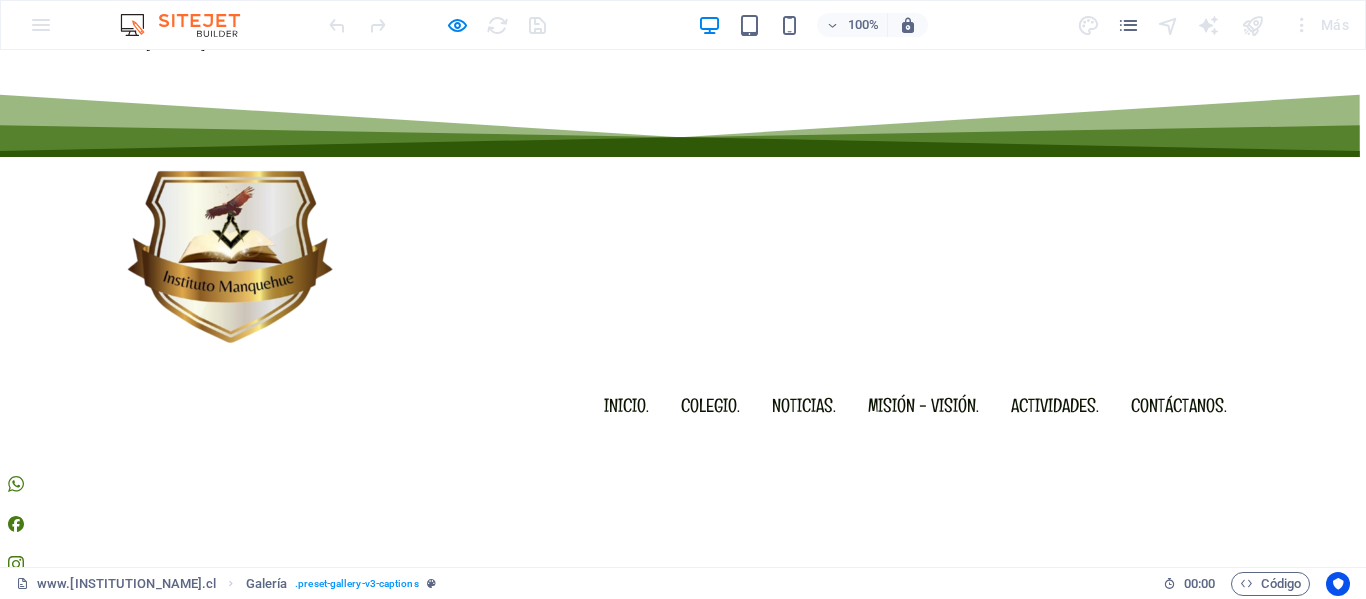 scroll, scrollTop: 100, scrollLeft: 0, axis: vertical 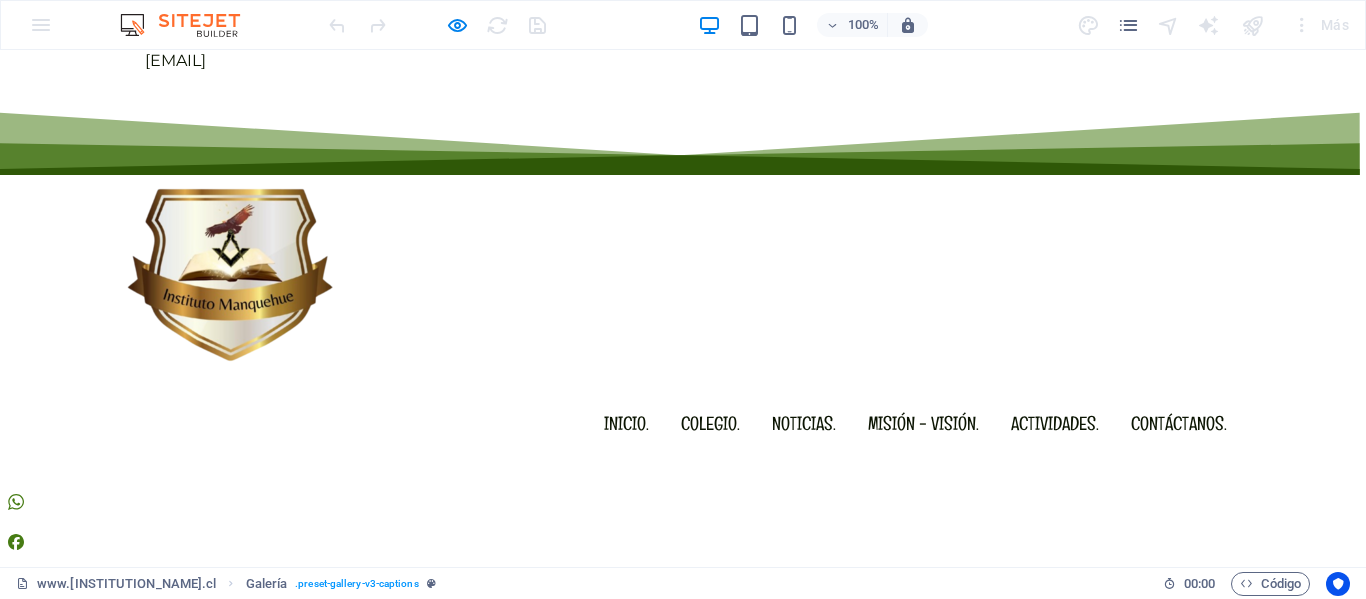 click at bounding box center (1242, 762) 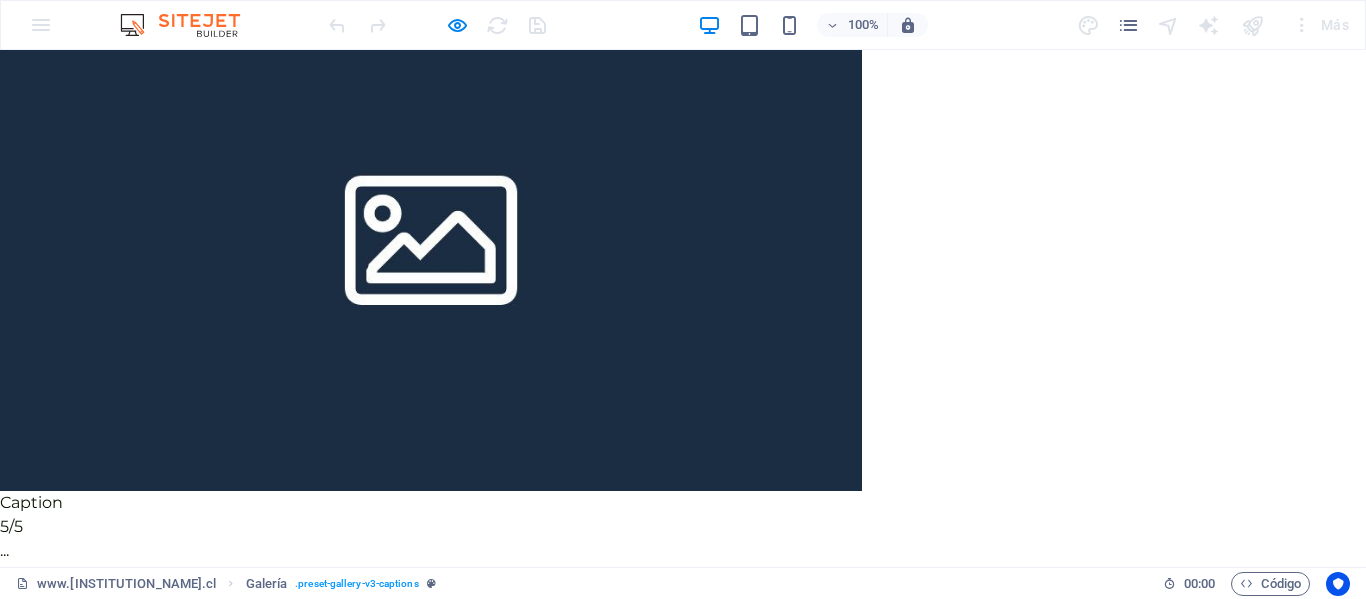 click at bounding box center (0, 580) 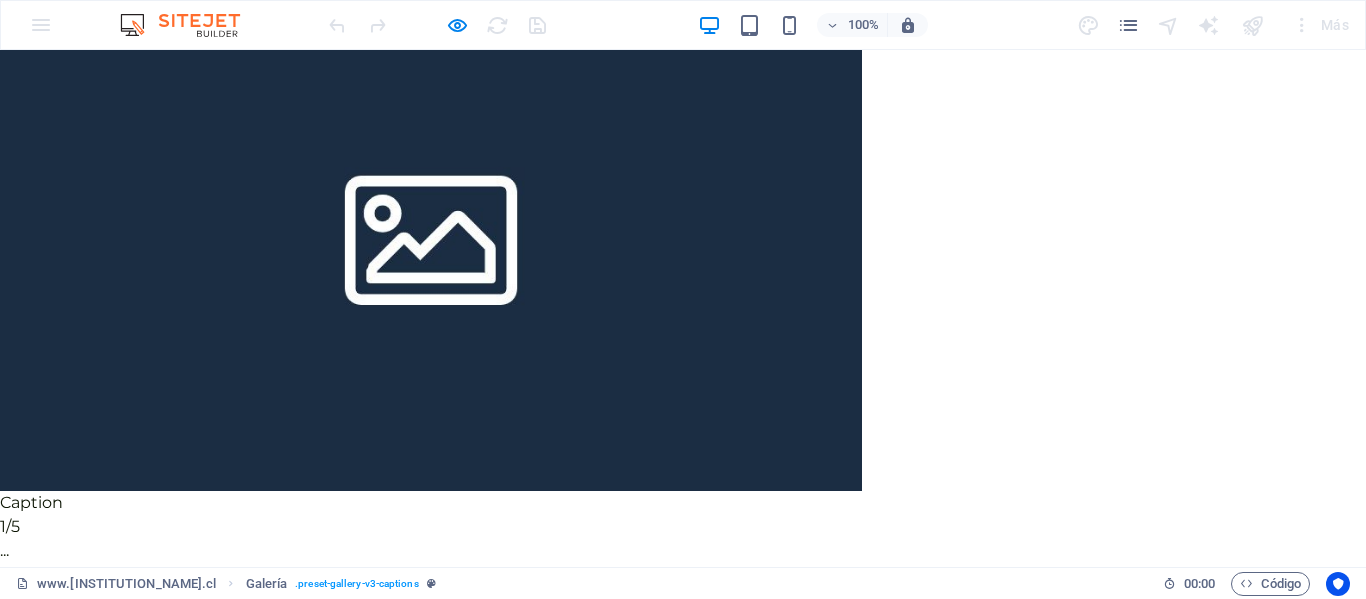 click at bounding box center (0, 580) 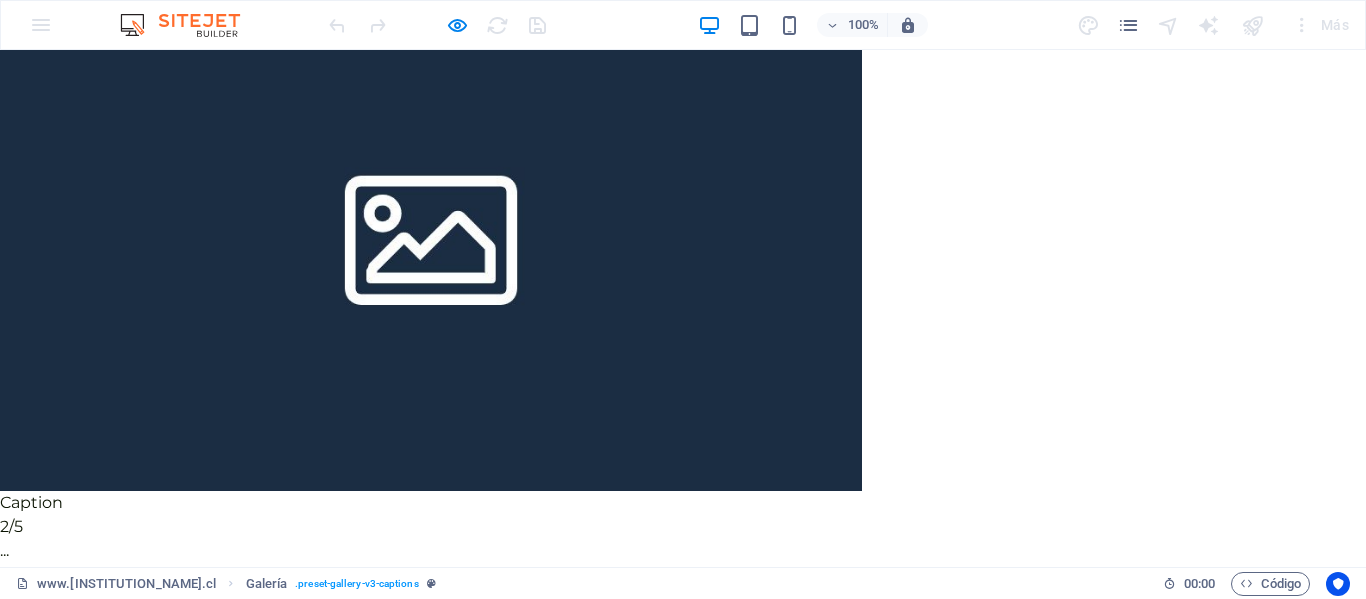 click at bounding box center [0, 580] 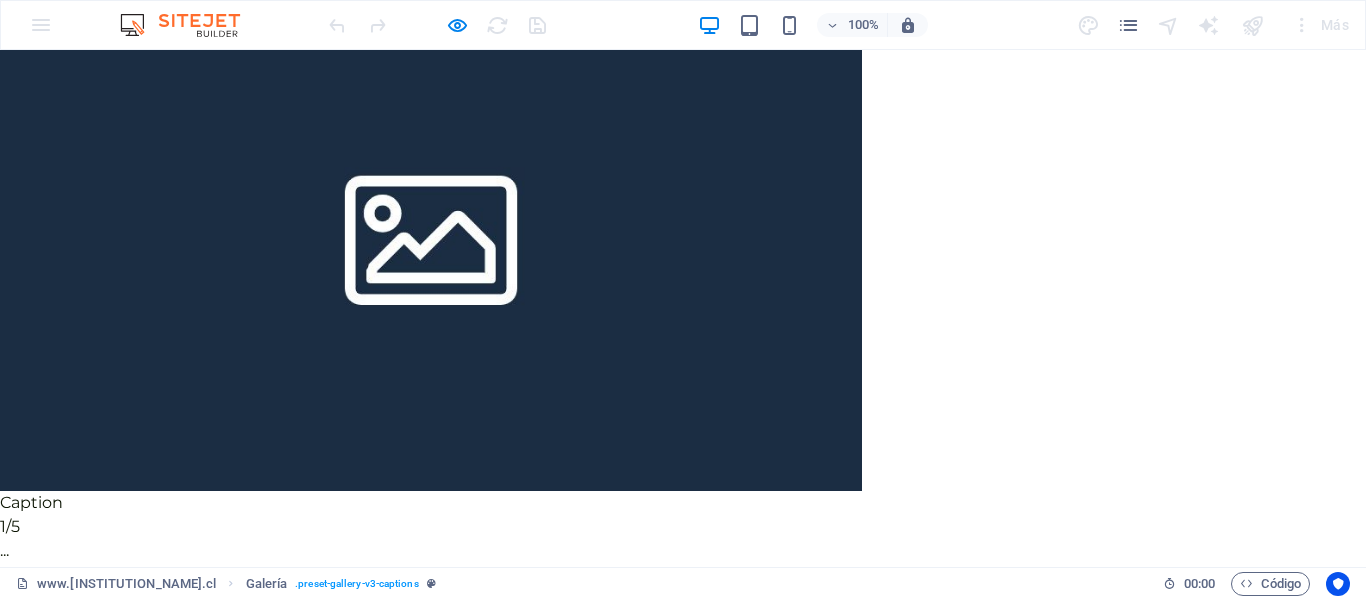 click at bounding box center [0, 580] 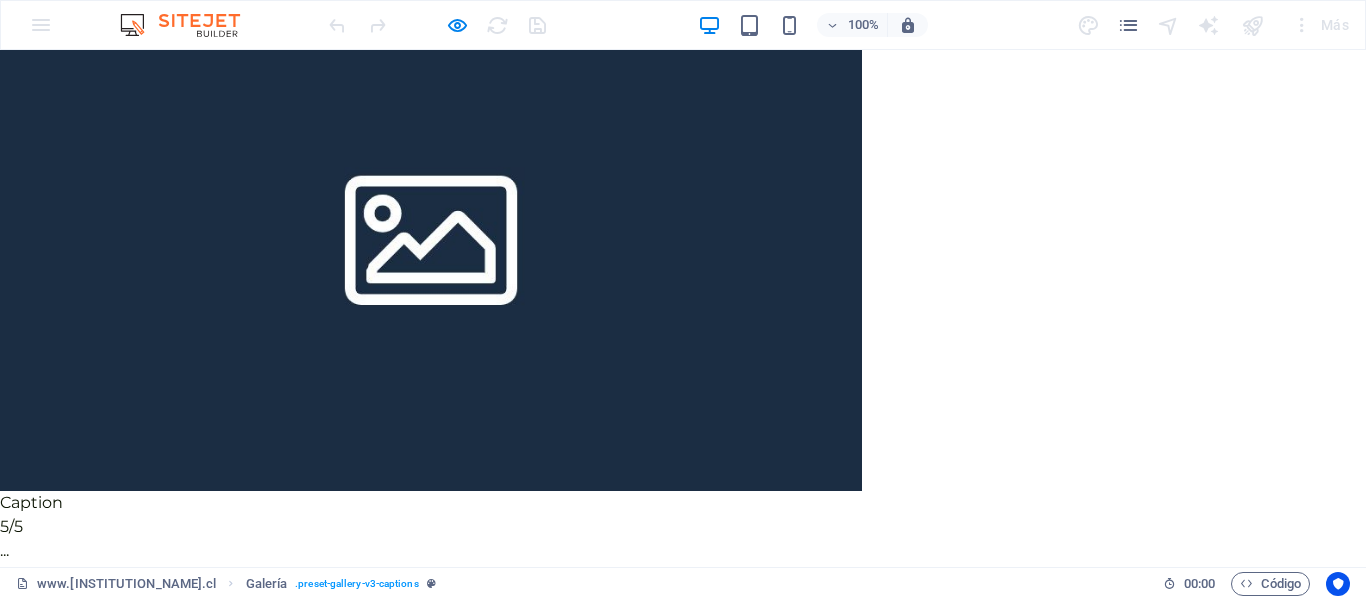 click at bounding box center (0, 580) 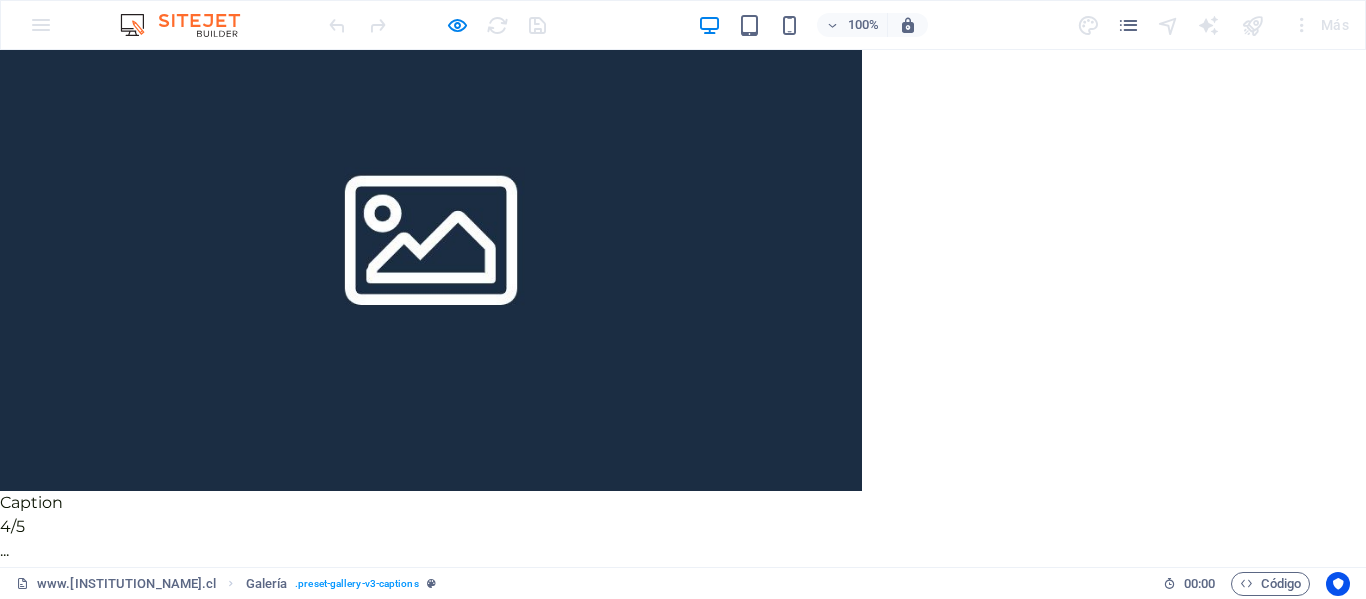 click on "×" at bounding box center (4, -38) 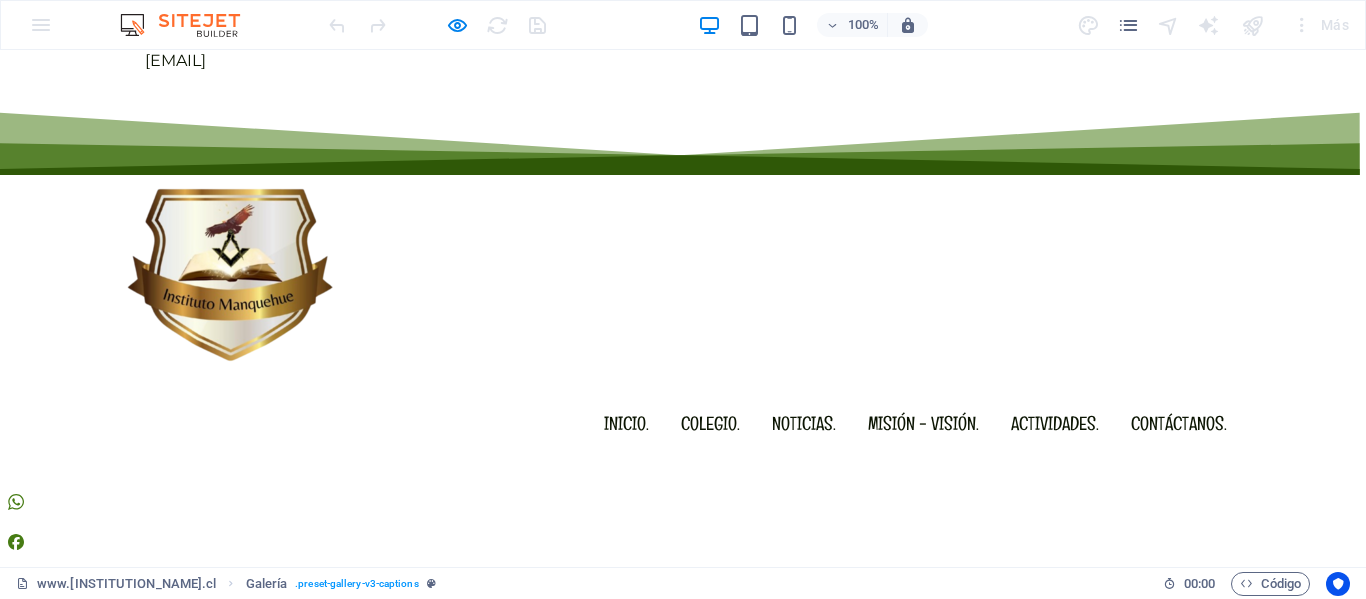 click at bounding box center [683, 762] 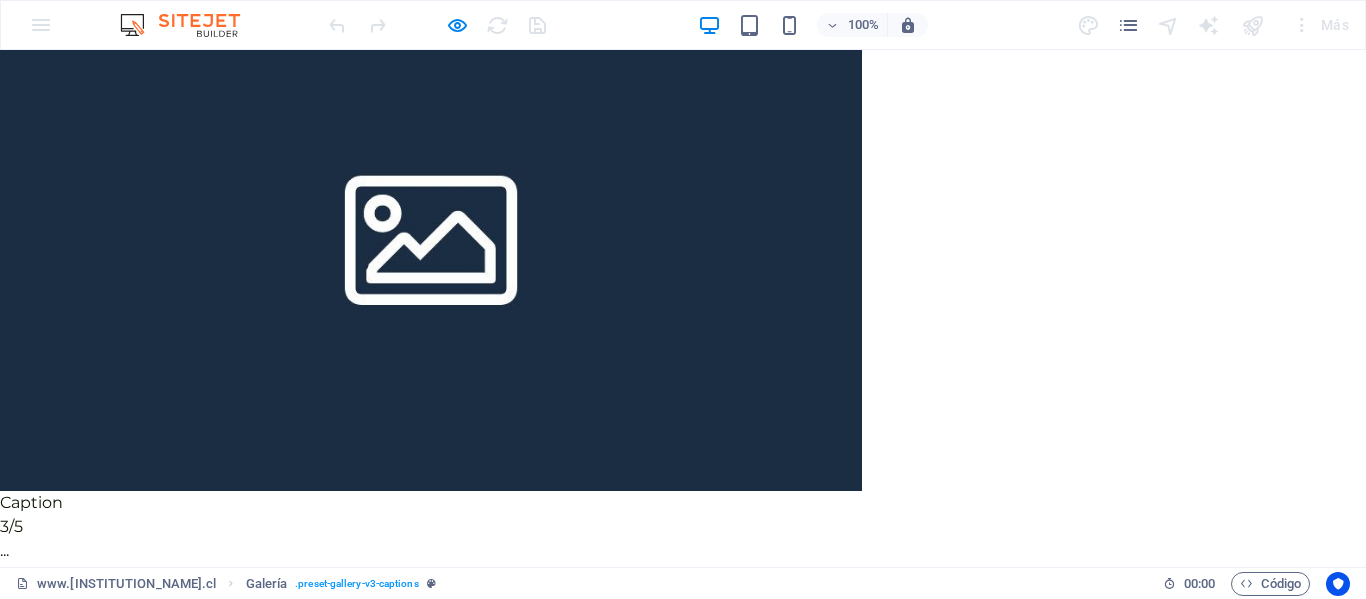 click on "100% Más" at bounding box center [683, 25] 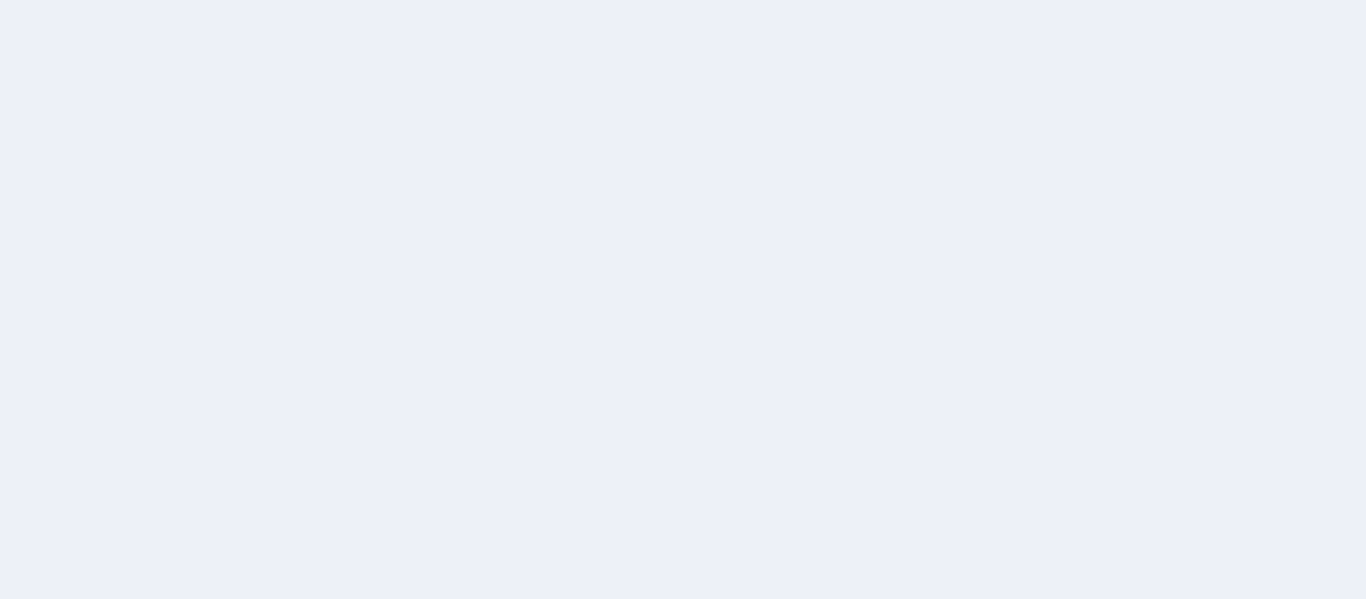 scroll, scrollTop: 0, scrollLeft: 0, axis: both 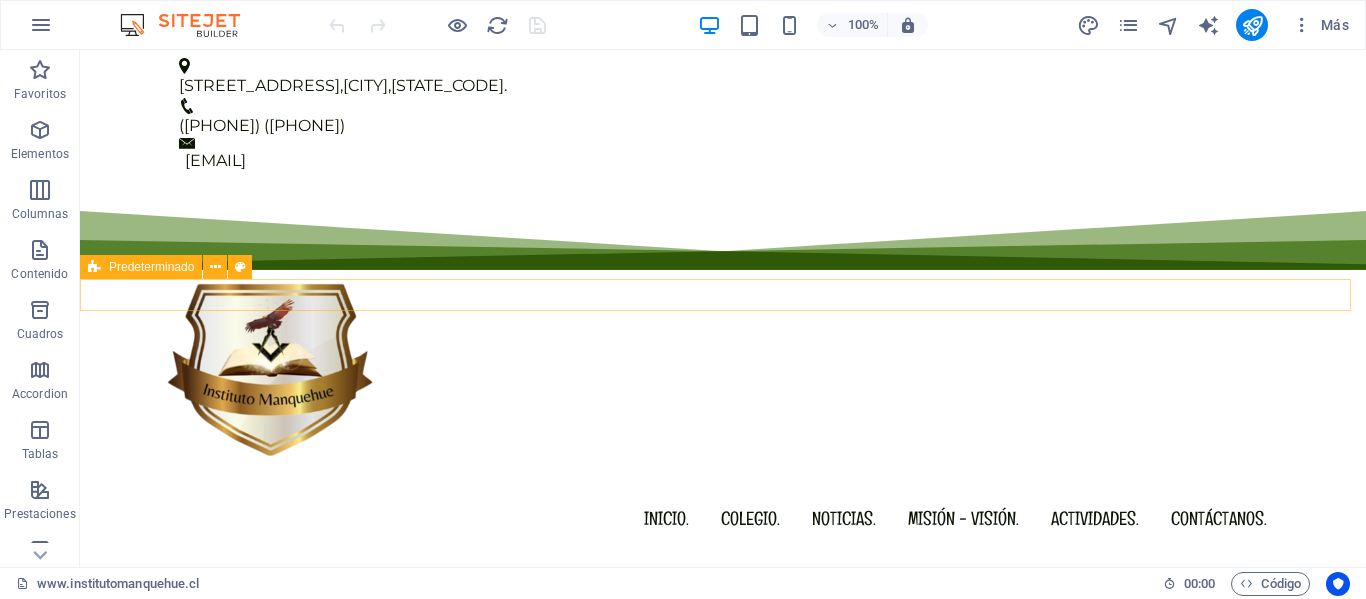 click at bounding box center (723, 657) 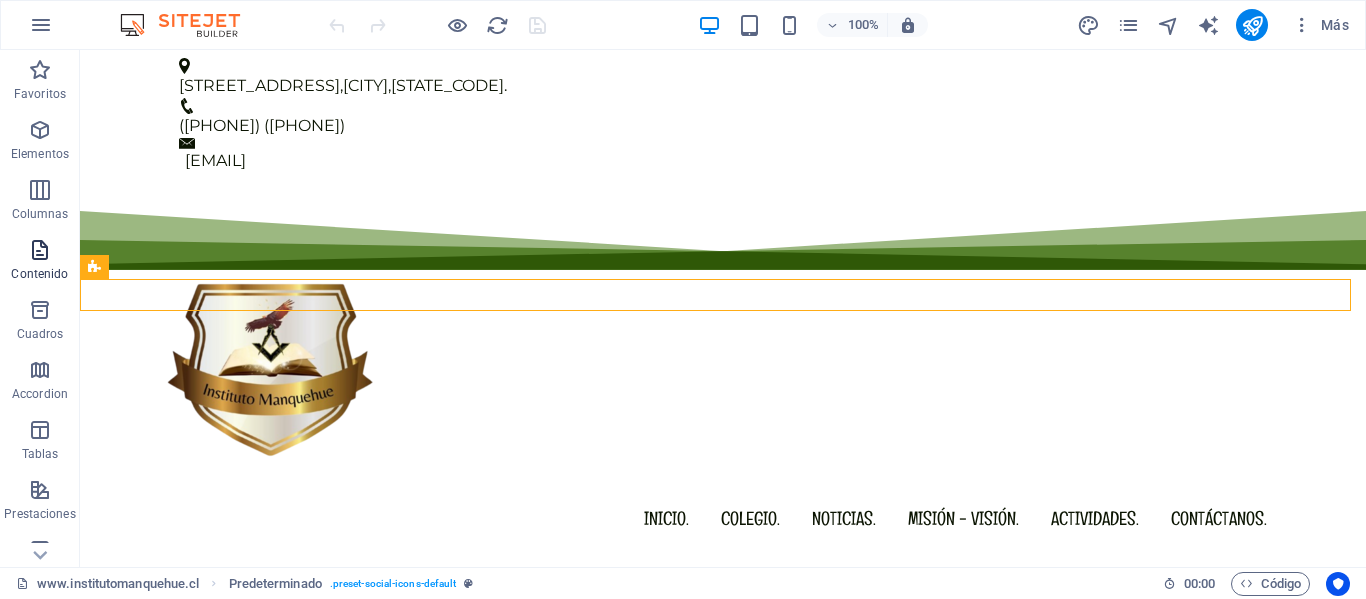 click at bounding box center [40, 250] 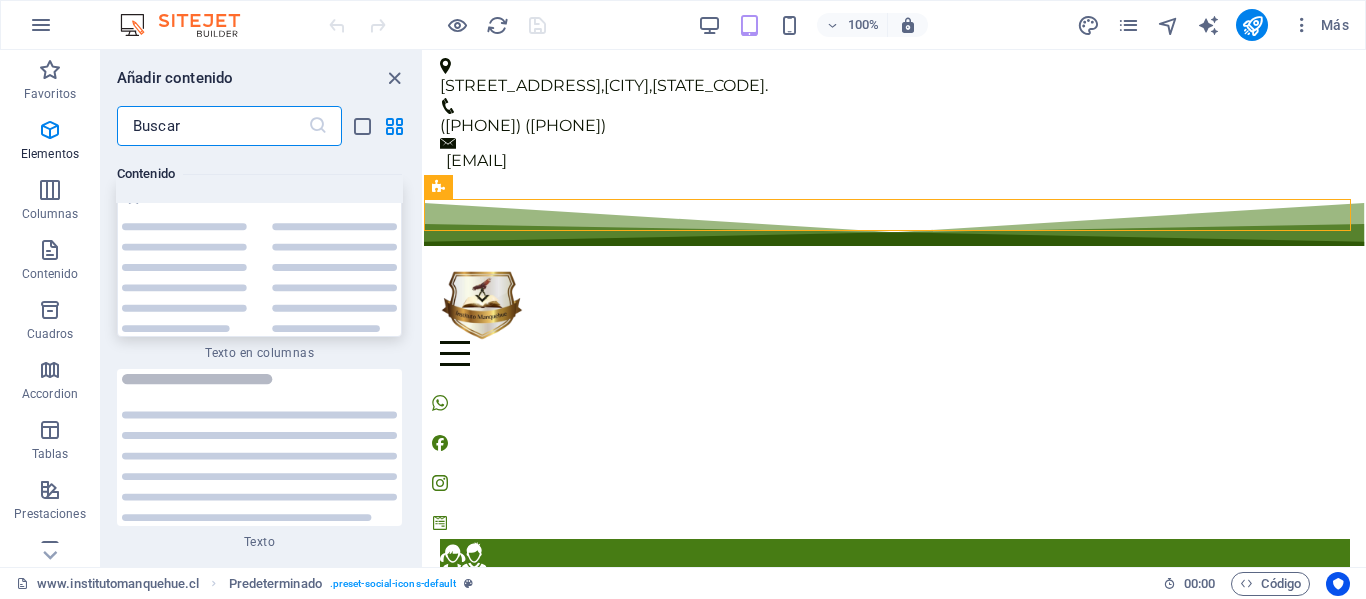 scroll, scrollTop: 6808, scrollLeft: 0, axis: vertical 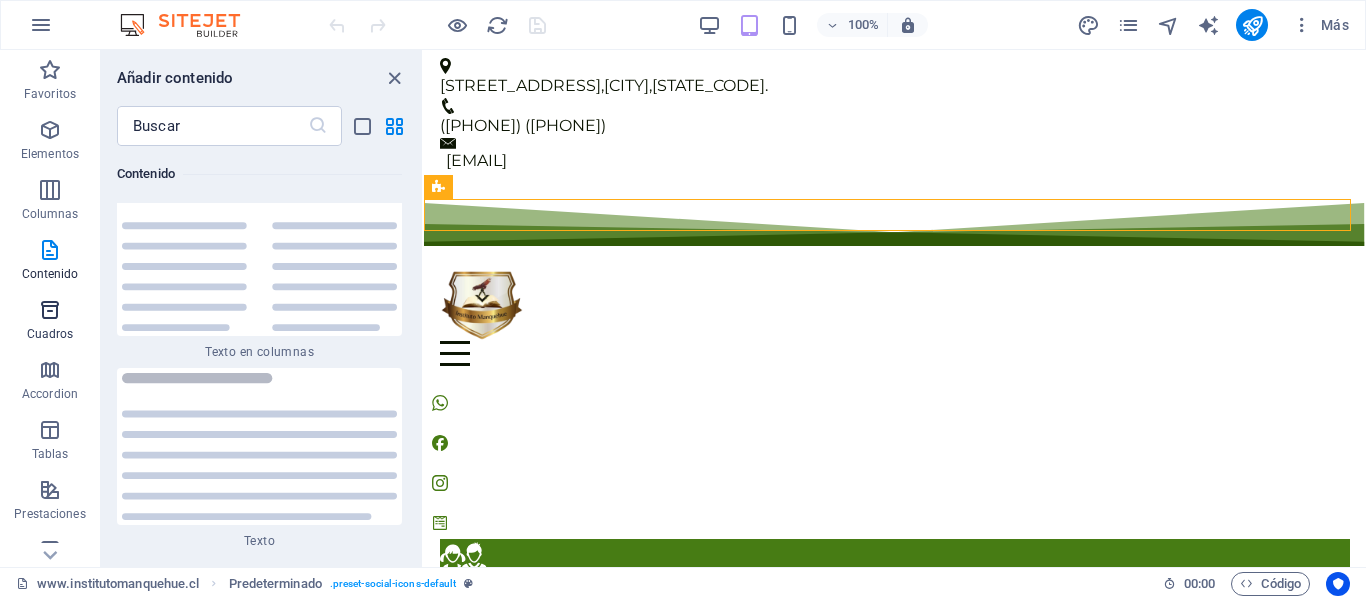 click at bounding box center (50, 310) 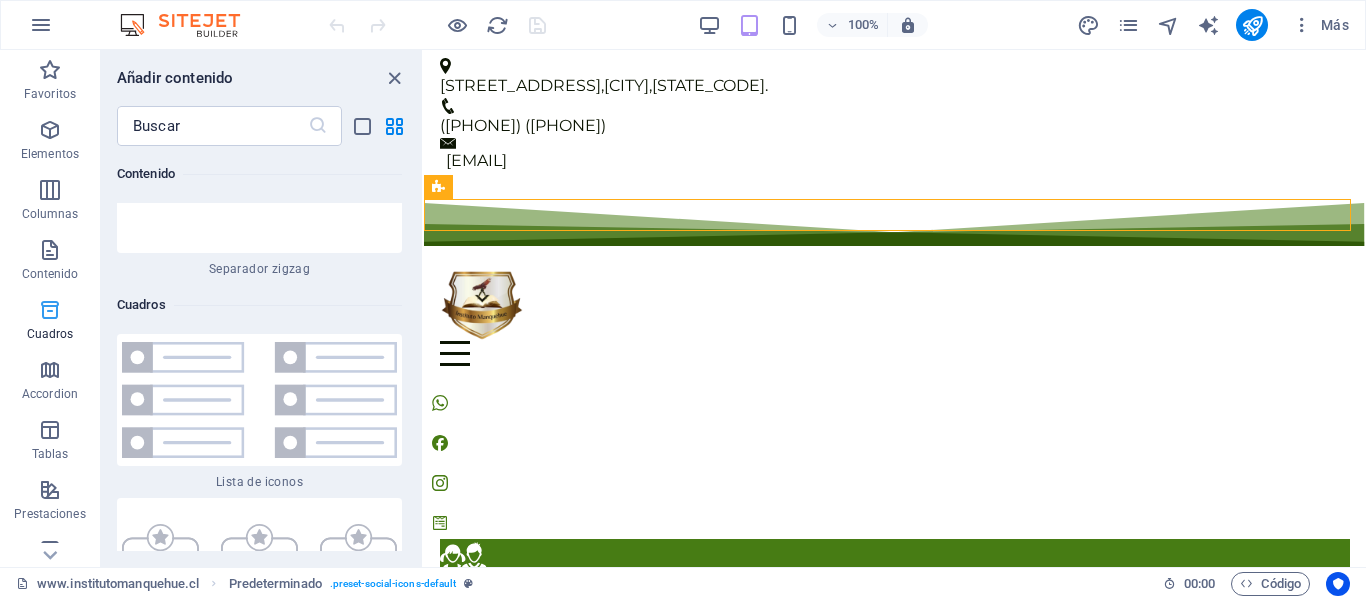 scroll, scrollTop: 10850, scrollLeft: 0, axis: vertical 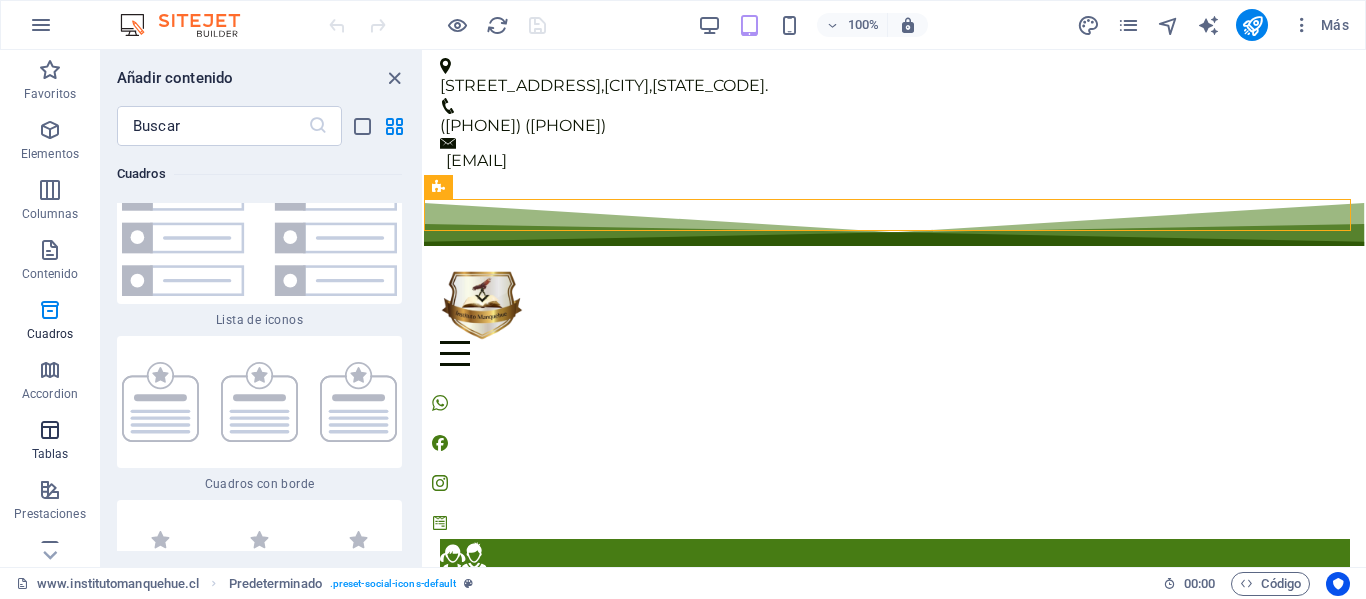 click at bounding box center (50, 430) 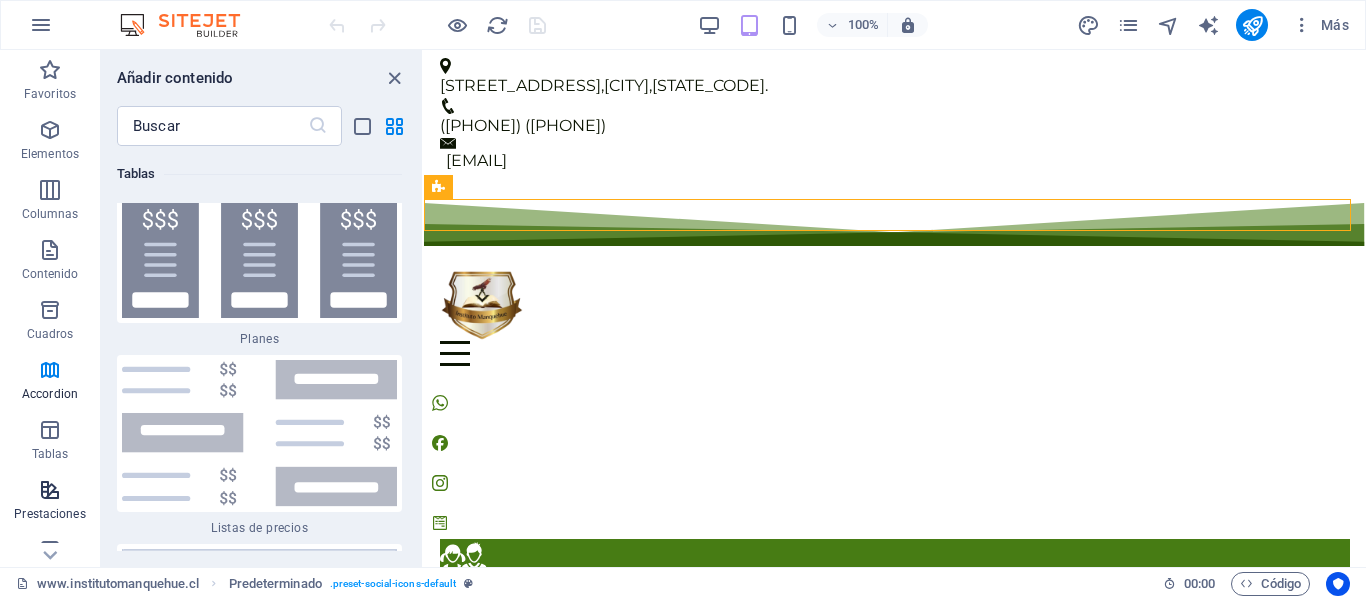 click at bounding box center (50, 490) 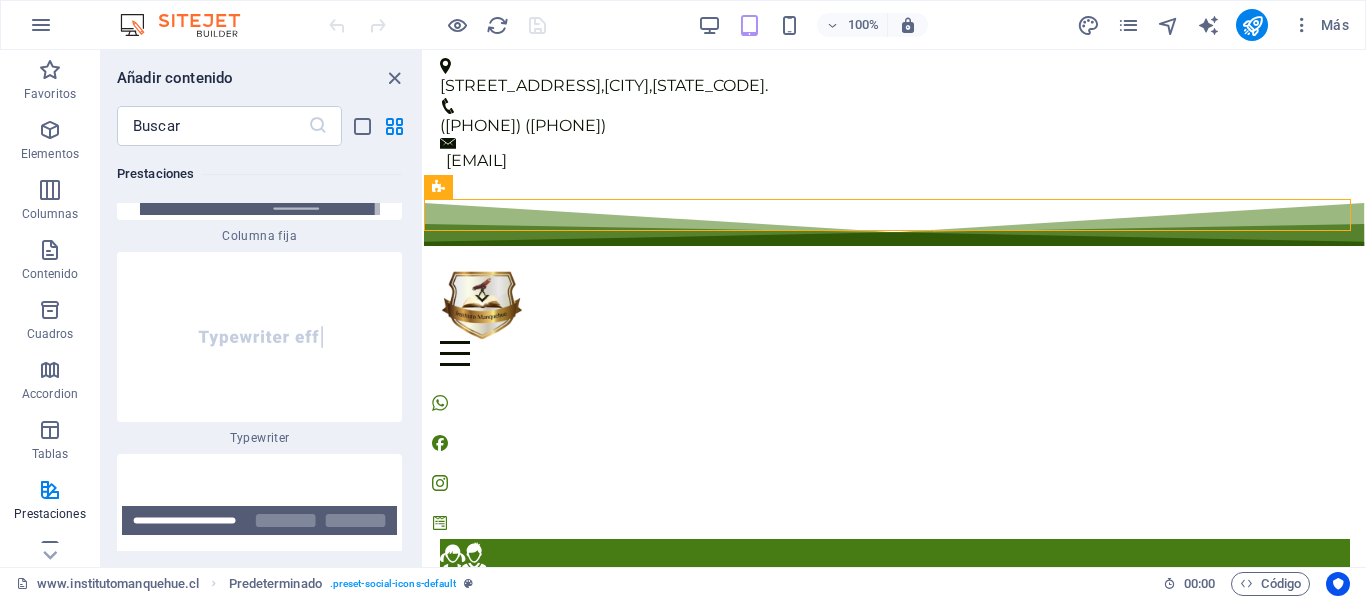 scroll, scrollTop: 15685, scrollLeft: 0, axis: vertical 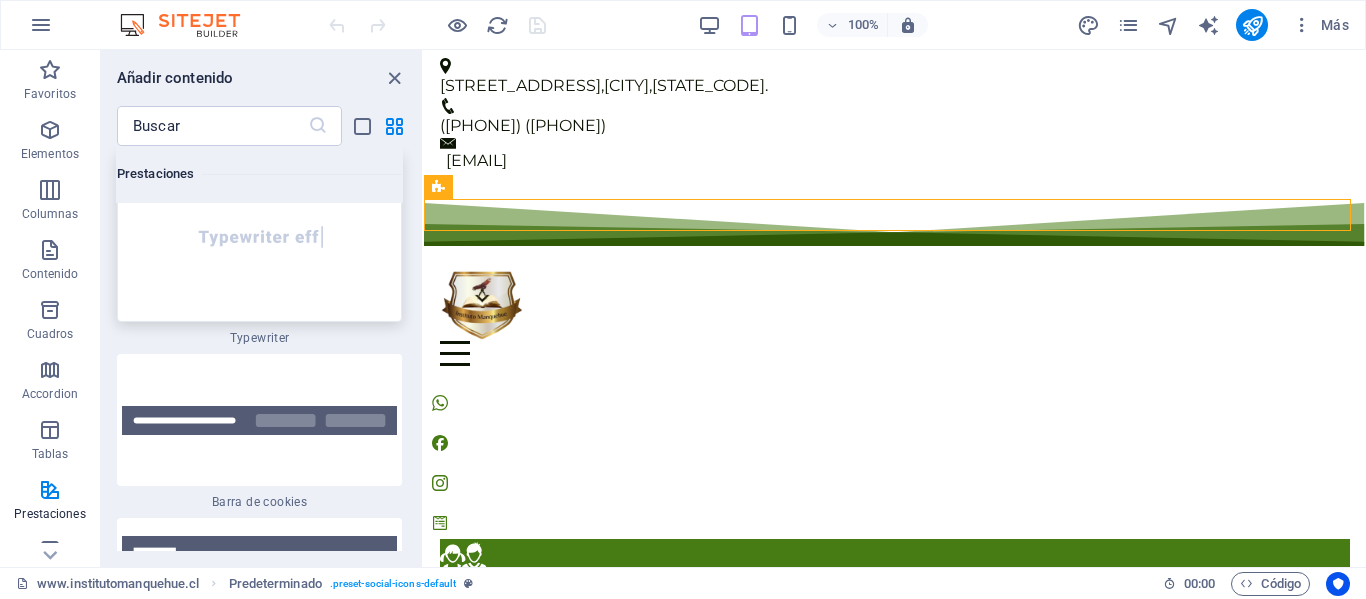 click at bounding box center [259, 237] 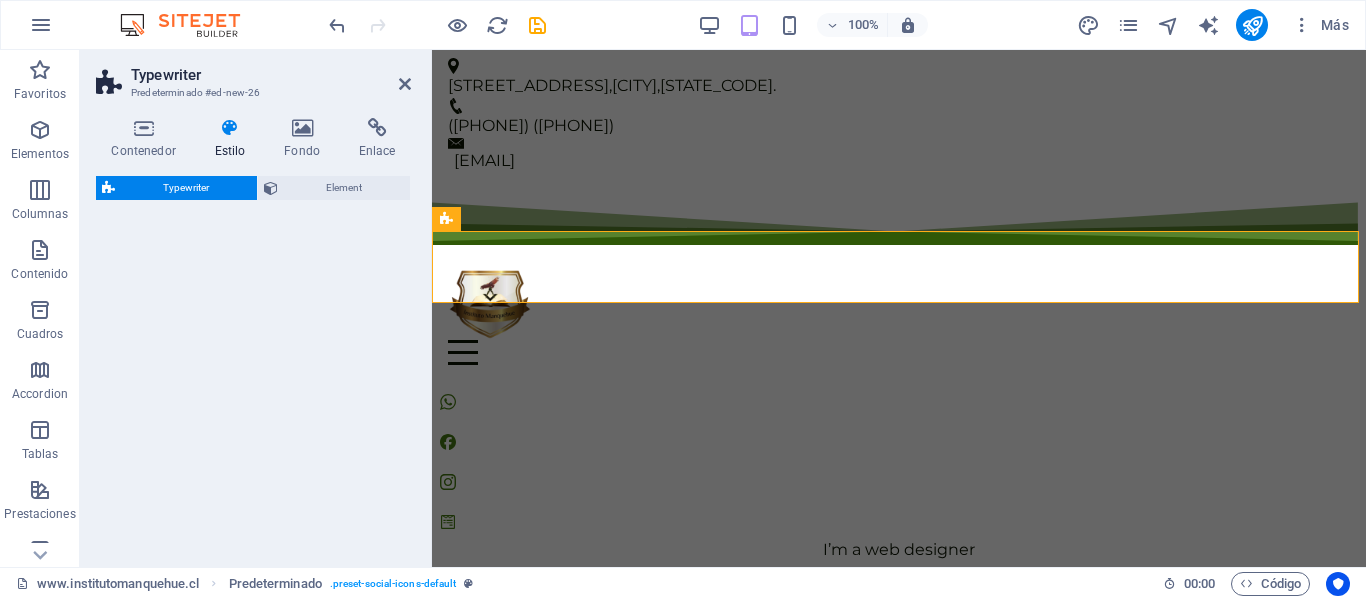 select on "ms" 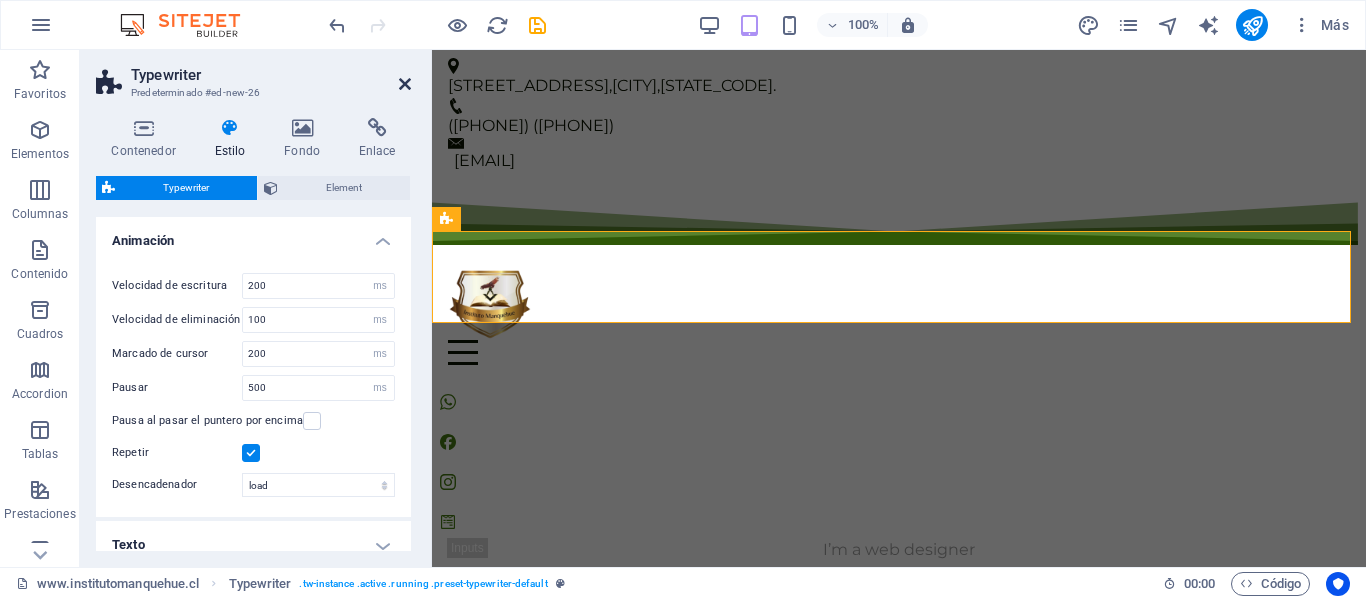 drag, startPoint x: 406, startPoint y: 77, endPoint x: 325, endPoint y: 26, distance: 95.71834 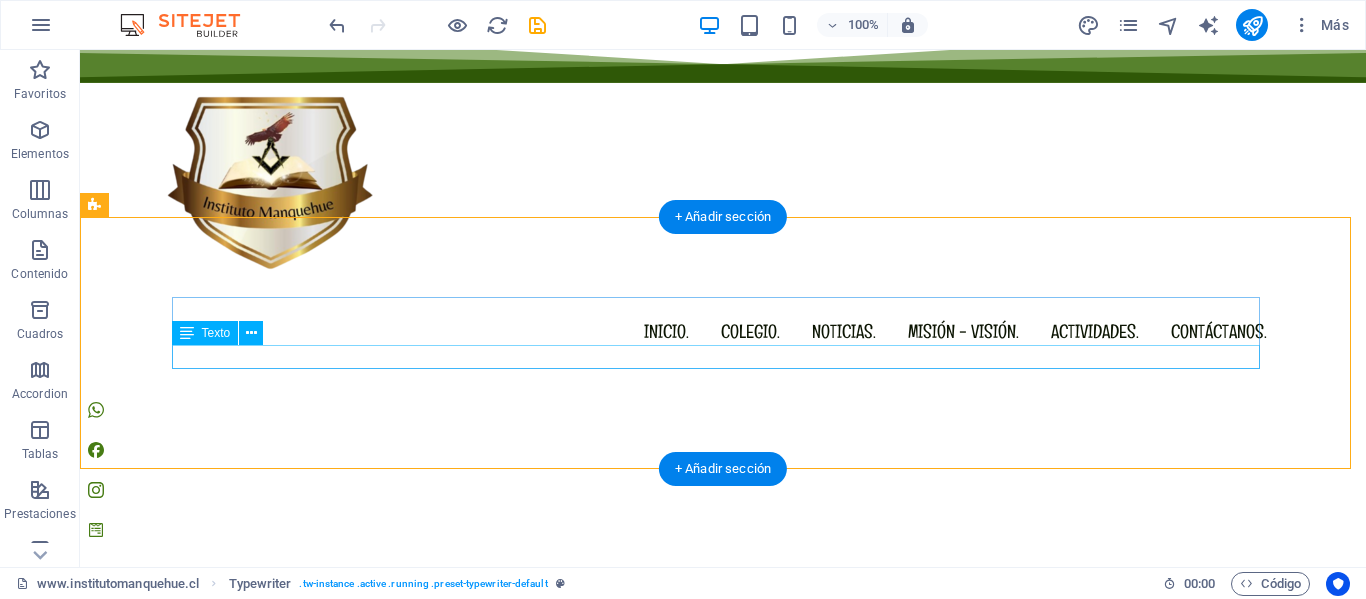scroll, scrollTop: 200, scrollLeft: 0, axis: vertical 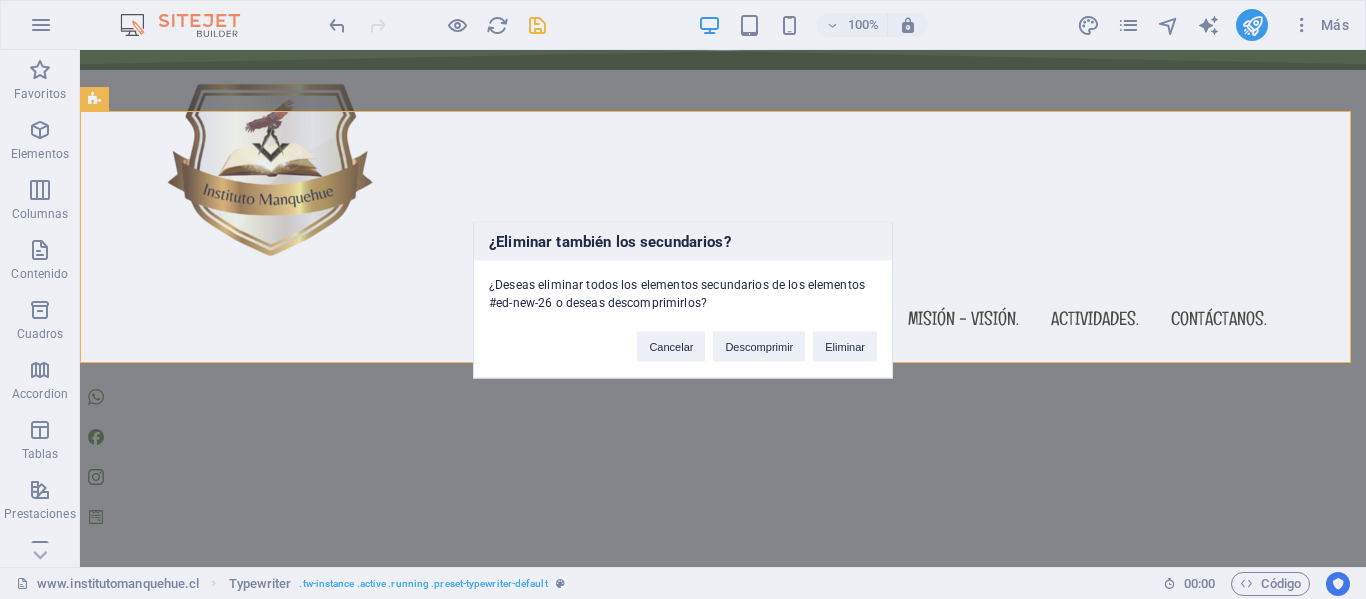 type 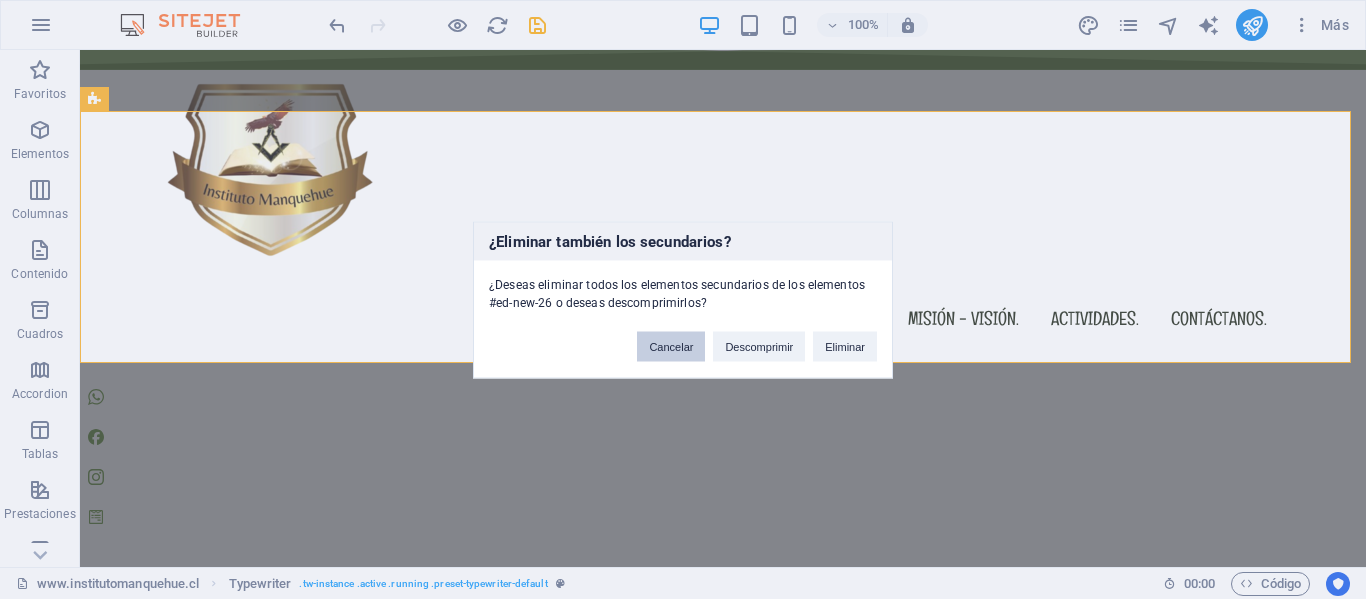drag, startPoint x: 596, startPoint y: 300, endPoint x: 676, endPoint y: 350, distance: 94.33981 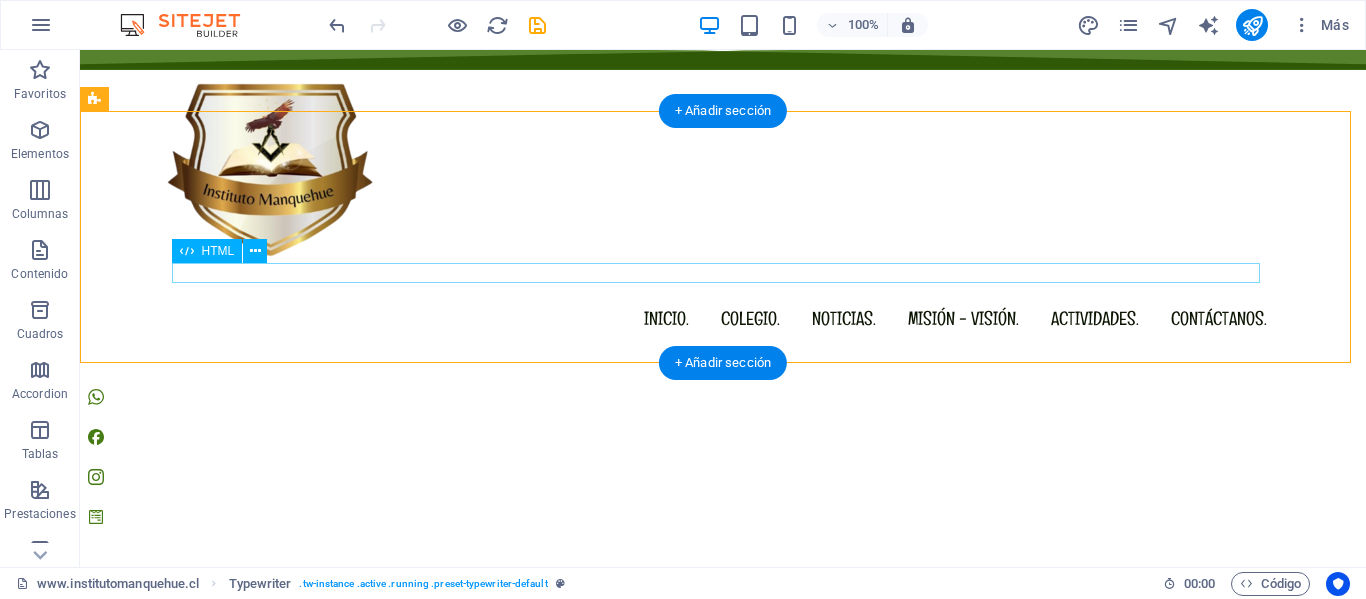 click on "I’m a web desi" at bounding box center (723, 695) 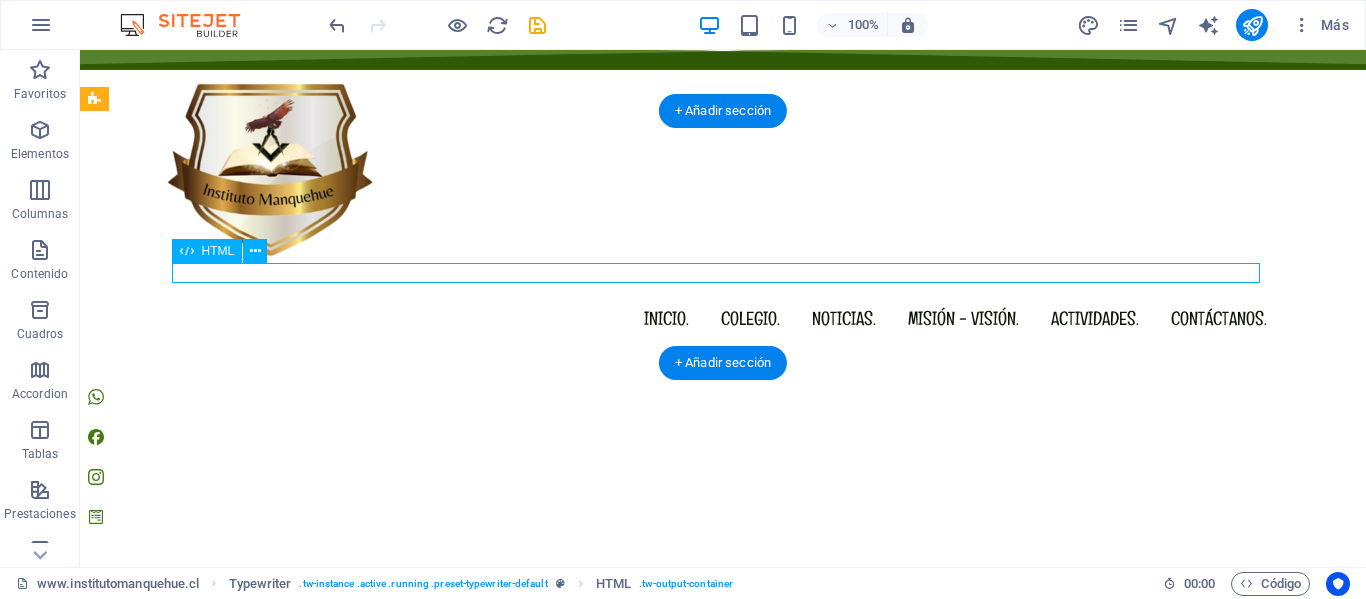 click on "I’m a web designer" at bounding box center (723, 695) 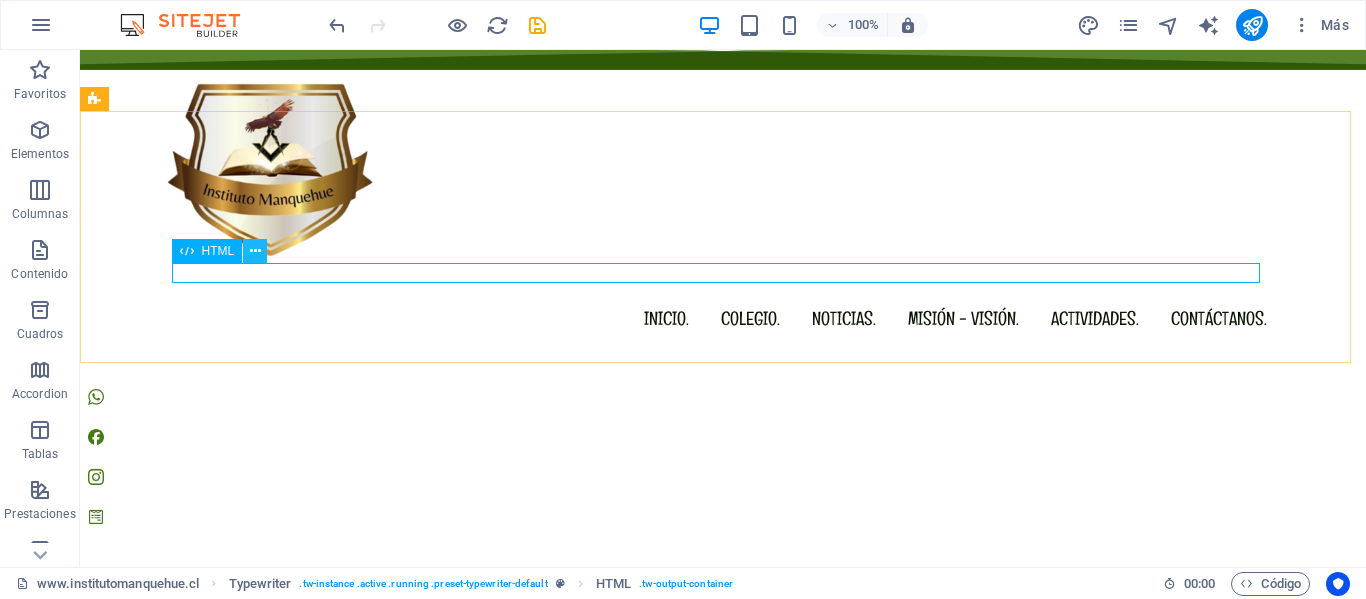 click at bounding box center (255, 251) 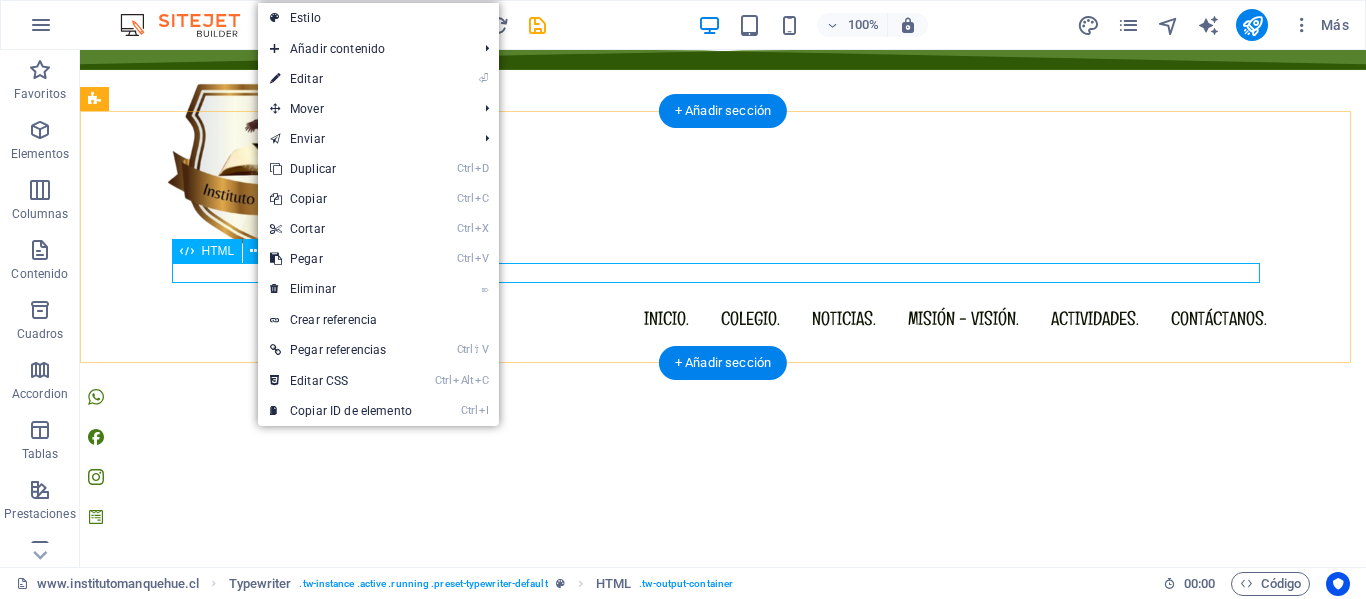 click on "I’m a developer" at bounding box center (723, 695) 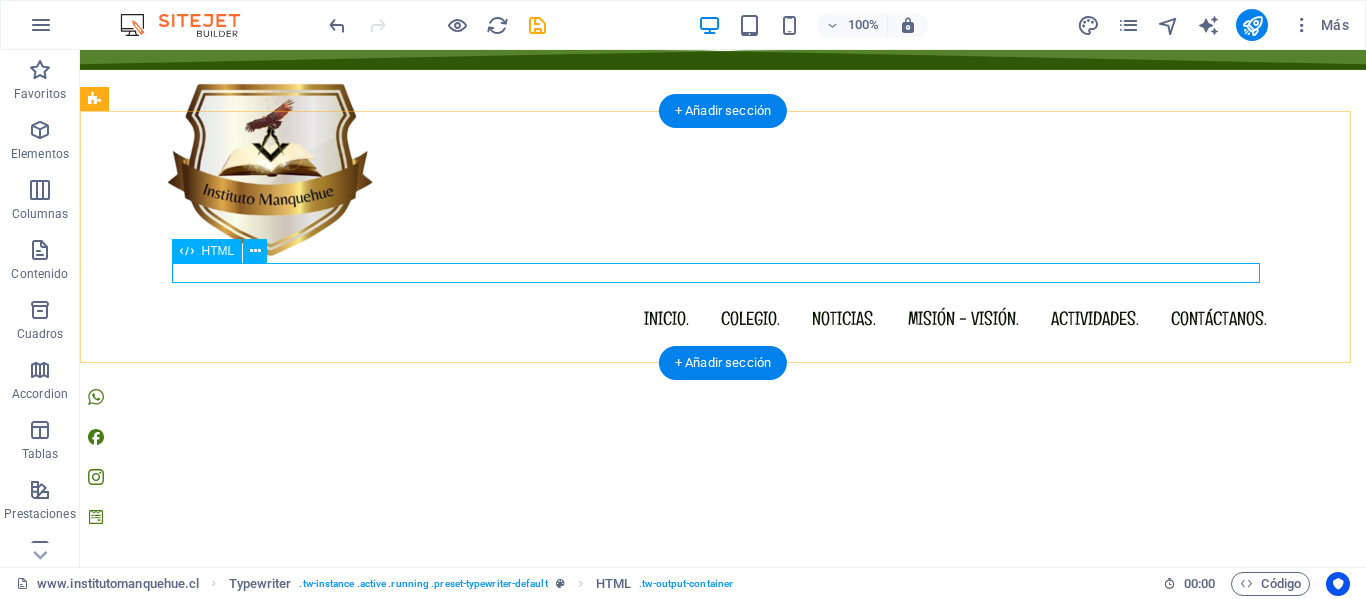 click on "I’m a developer" at bounding box center [723, 695] 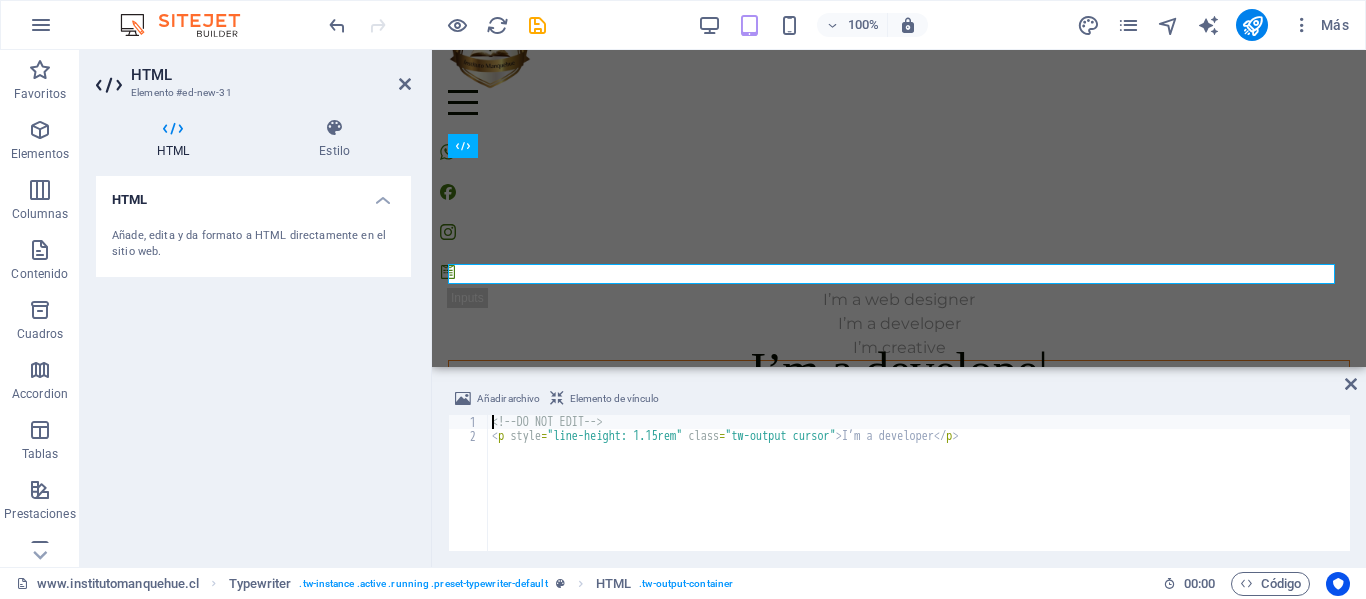 scroll, scrollTop: 145, scrollLeft: 0, axis: vertical 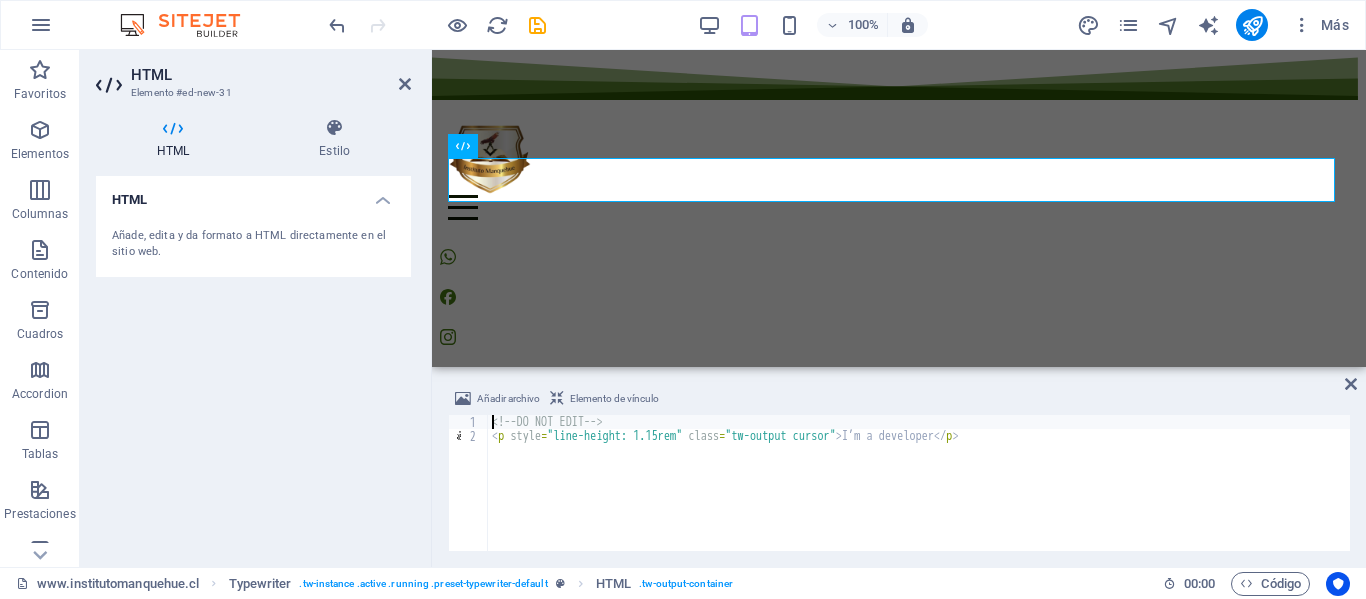 click on "<!--  DO NOT EDIT  --> < p   style = "line-height: 1.15rem"   class = "tw-output cursor" > I’m a developer </ p >" at bounding box center [919, 497] 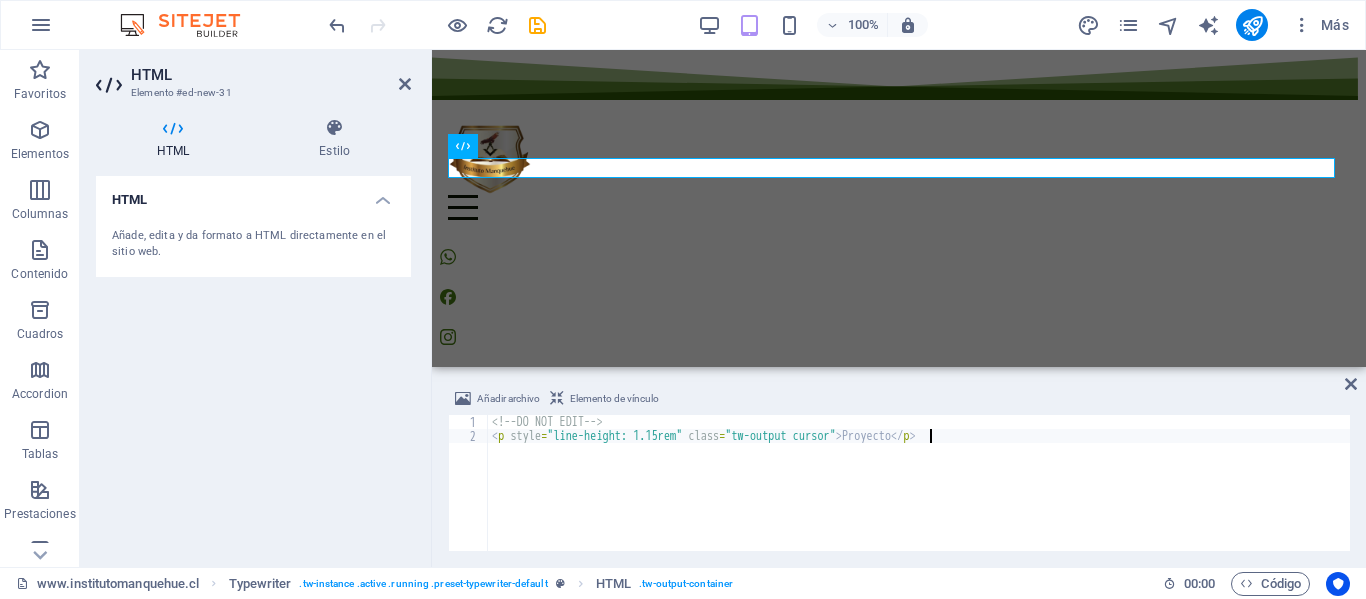 scroll, scrollTop: 0, scrollLeft: 36, axis: horizontal 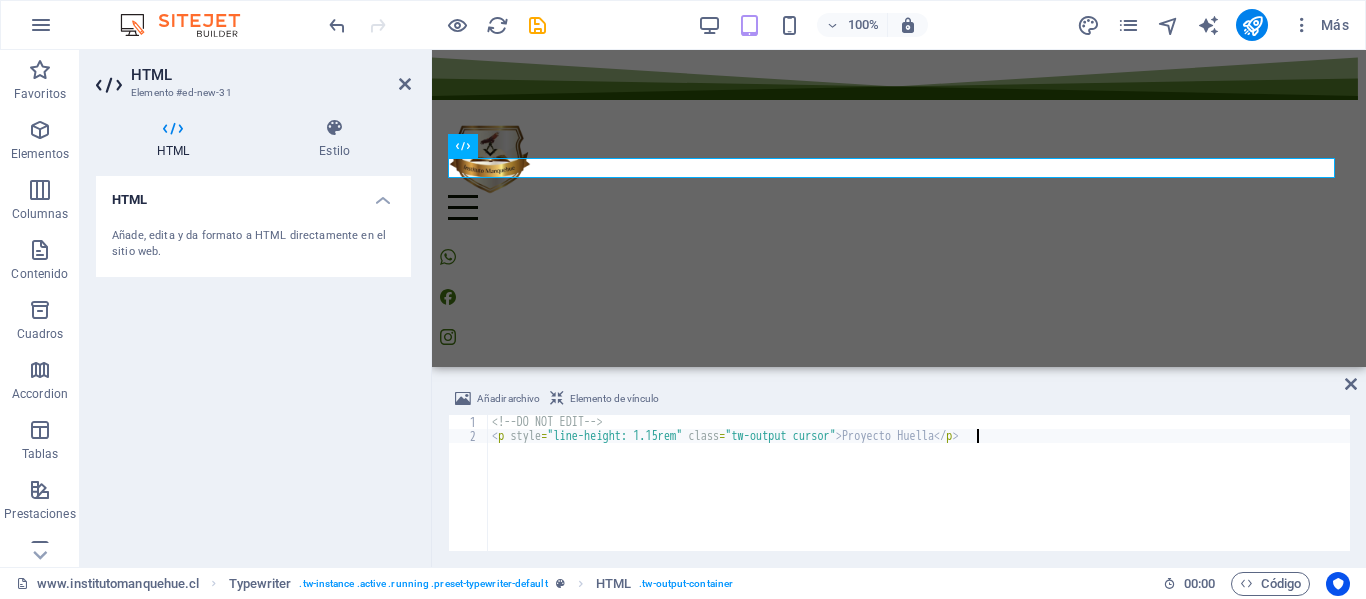 type on "<p style="line-height: 1.15rem" class="tw-output cursor">Proyecto Huellas</p>" 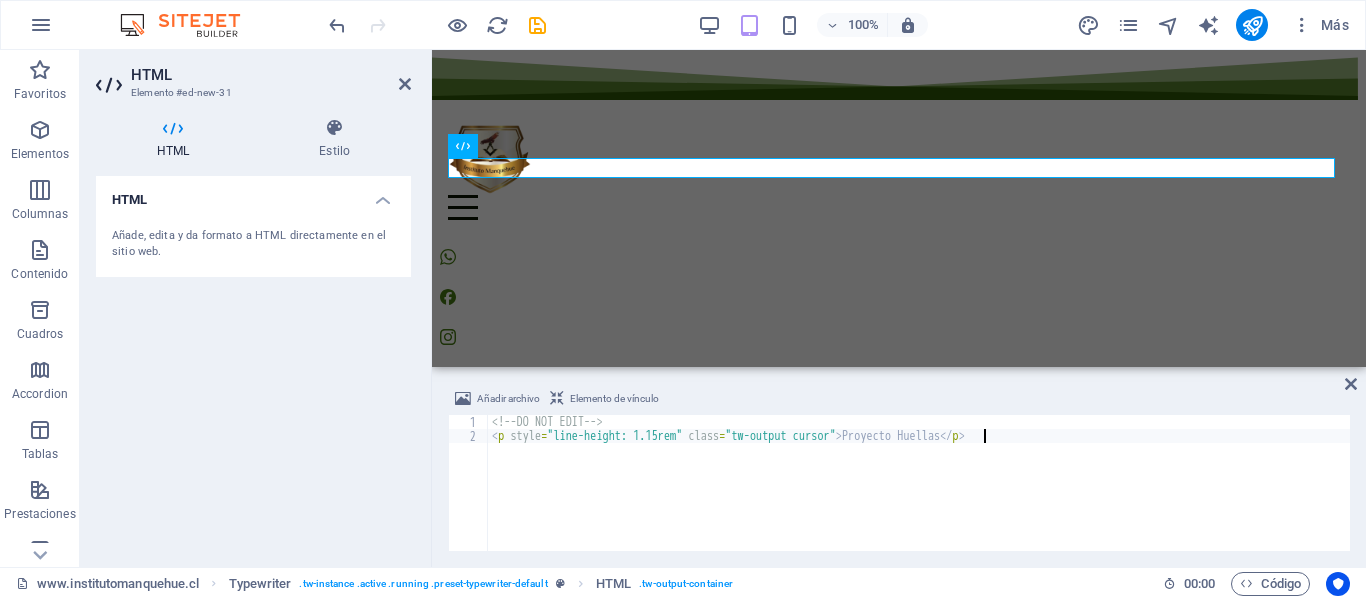 click on "<!--  DO NOT EDIT  --> < p   style = "line-height: 1.15rem"   class = "tw-output cursor" > Proyecto Huellas </ p >" at bounding box center (919, 497) 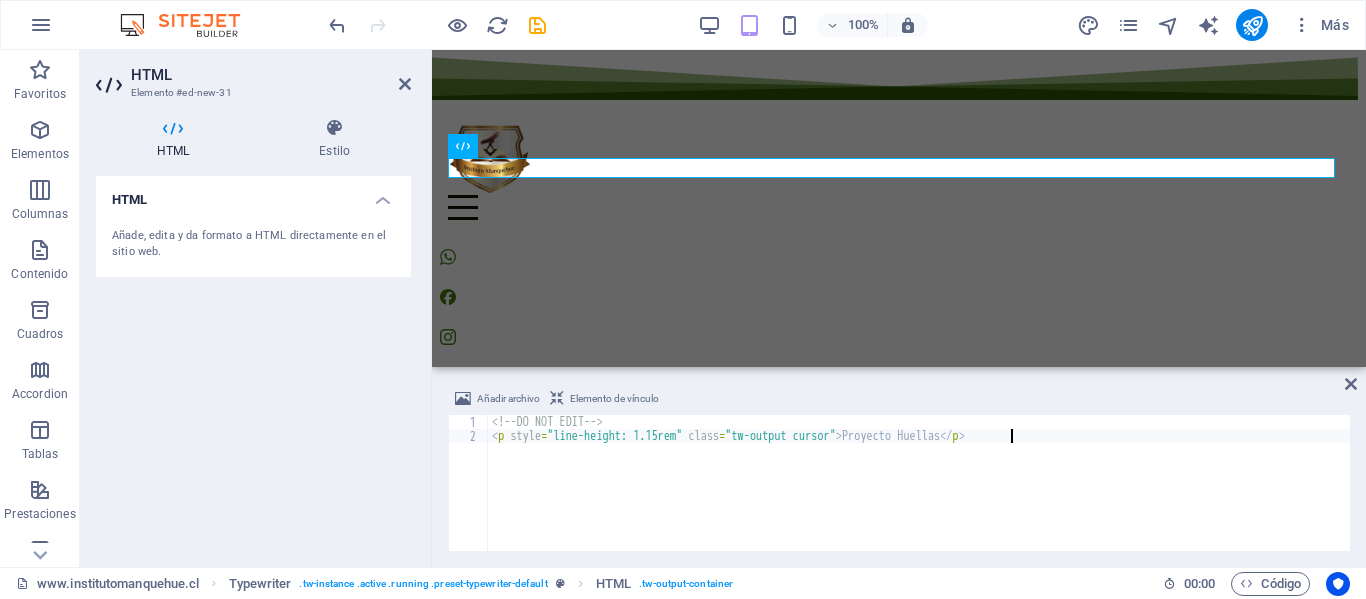 scroll, scrollTop: 0, scrollLeft: 0, axis: both 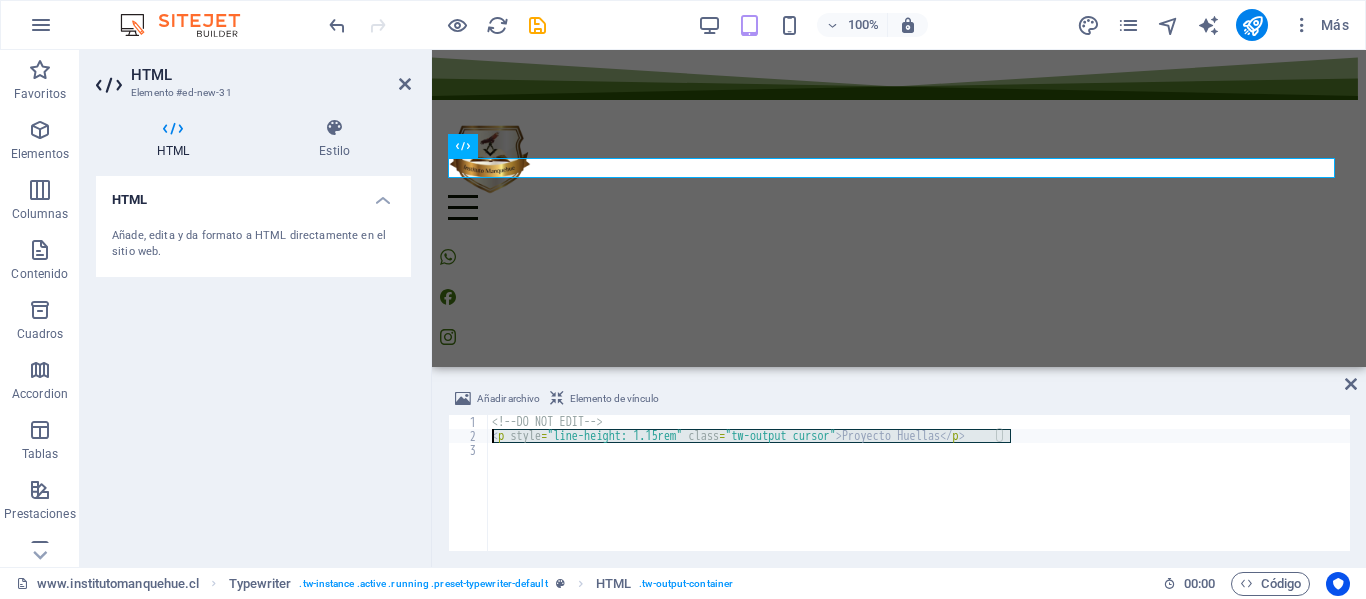 drag, startPoint x: 1014, startPoint y: 439, endPoint x: 489, endPoint y: 437, distance: 525.0038 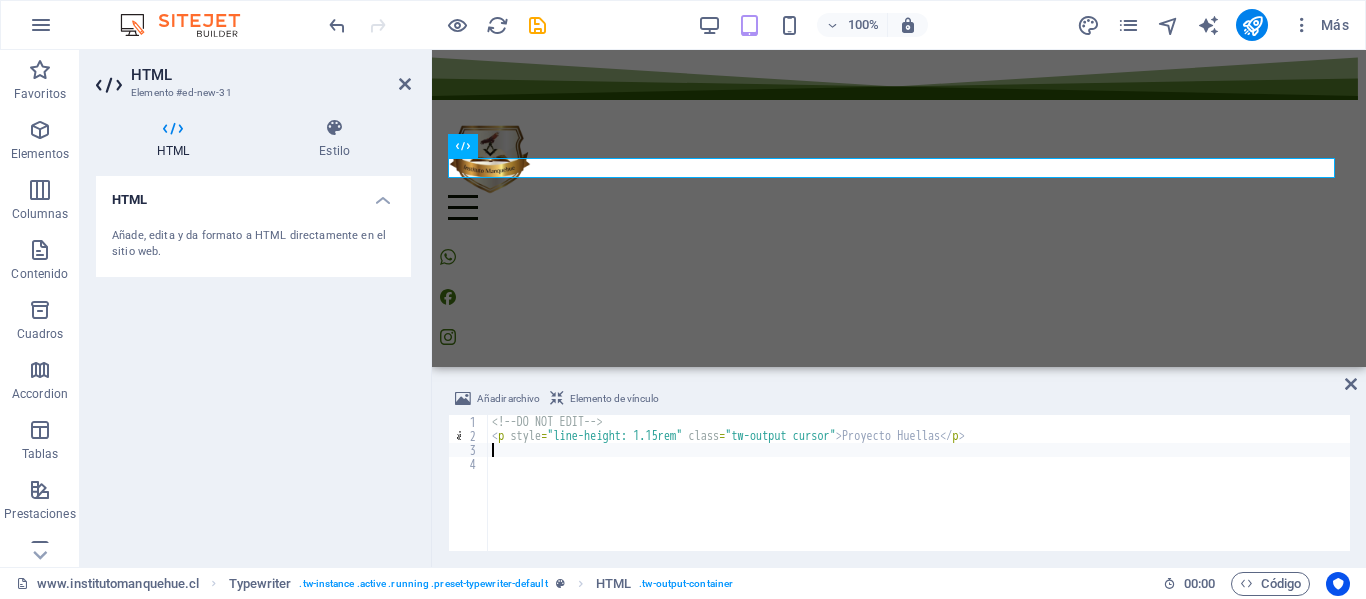 paste on "<p style="line-height: 1.15rem" class="tw-output cursor">Proyecto Huellas</p>" 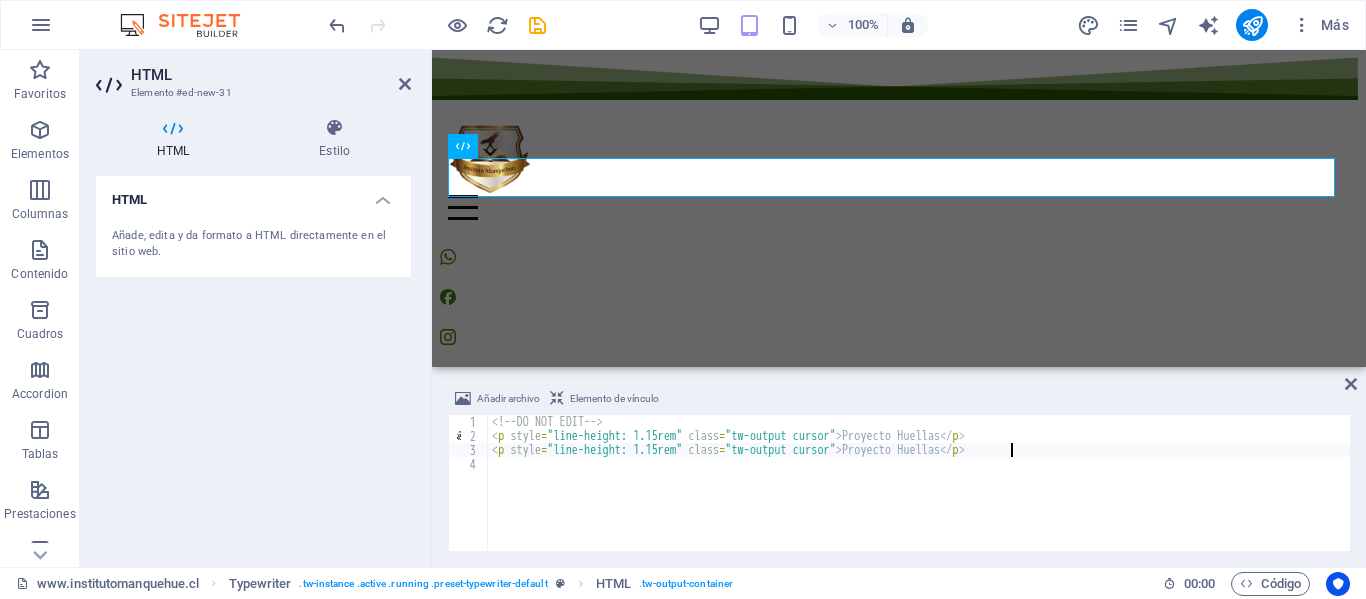 click on "<!--  DO NOT EDIT  --> < p   style = "line-height: 1.15rem"   class = "tw-output cursor" > Proyecto Huellas </ p > < p   style = "line-height: 1.15rem"   class = "tw-output cursor" > Proyecto Huellas </ p >" at bounding box center [919, 497] 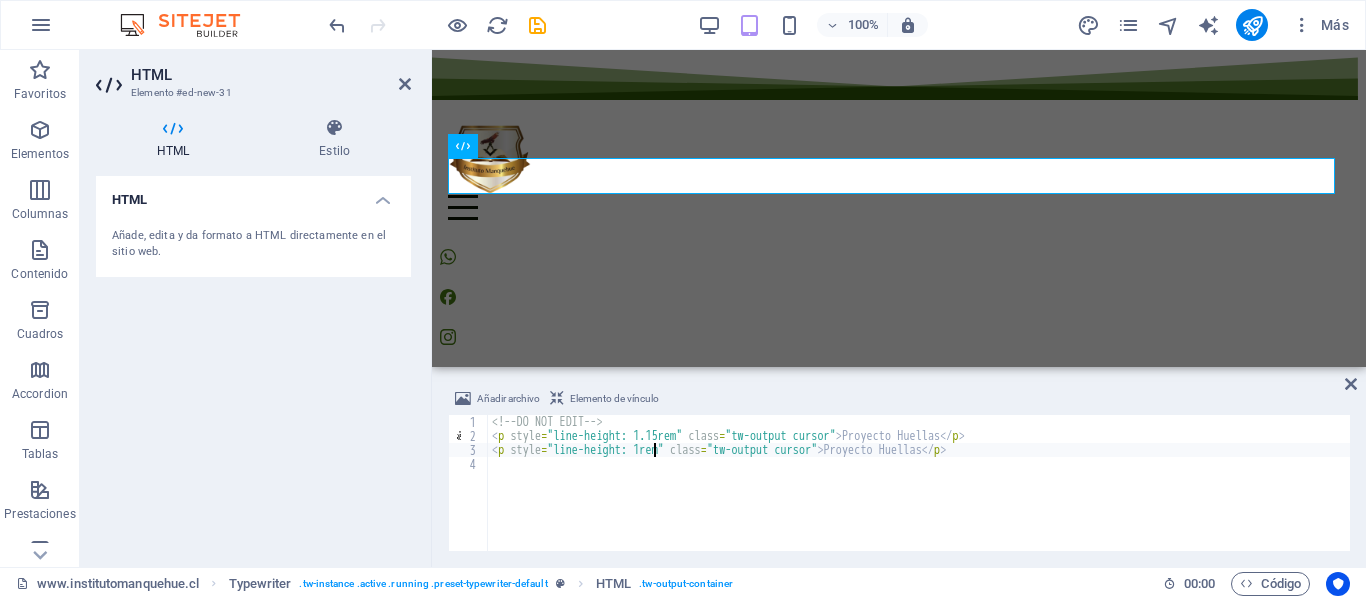 type on "<p style="line-height: 1rem" class="tw-output cursor">Proyecto Huellas</p>" 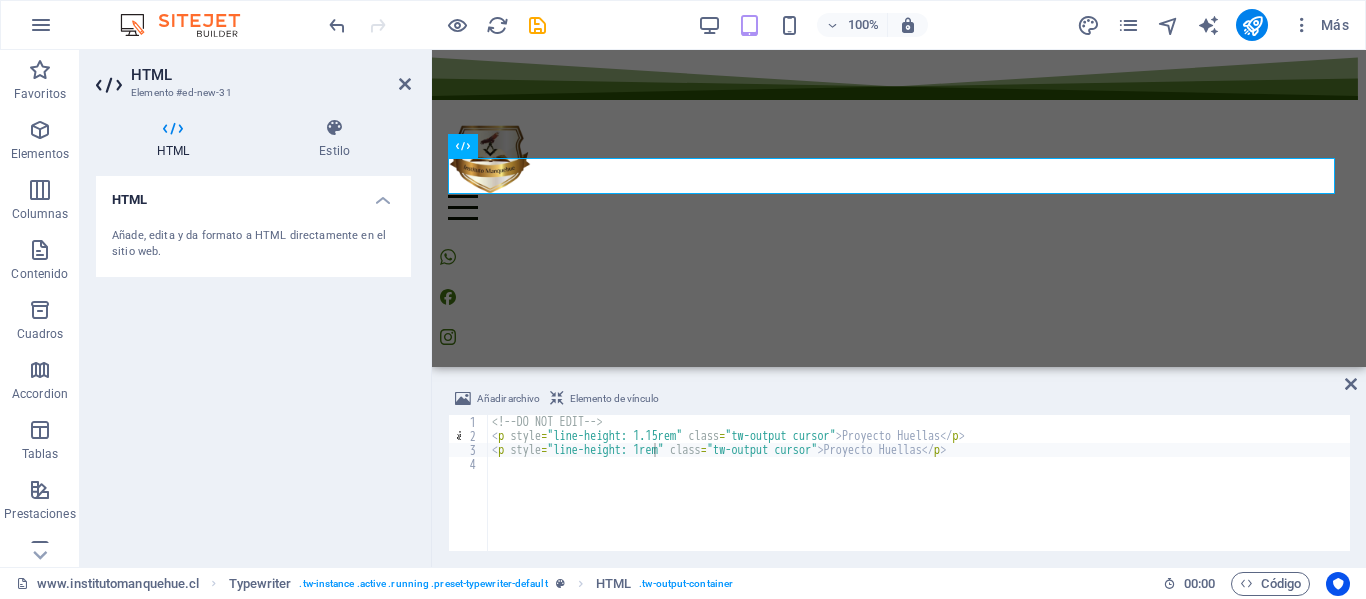 drag, startPoint x: 994, startPoint y: 582, endPoint x: 980, endPoint y: 564, distance: 22.803509 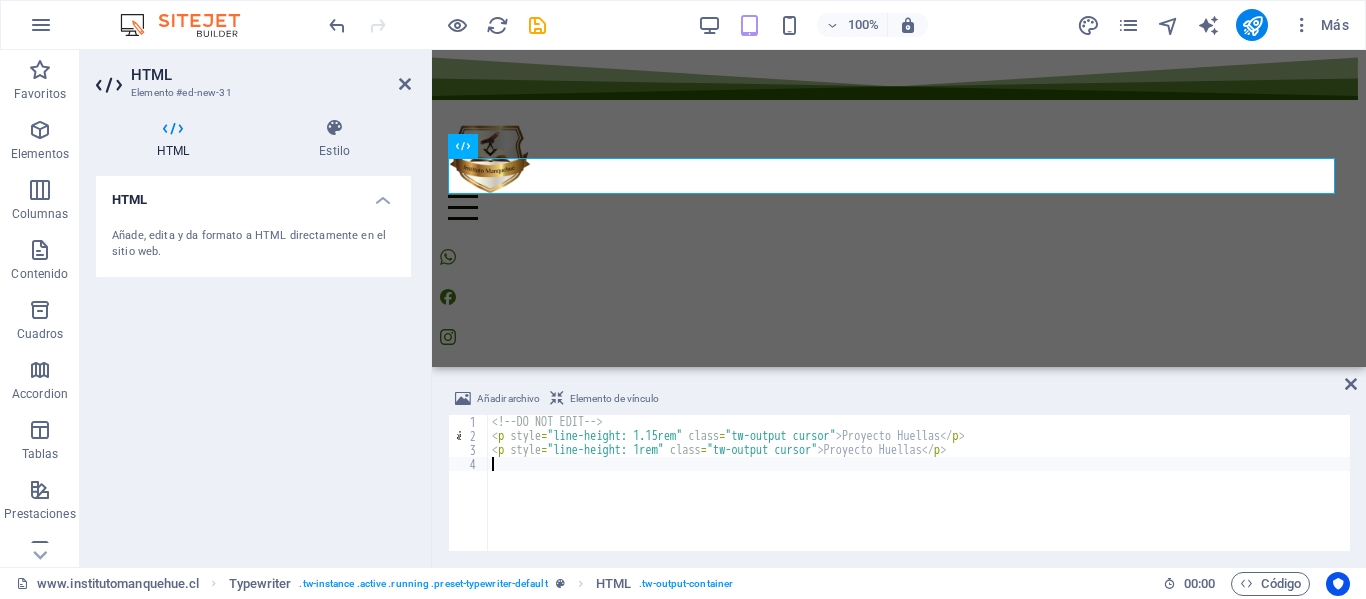 click on "<!--  DO NOT EDIT  --> < p   style = "line-height: 1.15rem"   class = "tw-output cursor" > Proyecto Huellas </ p > < p   style = "line-height: 1rem"   class = "tw-output cursor" > Proyecto Huellas </ p >" at bounding box center [919, 497] 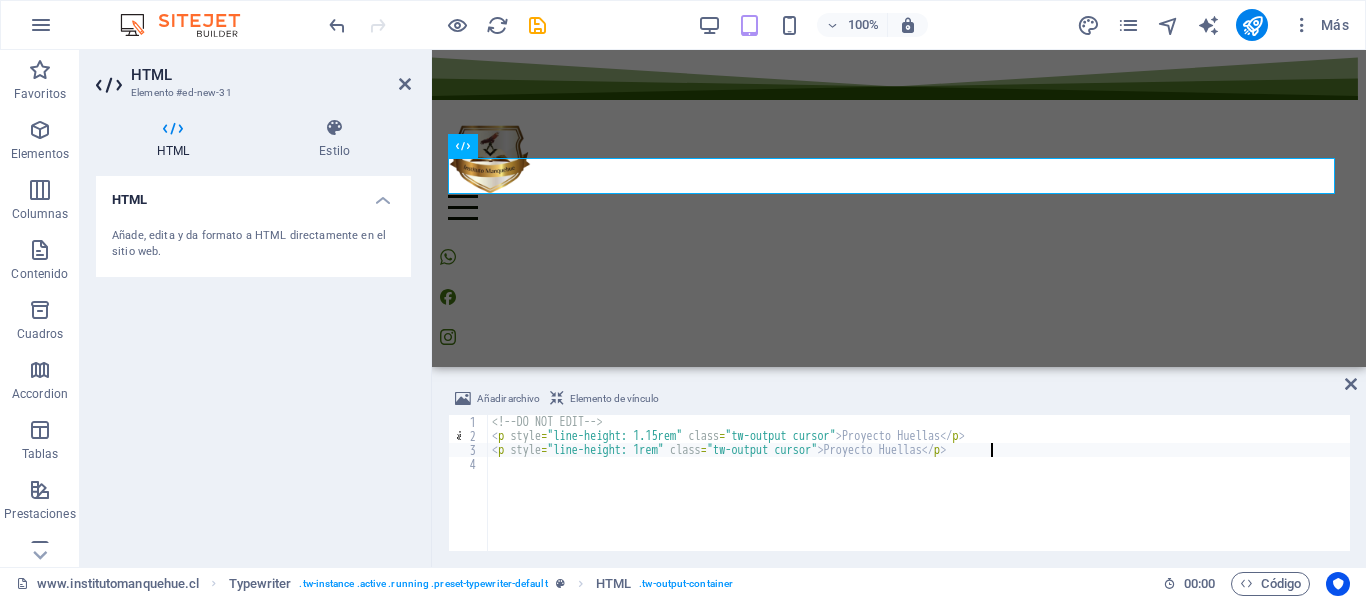 click on "<!--  DO NOT EDIT  --> < p   style = "line-height: 1.15rem"   class = "tw-output cursor" > Proyecto Huellas </ p > < p   style = "line-height: 1rem"   class = "tw-output cursor" > Proyecto Huellas </ p >" at bounding box center (919, 497) 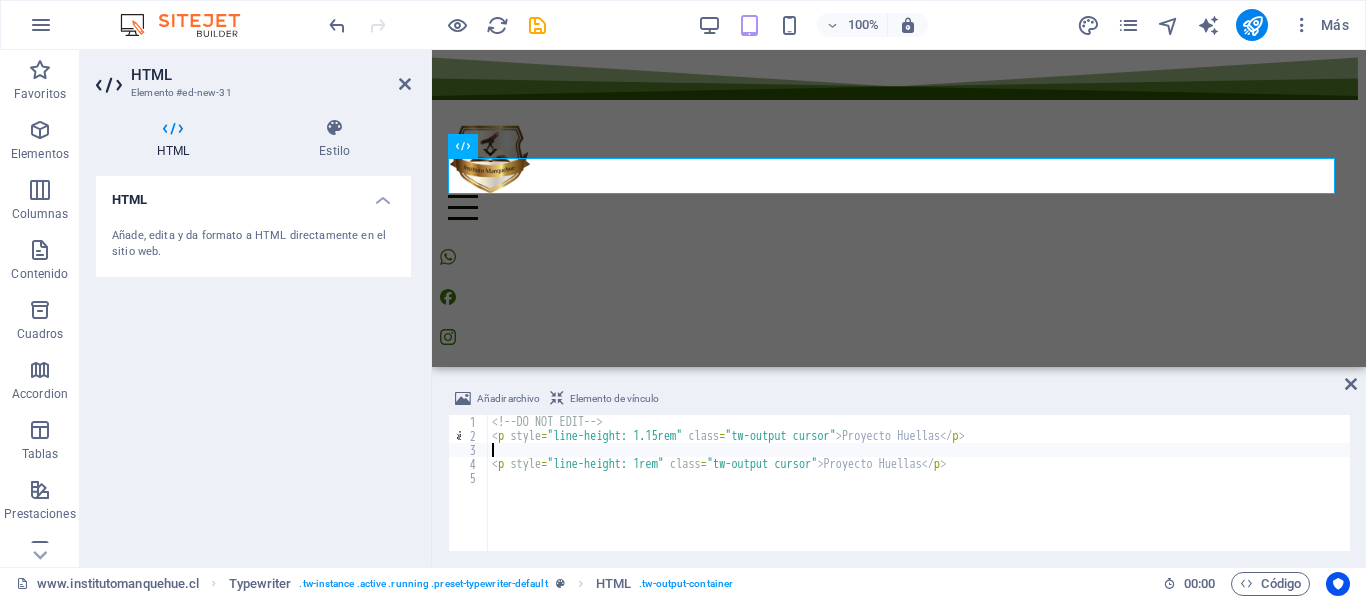 click on "<!--  DO NOT EDIT  --> < p   style = "line-height: 1.15rem"   class = "tw-output cursor" > Proyecto Huellas </ p > < p   style = "line-height: 1rem"   class = "tw-output cursor" > Proyecto Huellas </ p >" at bounding box center (919, 497) 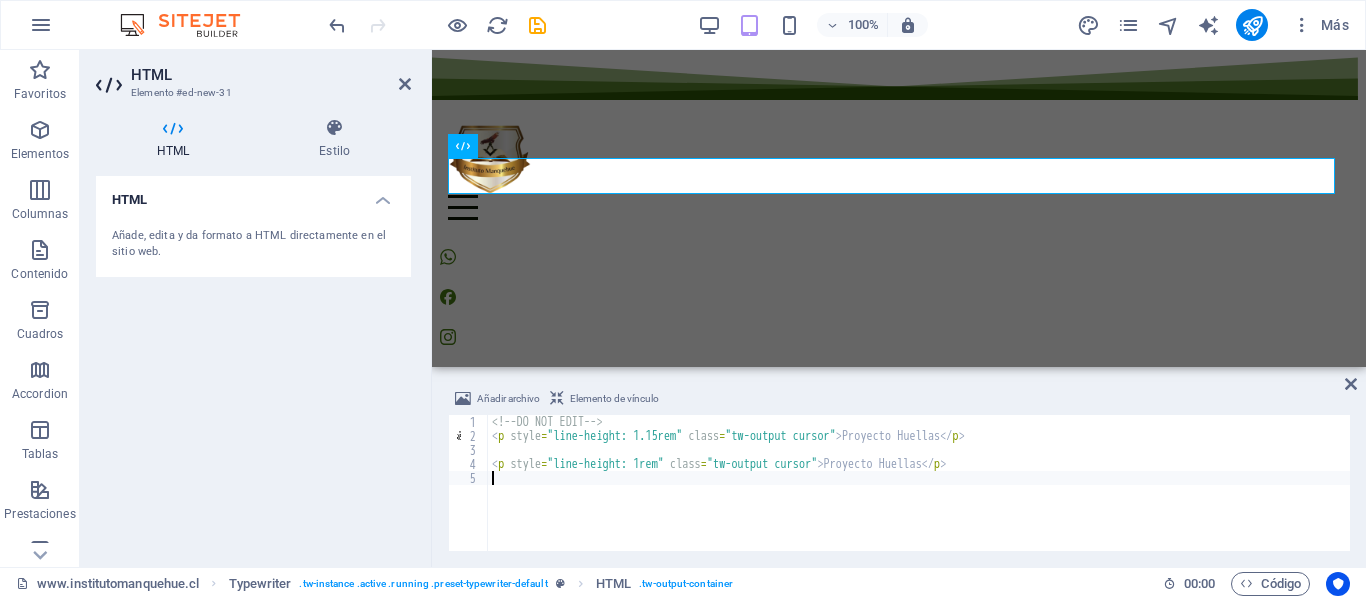 click on "<!--  DO NOT EDIT  --> < p   style = "line-height: 1.15rem"   class = "tw-output cursor" > Proyecto Huellas </ p > < p   style = "line-height: 1rem"   class = "tw-output cursor" > Proyecto Huellas </ p >" at bounding box center (919, 497) 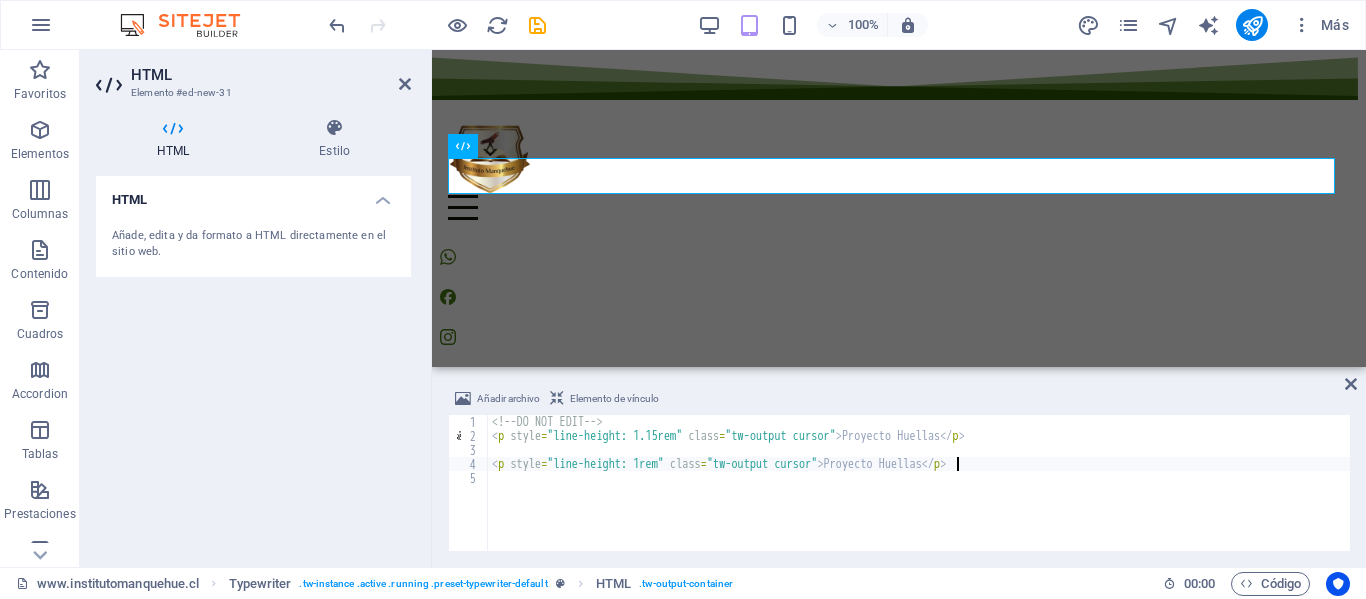 click on "<!--  DO NOT EDIT  --> < p   style = "line-height: 1.15rem"   class = "tw-output cursor" > Proyecto Huellas </ p > < p   style = "line-height: 1rem"   class = "tw-output cursor" > Proyecto Huellas </ p >" at bounding box center (919, 497) 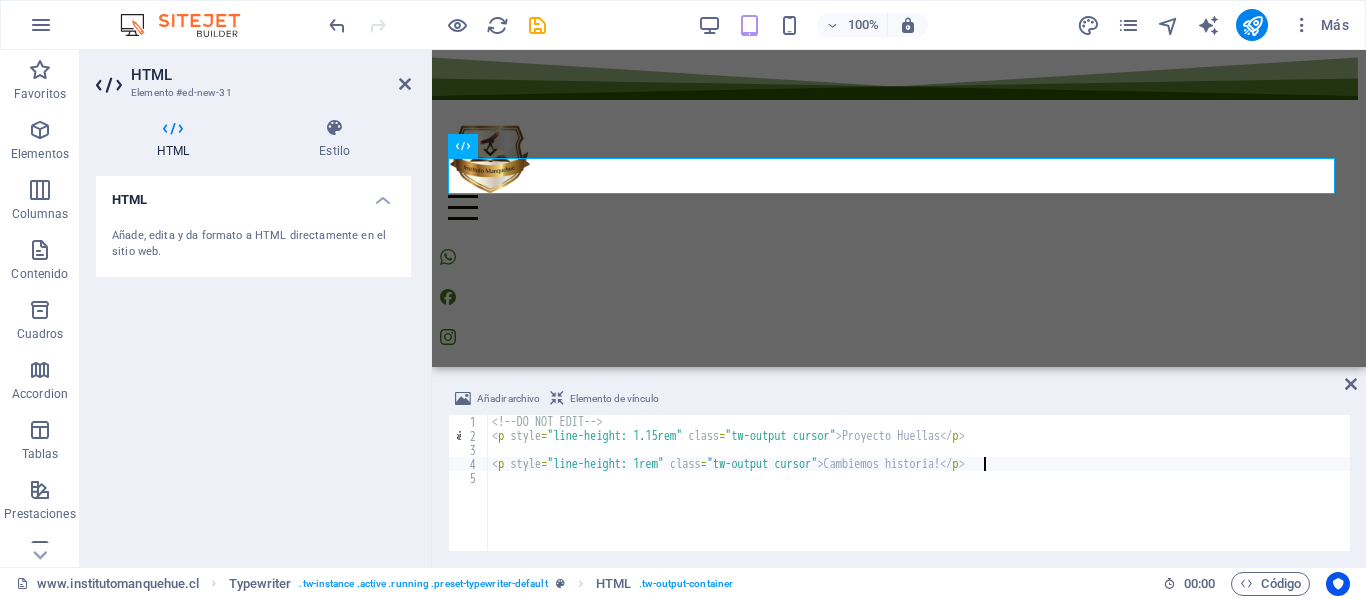 scroll, scrollTop: 0, scrollLeft: 40, axis: horizontal 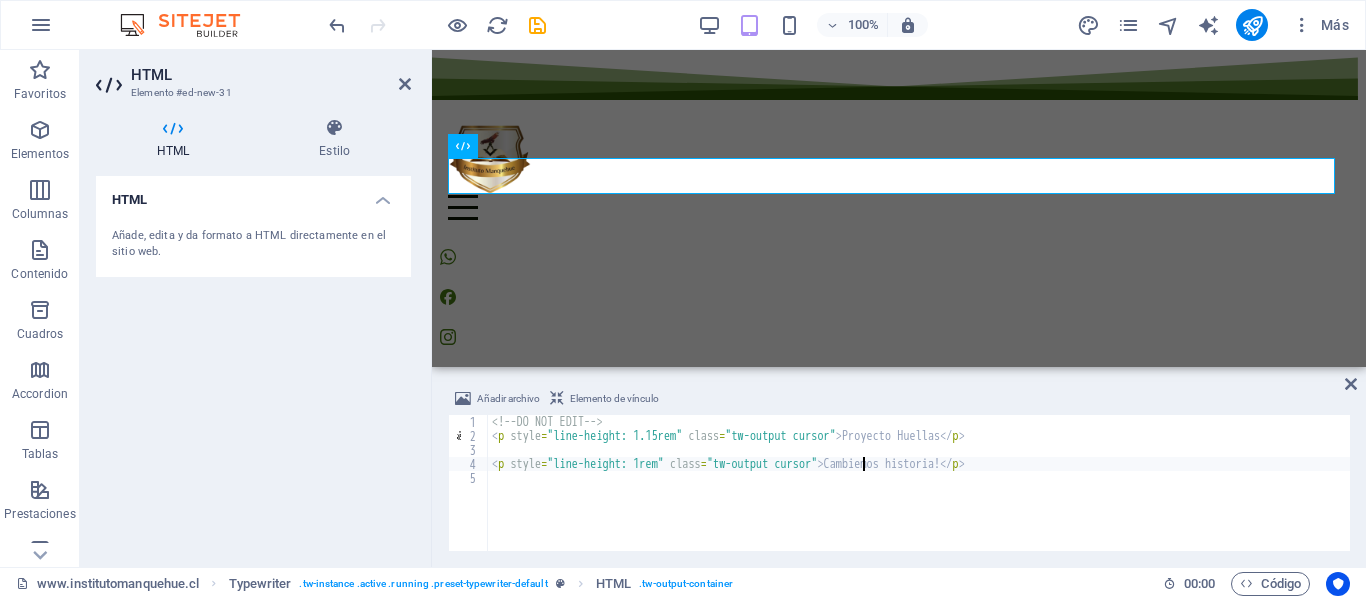 click on "<!--  DO NOT EDIT  --> < p   style = "line-height: 1.15rem"   class = "tw-output cursor" > Proyecto Huellas </ p > < p   style = "line-height: 1rem"   class = "tw-output cursor" > Cambiemos historia! </ p >" at bounding box center [919, 497] 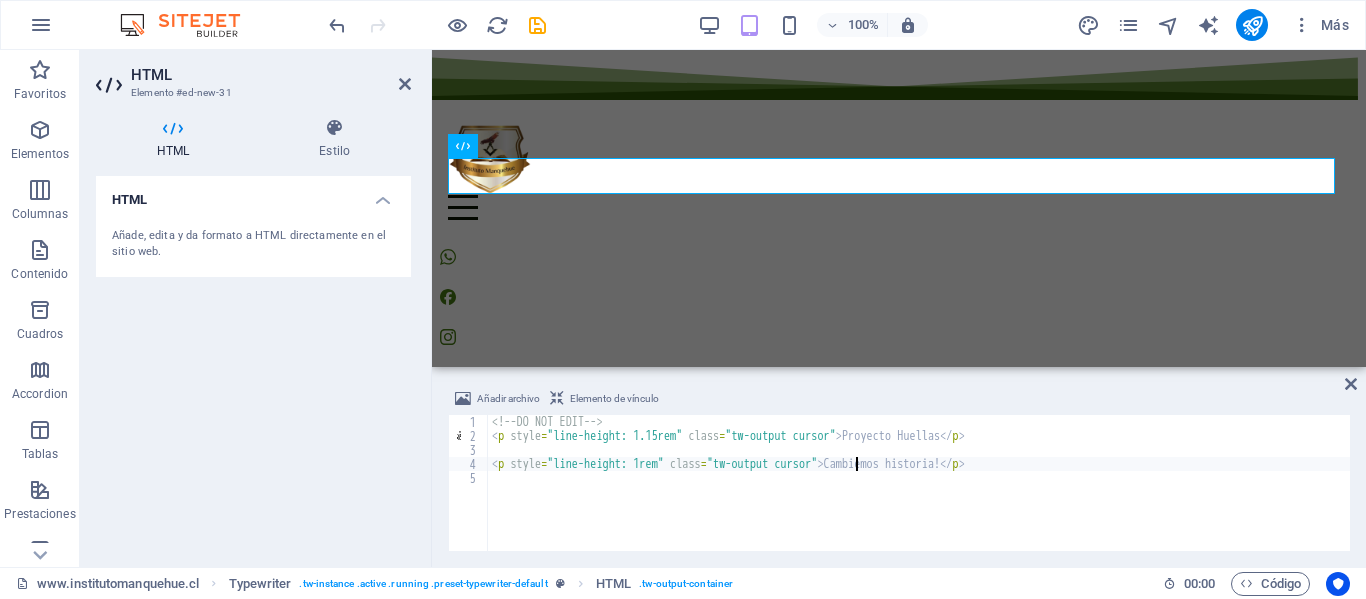 type on "<p style="line-height: 1rem" class="tw-output cursor">¡Cambiemos historia!</p>" 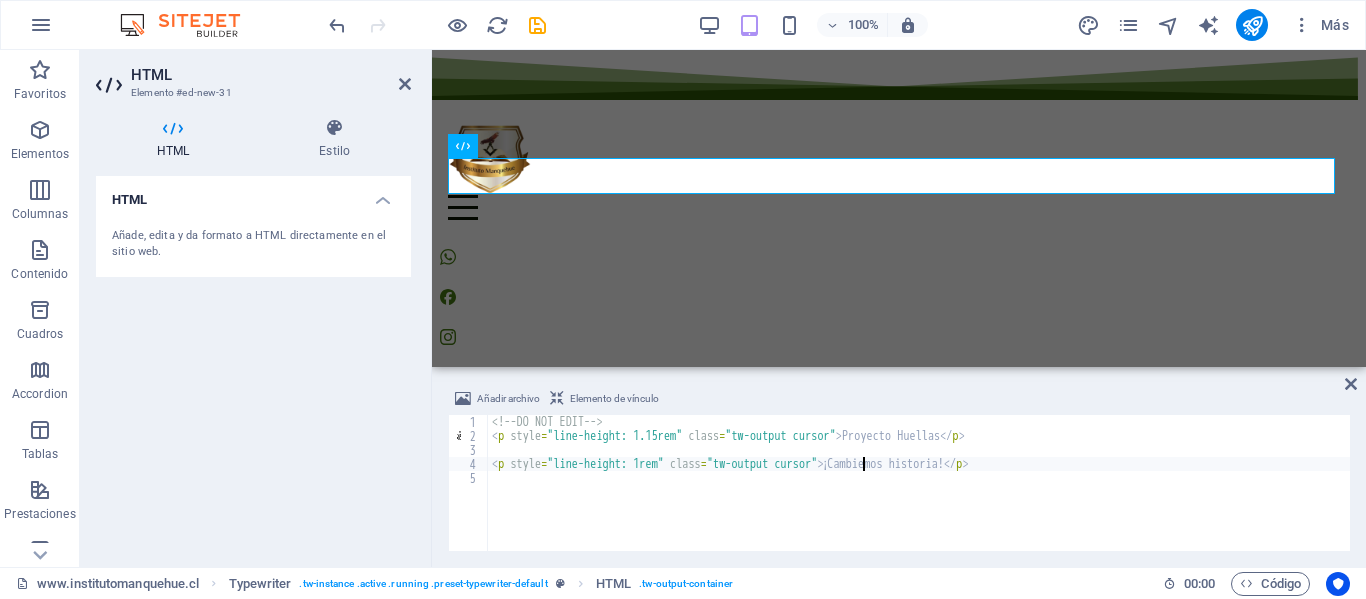 scroll, scrollTop: 0, scrollLeft: 31, axis: horizontal 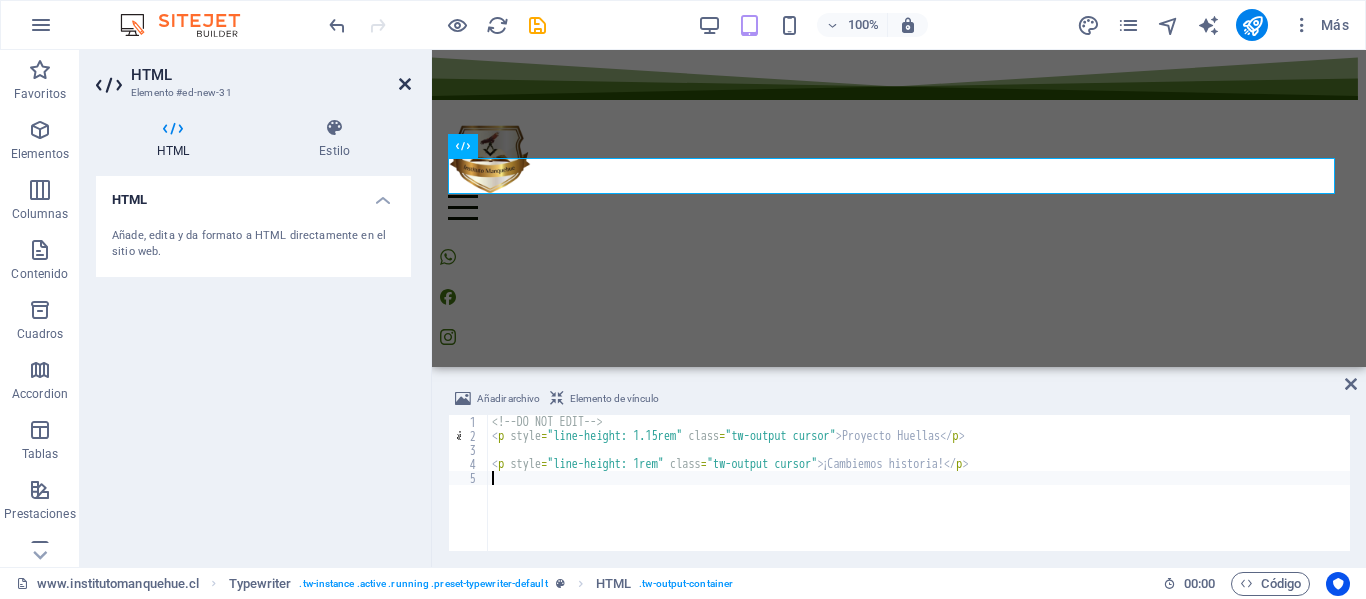 type 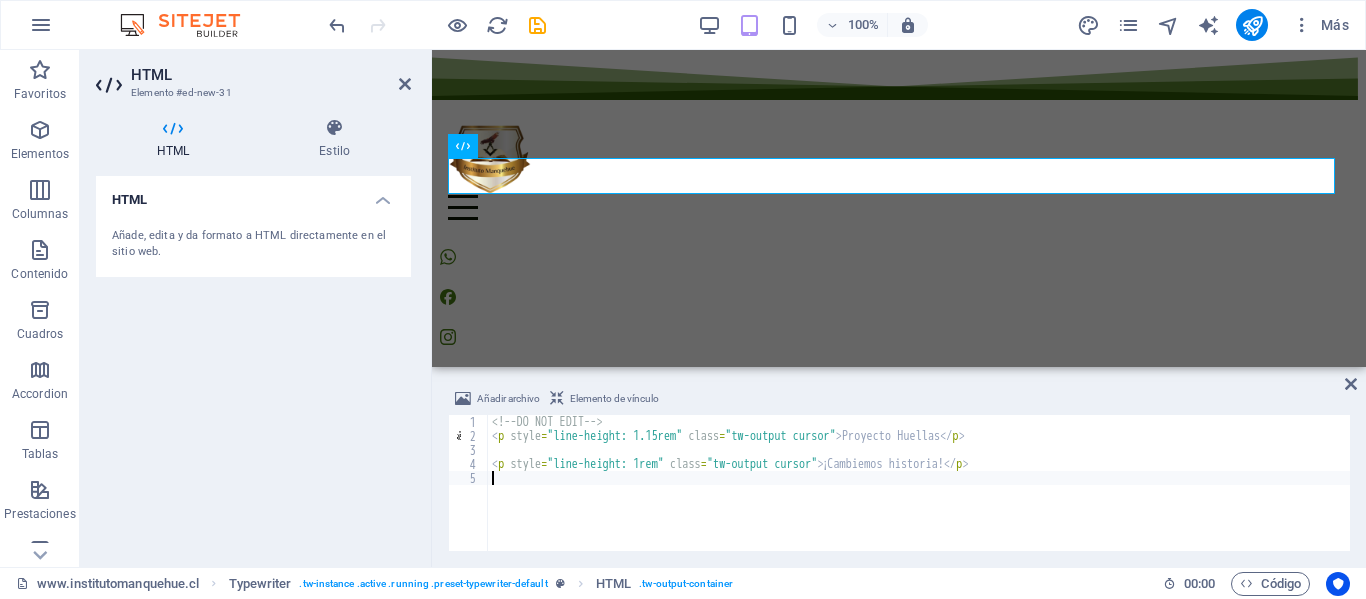 scroll, scrollTop: 200, scrollLeft: 0, axis: vertical 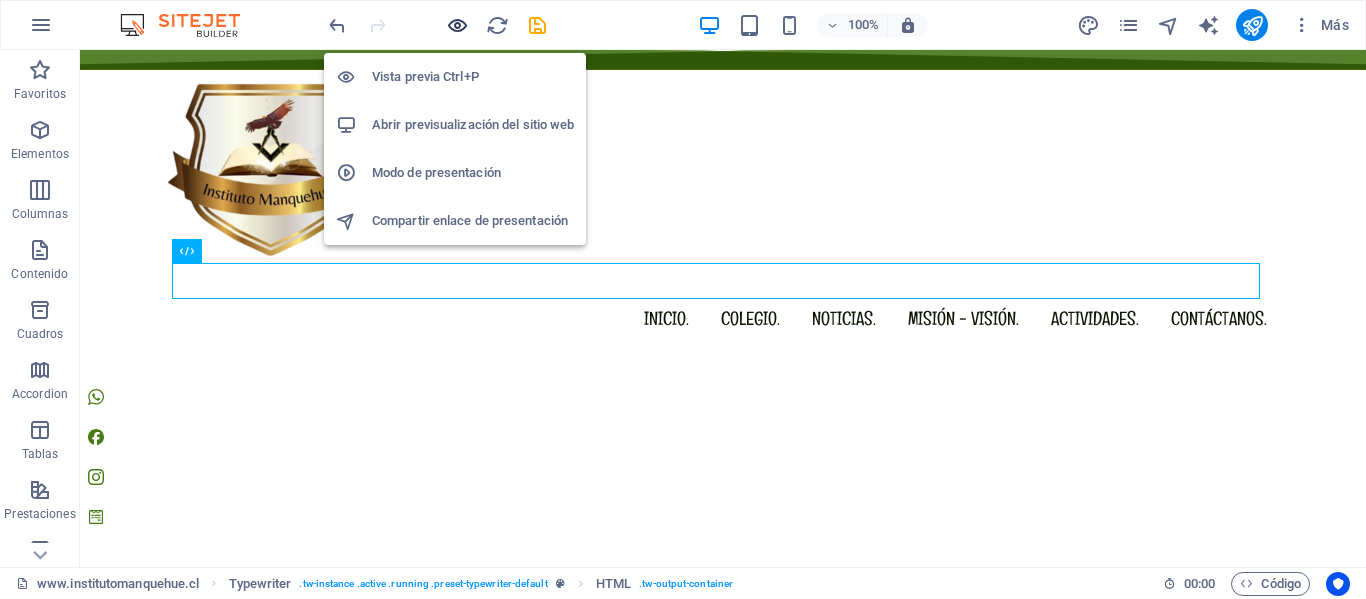 click at bounding box center (457, 25) 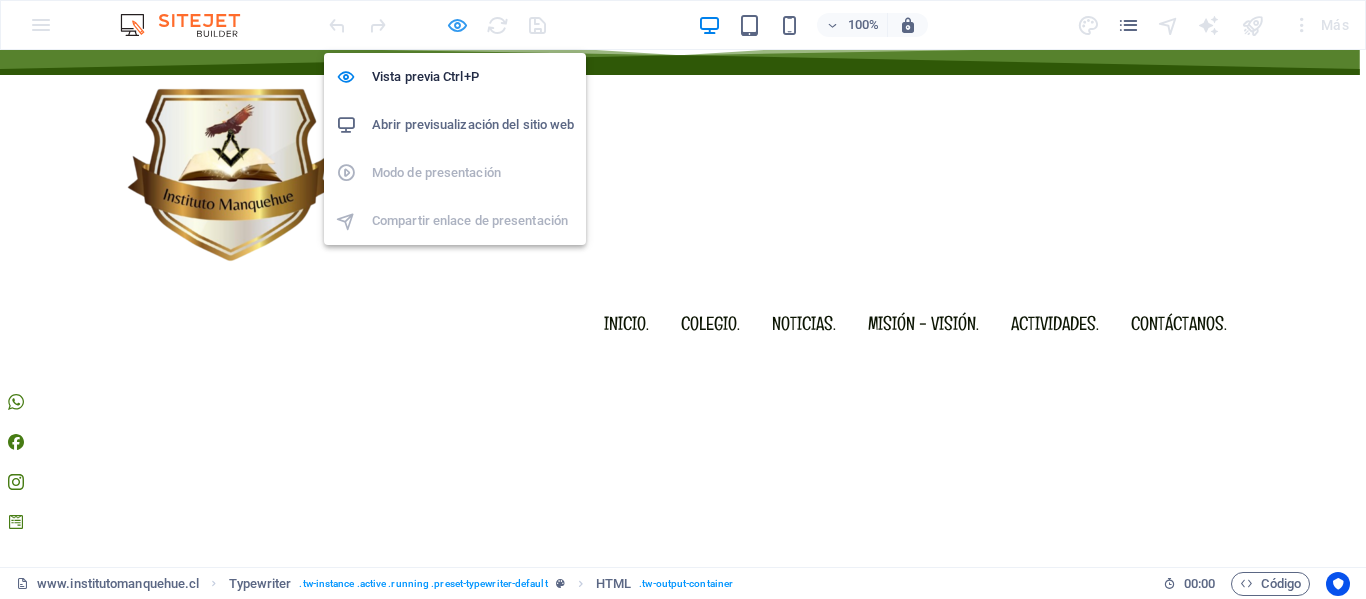 scroll, scrollTop: 195, scrollLeft: 0, axis: vertical 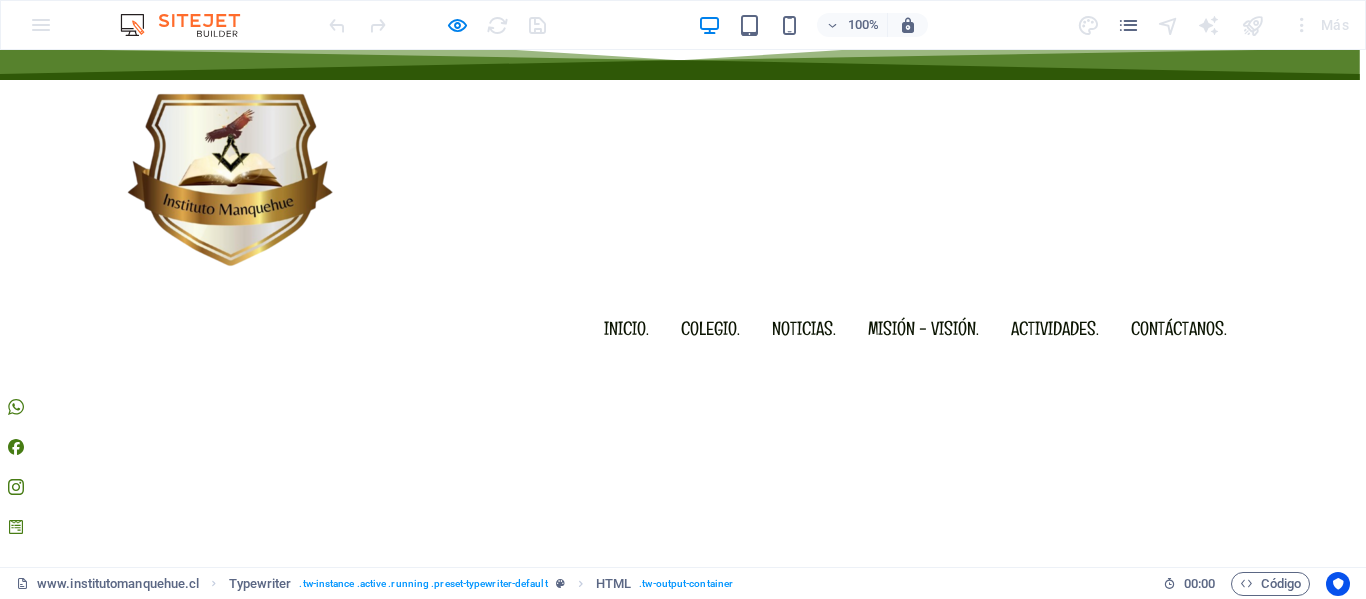 click on "I’m a web designer I’m a developer I’m creative
Proyecto Huellas
¡Cambiemos historia!" at bounding box center (683, 640) 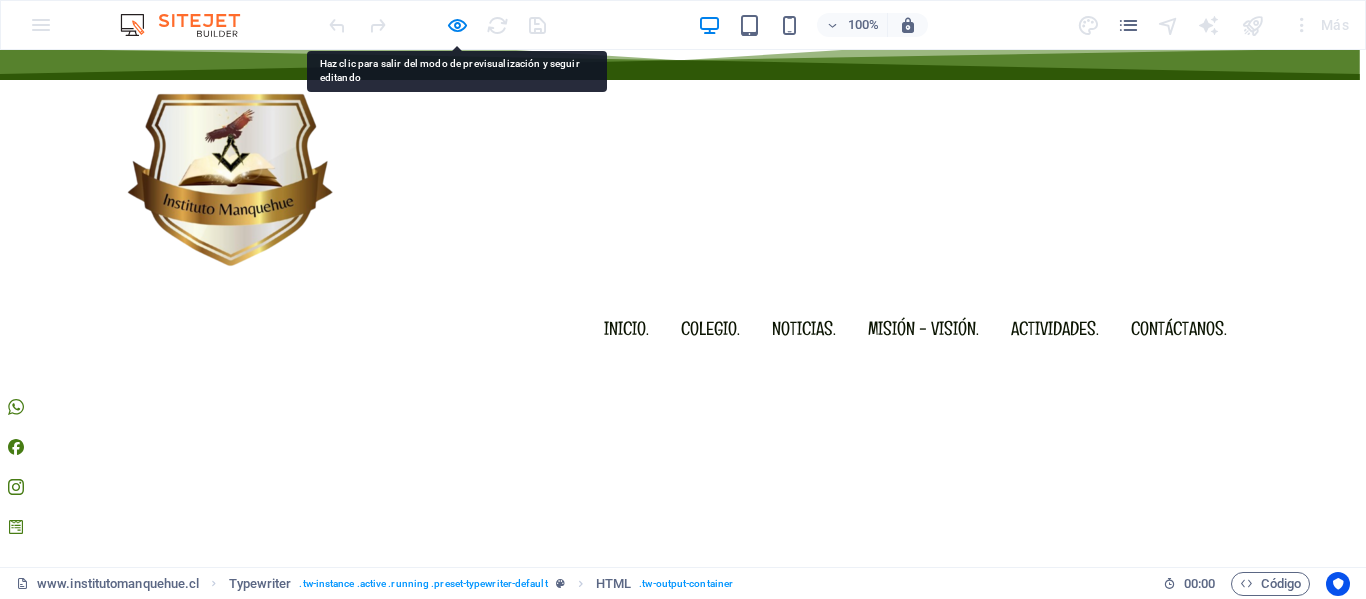 click on "Proyecto Huellas" at bounding box center (683, 632) 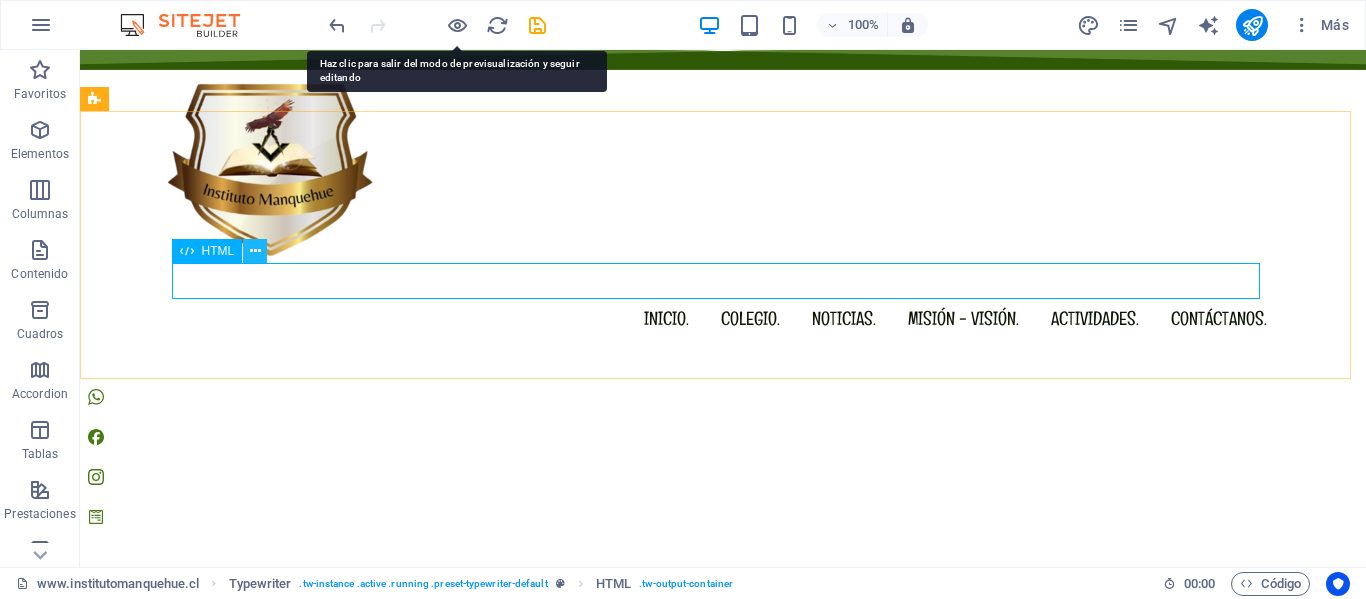 click at bounding box center [255, 251] 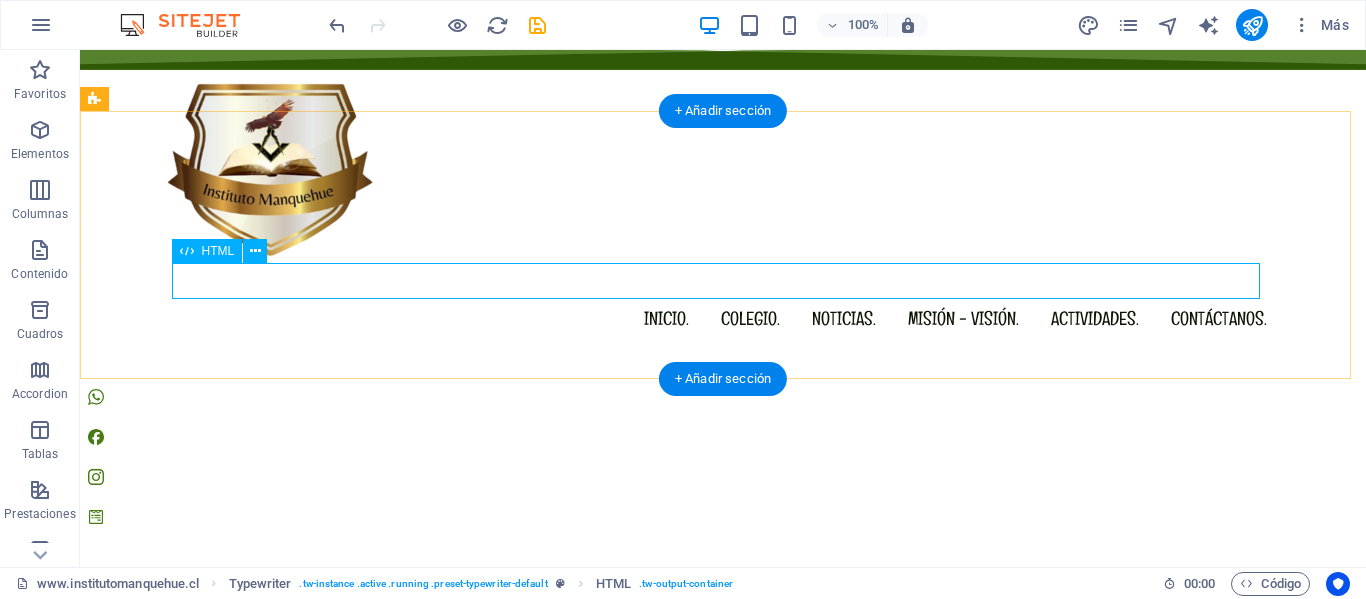 click on "Proyecto Huellas
¡Cambiemos historia!" at bounding box center (723, 703) 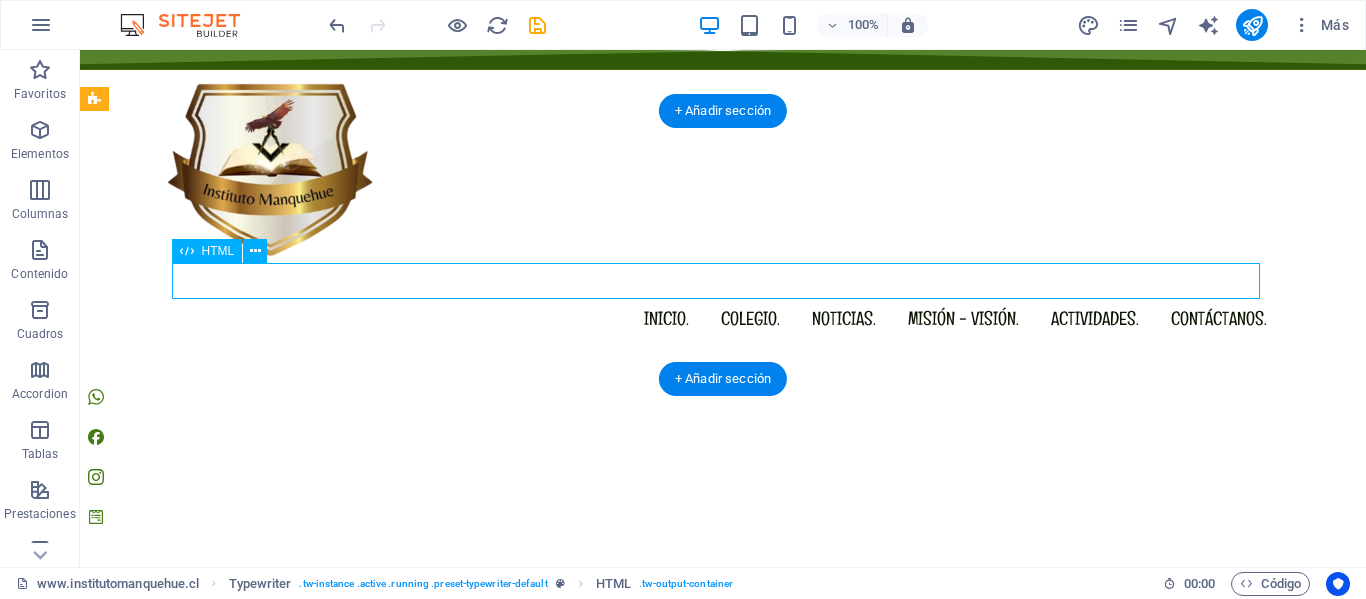 click on "Proyecto Huellas
¡Cambiemos historia!" at bounding box center [723, 703] 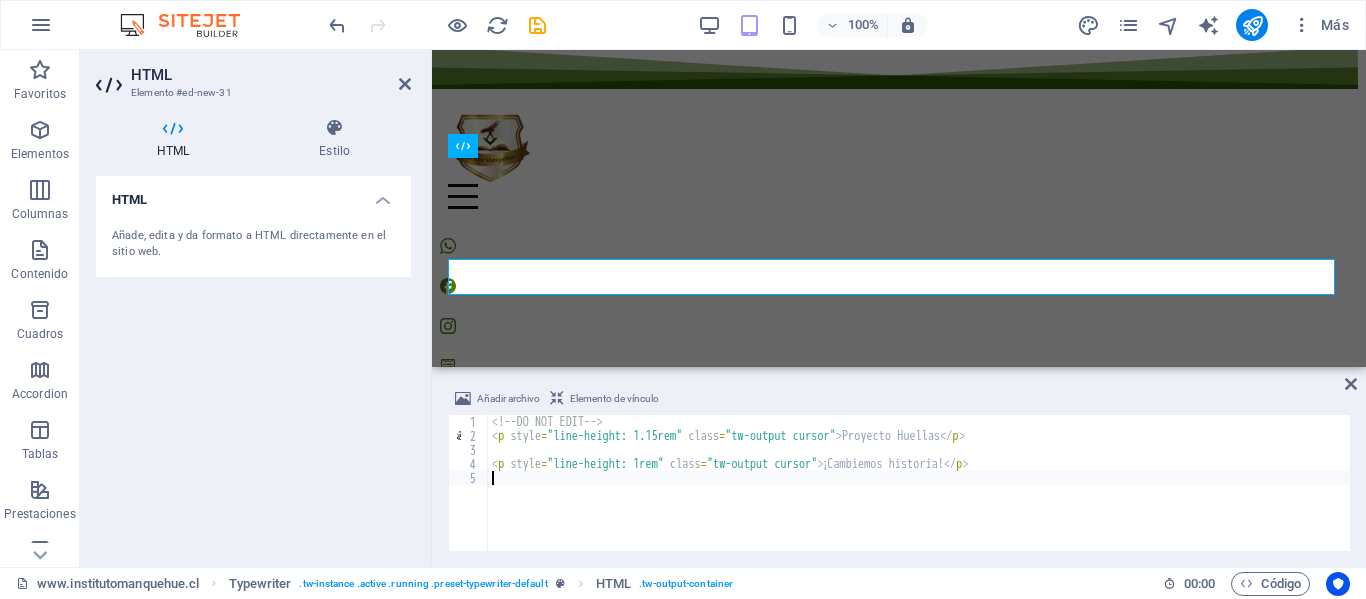 scroll, scrollTop: 145, scrollLeft: 0, axis: vertical 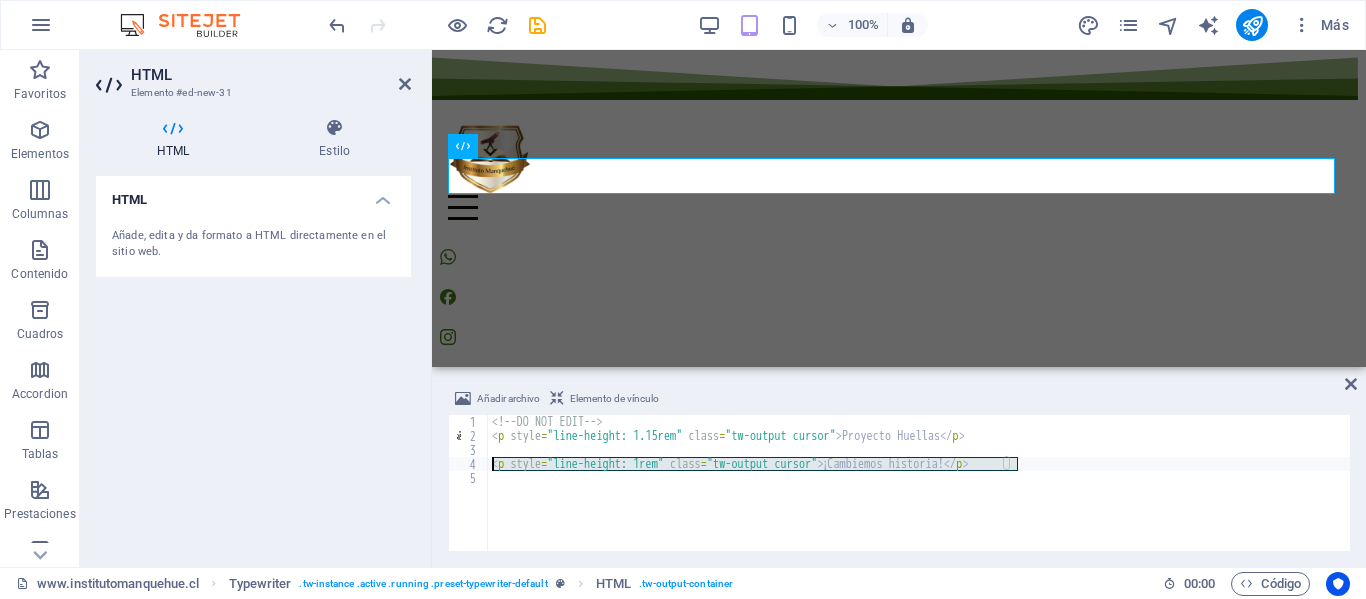 drag, startPoint x: 1027, startPoint y: 462, endPoint x: 490, endPoint y: 465, distance: 537.00836 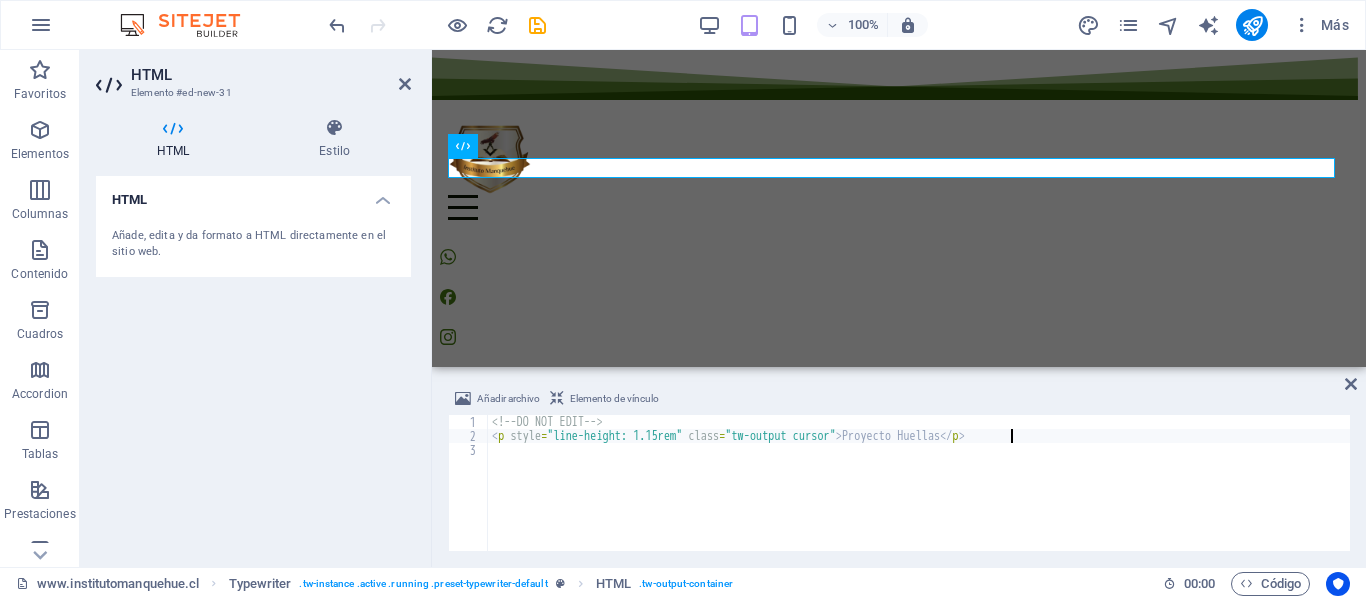 click on "<!--  DO NOT EDIT  --> < p   style = "line-height: 1.15rem"   class = "tw-output cursor" > Proyecto Huellas </ p >" at bounding box center [919, 497] 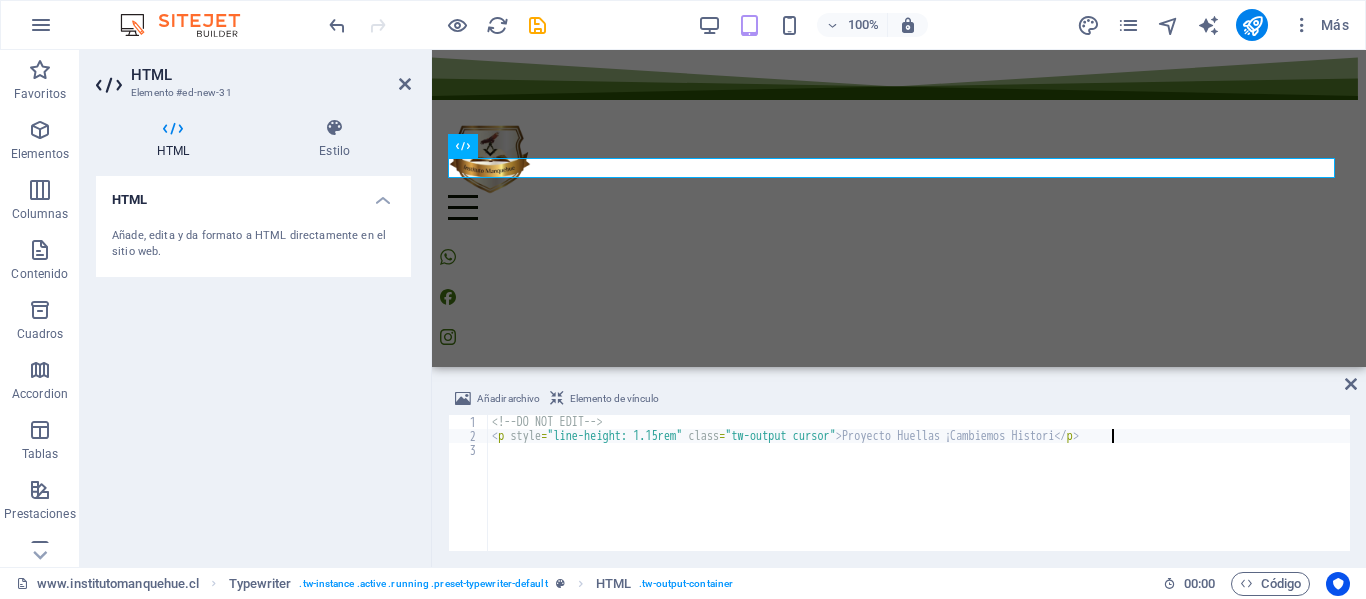 scroll, scrollTop: 0, scrollLeft: 51, axis: horizontal 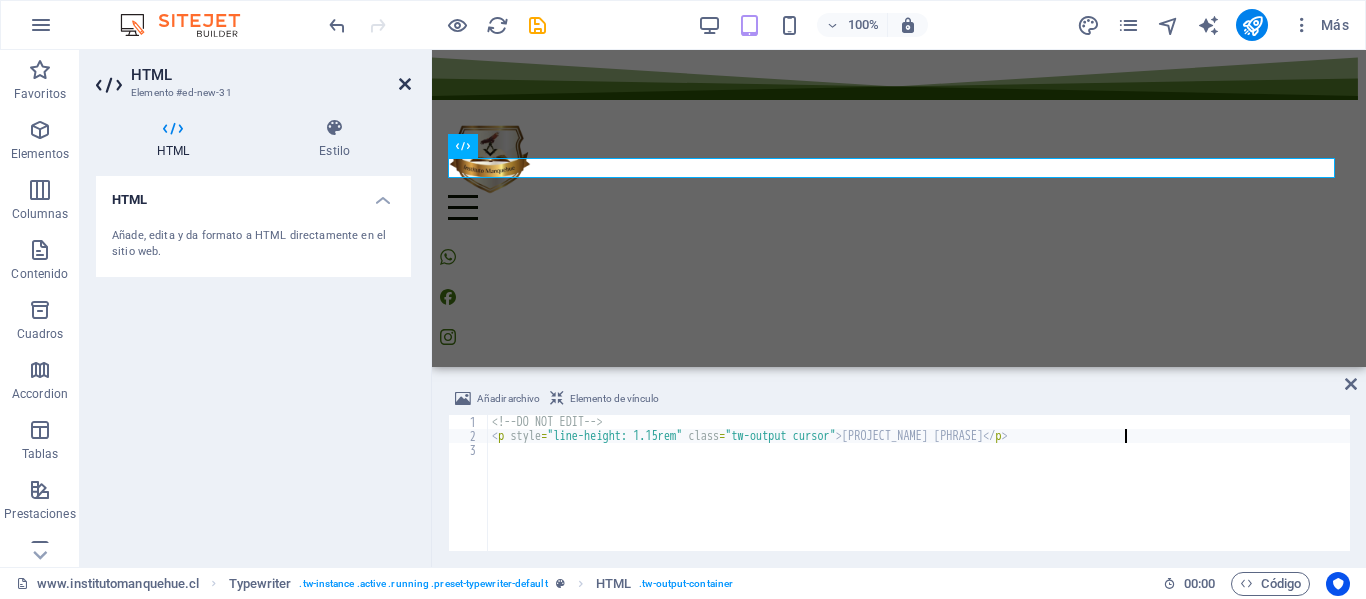 type on "<p style="line-height: 1.15rem" class="tw-output cursor">Proyecto Huellas ¡Cambiemos Historia!</p>" 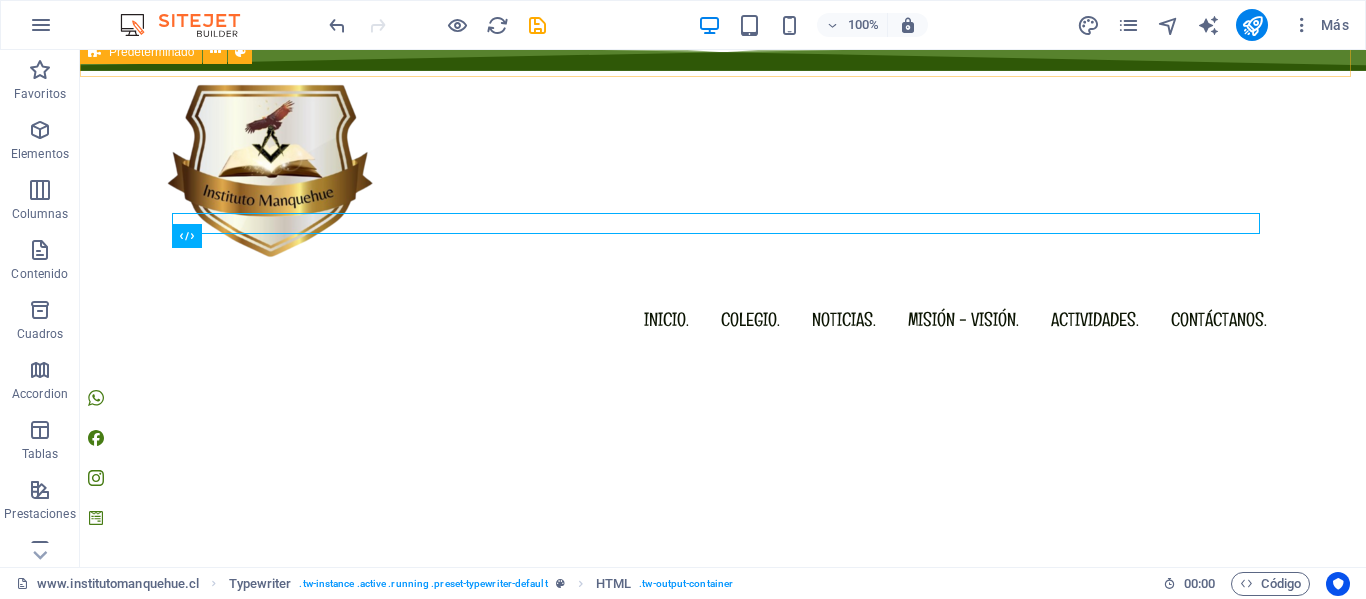 scroll, scrollTop: 200, scrollLeft: 0, axis: vertical 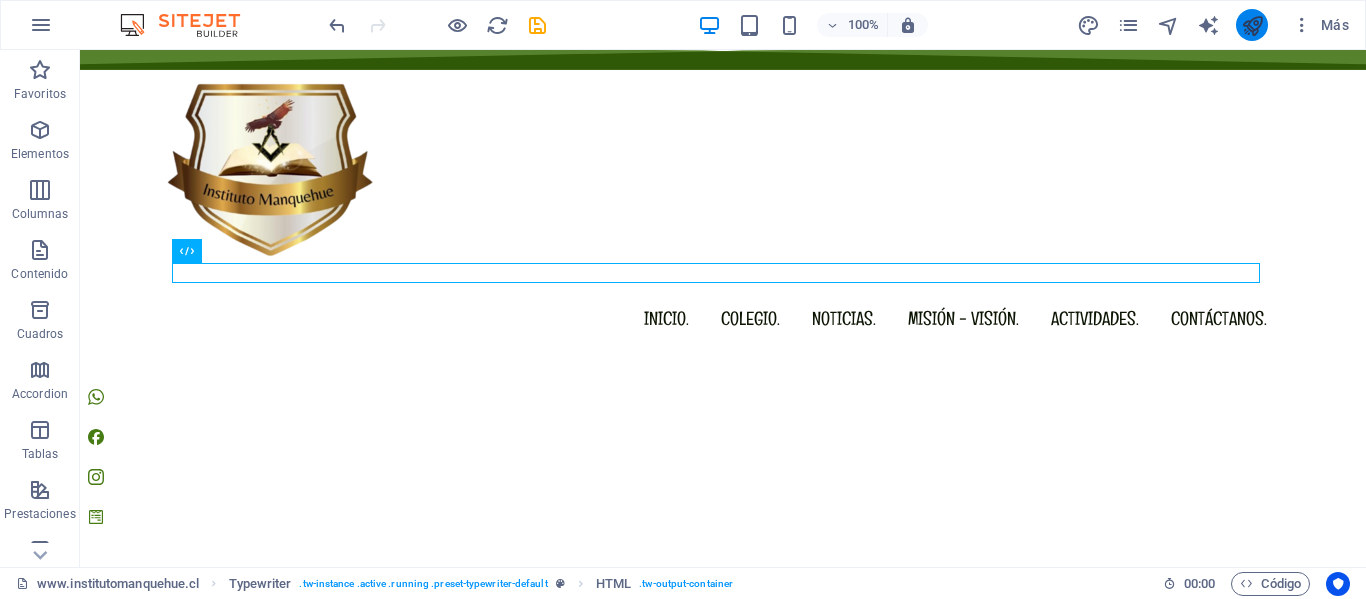 click at bounding box center [1252, 25] 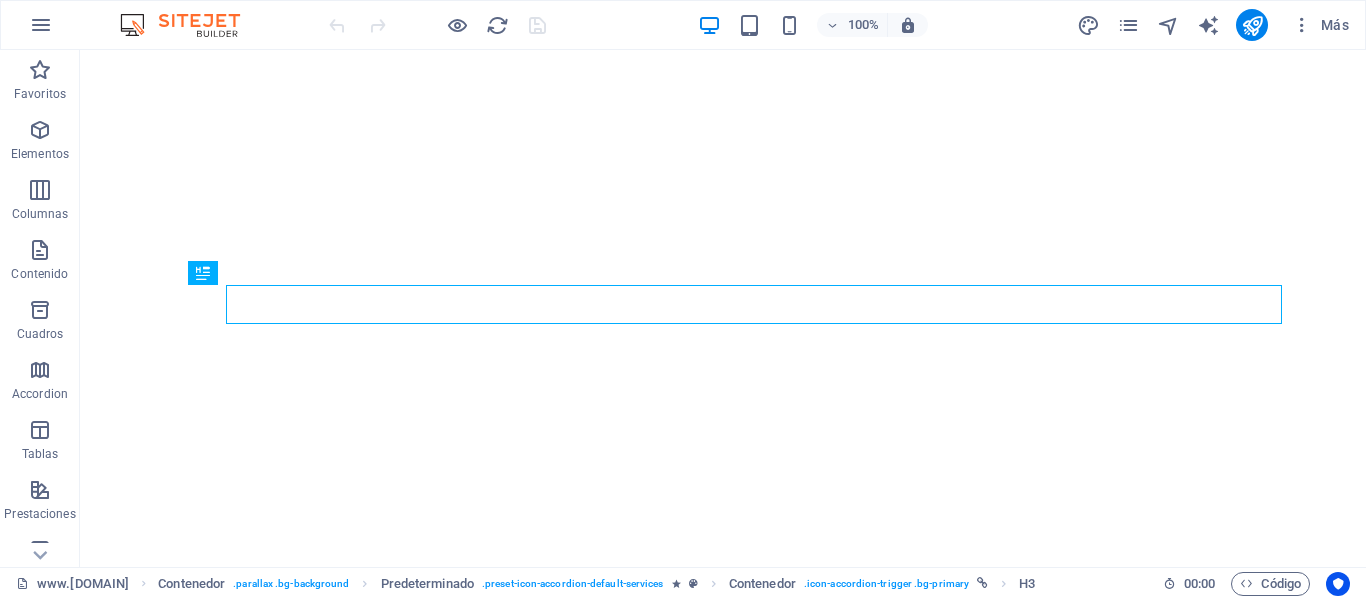 scroll, scrollTop: 0, scrollLeft: 0, axis: both 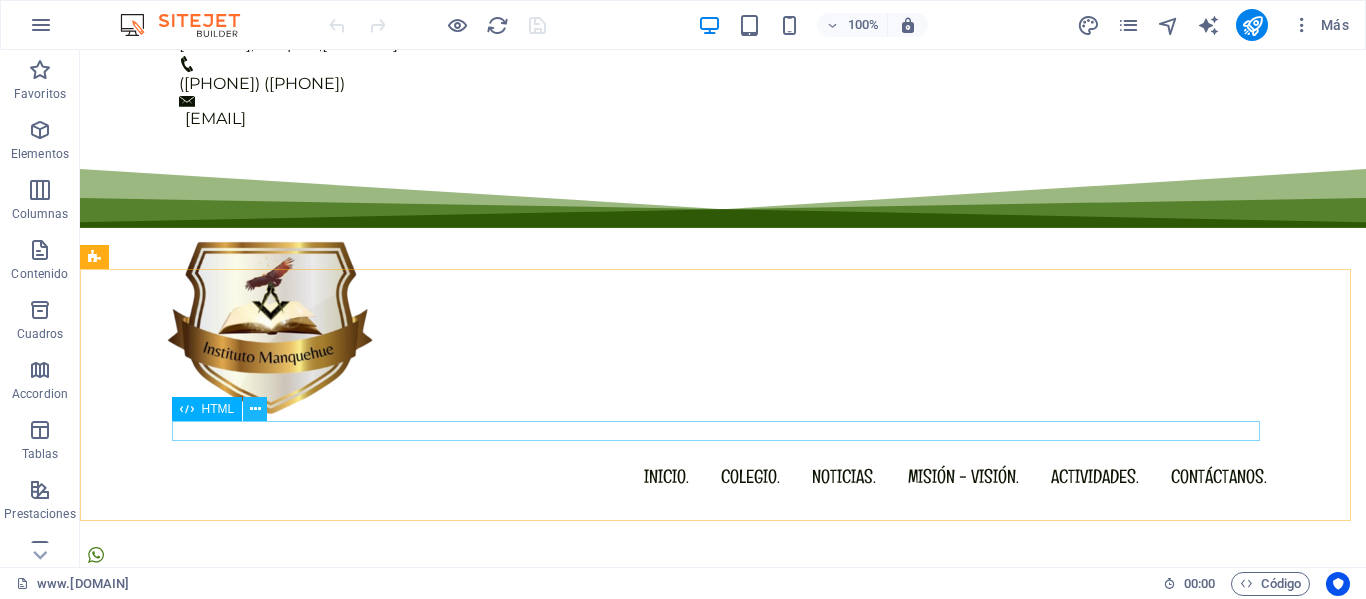 click at bounding box center (255, 409) 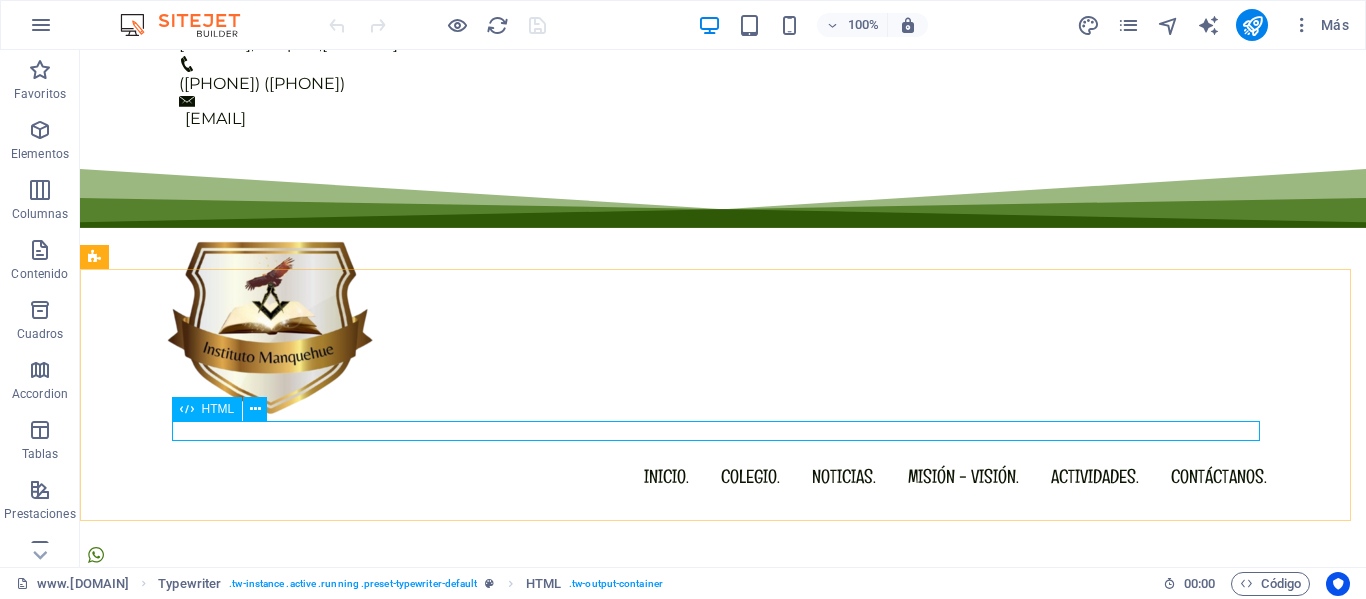 click on "HTML" at bounding box center (218, 409) 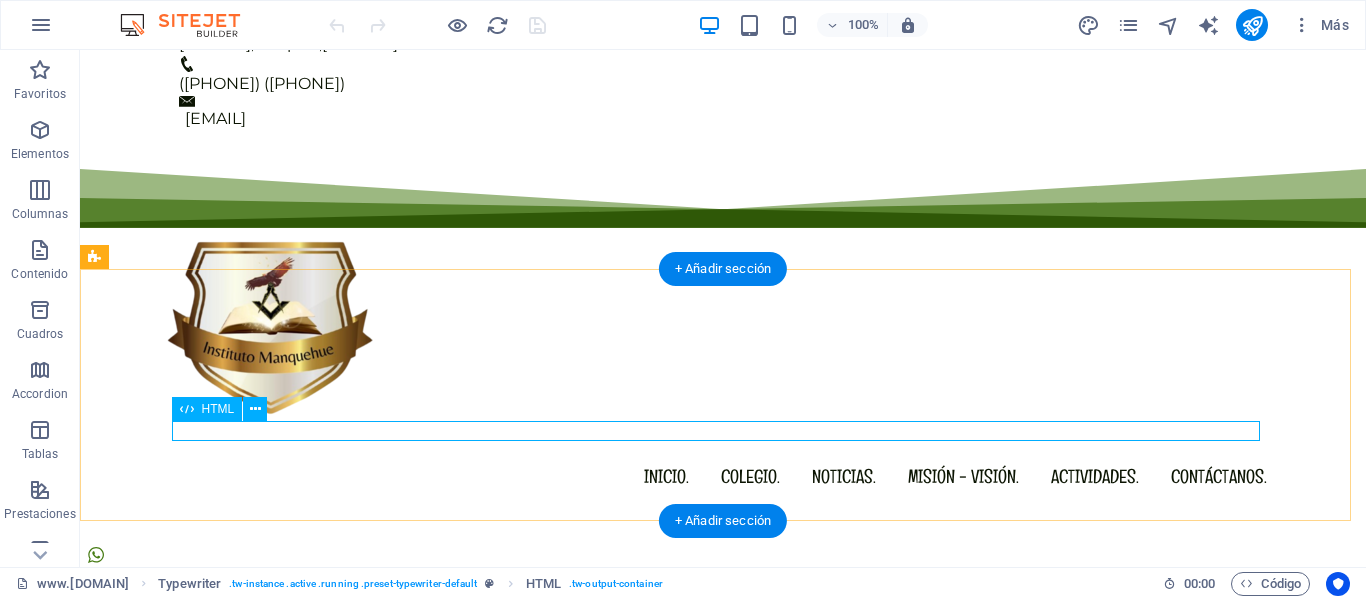 click on "I’m a d" at bounding box center (723, 853) 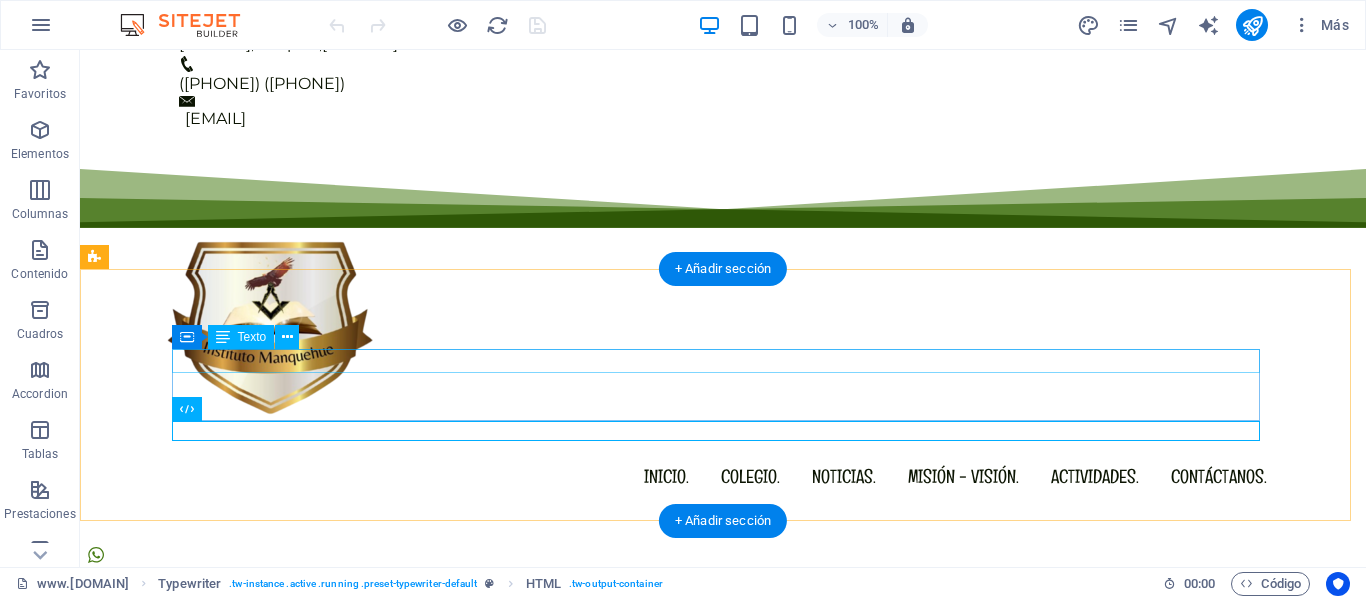 click on "I’m a web designer" at bounding box center (723, 783) 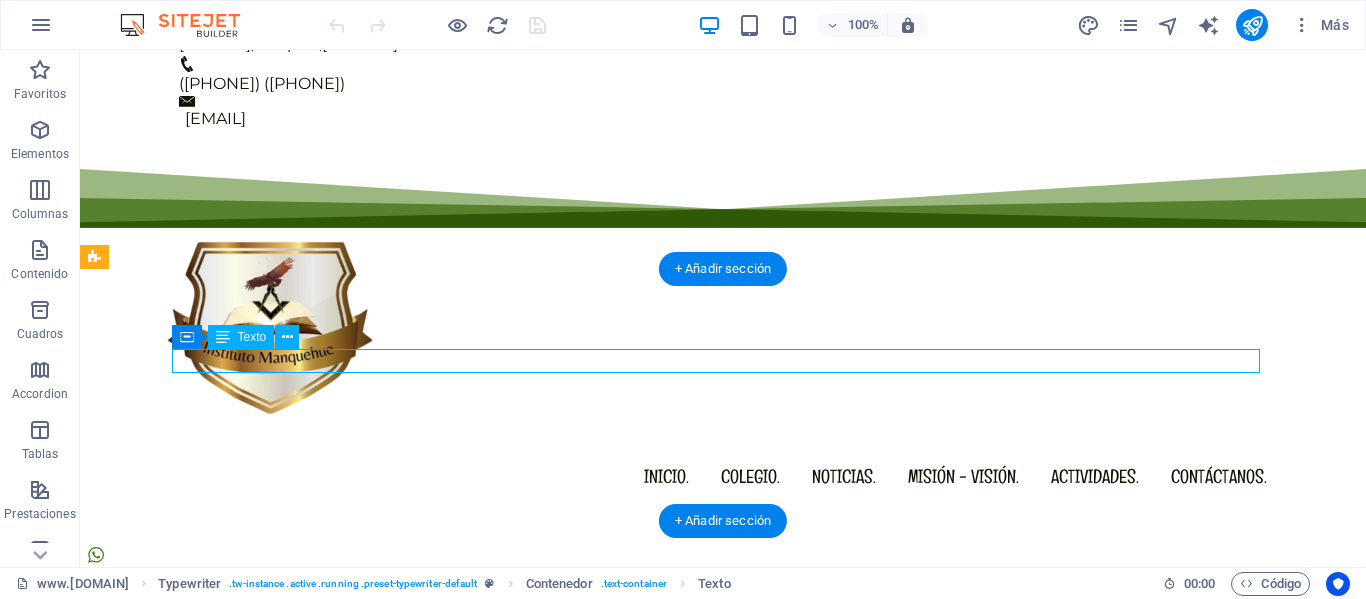 click on "I’m a web designer" at bounding box center [723, 783] 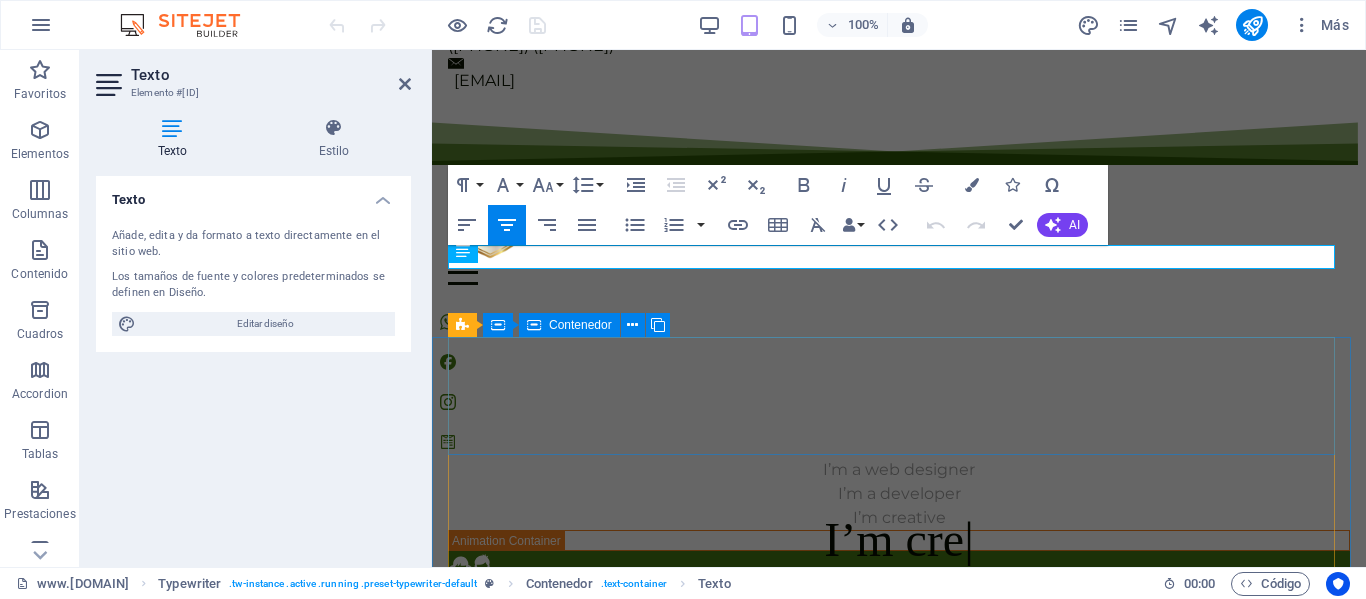 scroll, scrollTop: 0, scrollLeft: 0, axis: both 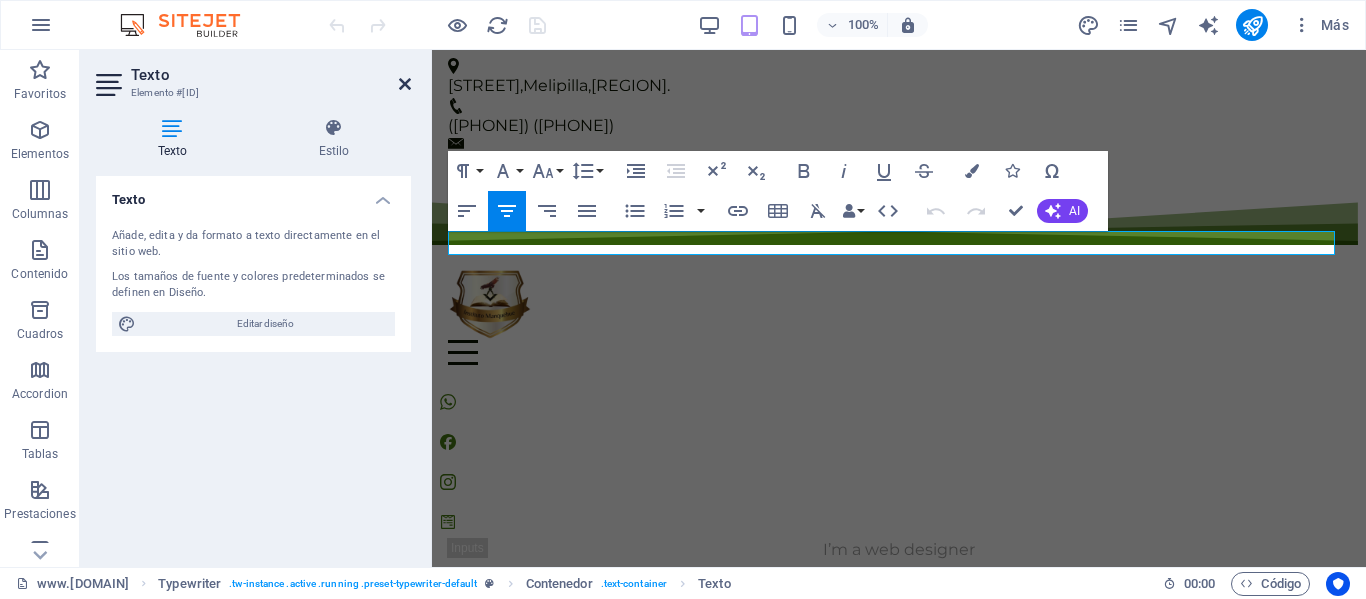 click at bounding box center [405, 84] 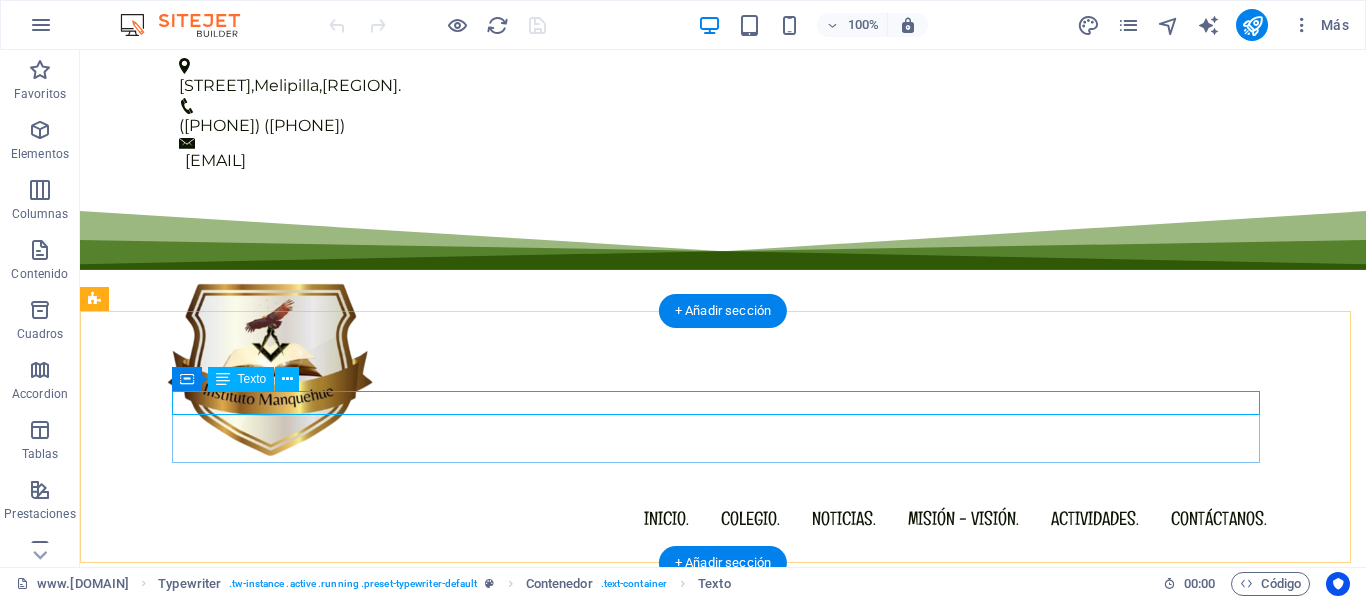 click on "I’m a web designer" at bounding box center (723, 825) 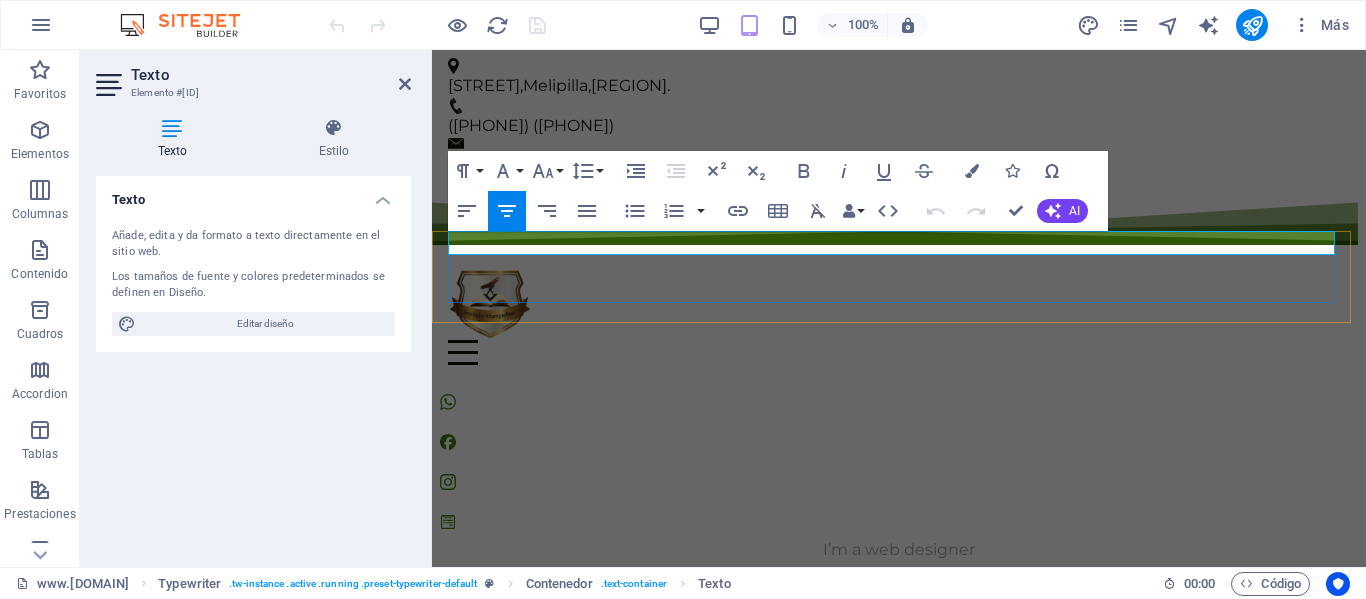 click on "I’m a web designer" at bounding box center (899, 550) 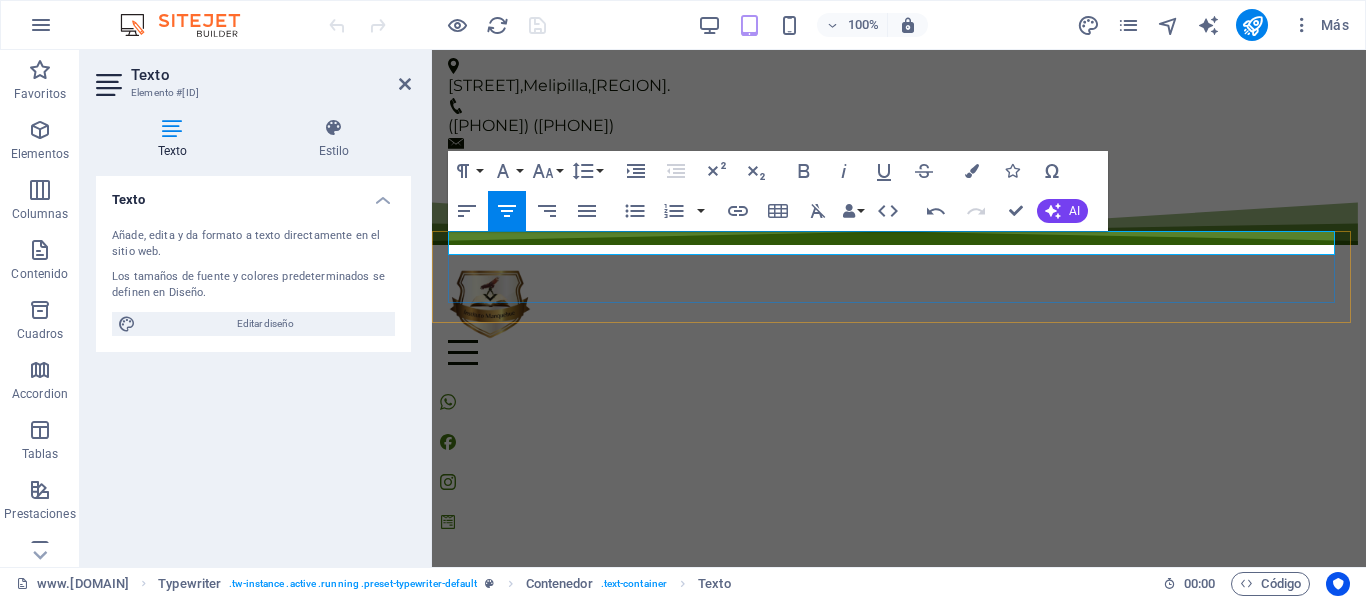 type 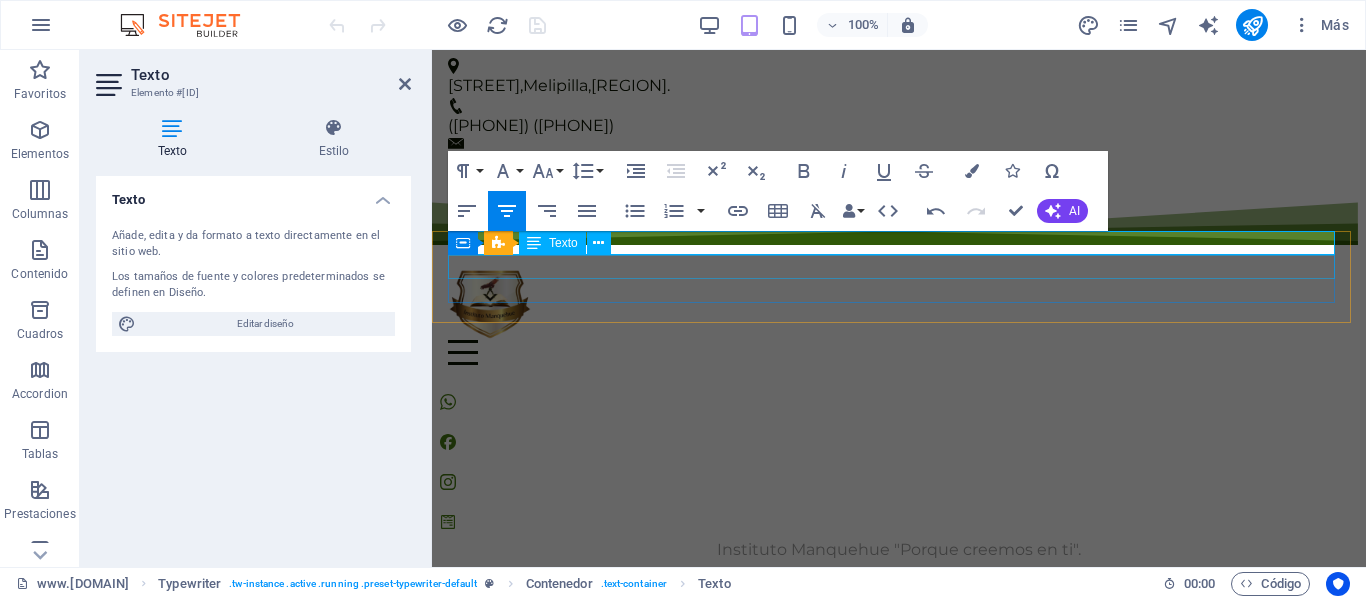 click on "I’m a developer" at bounding box center (899, 574) 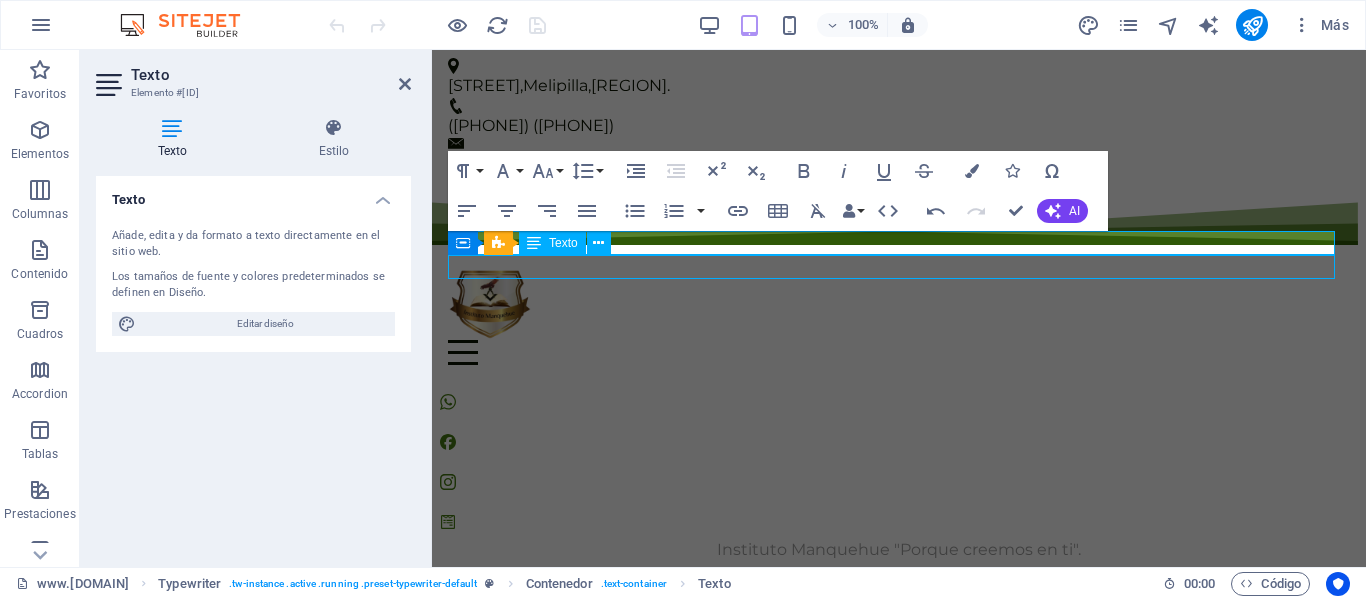 click on "I’m a developer" at bounding box center (899, 574) 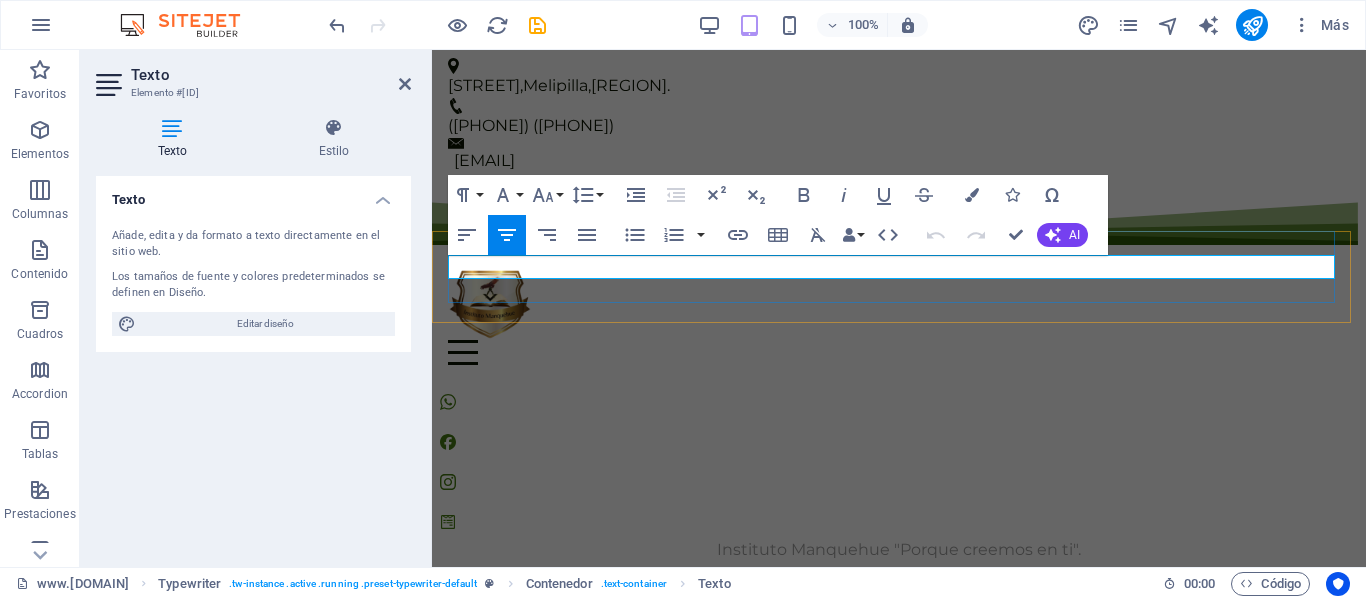 click on "I’m a developer" at bounding box center (899, 574) 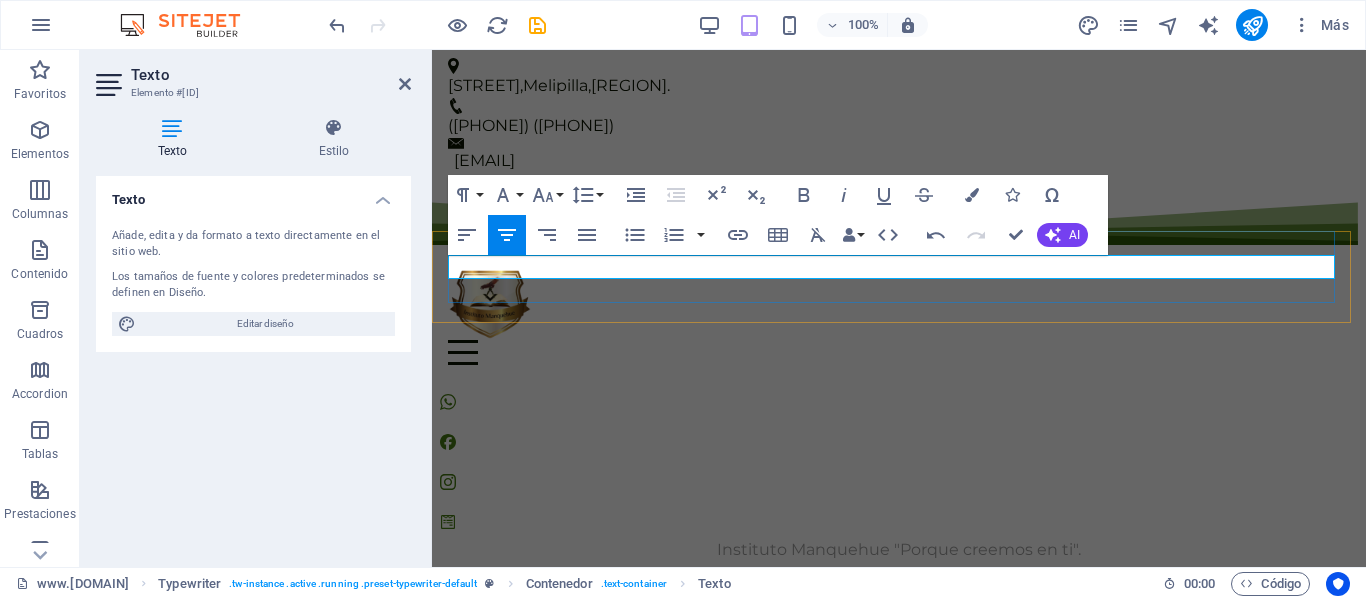 type 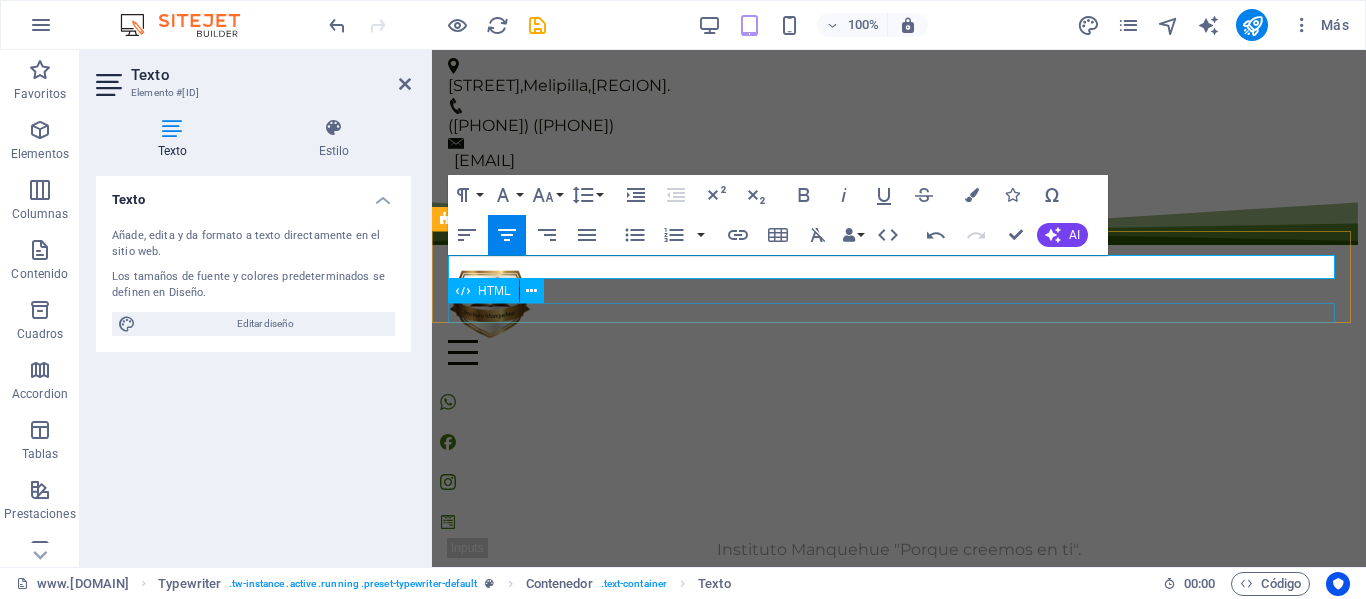 click on "I’m creative" at bounding box center [899, 620] 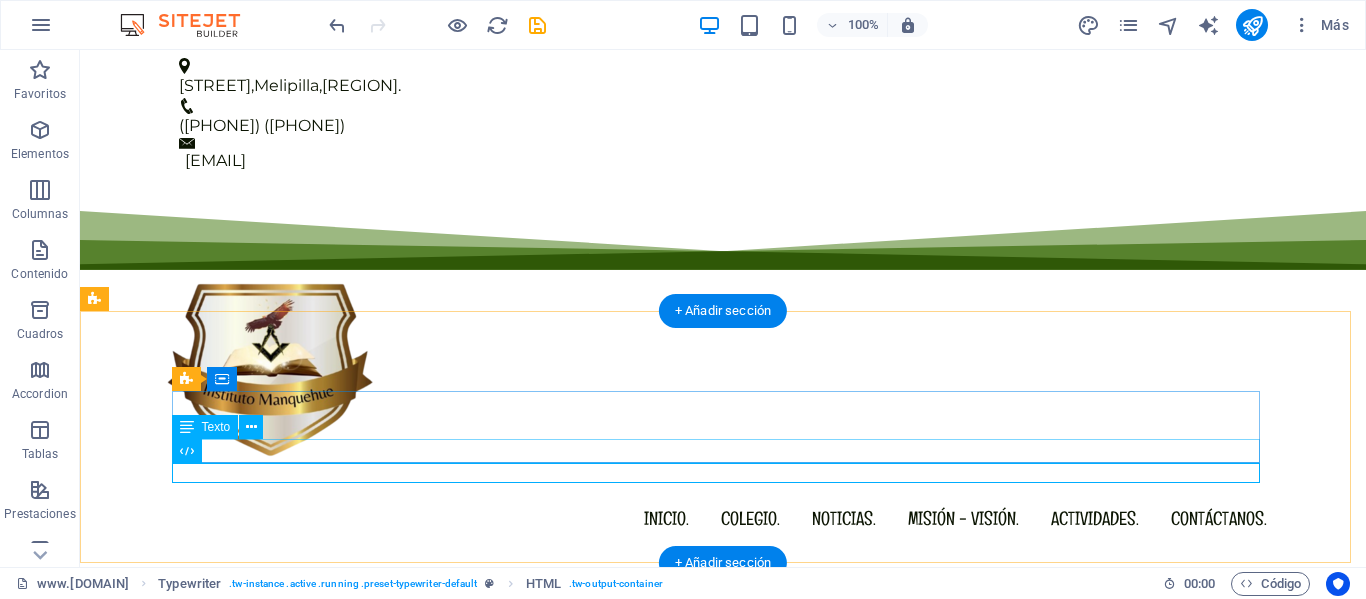 click on "I’m creative" at bounding box center [723, 873] 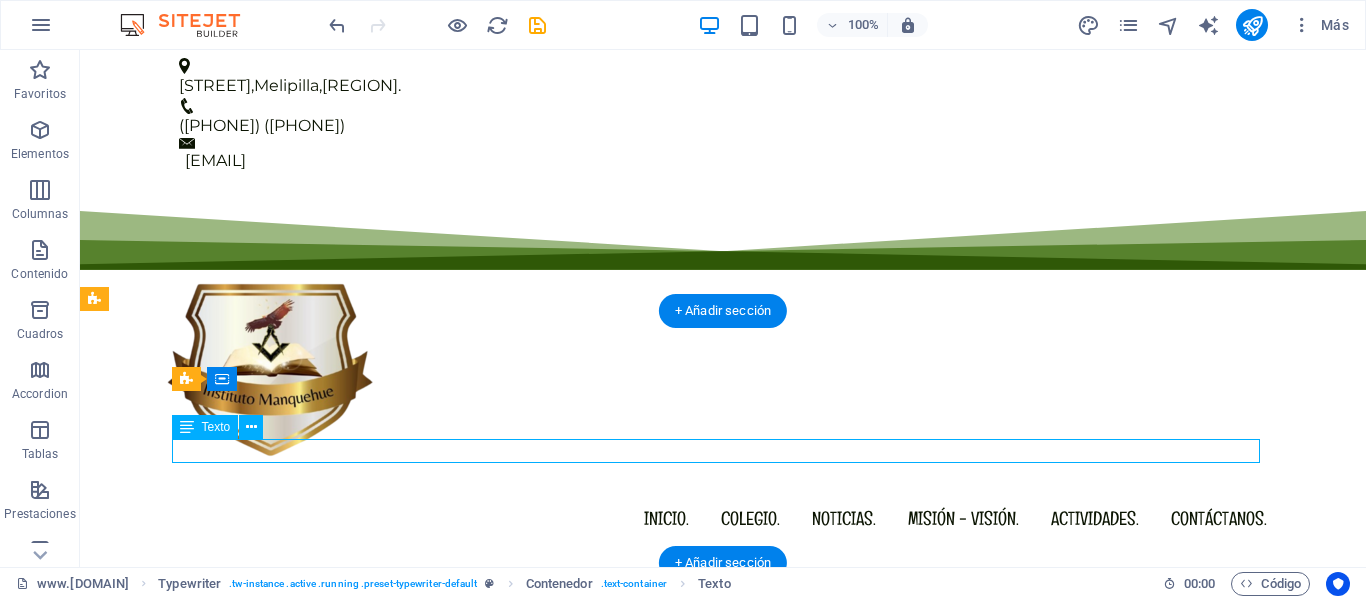 click on "I’m creative" at bounding box center [723, 873] 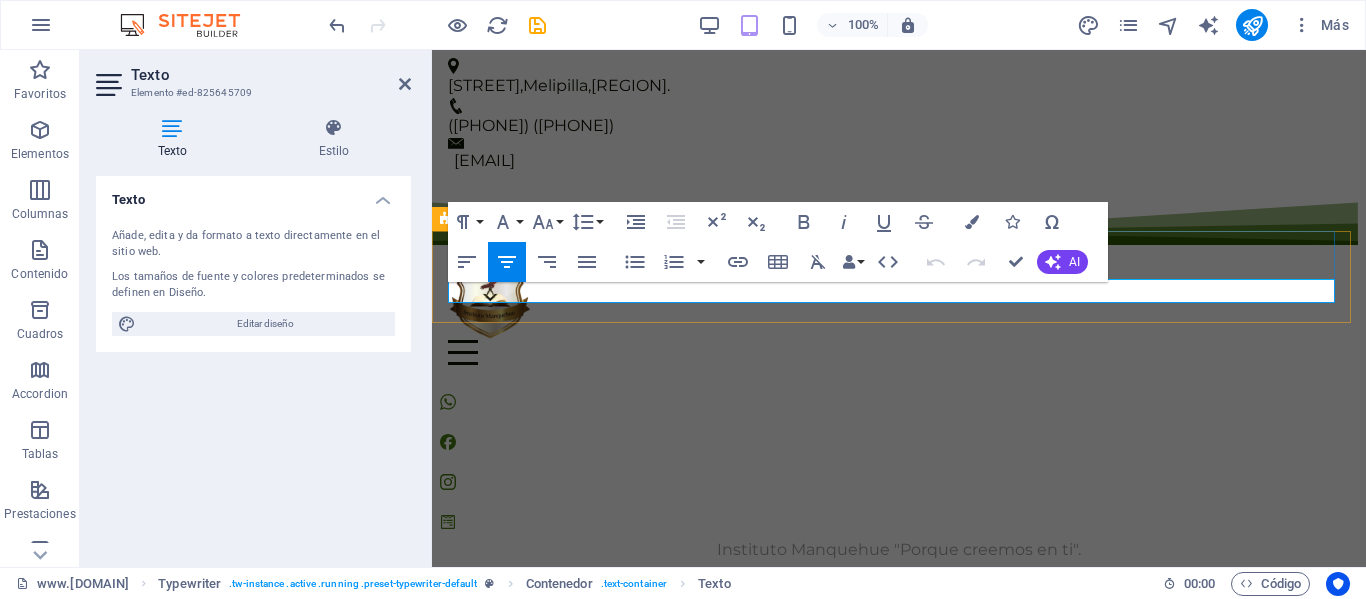 click on "I’m creative" at bounding box center (899, 598) 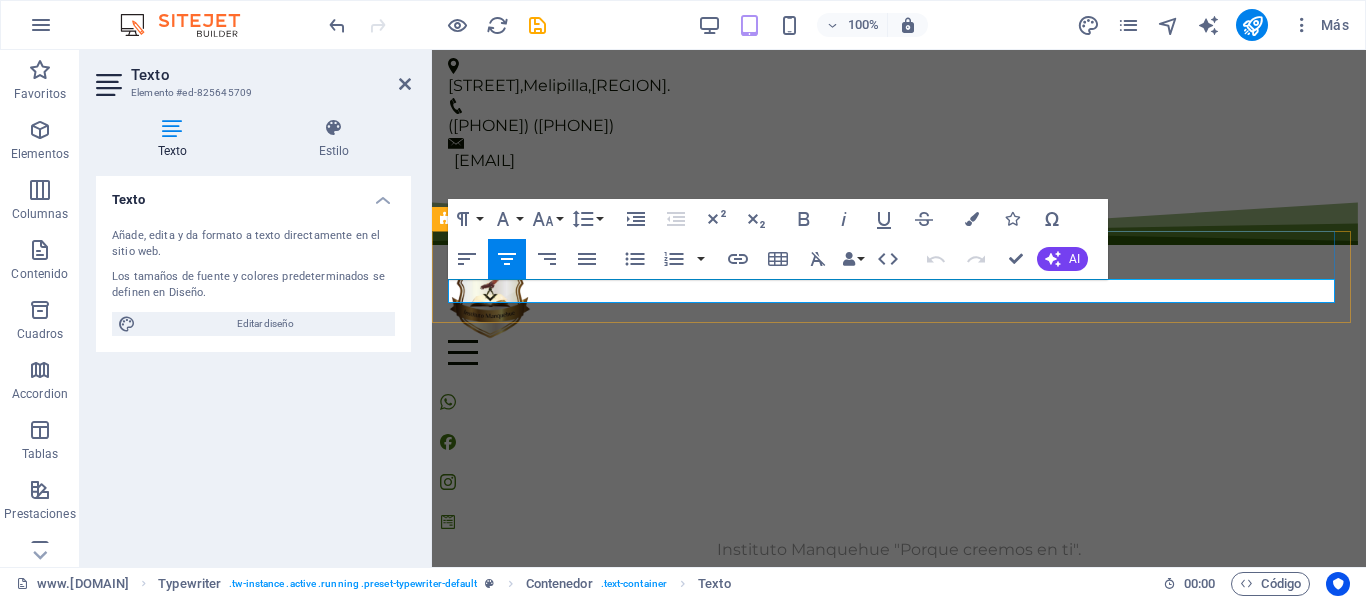 type 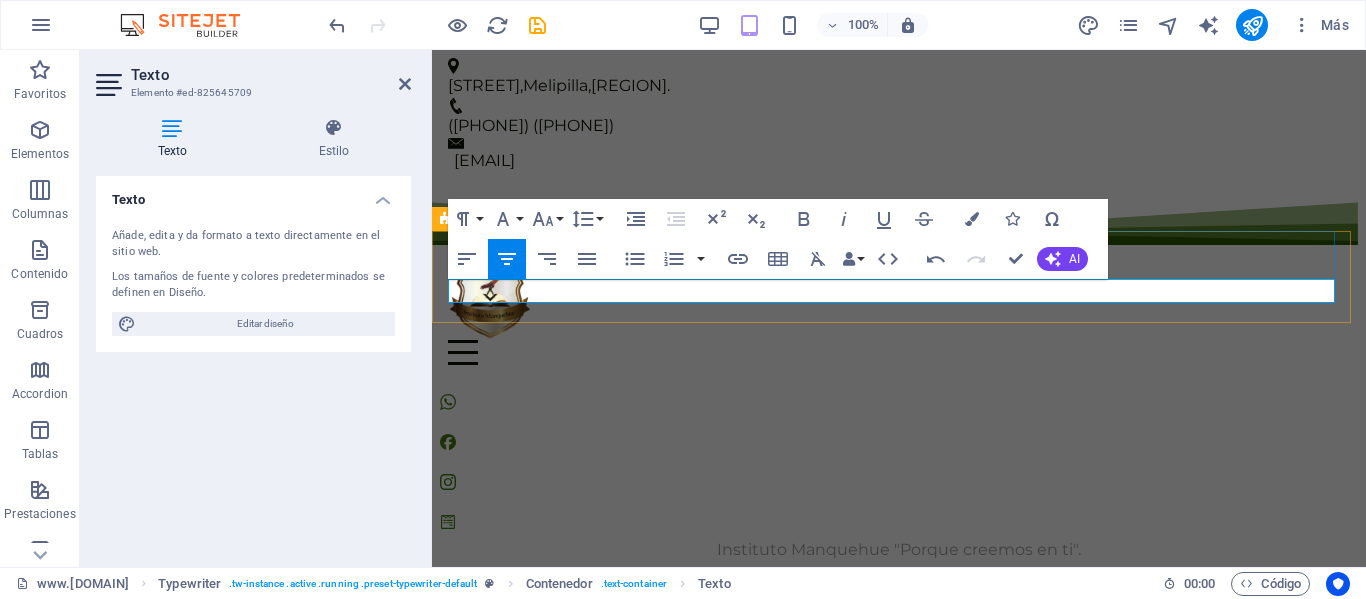 click on "​Para información de Matrícula contactanos" at bounding box center (899, 598) 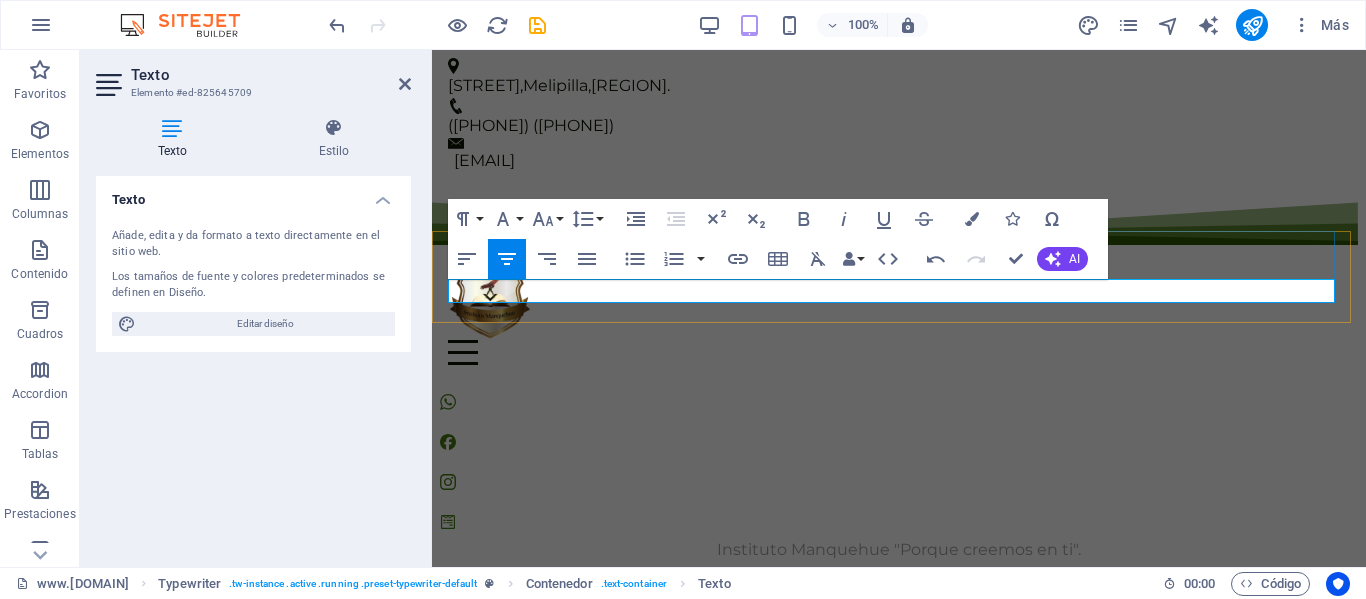 click on "Para información de Matrícula contáctanos" at bounding box center [899, 598] 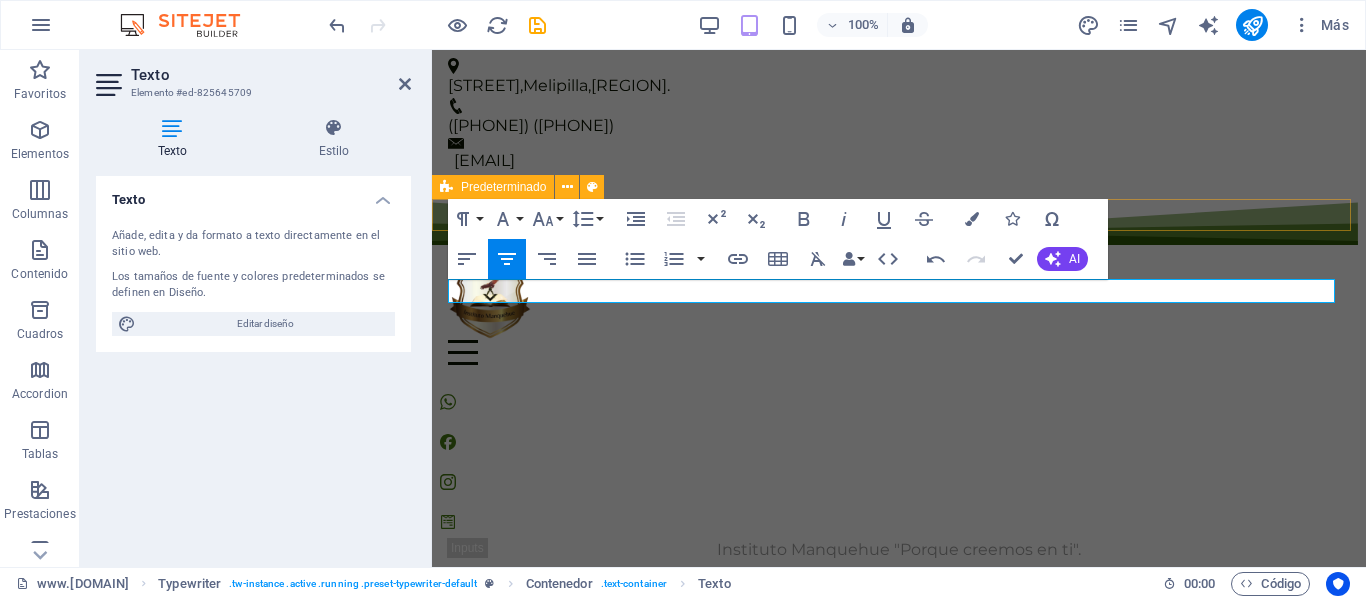 click at bounding box center [899, 462] 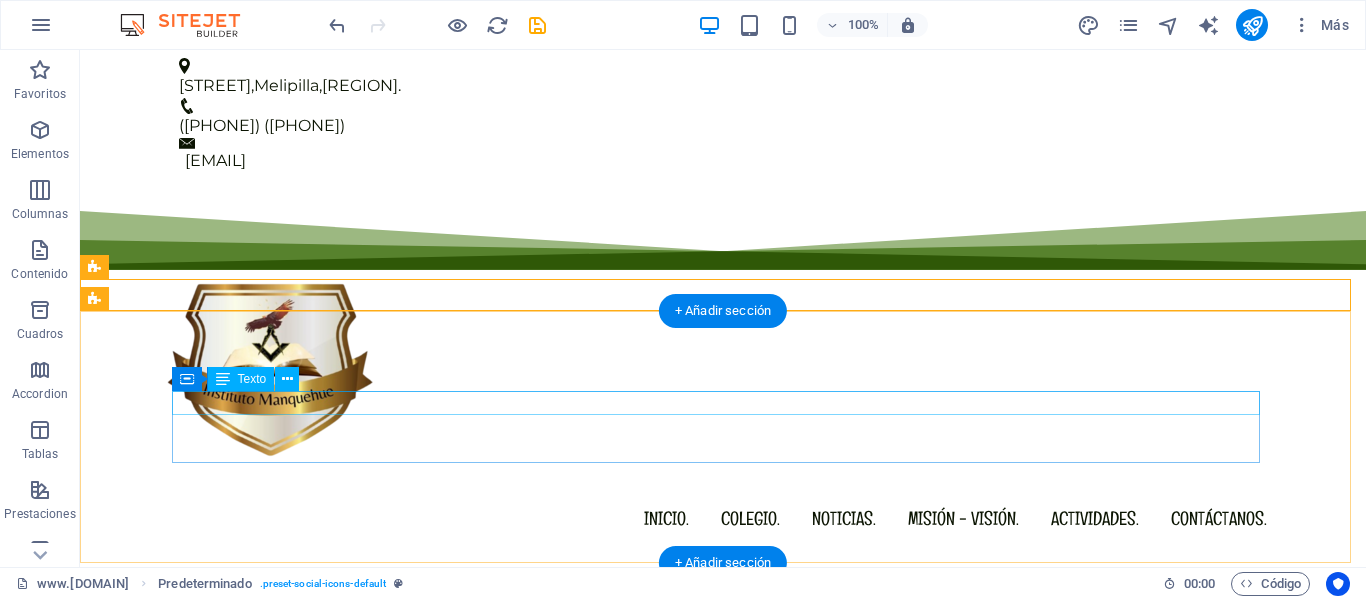 click on "Instituto Manquehue "Porque creemos en ti"." at bounding box center (723, 825) 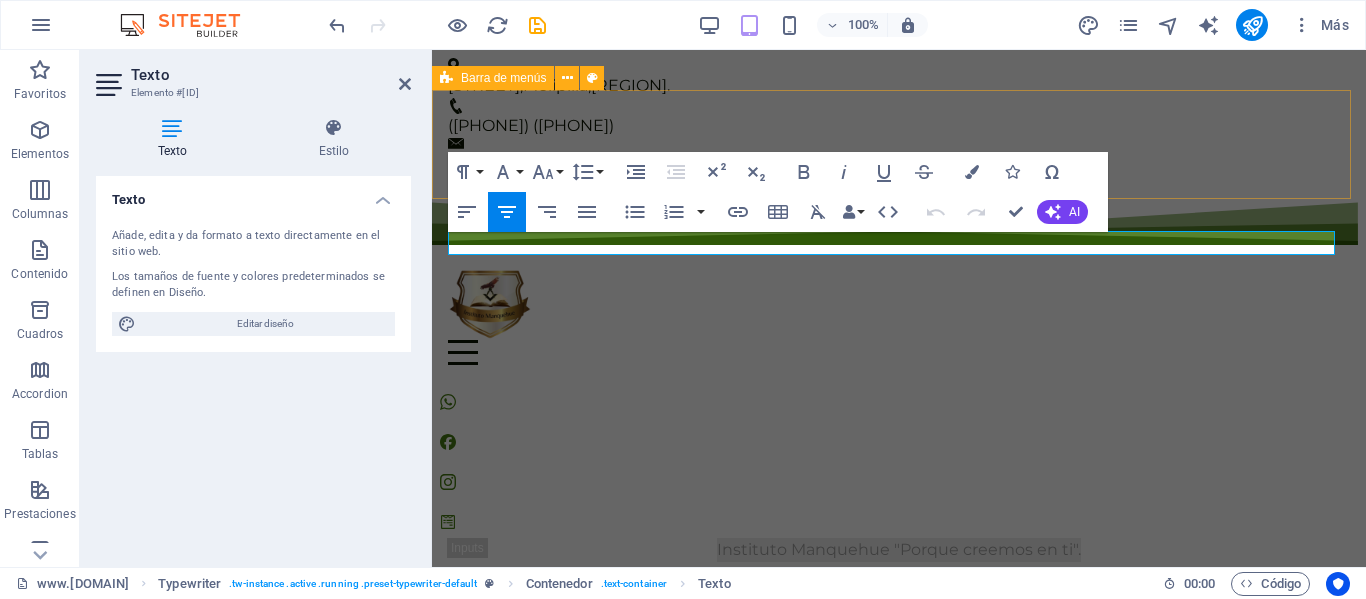 drag, startPoint x: 1083, startPoint y: 238, endPoint x: 646, endPoint y: 195, distance: 439.11047 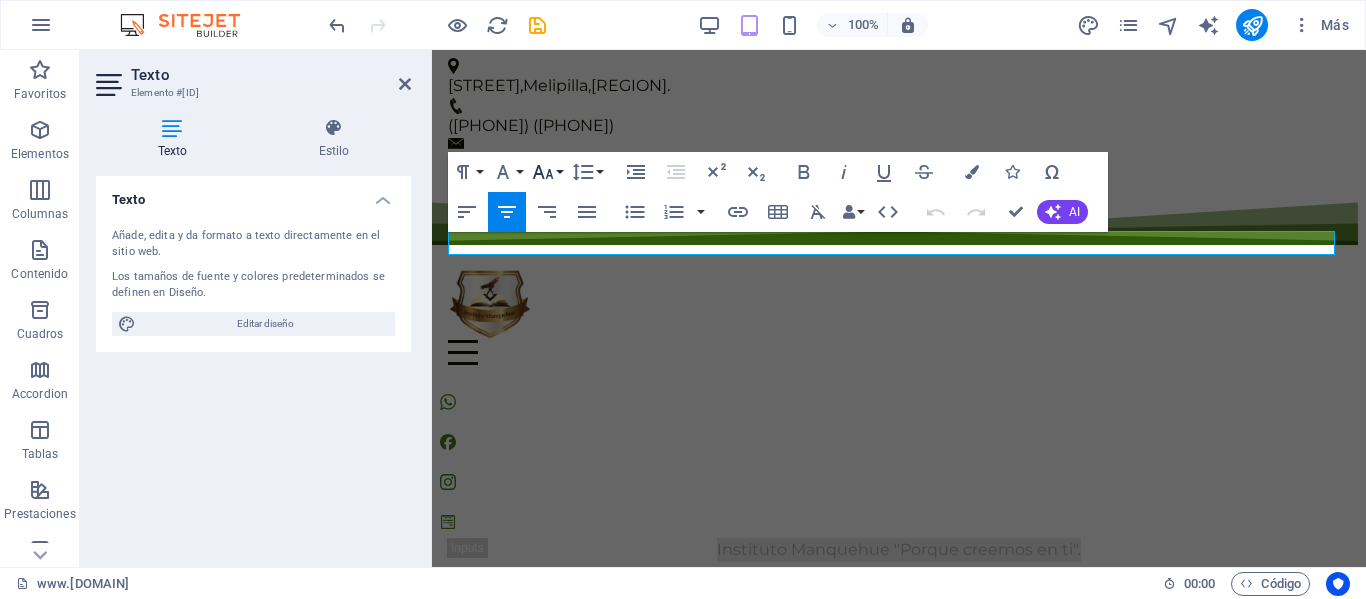 click on "Font Size" at bounding box center [547, 172] 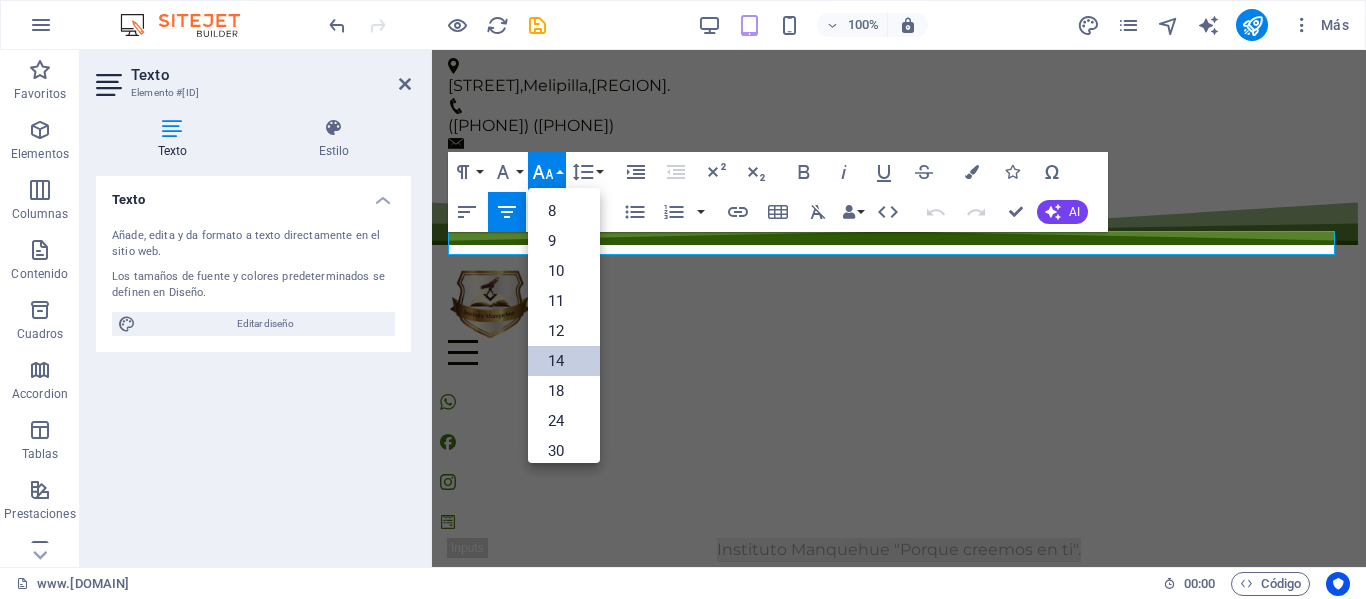 click on "14" at bounding box center [564, 361] 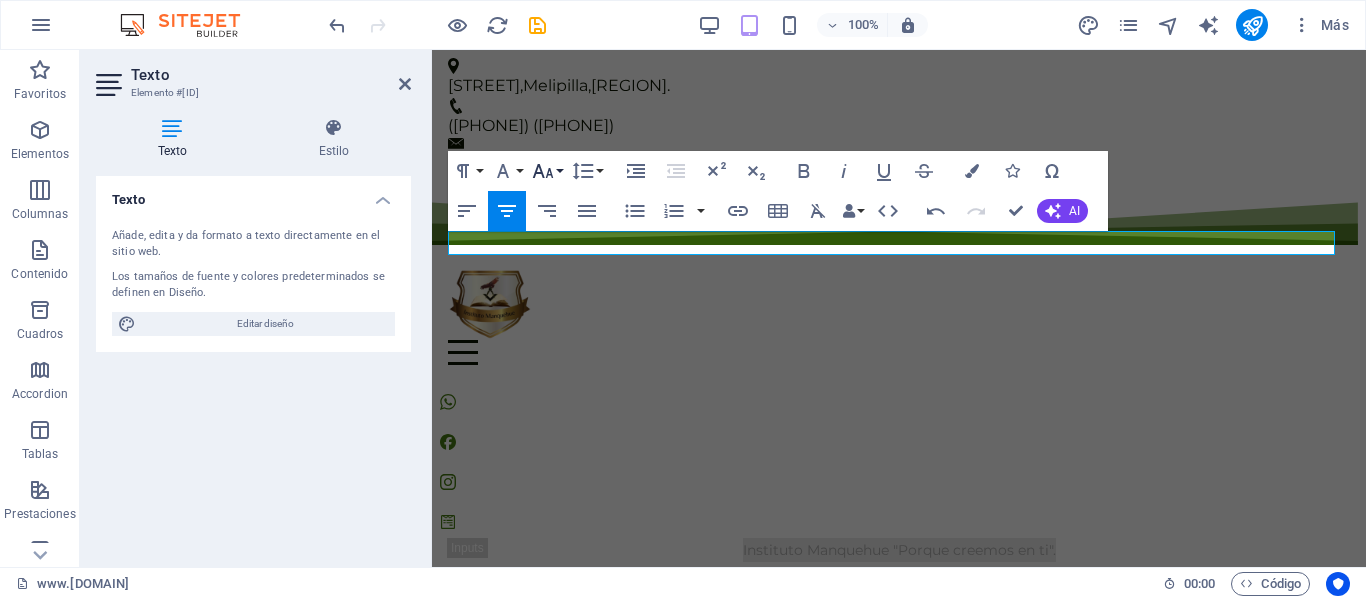 click on "Font Size" at bounding box center [547, 171] 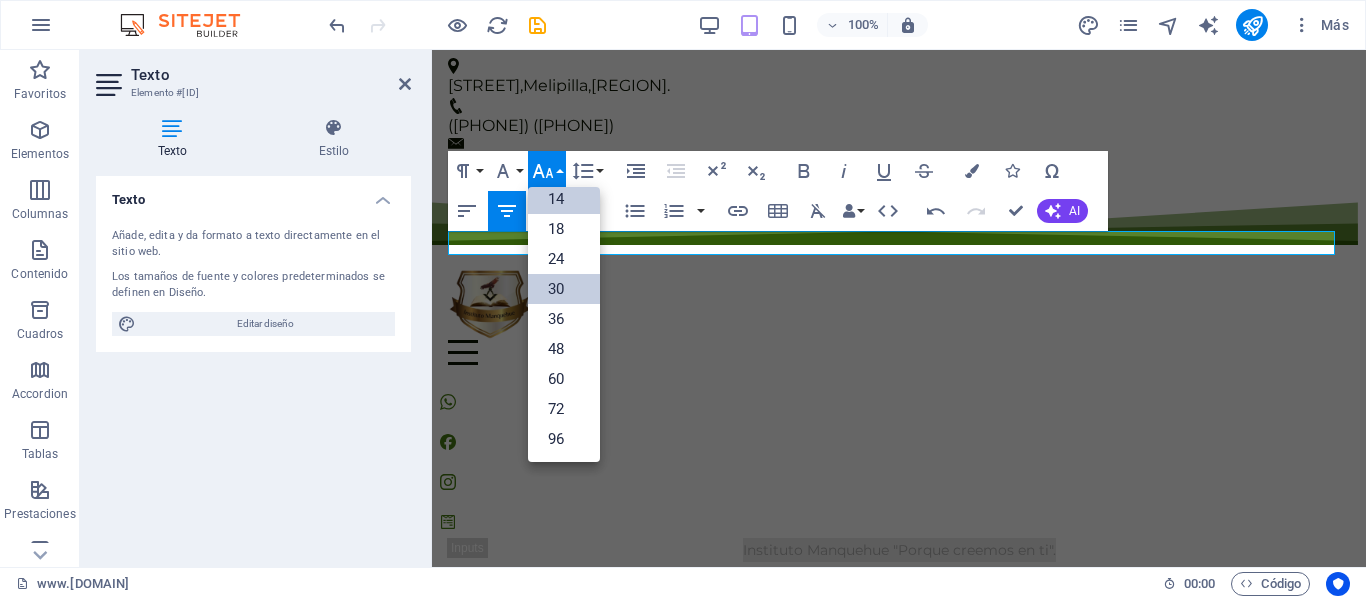 scroll, scrollTop: 161, scrollLeft: 0, axis: vertical 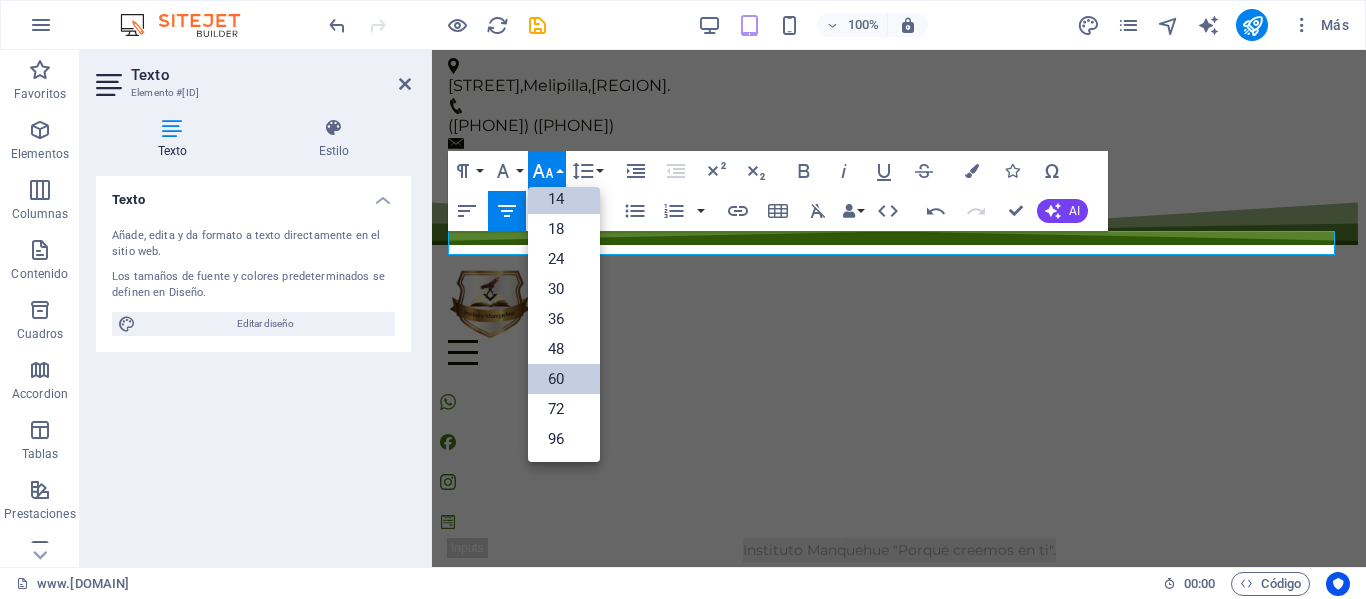 click on "60" at bounding box center [564, 379] 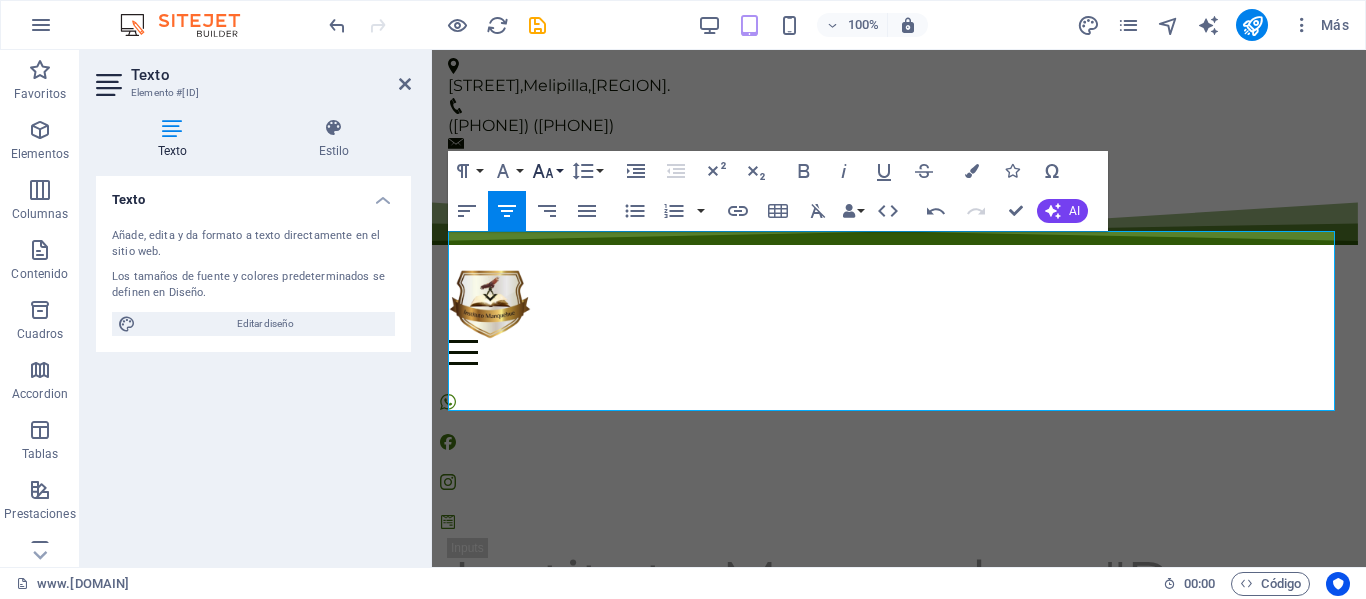 click on "Font Size" at bounding box center [547, 171] 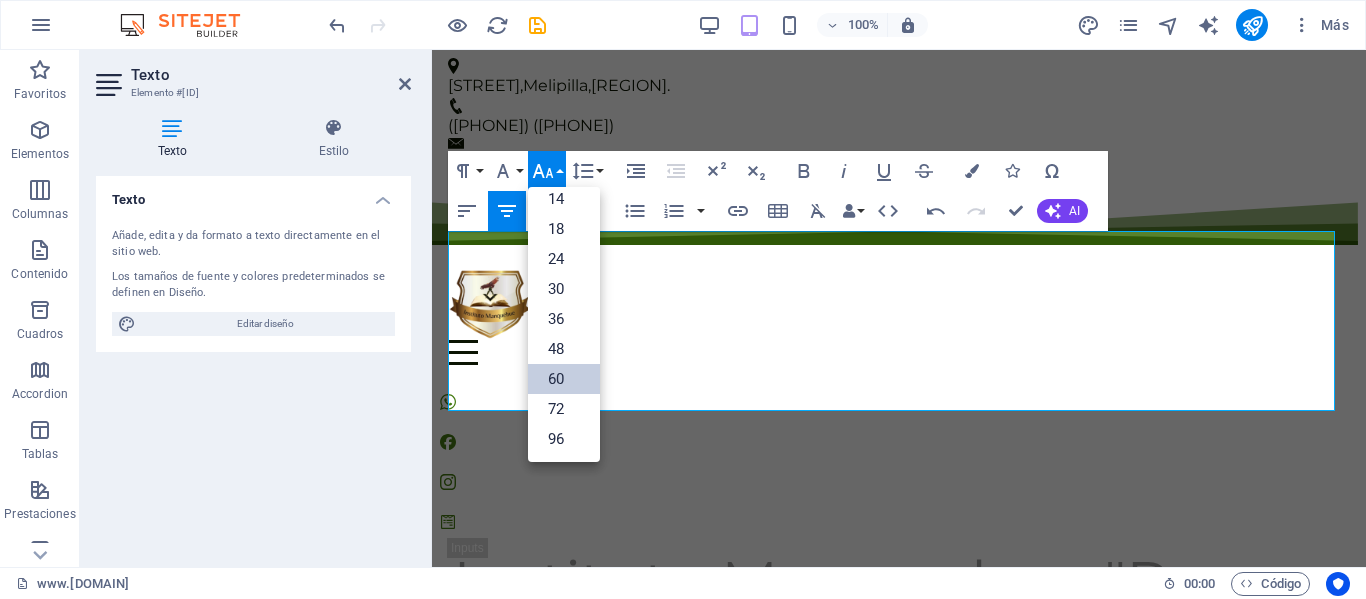 scroll, scrollTop: 161, scrollLeft: 0, axis: vertical 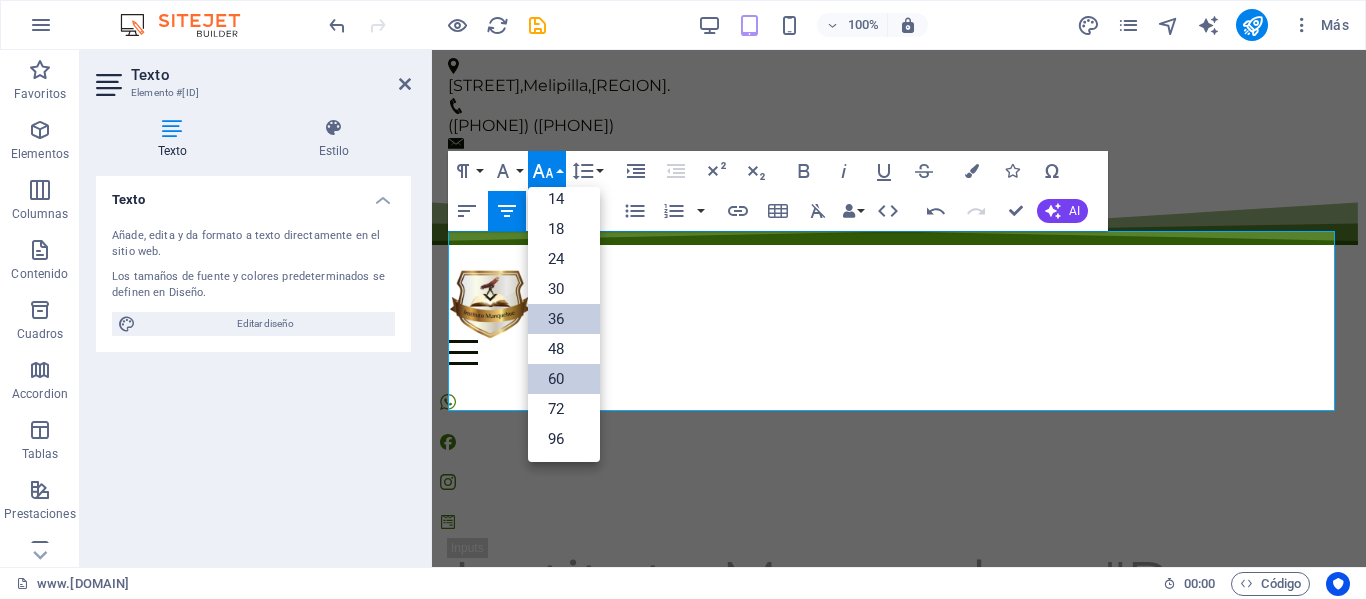 click on "36" at bounding box center (564, 319) 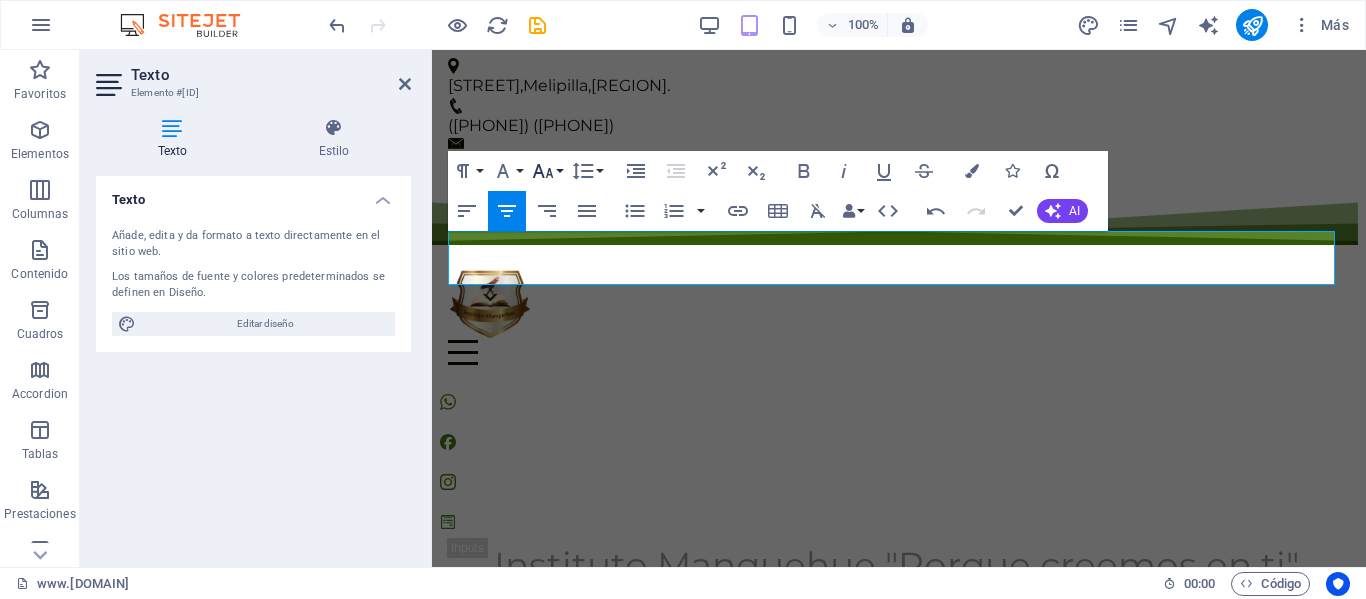 click on "Font Size" at bounding box center (547, 171) 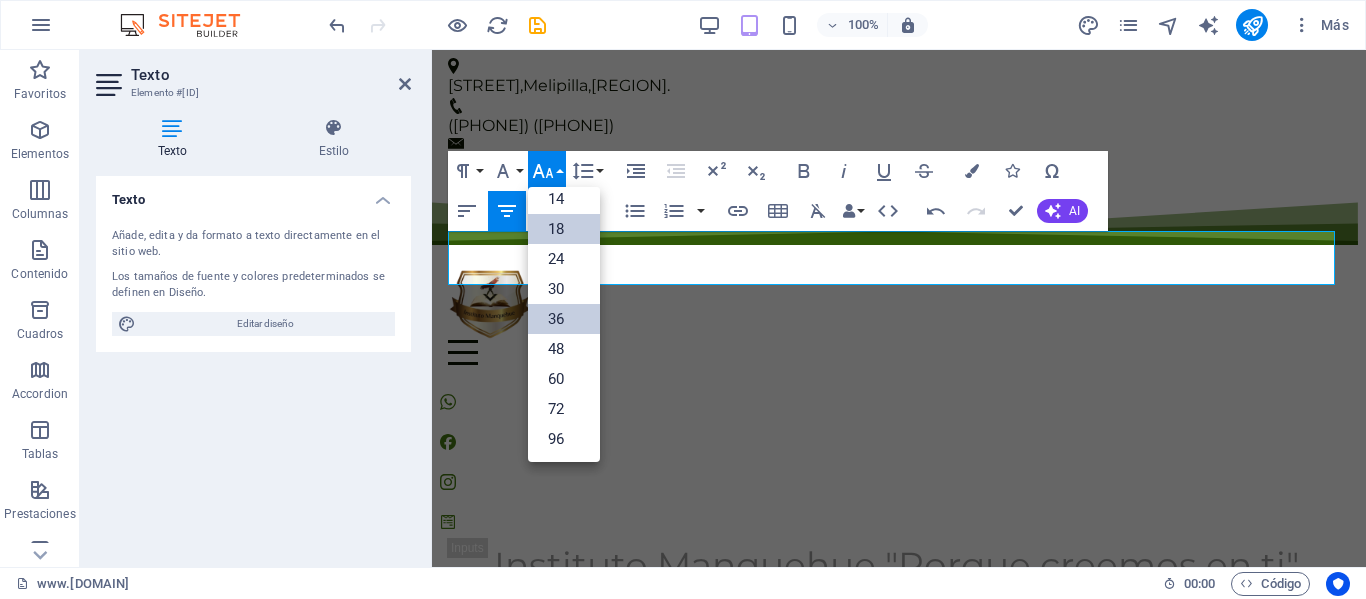 scroll, scrollTop: 161, scrollLeft: 0, axis: vertical 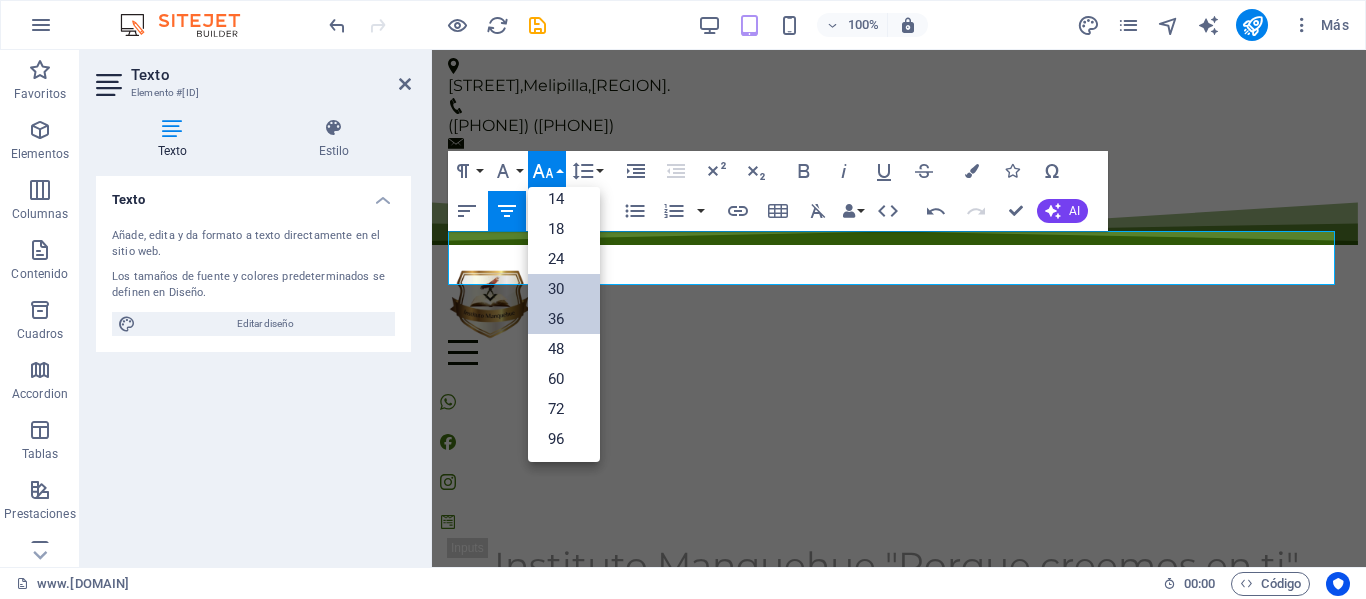 click on "30" at bounding box center (564, 289) 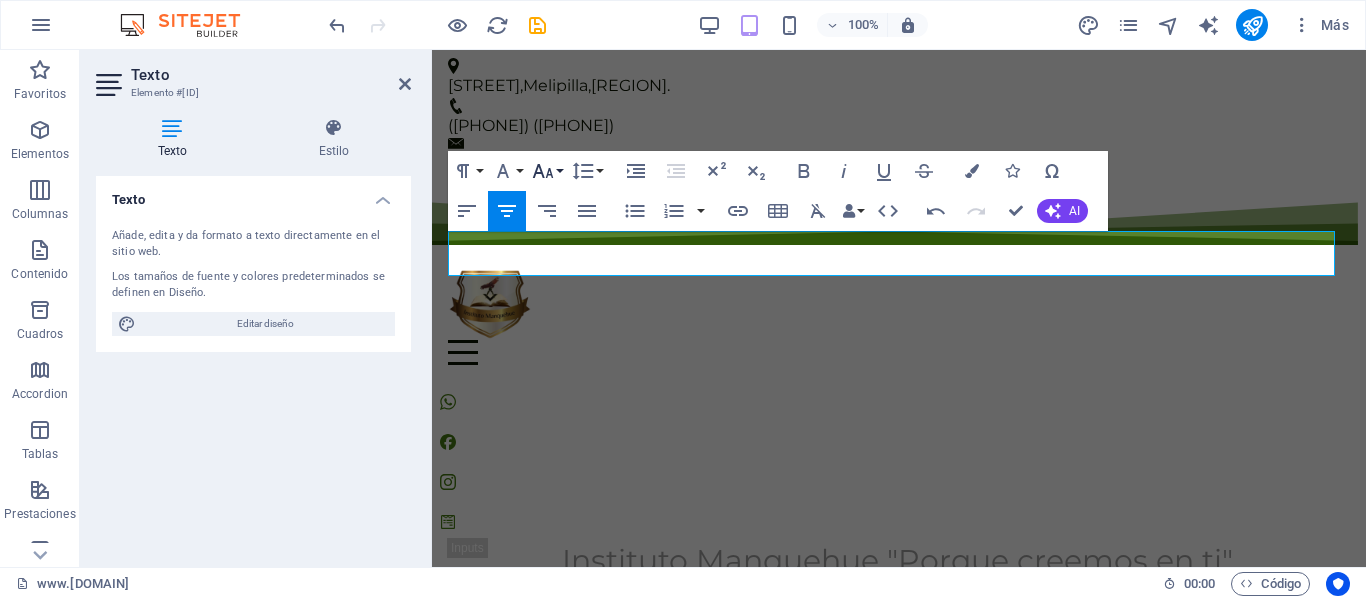 click on "Font Size" at bounding box center (547, 171) 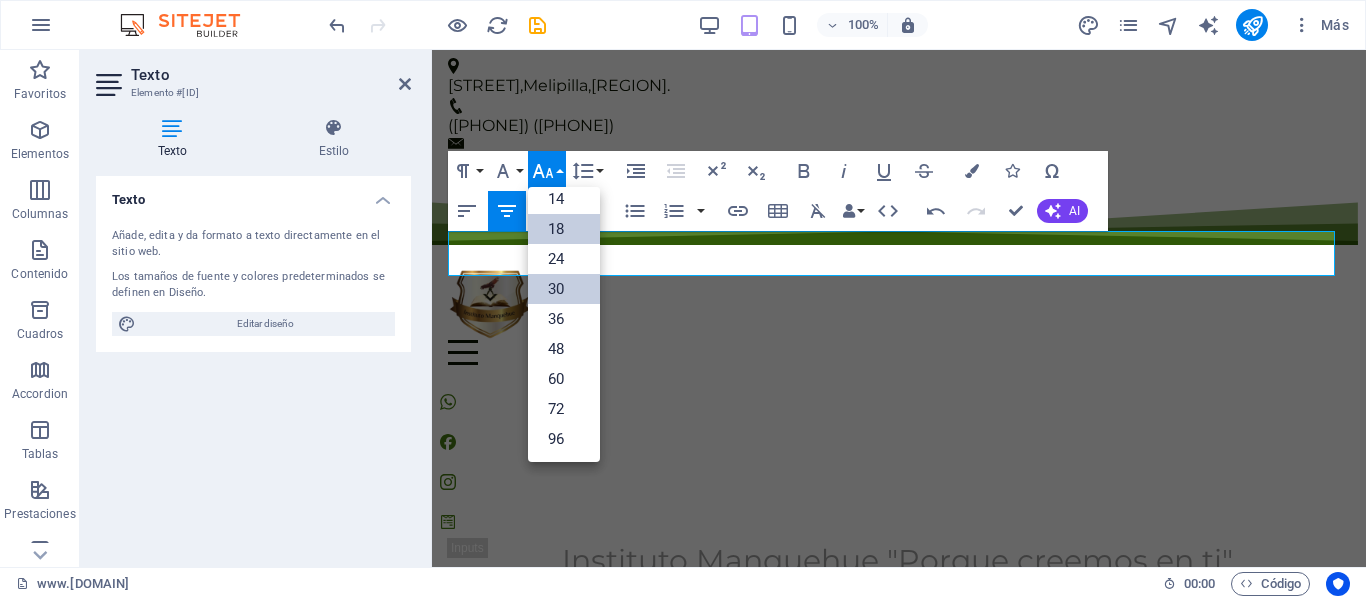 scroll, scrollTop: 161, scrollLeft: 0, axis: vertical 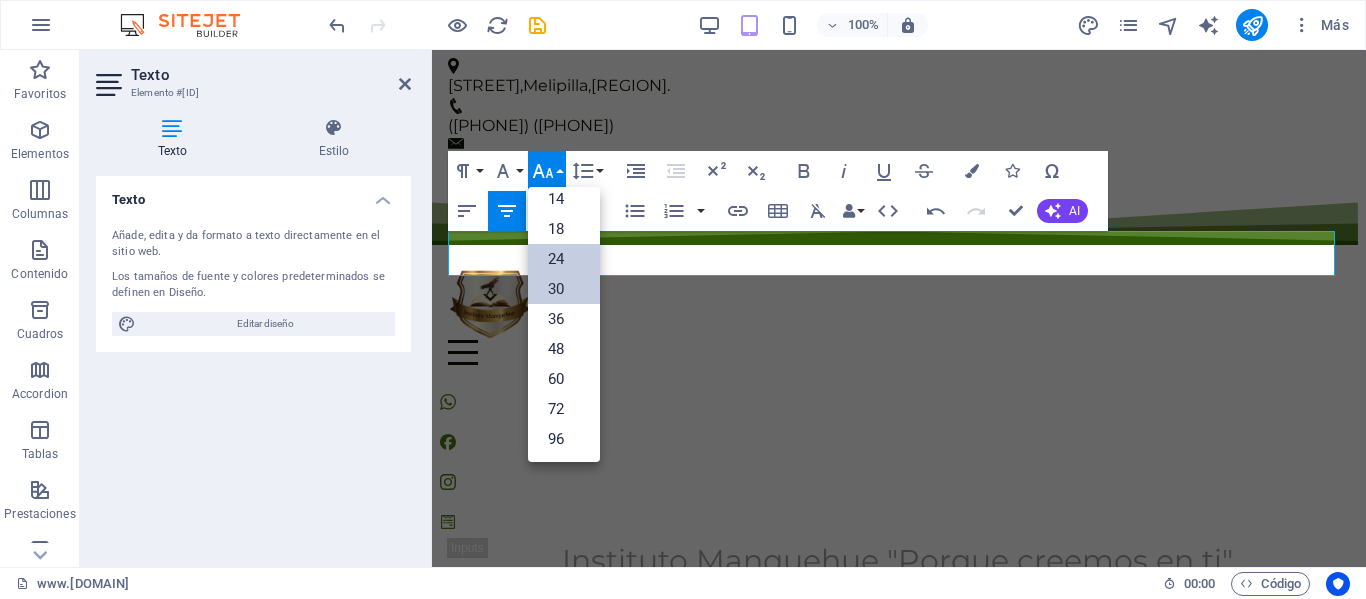 click on "24" at bounding box center [564, 259] 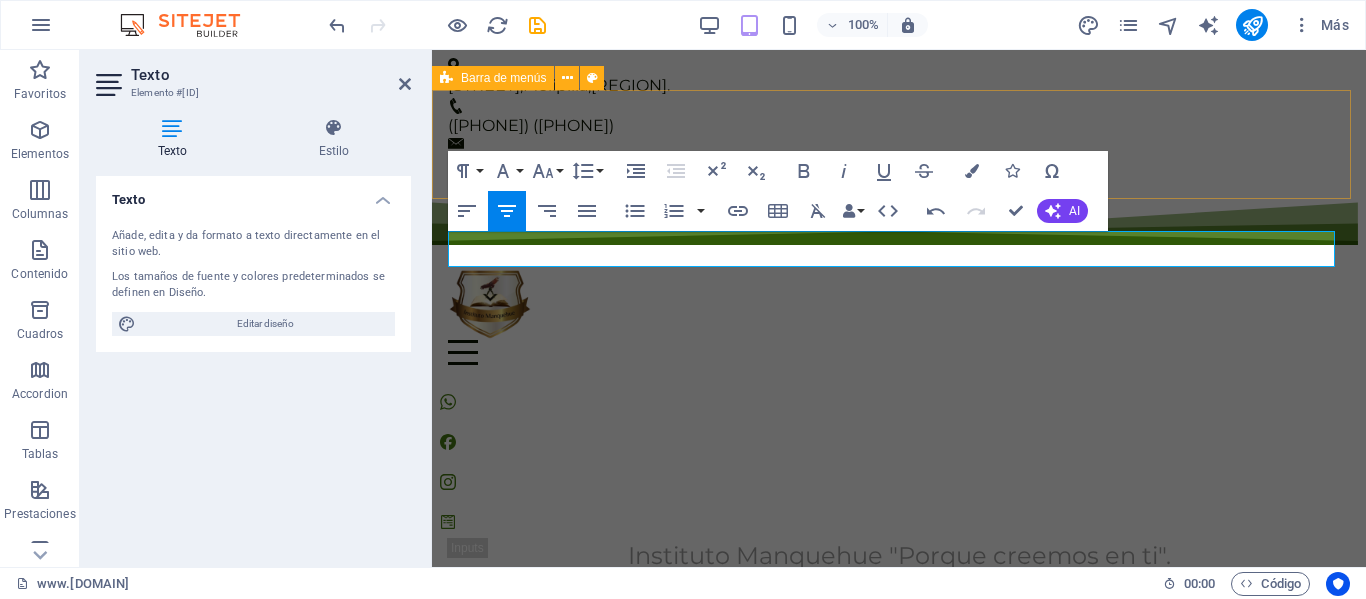 click on "INICIO. COLEGIO. NOTICIAS. MISIÓN - VISIÓN. ACTIVIDADES. CONTÁCTANOS." at bounding box center (899, 284) 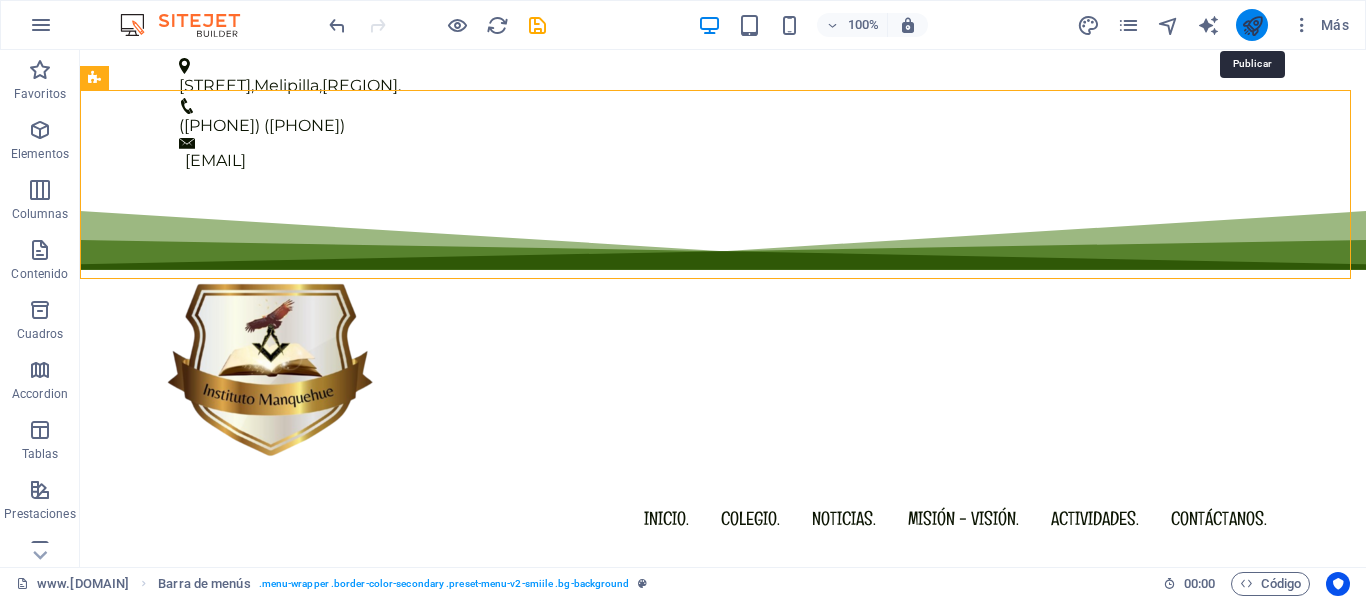 click at bounding box center (1252, 25) 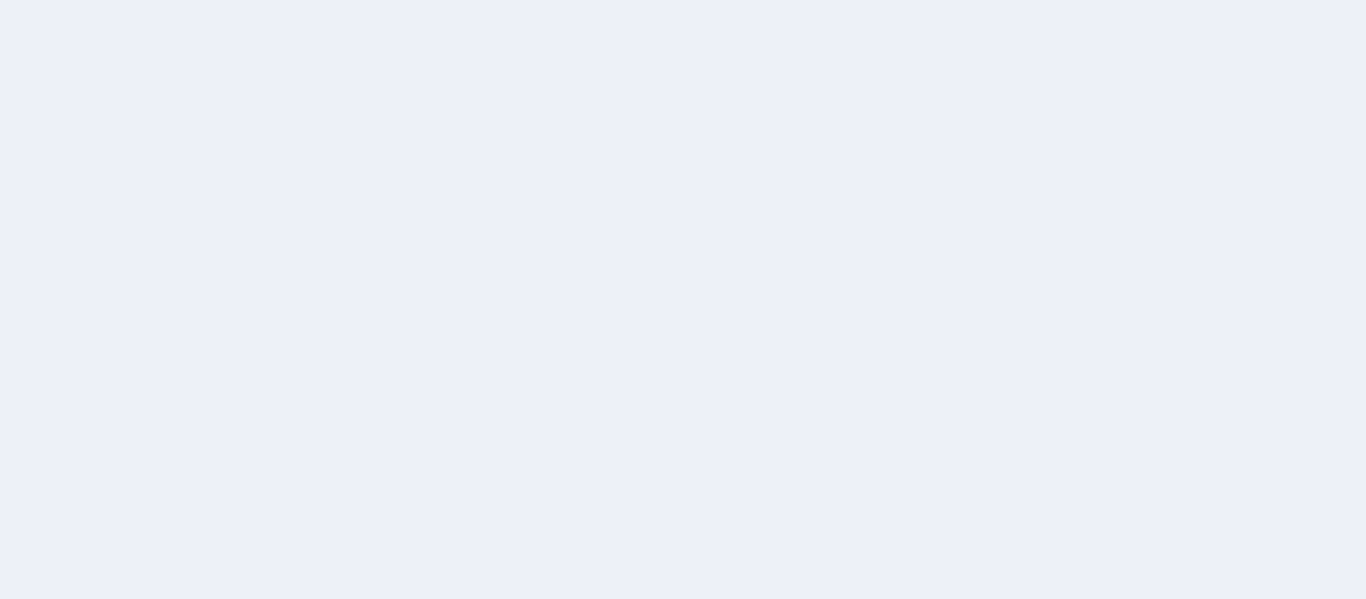 scroll, scrollTop: 0, scrollLeft: 0, axis: both 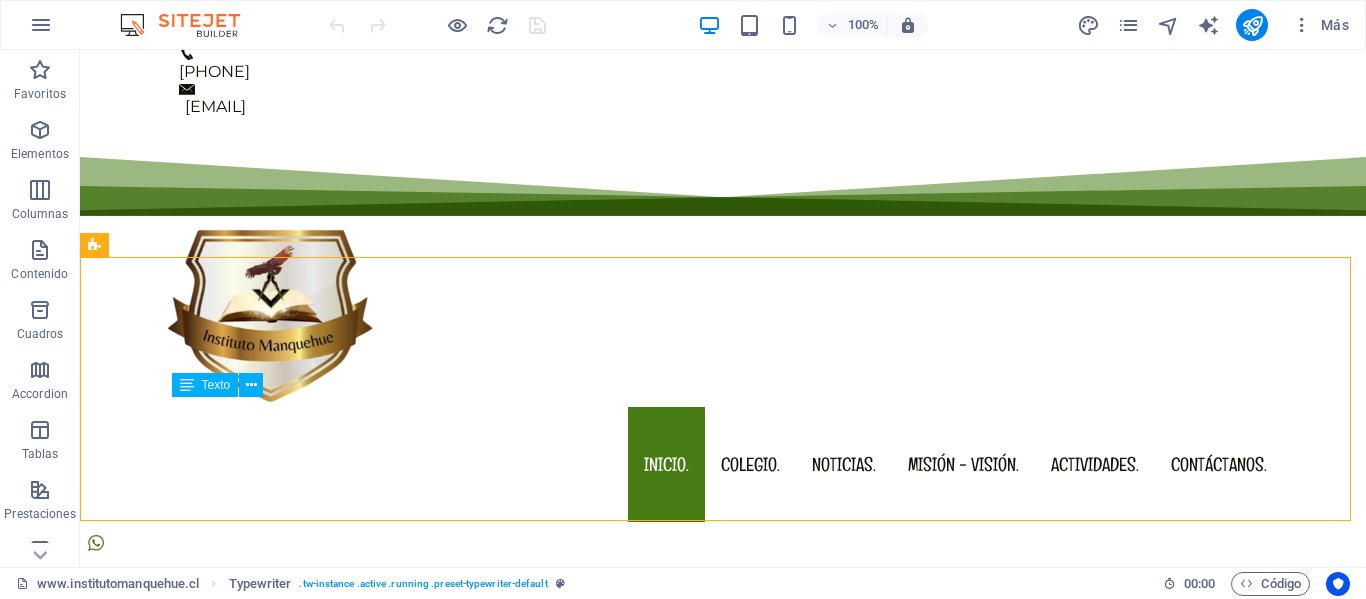 click on "Texto" at bounding box center [216, 385] 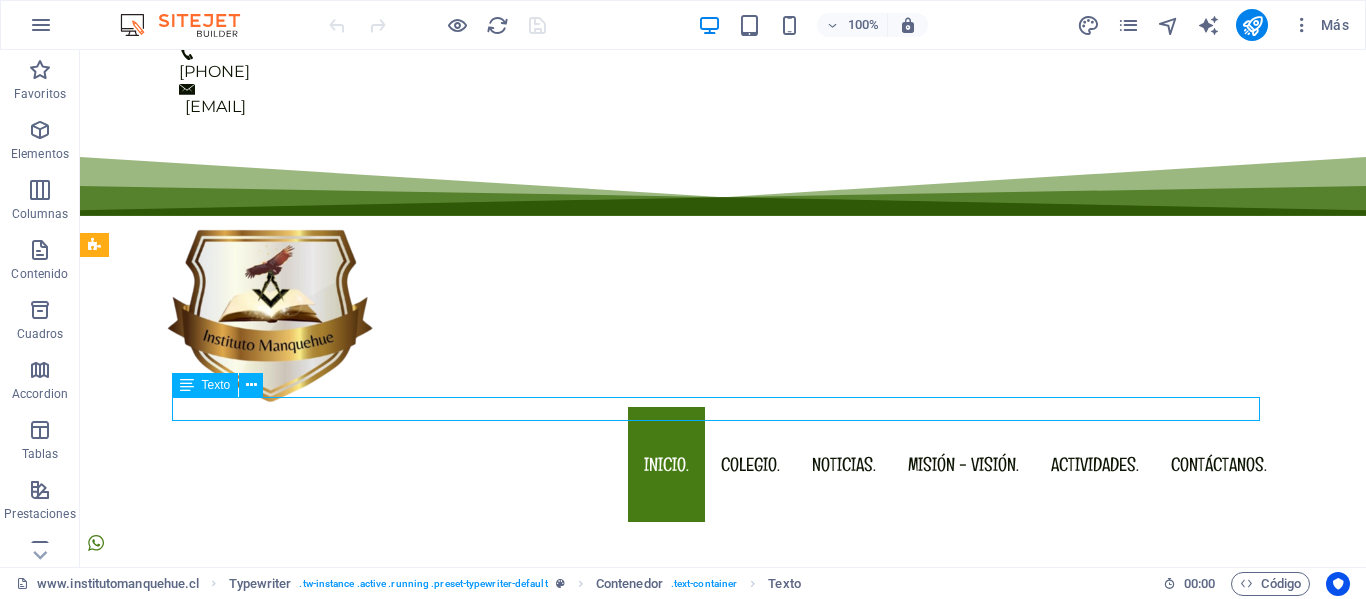 click on "Texto" at bounding box center [216, 385] 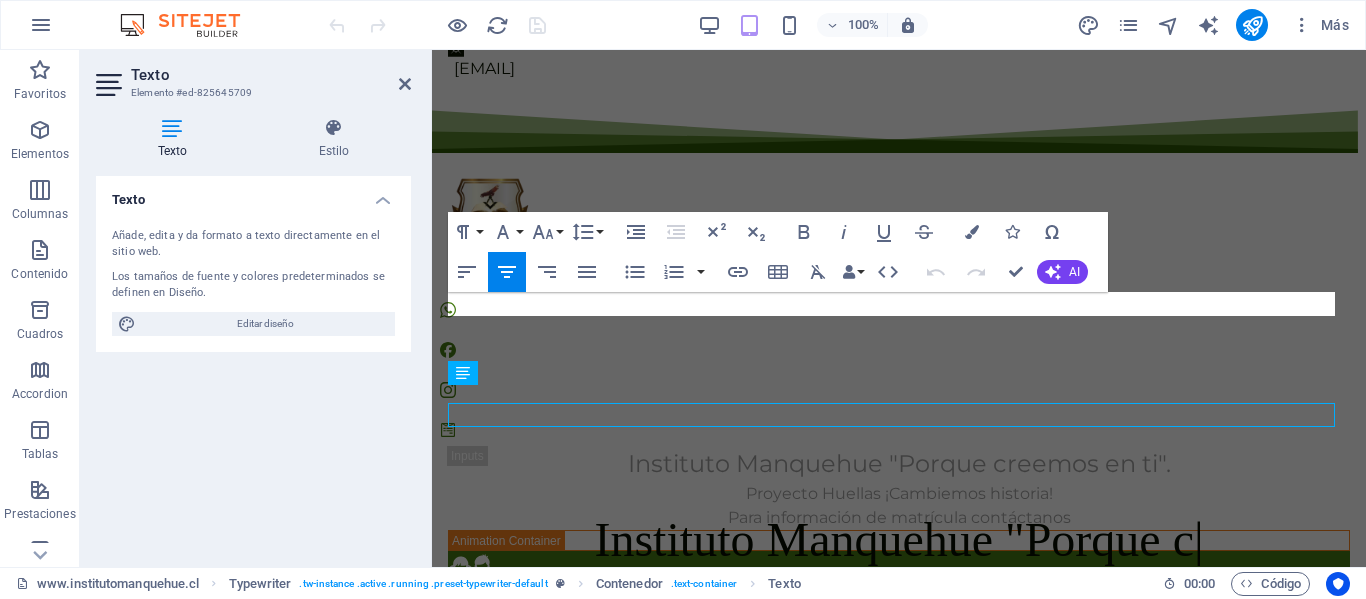 scroll, scrollTop: 0, scrollLeft: 0, axis: both 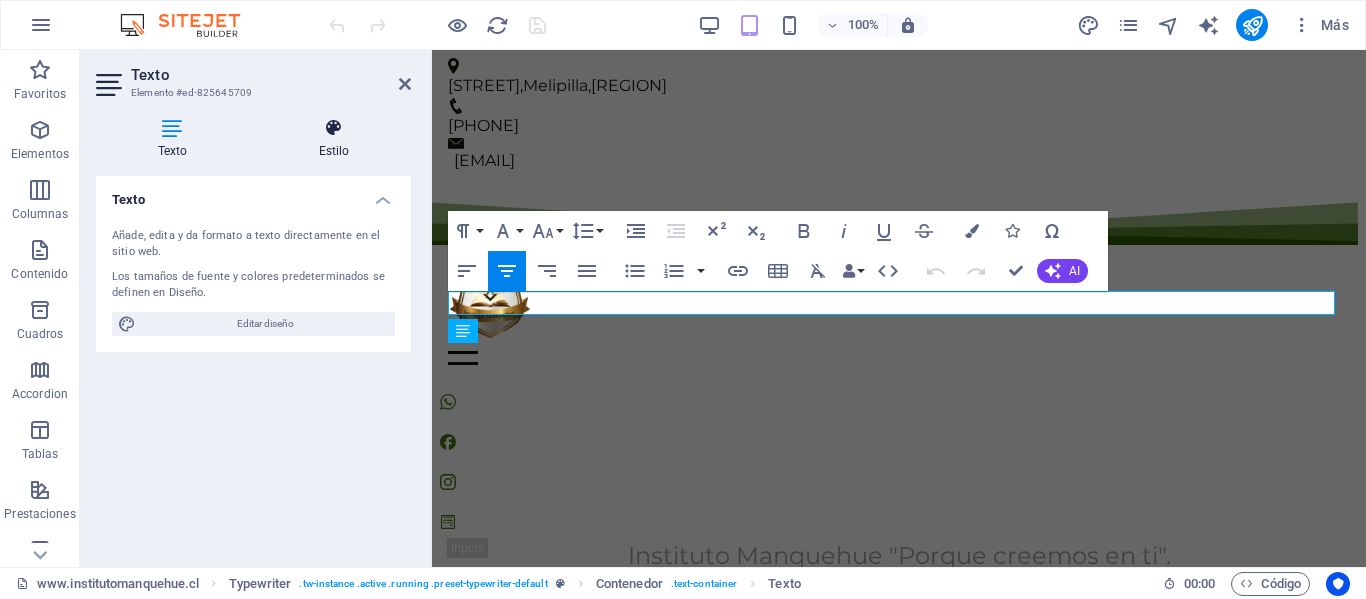 click at bounding box center (334, 128) 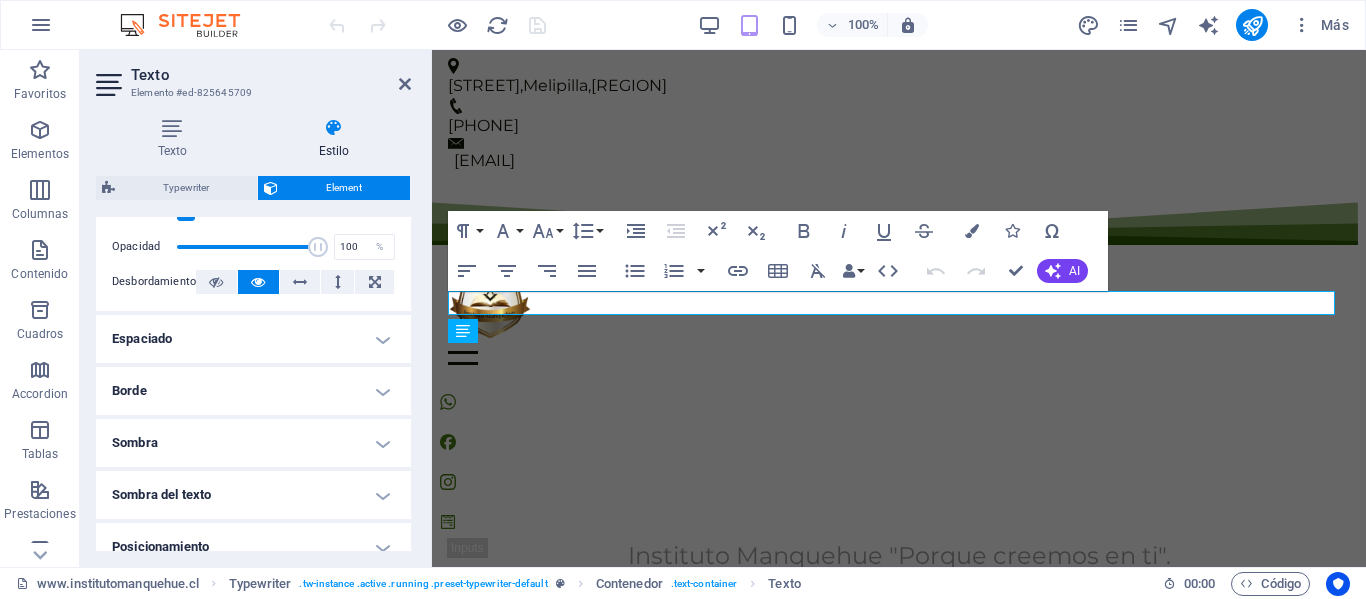 scroll, scrollTop: 200, scrollLeft: 0, axis: vertical 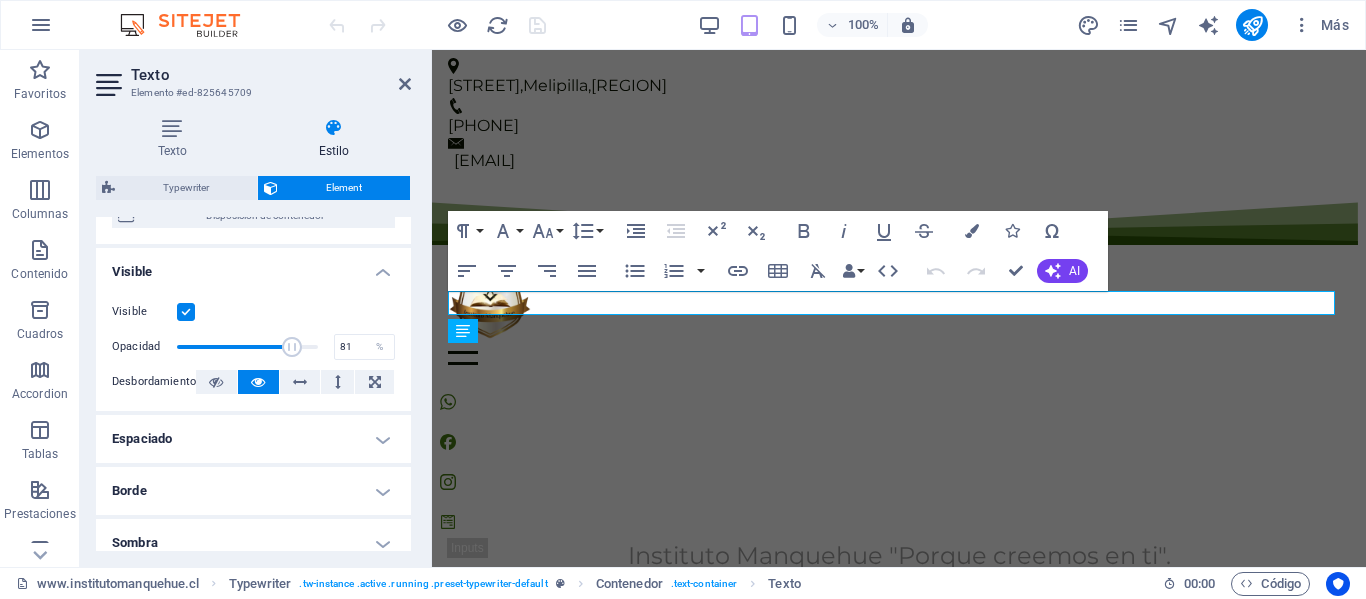 type on "80" 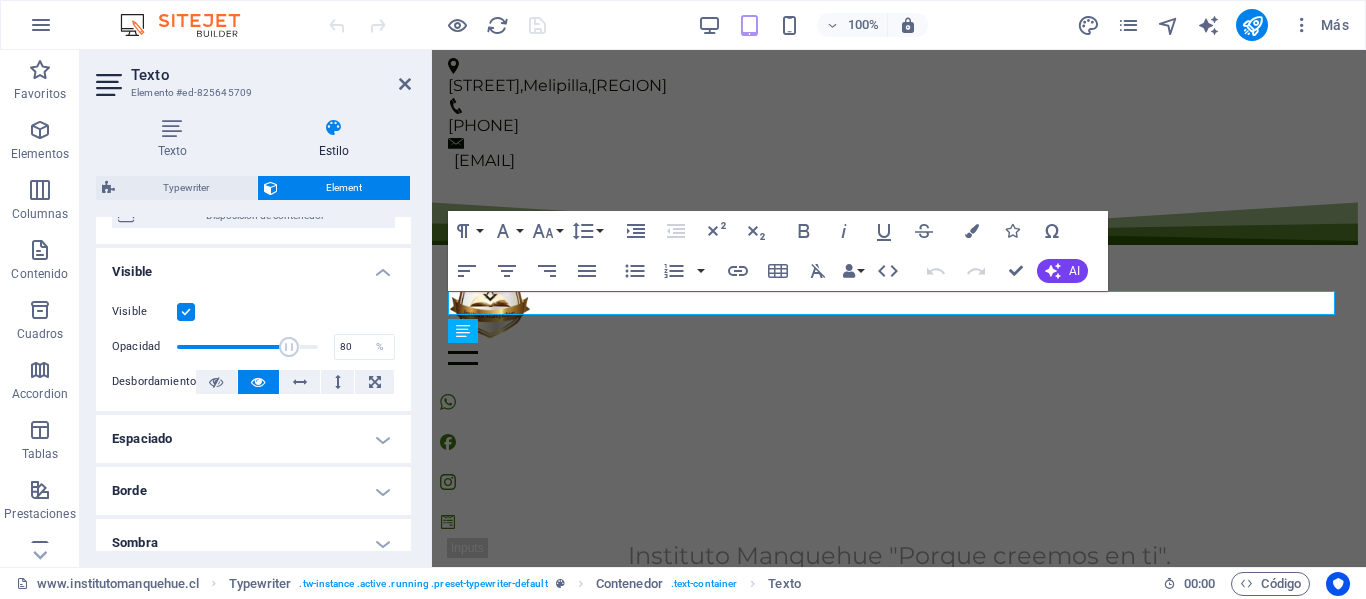 drag, startPoint x: 308, startPoint y: 341, endPoint x: 287, endPoint y: 341, distance: 21 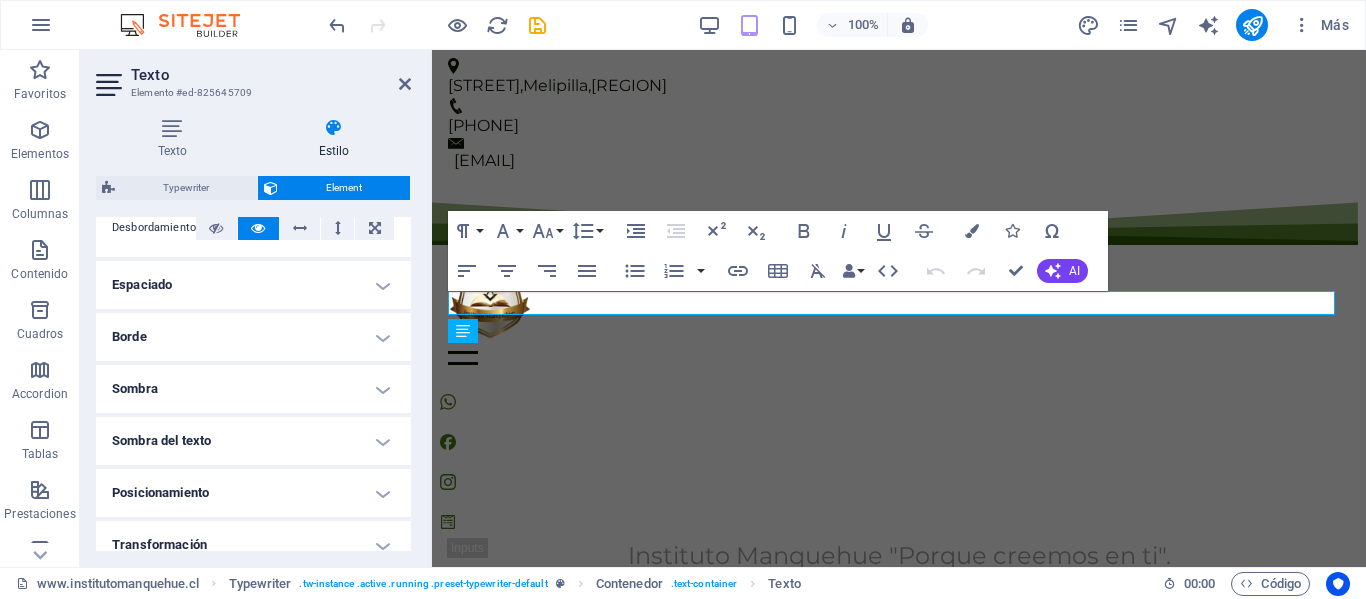 scroll, scrollTop: 528, scrollLeft: 0, axis: vertical 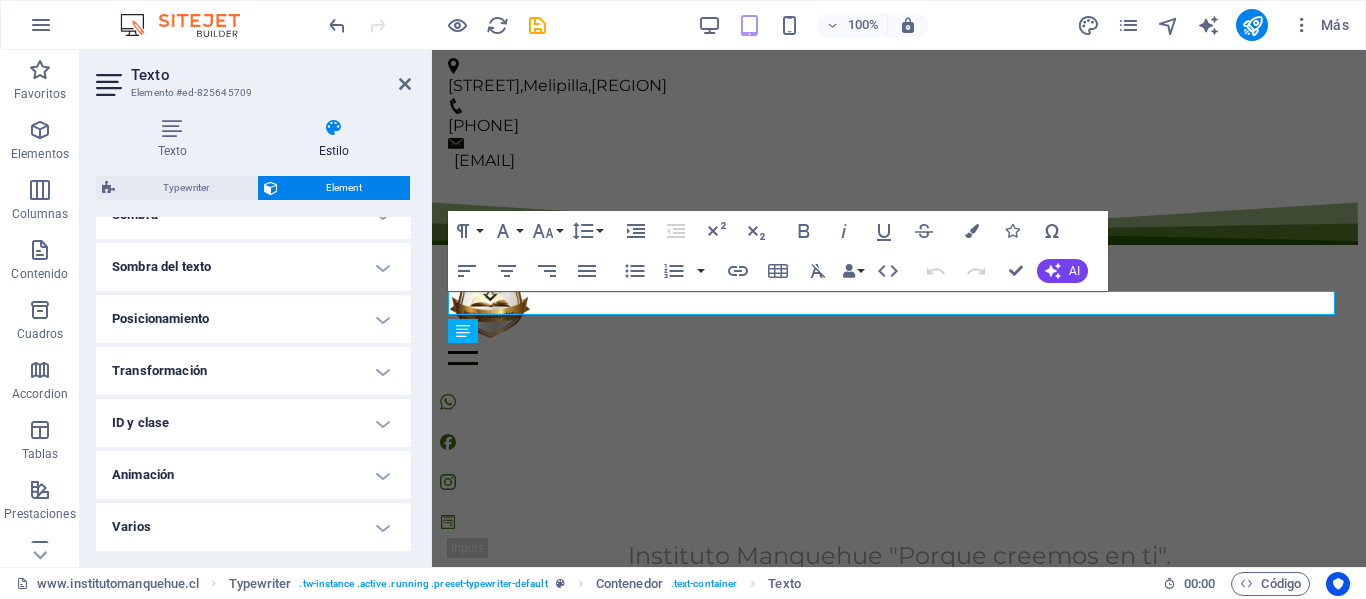 click on "Animación" at bounding box center [253, 475] 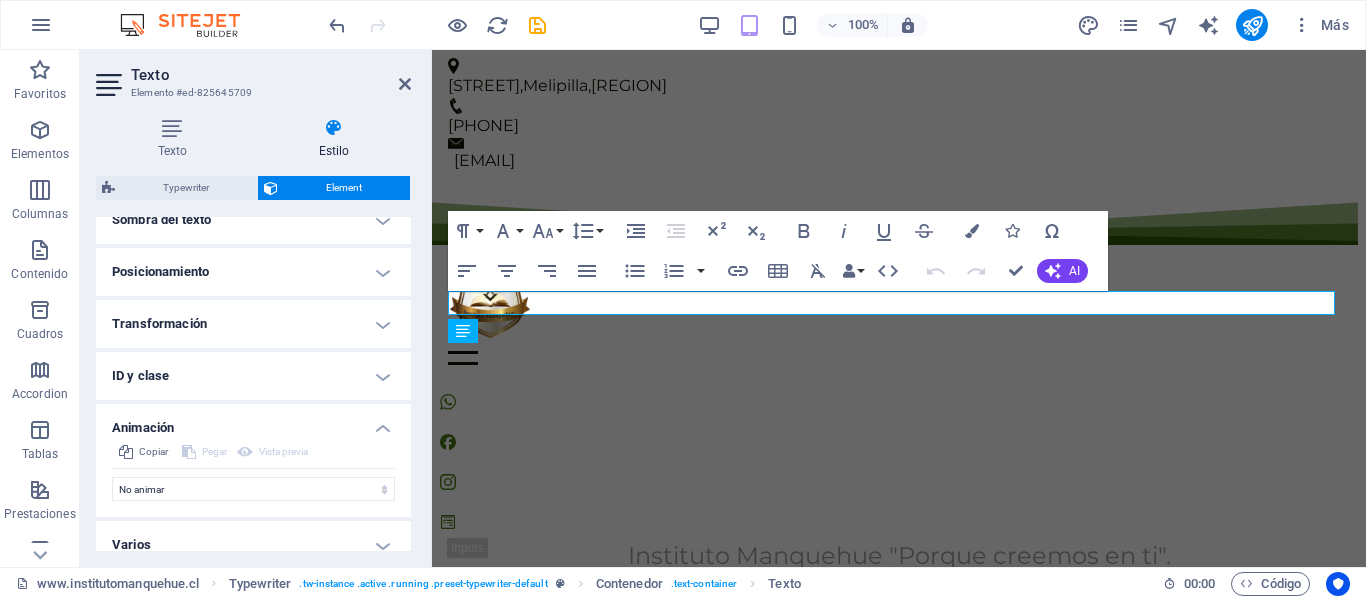 scroll, scrollTop: 593, scrollLeft: 0, axis: vertical 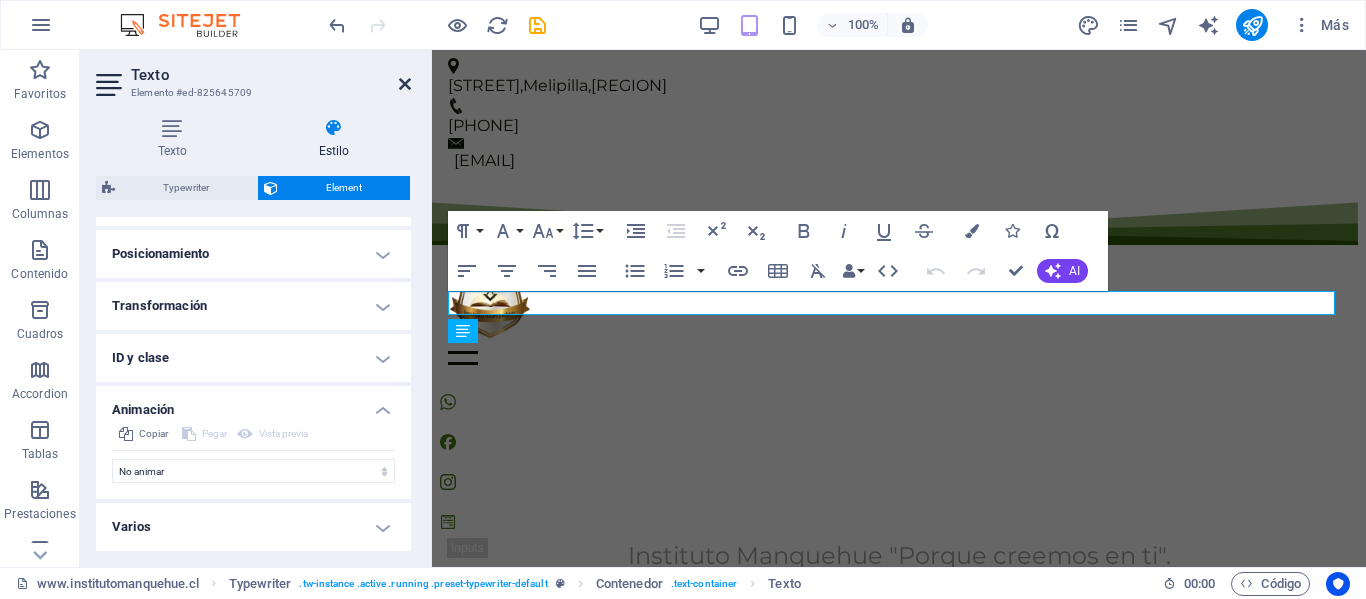 click at bounding box center (405, 84) 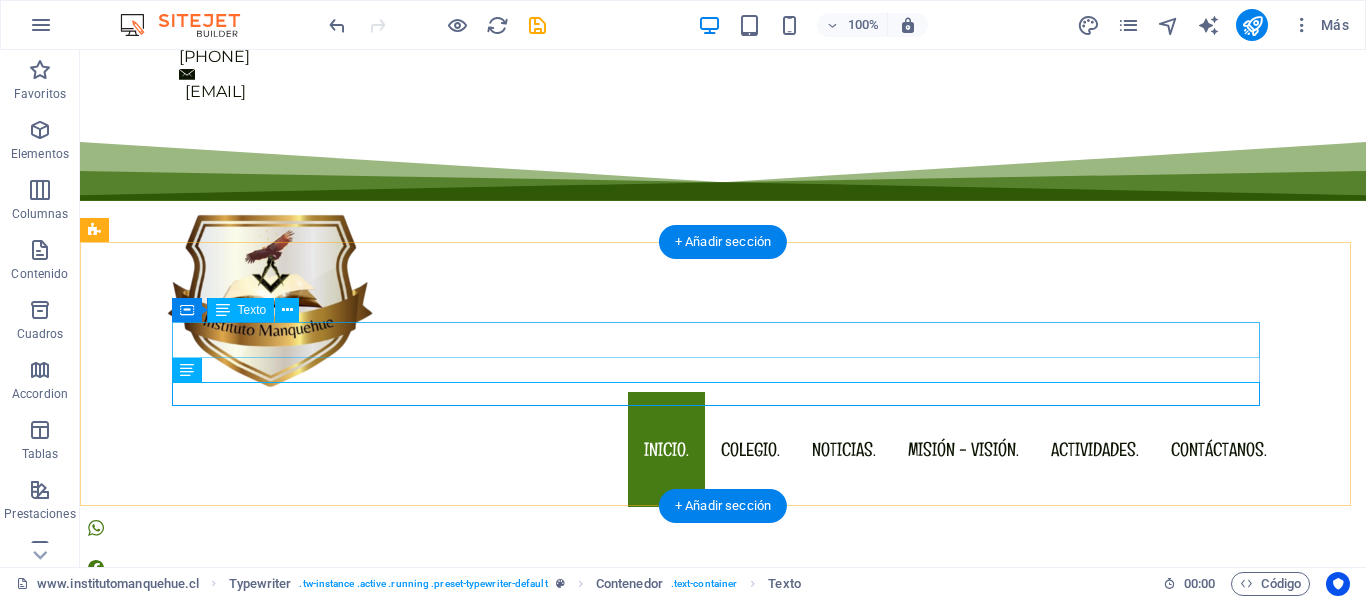 scroll, scrollTop: 100, scrollLeft: 0, axis: vertical 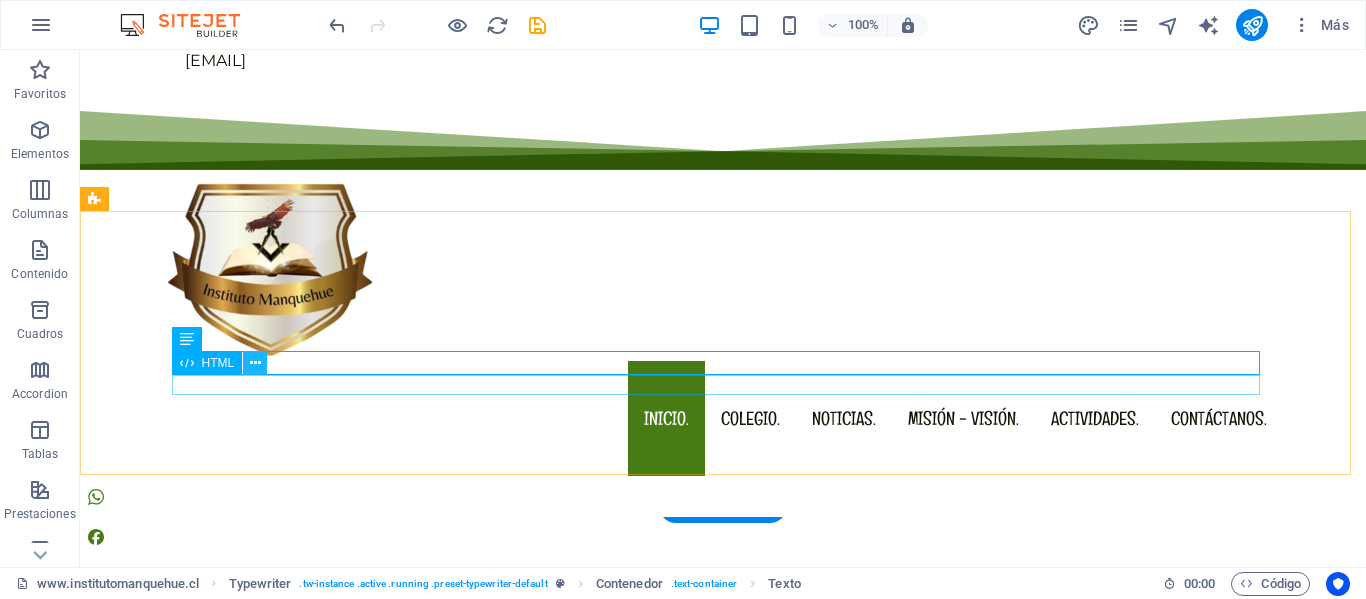 click at bounding box center [255, 363] 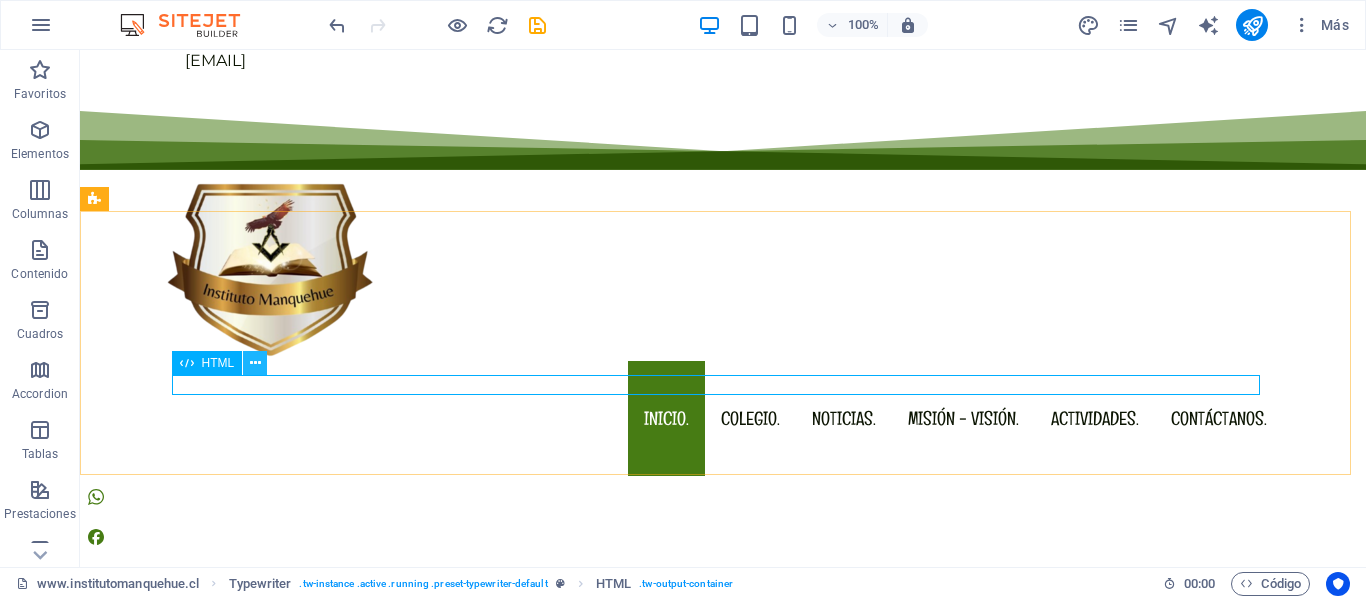 click at bounding box center [255, 363] 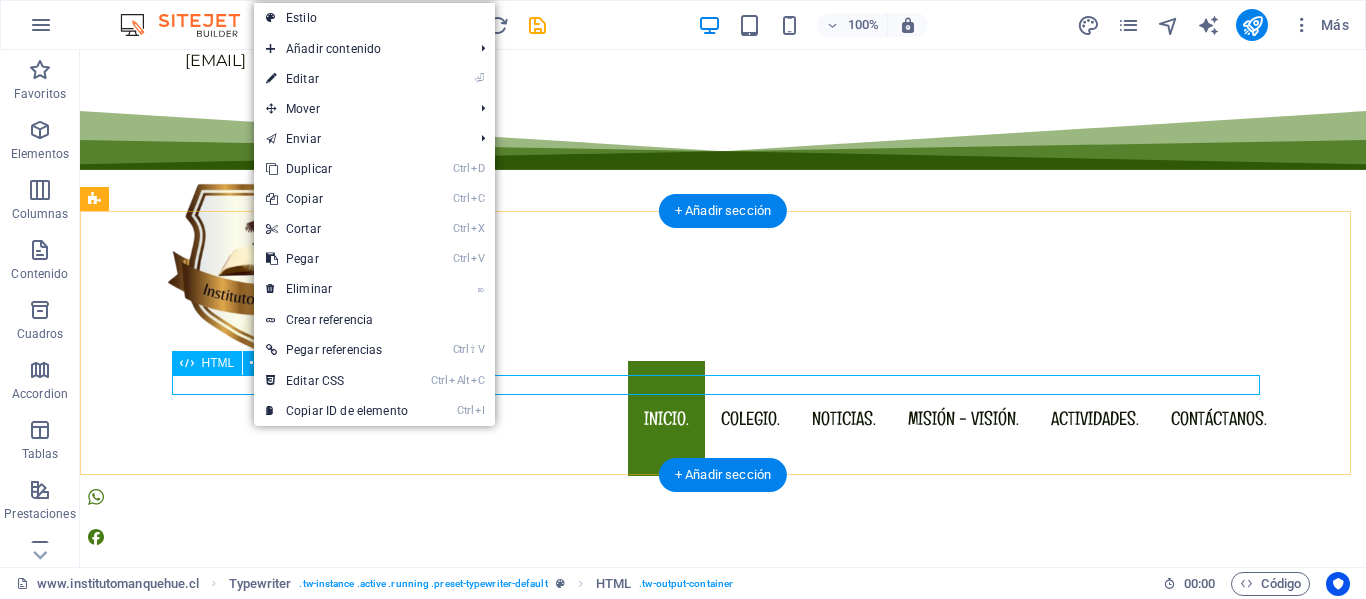 click on "In" at bounding box center (723, 807) 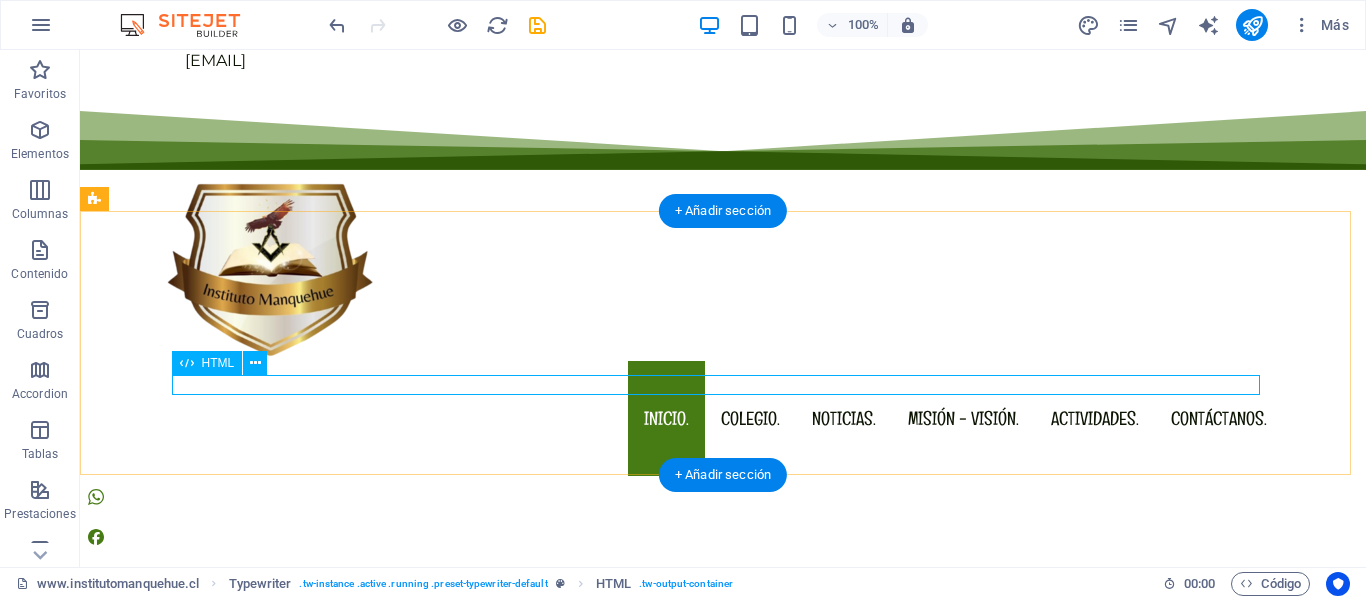 click at bounding box center (723, 807) 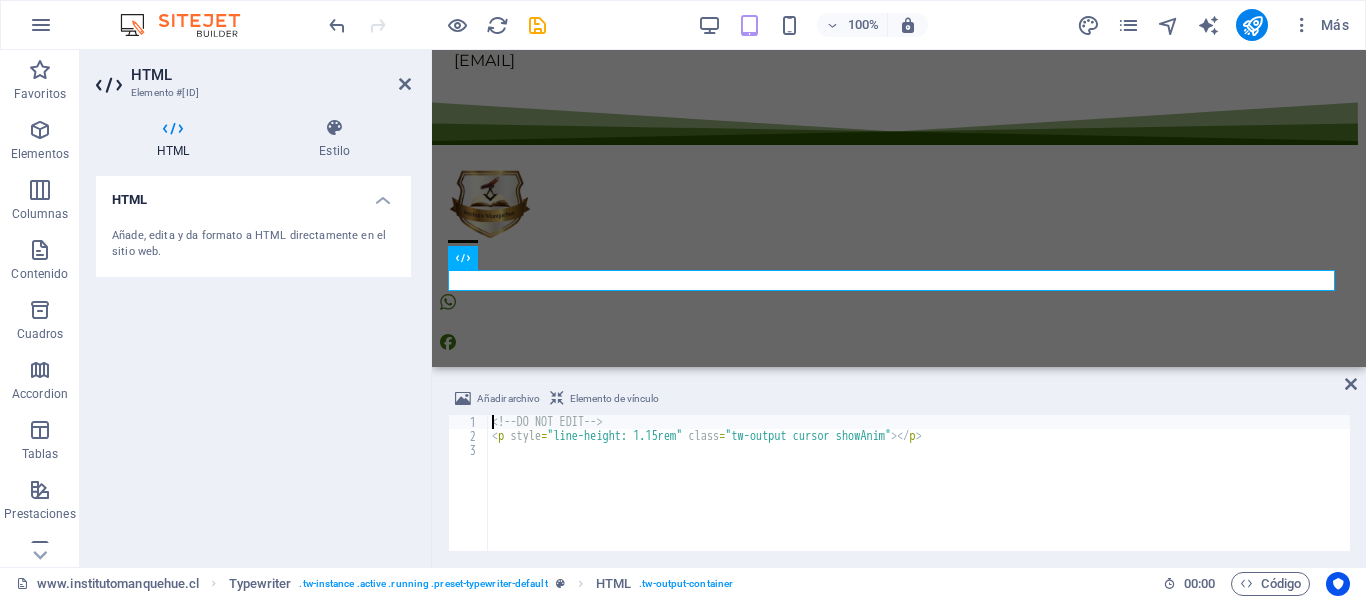 scroll, scrollTop: 45, scrollLeft: 0, axis: vertical 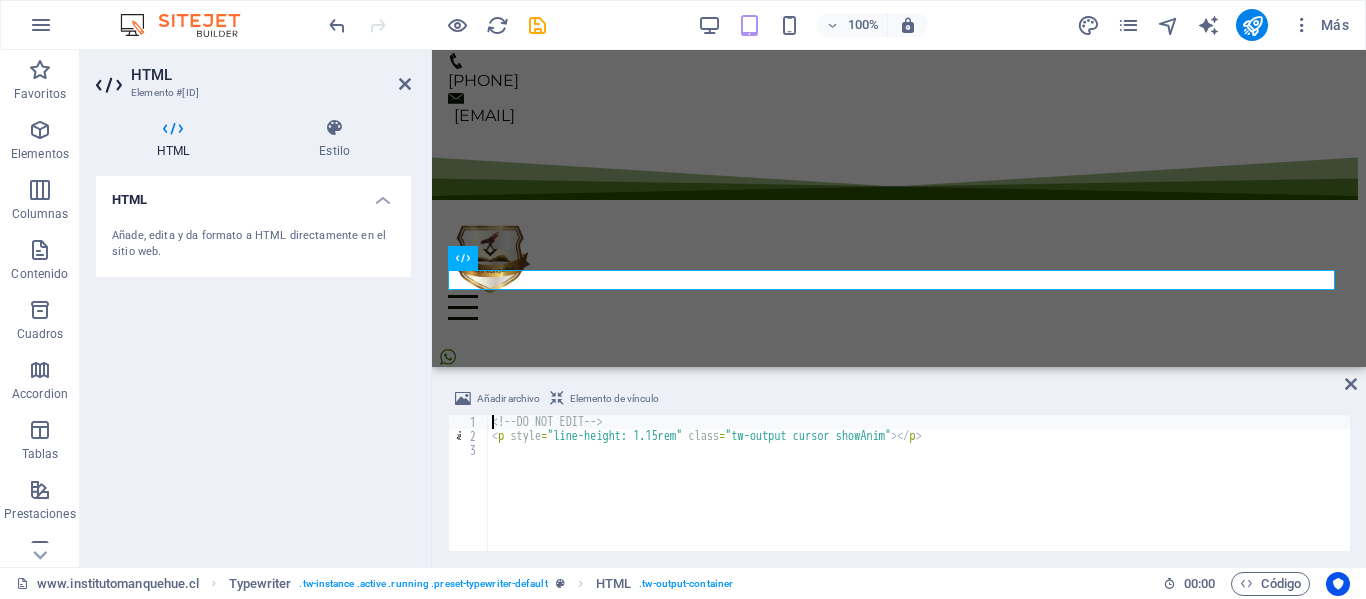 click on "<!--  DO NOT EDIT  --> < p   style = "line-height: 1.15rem"   class = "tw-output cursor showAnim" > </ p >" at bounding box center (919, 497) 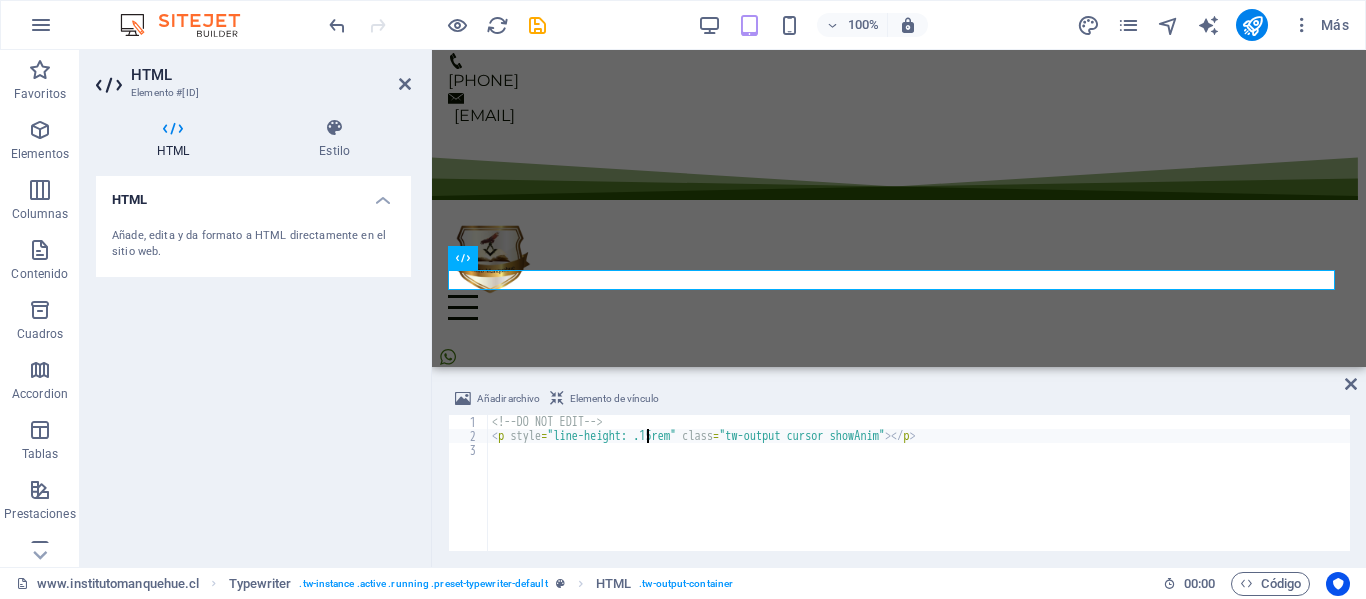 type on "<p style="line-height: 3.15rem" class="tw-output cursor showAnim"></p>" 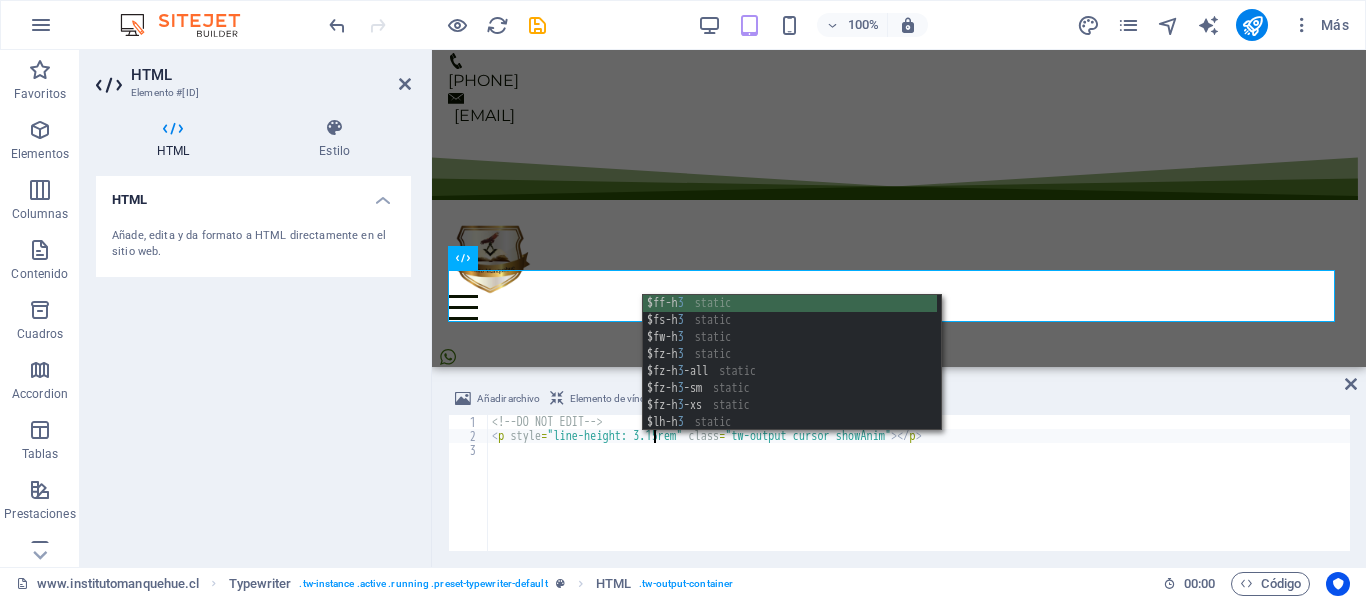 click on "<!--  DO NOT EDIT  --> < p   style = "line-height: 3.15rem"   class = "tw-output cursor showAnim" > </ p >" at bounding box center [919, 497] 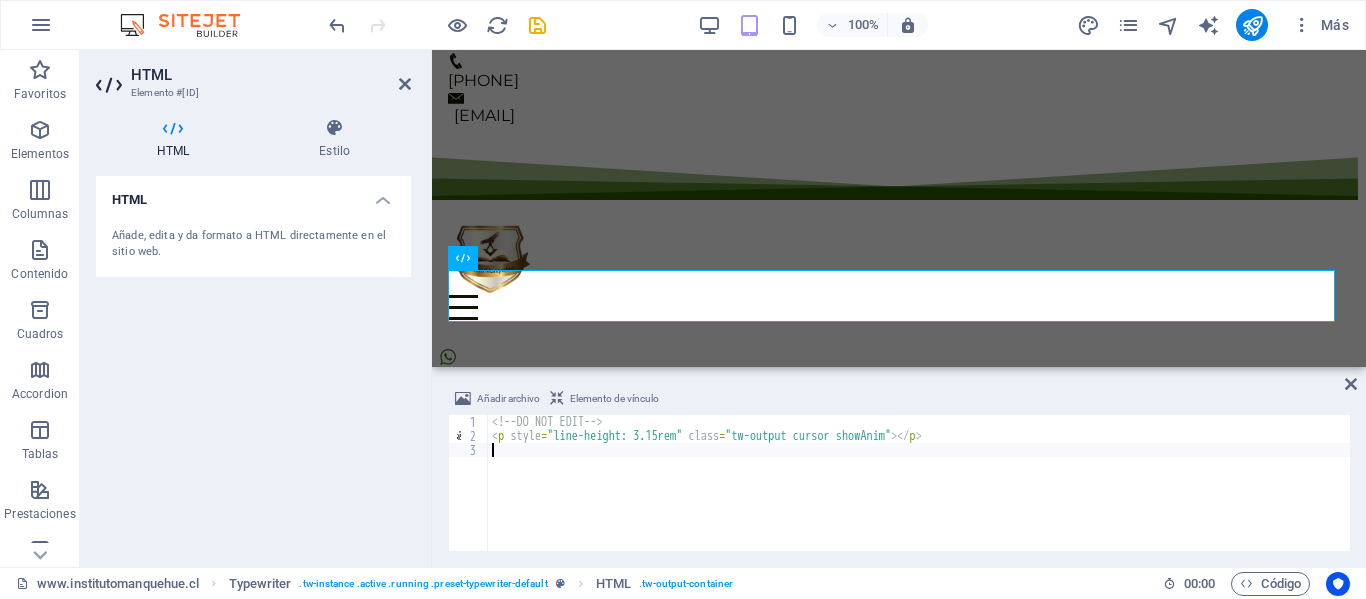 scroll, scrollTop: 0, scrollLeft: 0, axis: both 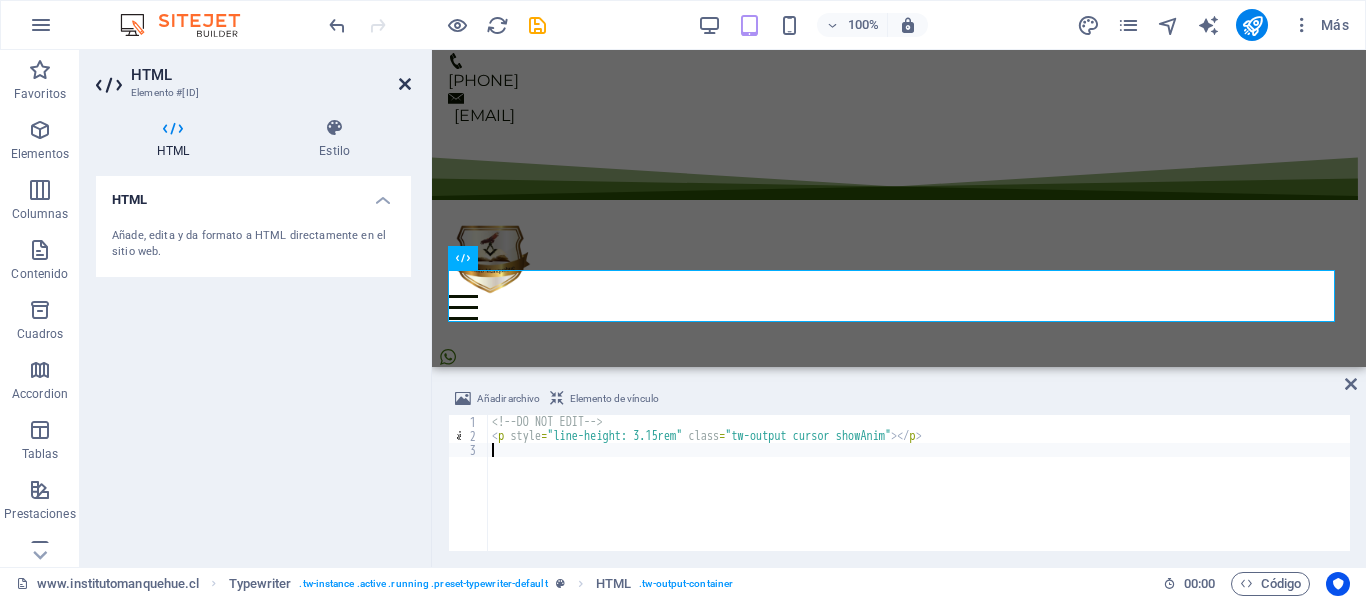 type 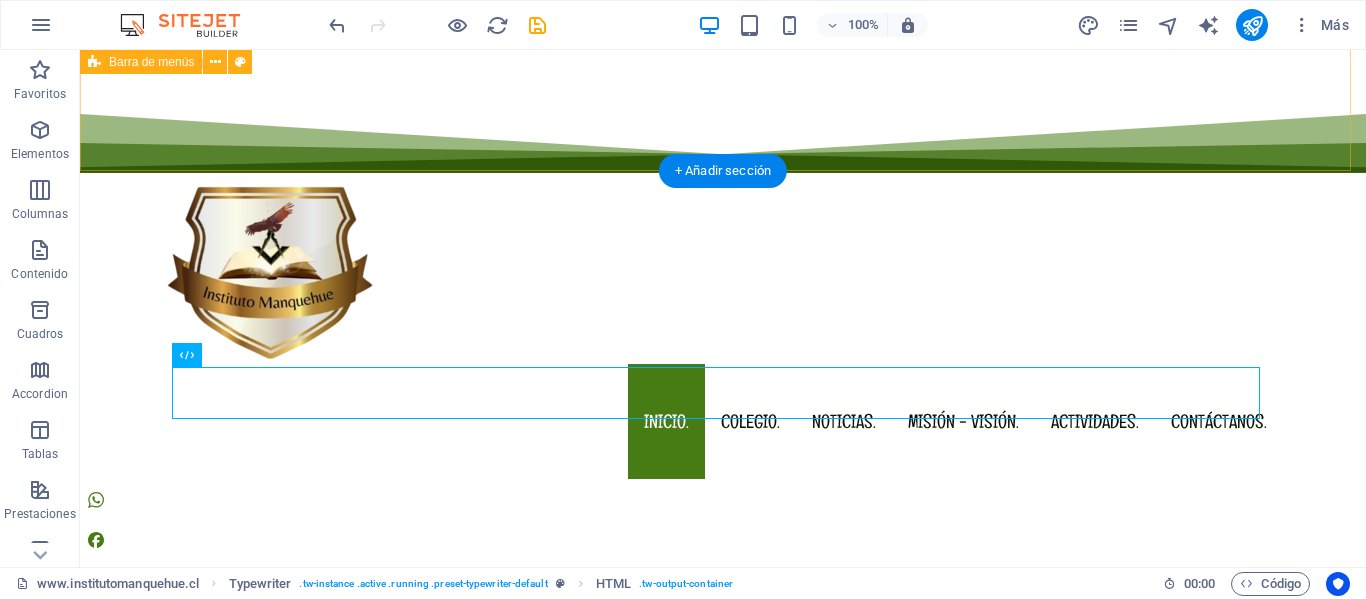 scroll, scrollTop: 100, scrollLeft: 0, axis: vertical 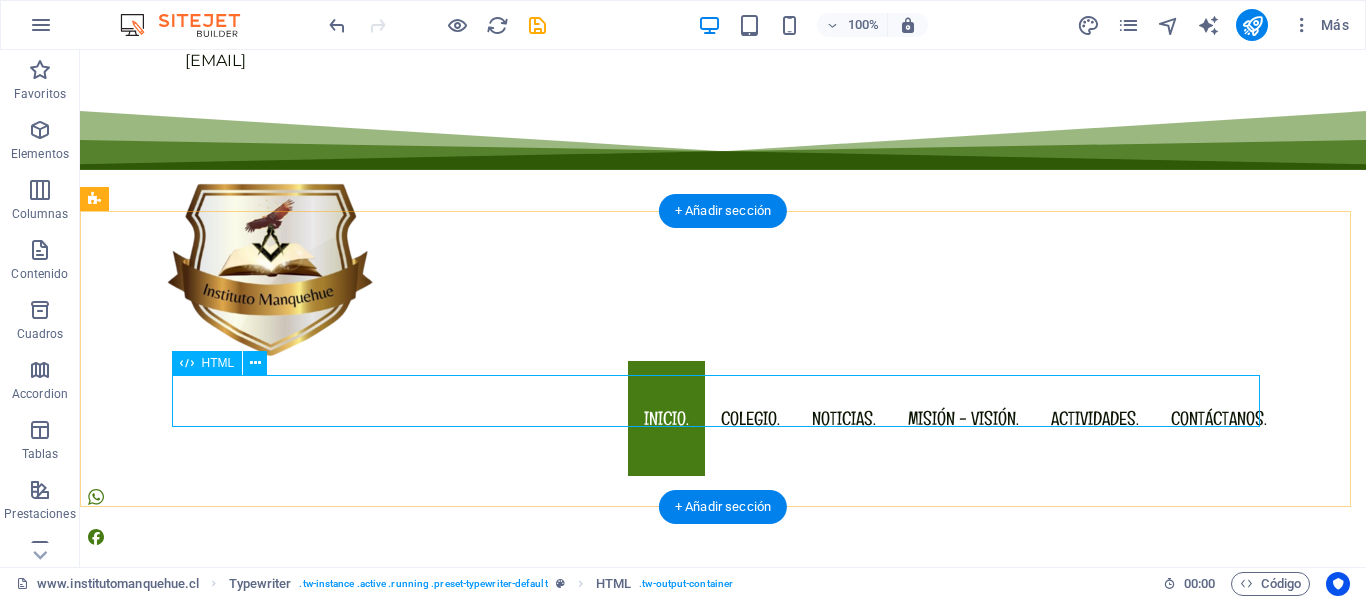 click at bounding box center [723, 823] 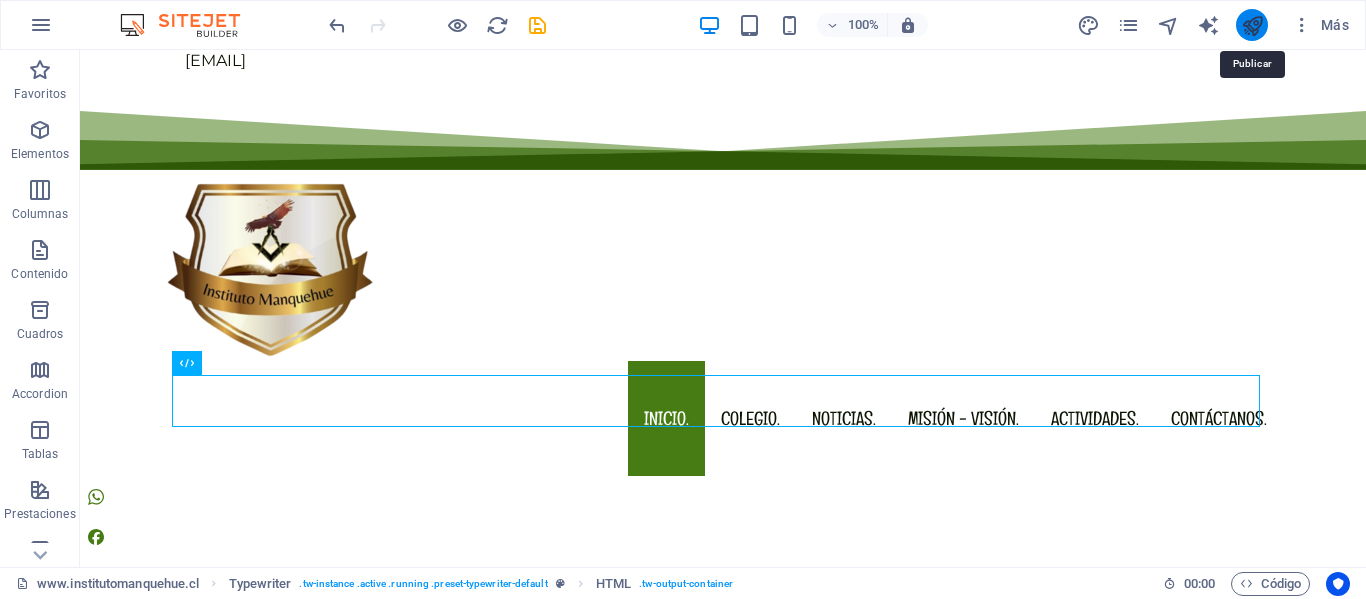 click at bounding box center (1252, 25) 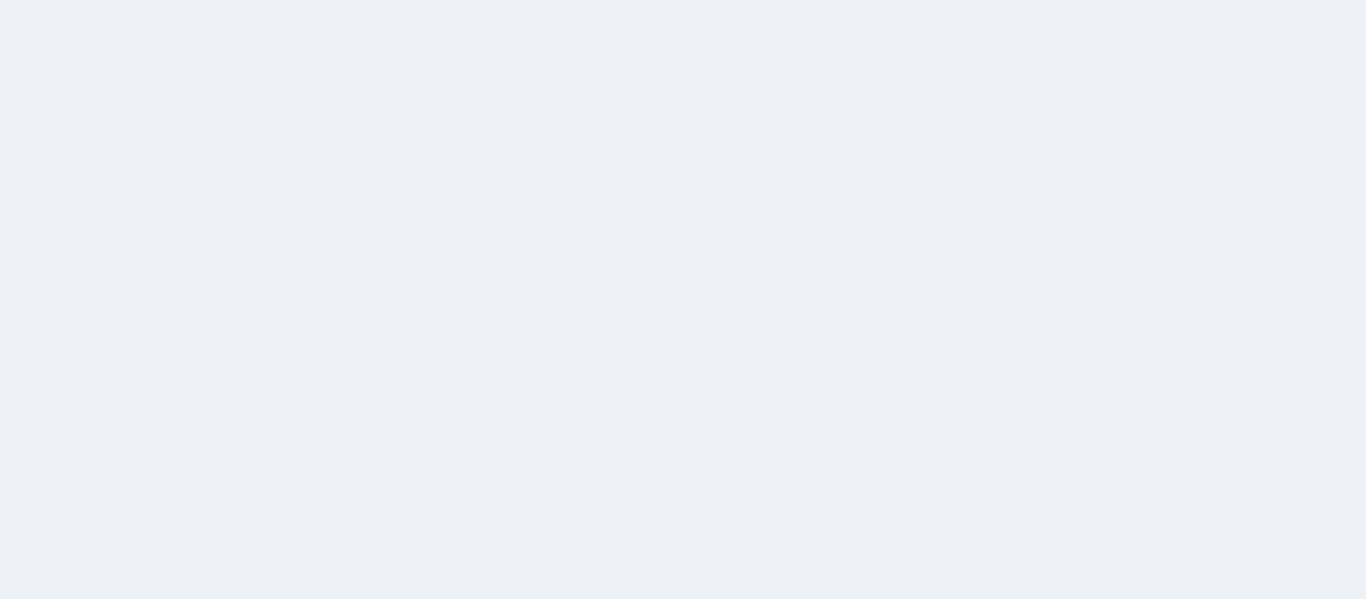 scroll, scrollTop: 0, scrollLeft: 0, axis: both 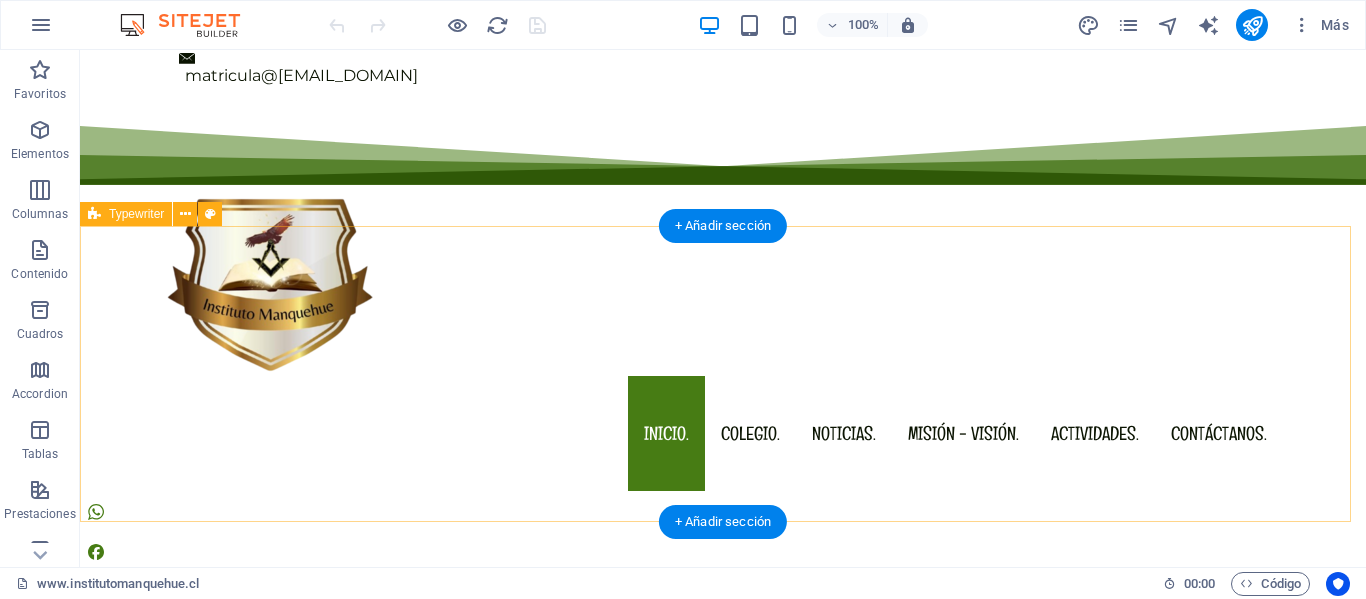 click on "Instituto Manquehue "Porque creemos en ti". Proyecto Huellas ¡Cambiemos historia! Para información de matrícula contáctanos
Instituto Man" at bounding box center (723, 796) 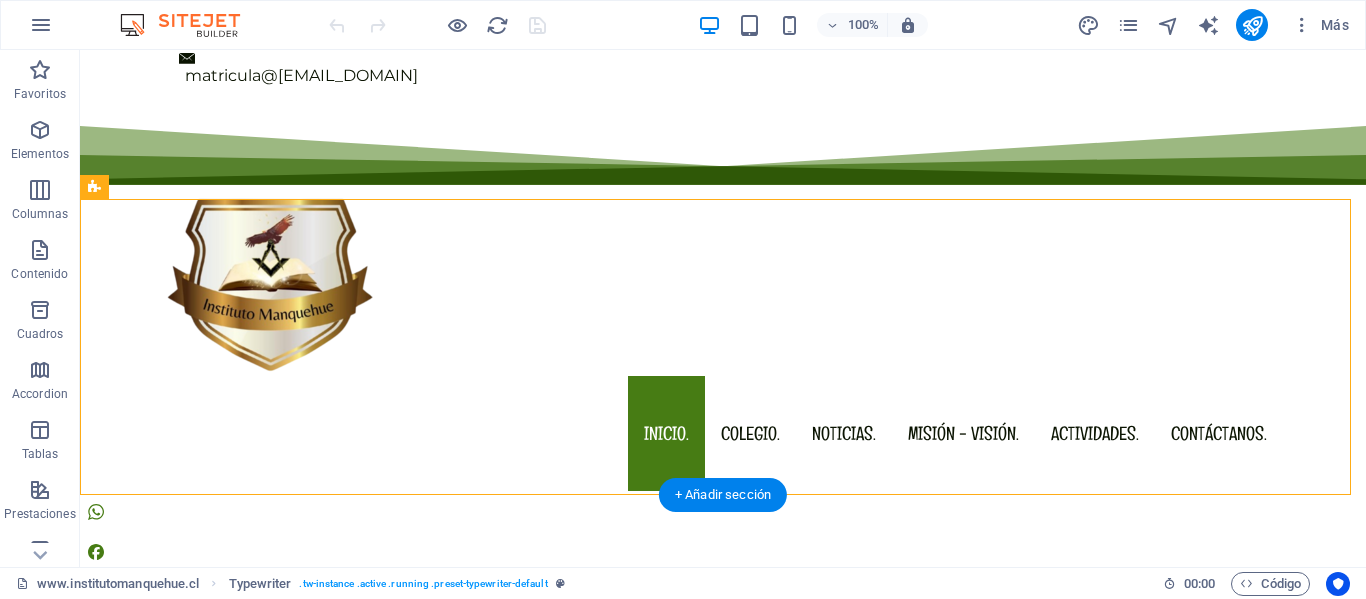 click on "[STREET] [NUMBER] , [CITY], [STATE]. ([PHONE_AREA]) [PHONE]        (+[PHONE_COUNTRY])  [PHONE]   matricula@[EMAIL_DOMAIN] INICIO. COLEGIO. NOTICIAS. MISIÓN - VISIÓN. ACTIVIDADES. CONTÁCTANOS. Instituto Manquehue "Porque creemos en ti". Proyecto Huellas ¡Cambiemos historia! Para información de matrícula contáctanos
Instituto Manqu
Estudia con nosotros 2 X 1 Gratuito. Planes de Estudio y Horarios. NIVEL MEDIO. 1 nivel - equivalente (1° y 2° Medio).  2 nivel - equivalente (3° y 4° Medio). NIVEL BÁSICO. 3 nivel - equivalente (7° y 8° Básico).      Información de matrícula.         HORARIOS DE CLASES. Clases presenciales de Lunes a Viernes, contamos con 3 jornadas. JORNADA MAÑANA 09:00 - 13:00 JORNADA TARDE 14:30 - 18:30 JORNADA NOCHE 19:00 - 23:00 Documentos de inscripción. Requisitos.       Copia de cédula de identidad (ambos lados).       Certificado de nacimiento.    A quí            Certificado de estudio (último curso aprobado).   Aquí" at bounding box center (723, 23147) 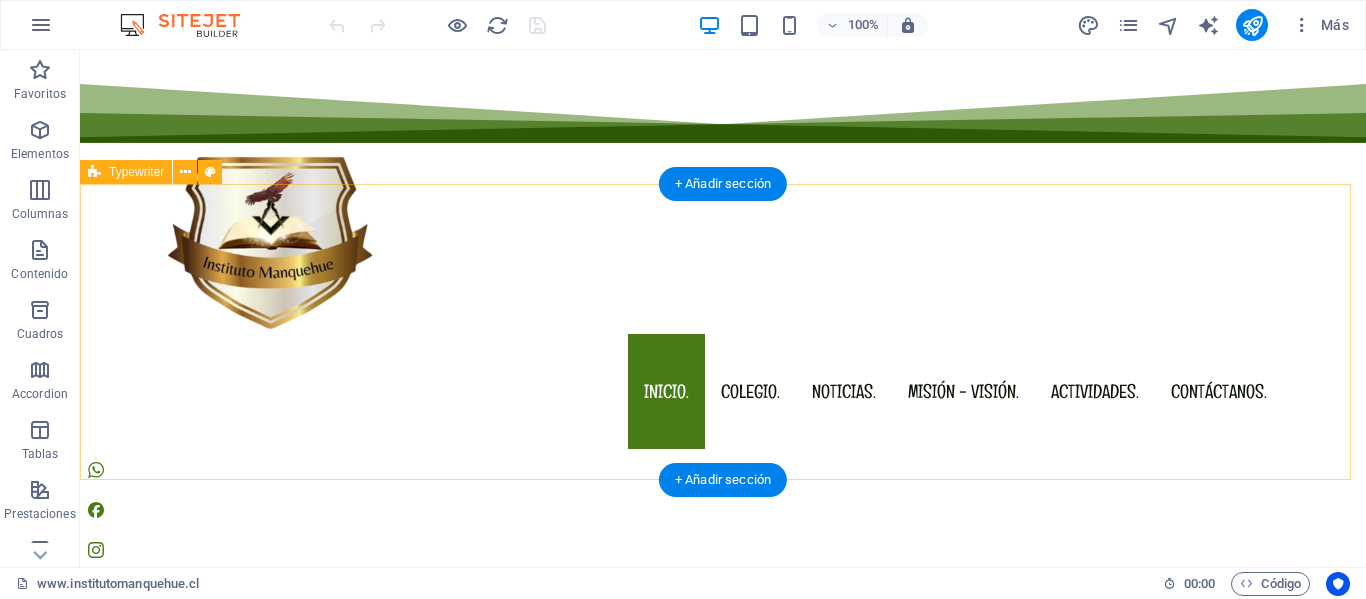 click on "Instituto Manquehue "Porque creemos en ti". Proyecto Huellas ¡Cambiemos historia! Para información de matrícula contáctanos
Instituto Manquehu" at bounding box center (723, 754) 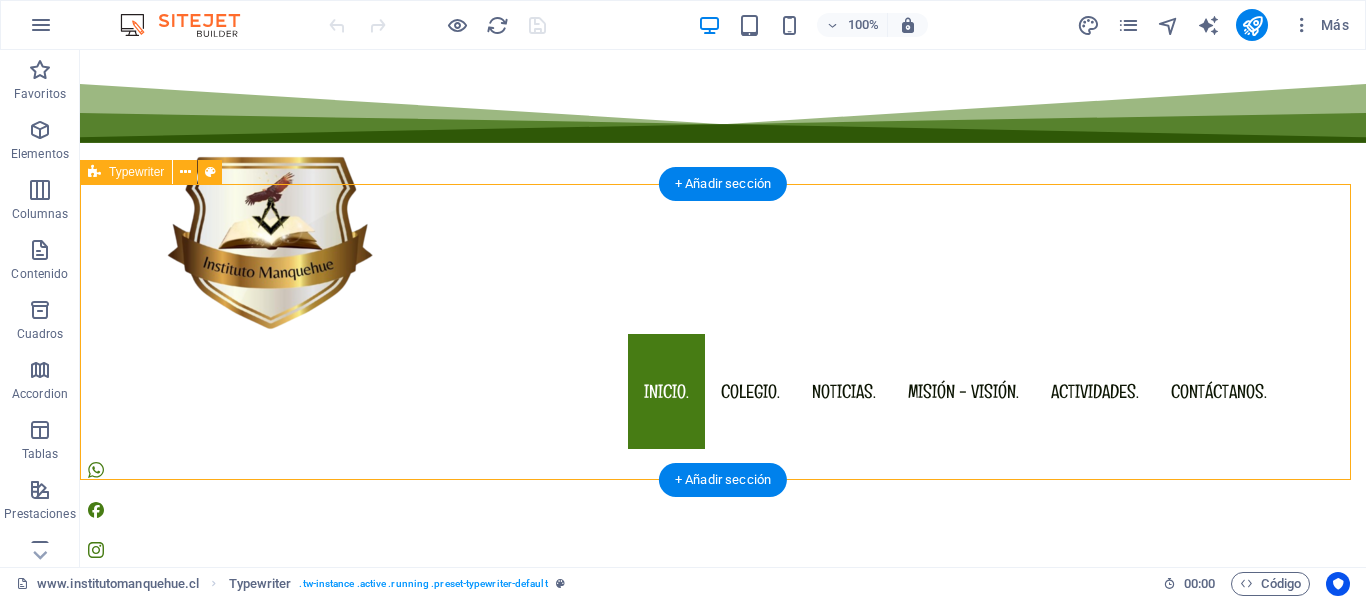 click on "Instituto Manquehue "Porque creemos en ti". Proyecto Huellas ¡Cambiemos historia! Para información de matrícula contáctanos
Instituto Manquehue "Porque cremos en ti"" at bounding box center (723, 754) 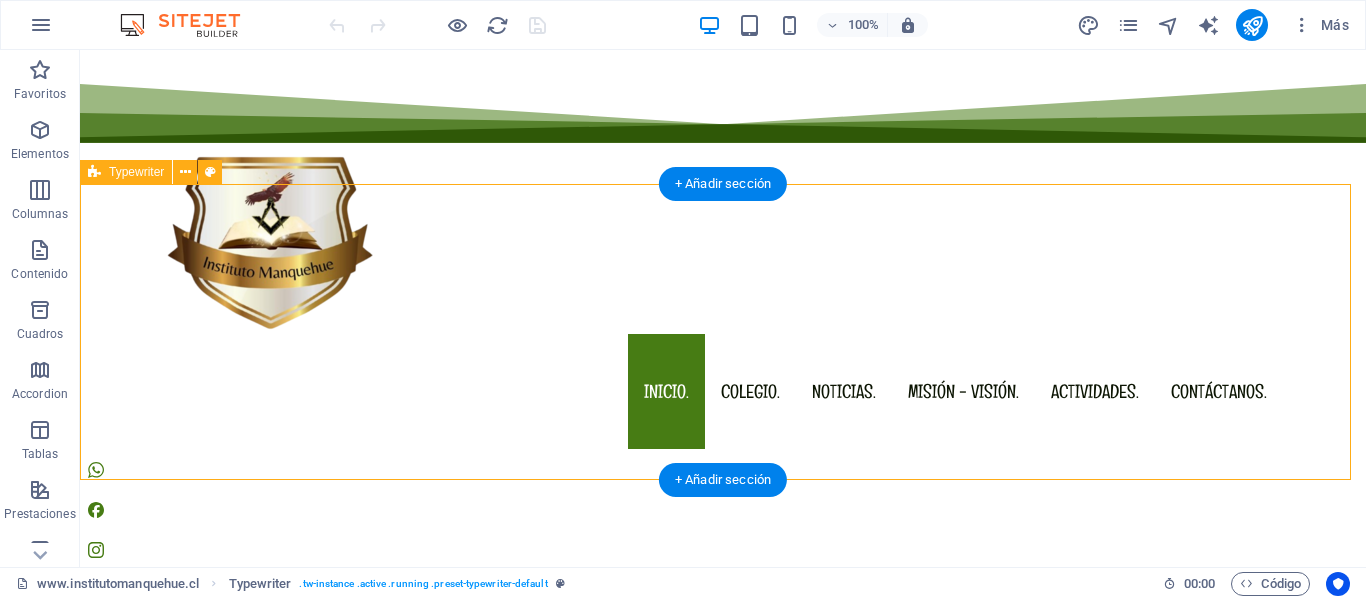 click on "Instituto Manquehue "Porque creemos en ti". Proyecto Huellas ¡Cambiemos historia! Para información de matrícula contáctanos
Instituto Manquehue "Porque creemos en ti"." at bounding box center [723, 754] 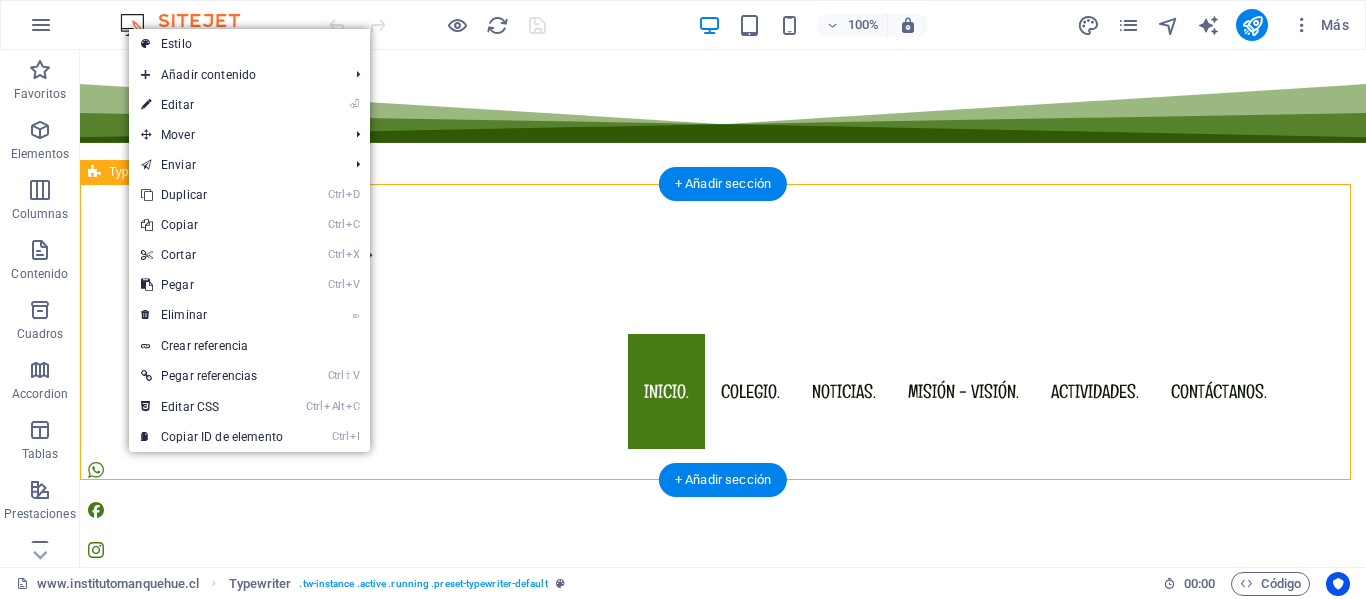 click on "Instituto Manquehue "Porque creemos en ti". Proyecto Huellas ¡Cambiemos historia! Para información de matrícula contáctanos" at bounding box center [723, 754] 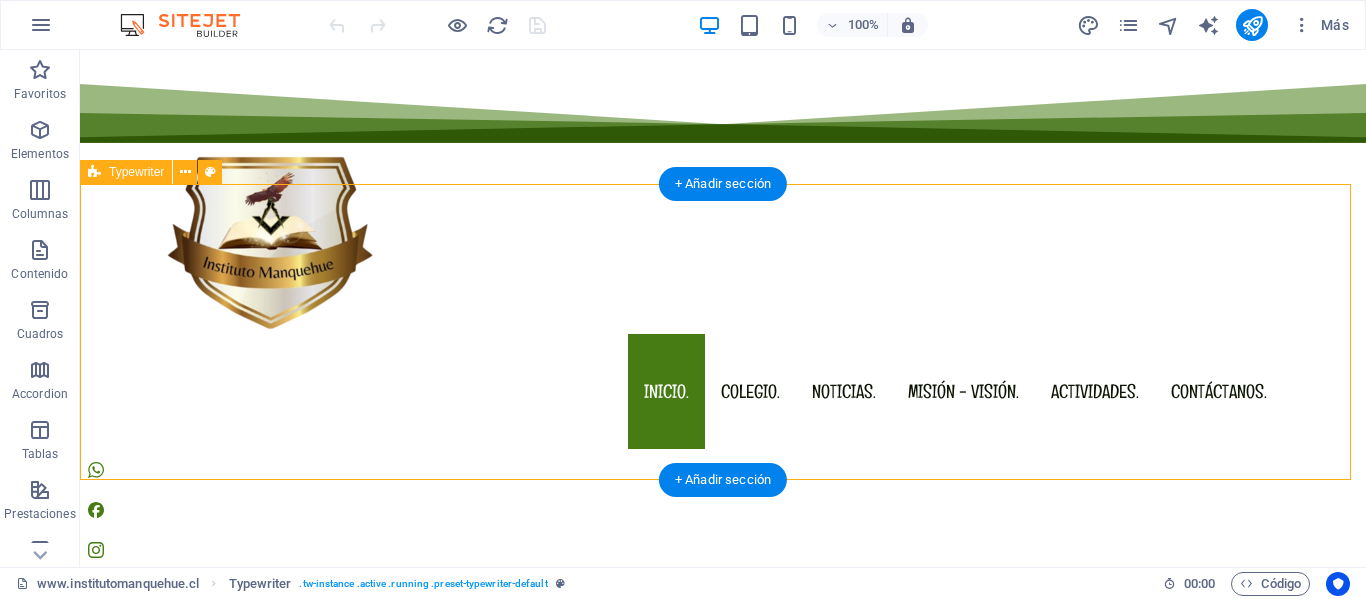 click on "Instituto Manquehue "Porque creemos en ti". Proyecto Huellas ¡Cambiemos historia! Para información de matrícula contáctanos
Proyecto Huellas ¡Cambiemos historia" at bounding box center [723, 754] 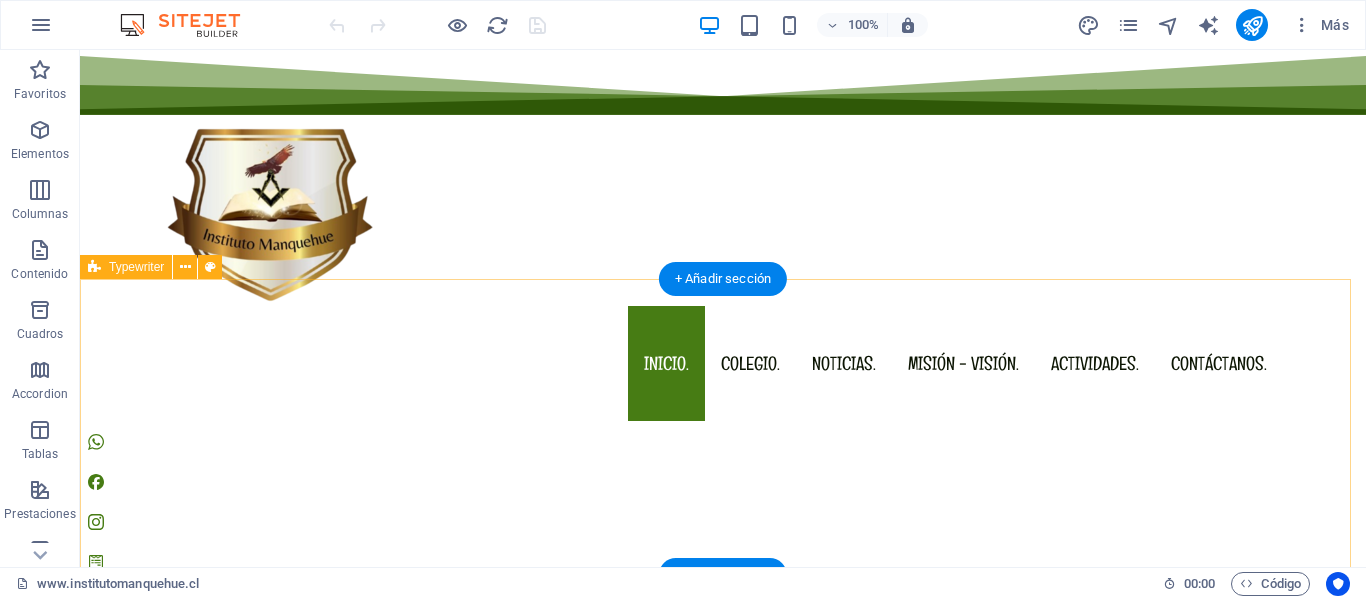 scroll, scrollTop: 27, scrollLeft: 0, axis: vertical 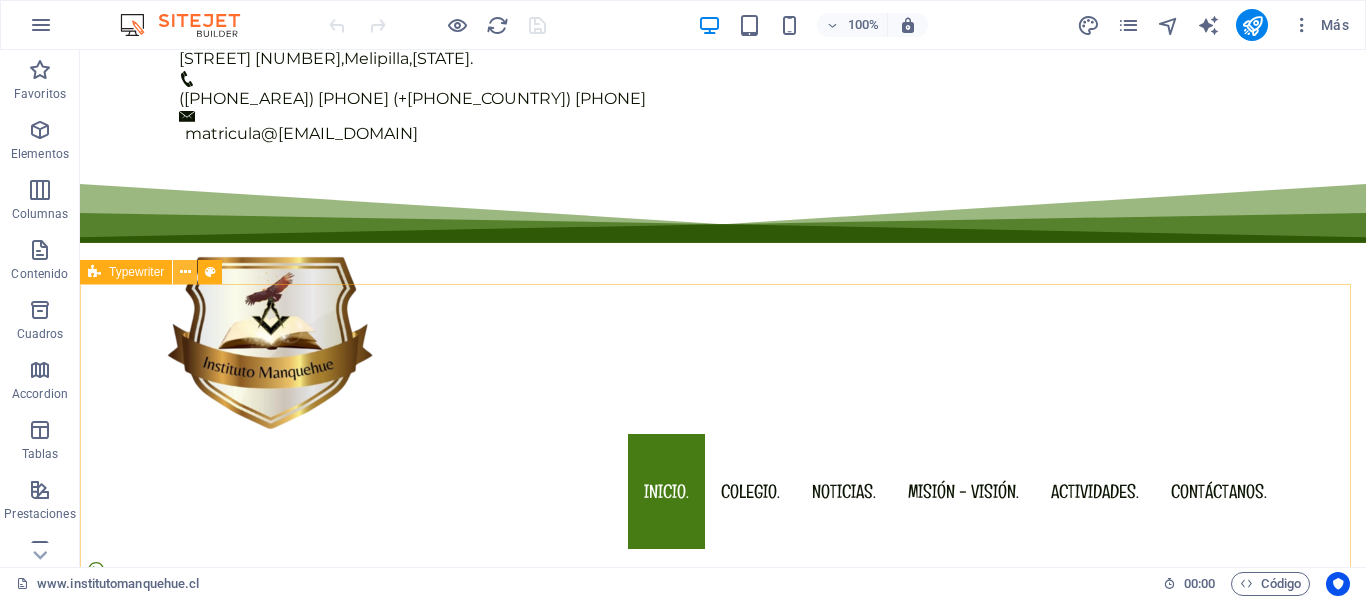 click at bounding box center (185, 272) 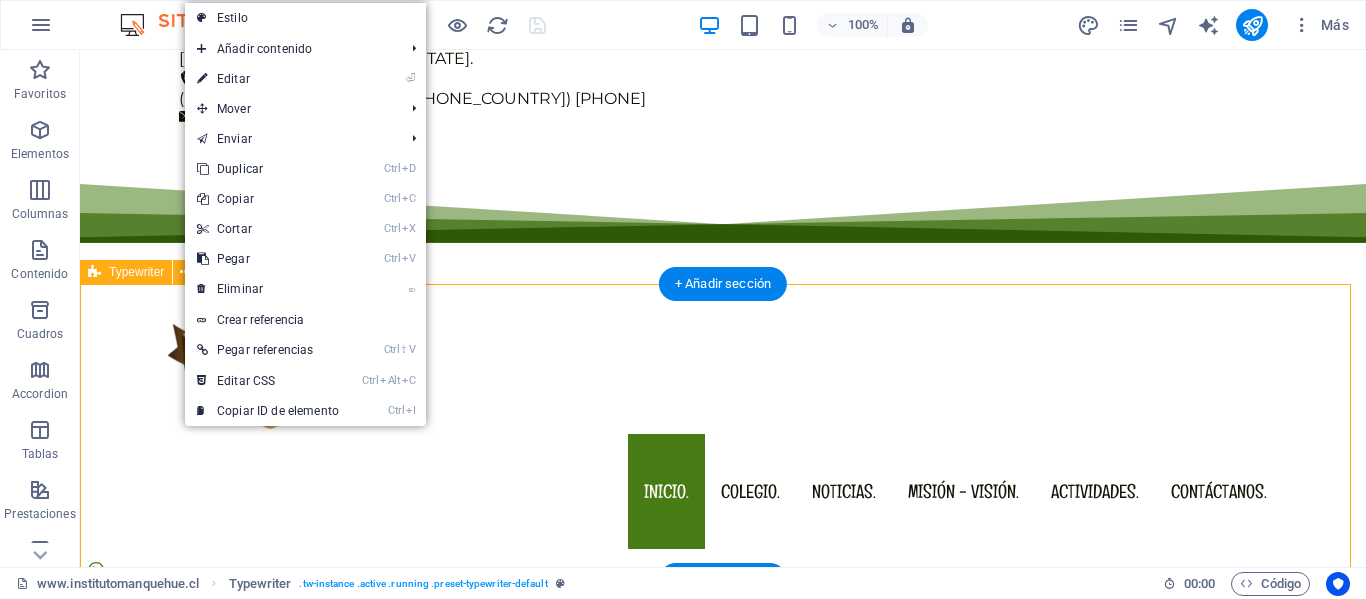 click on "Instituto Manquehue "Porque creemos en ti". Proyecto Huellas ¡Cambiemos historia! Para información de matrícula contáctanos
Para información" at bounding box center [723, 854] 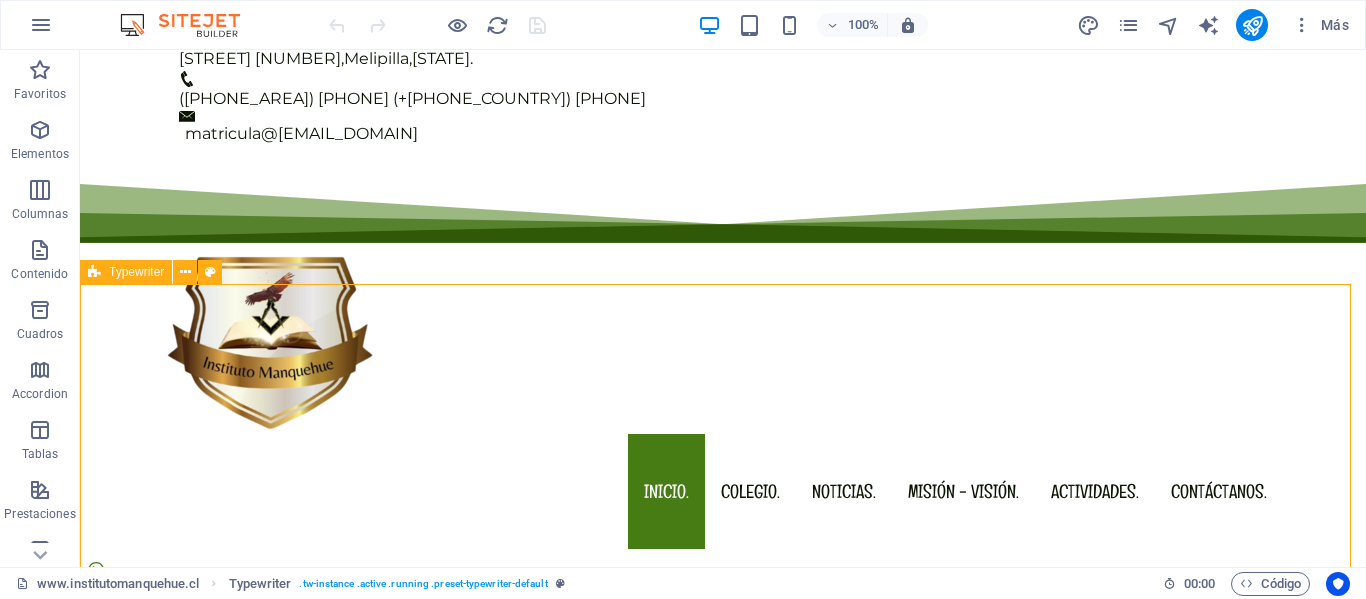click on "Typewriter" at bounding box center (126, 272) 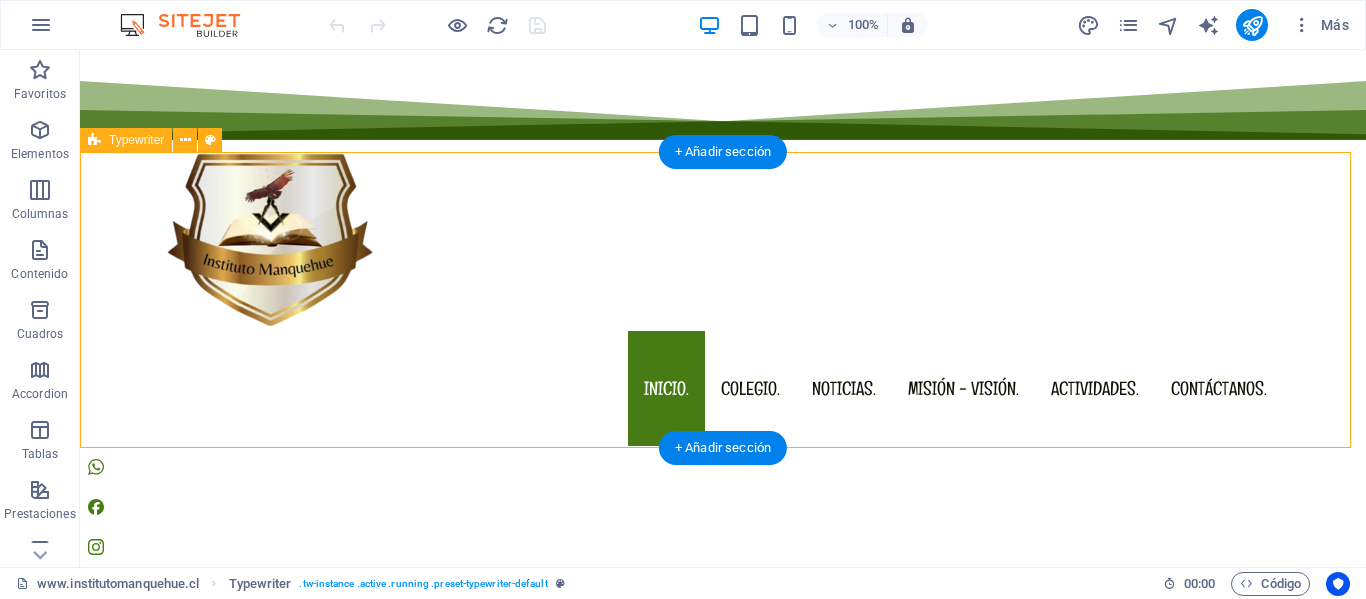 scroll, scrollTop: 227, scrollLeft: 0, axis: vertical 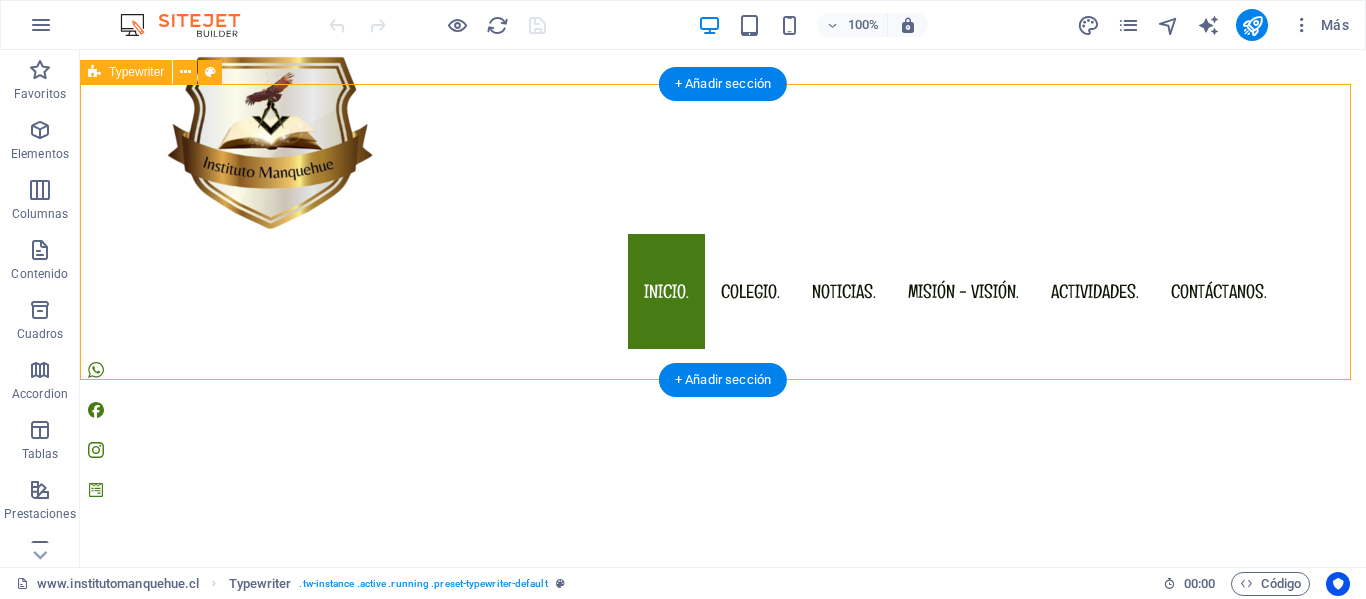 click on "Instituto Manquehue "Porque creemos en ti". Proyecto Huellas ¡Cambiemos historia! Para información de matrícula contáctanos
Para información de matrícula contáctanos" at bounding box center (723, 654) 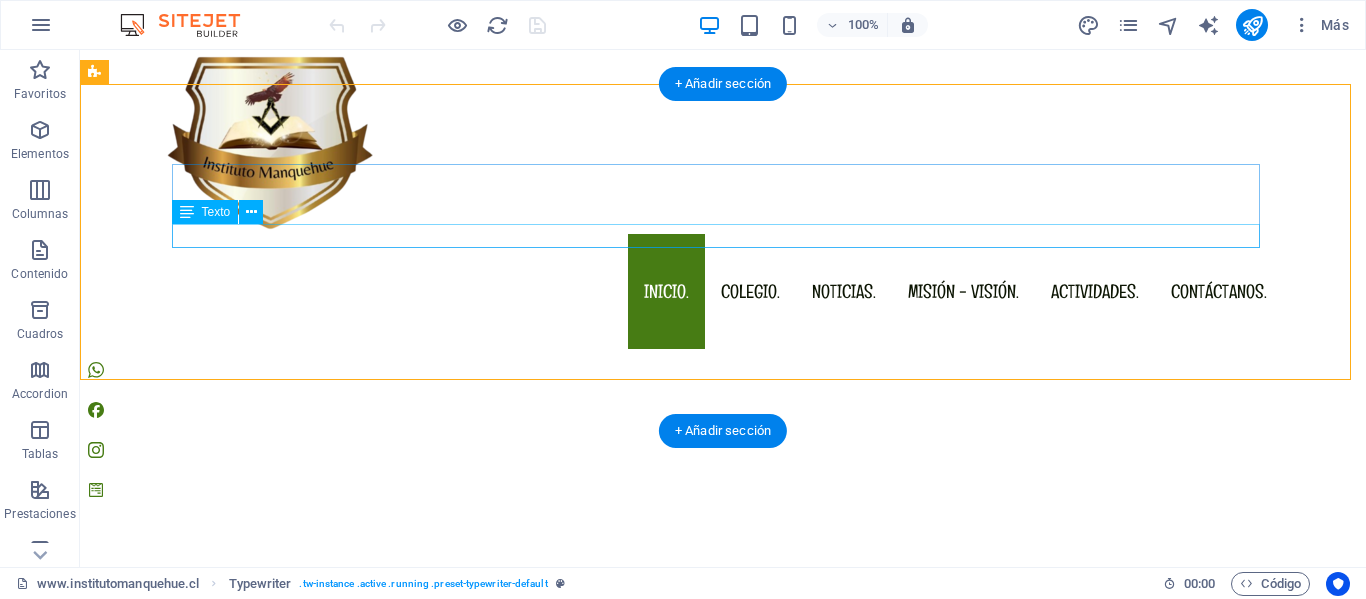 click on "Para información de matrícula contáctanos" at bounding box center (723, 658) 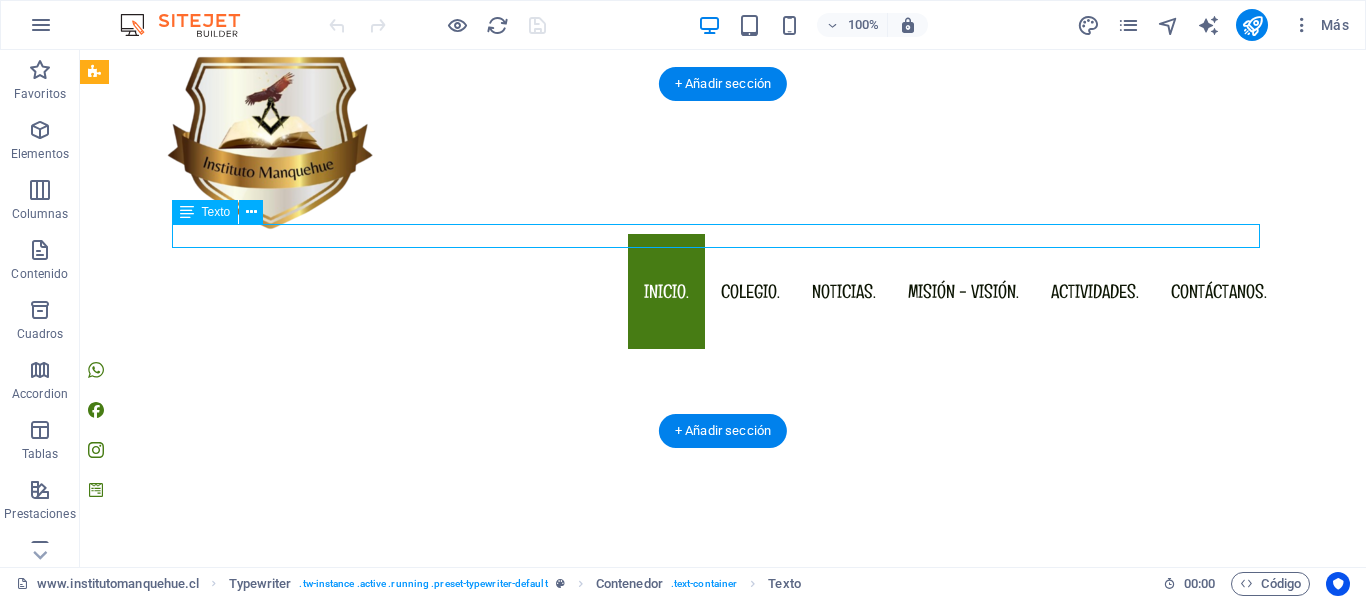 click on "Para información de matrícula contáctanos" at bounding box center (723, 658) 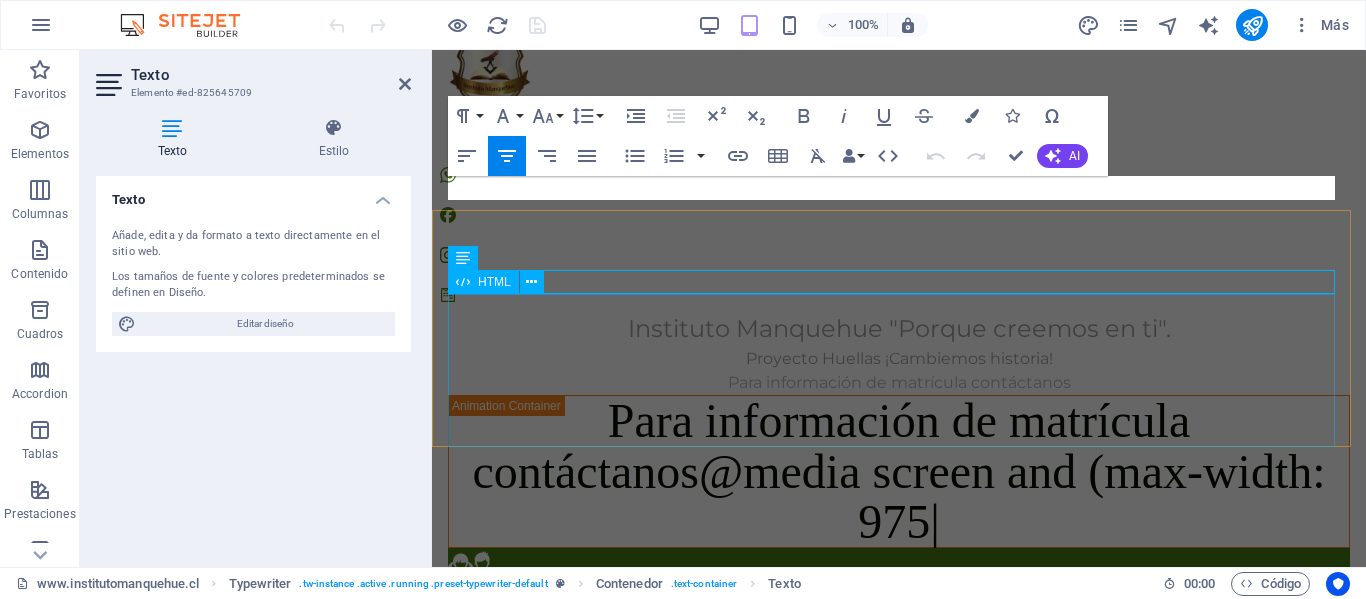 scroll, scrollTop: 115, scrollLeft: 0, axis: vertical 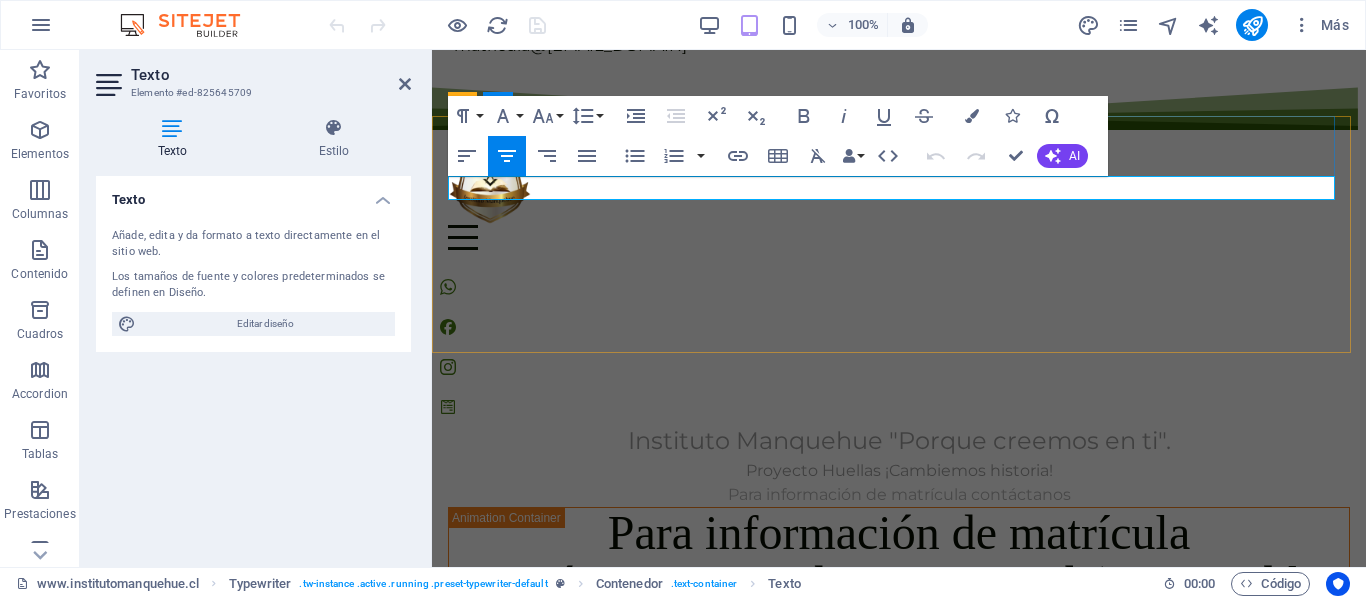 click on "Para información de matrícula contáctanos" at bounding box center [899, 495] 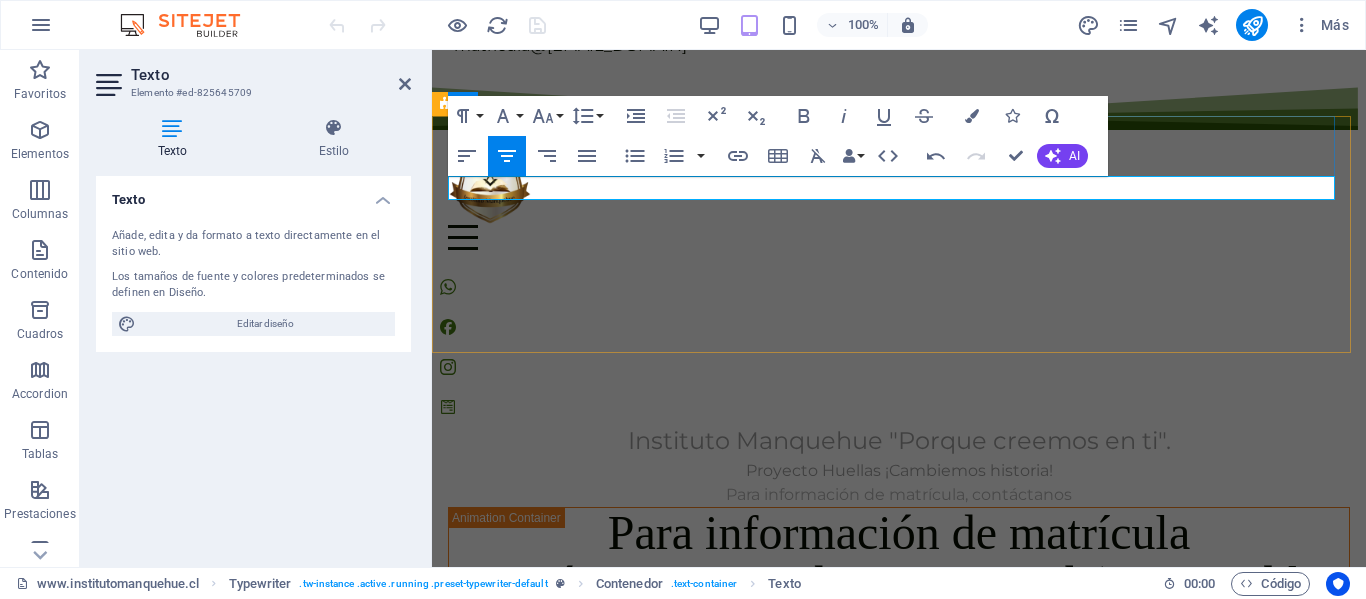 click on "Para información de matrícula, contáctanos" at bounding box center (899, 495) 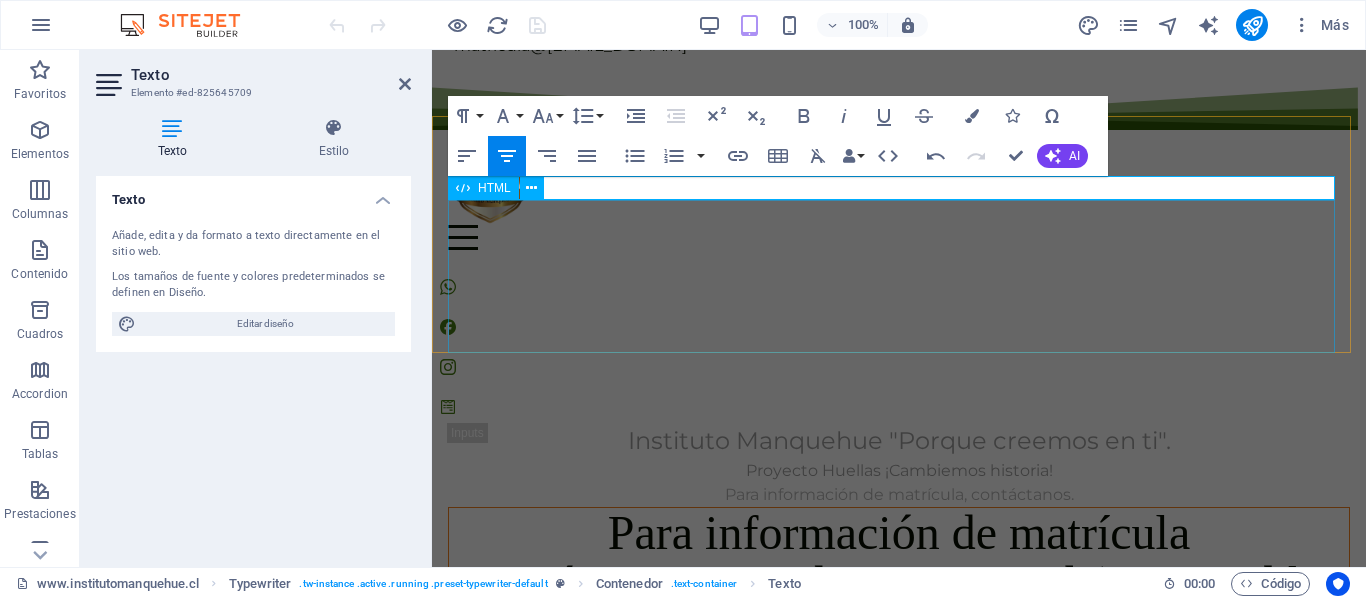 click on "Para información de matrícula contáctanos@media screen and (max-width: 975" at bounding box center (899, 583) 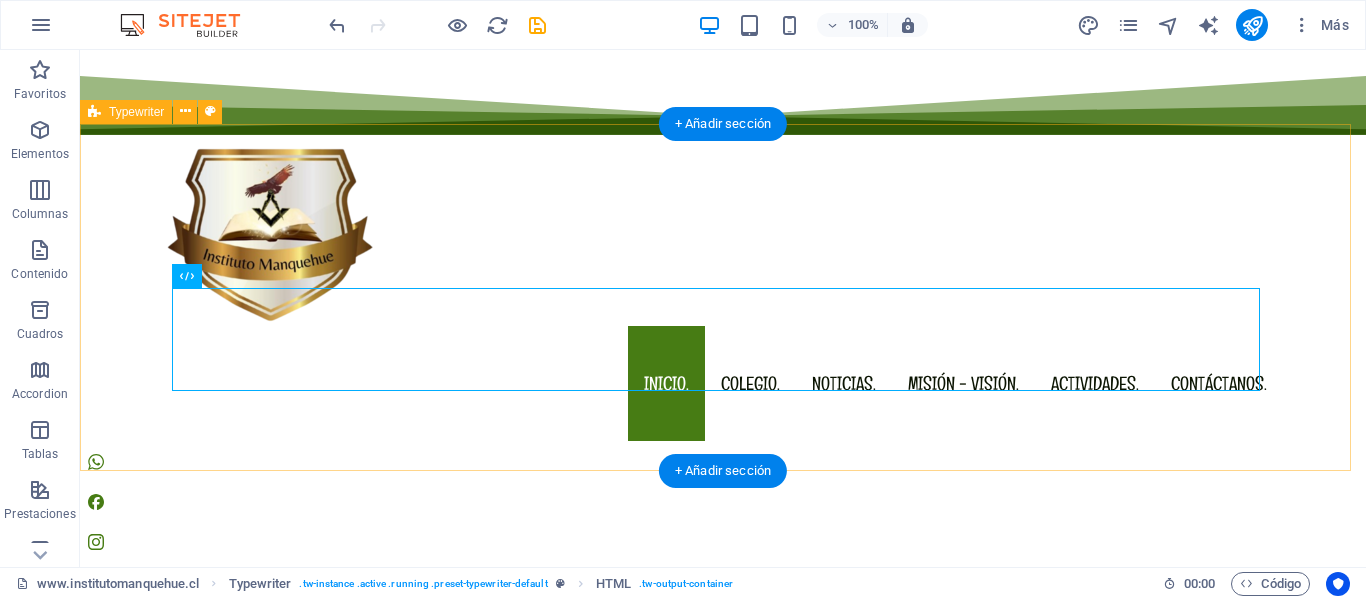 scroll, scrollTop: 170, scrollLeft: 0, axis: vertical 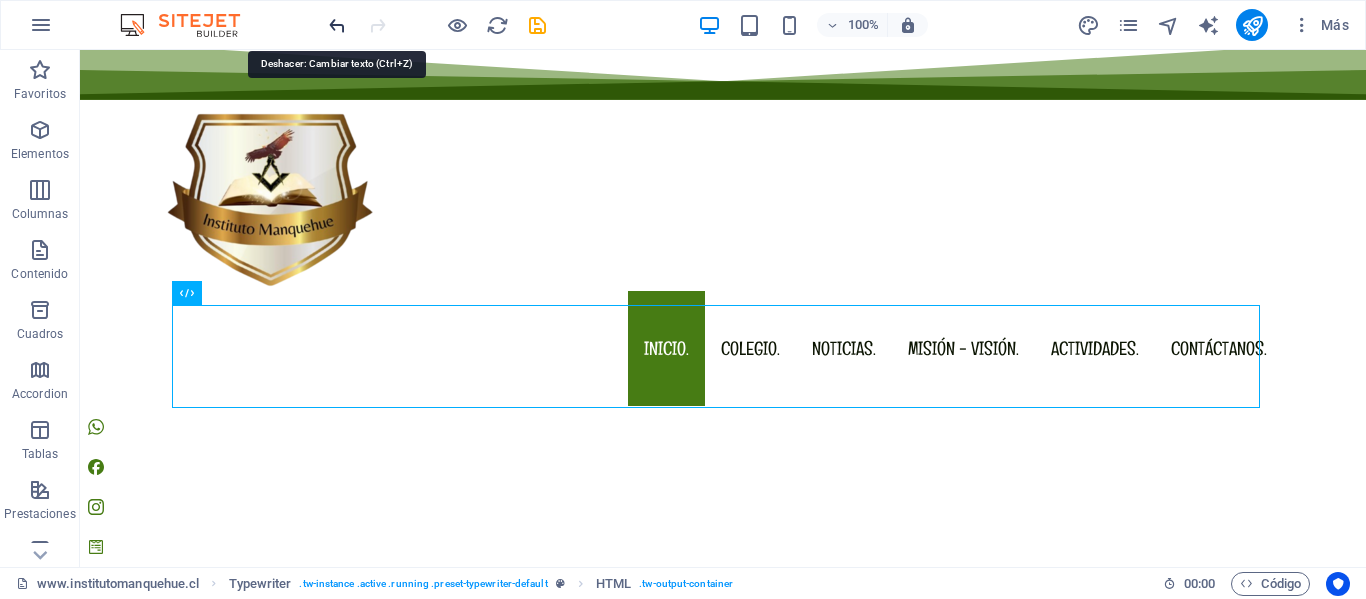 click at bounding box center [337, 25] 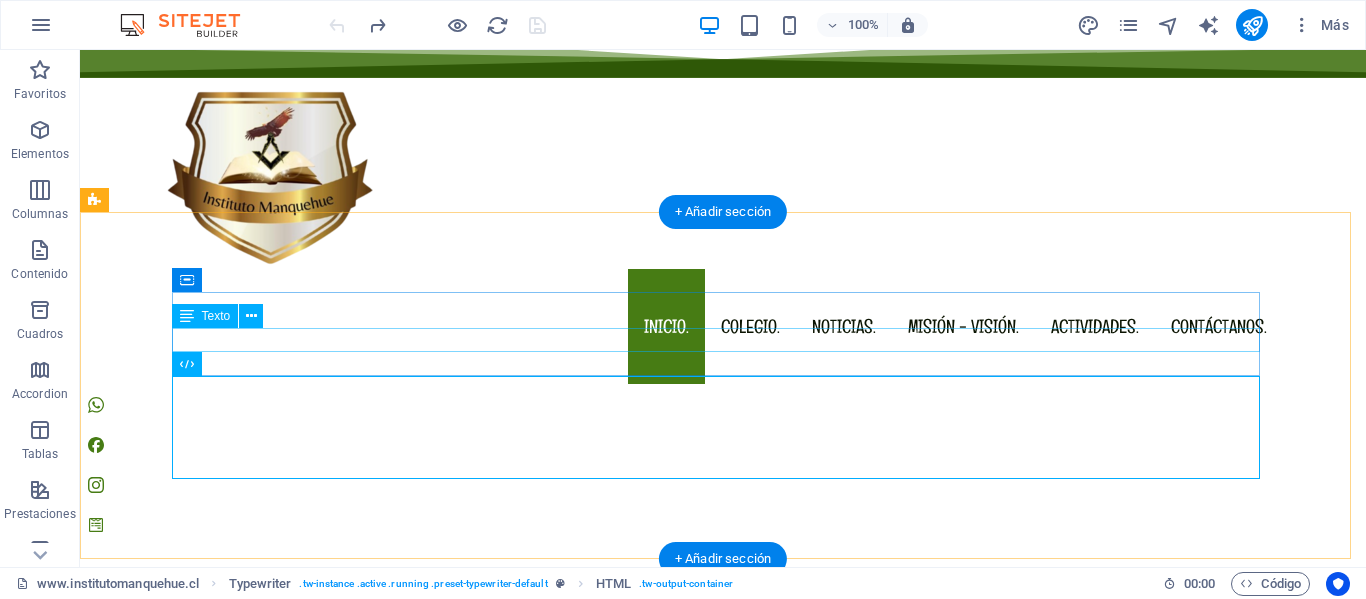 scroll, scrollTop: 70, scrollLeft: 0, axis: vertical 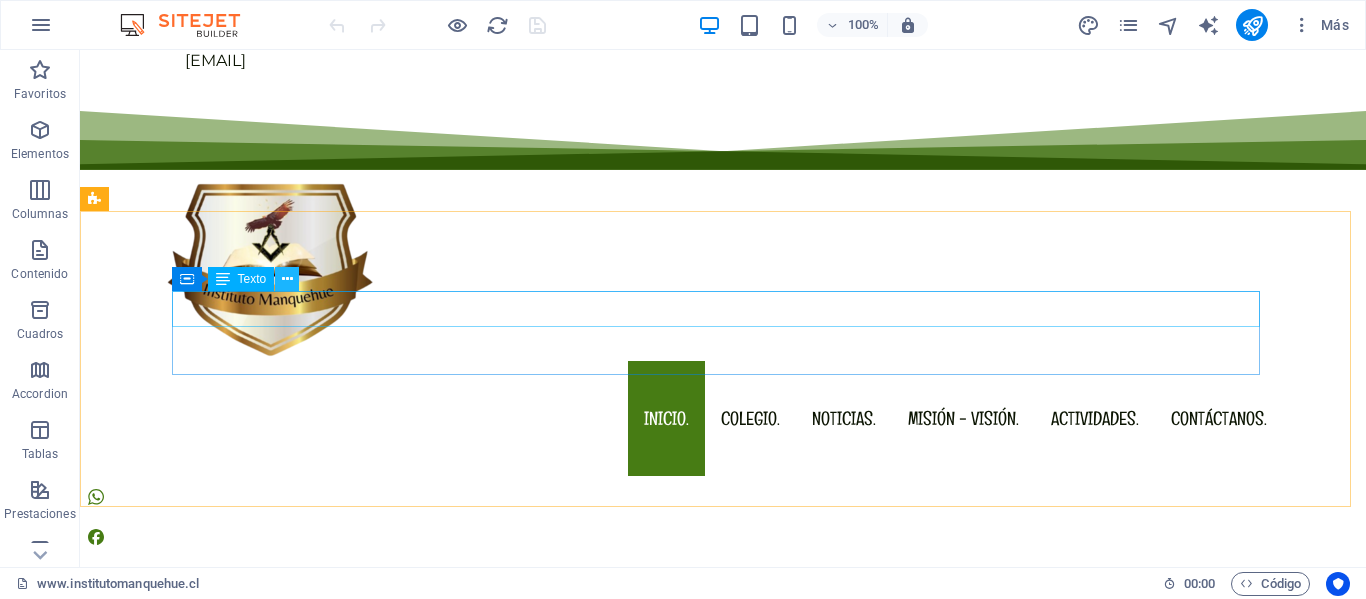click at bounding box center (287, 279) 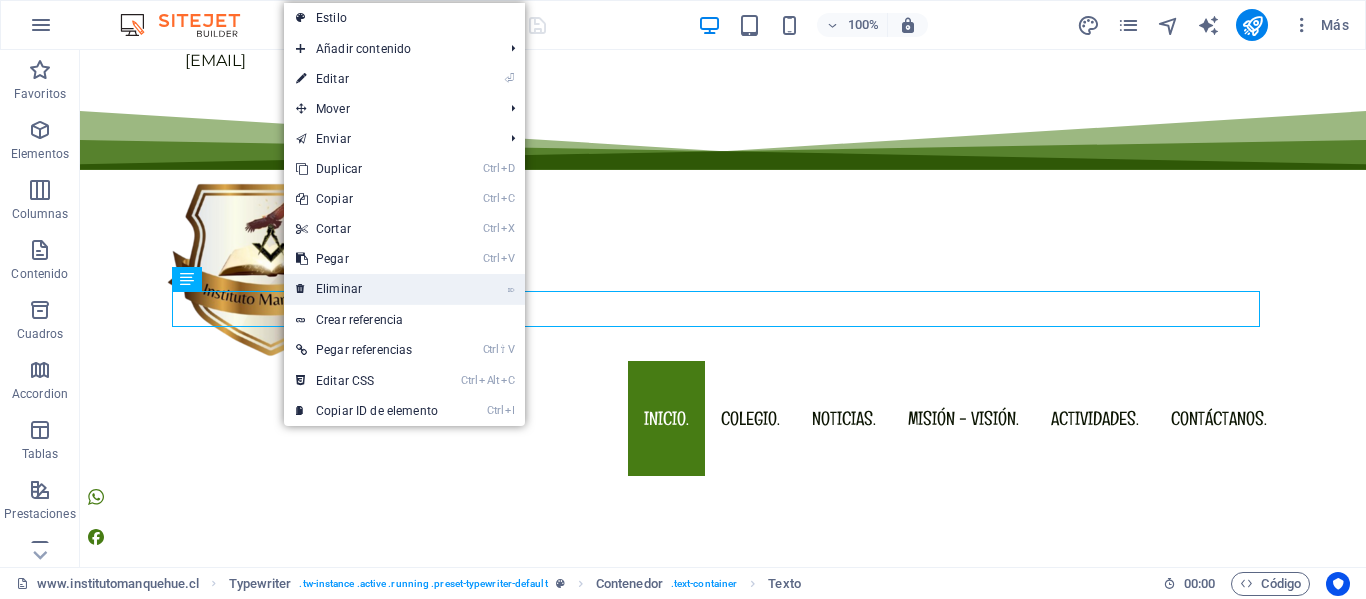 click on "⌦  Eliminar" at bounding box center (367, 289) 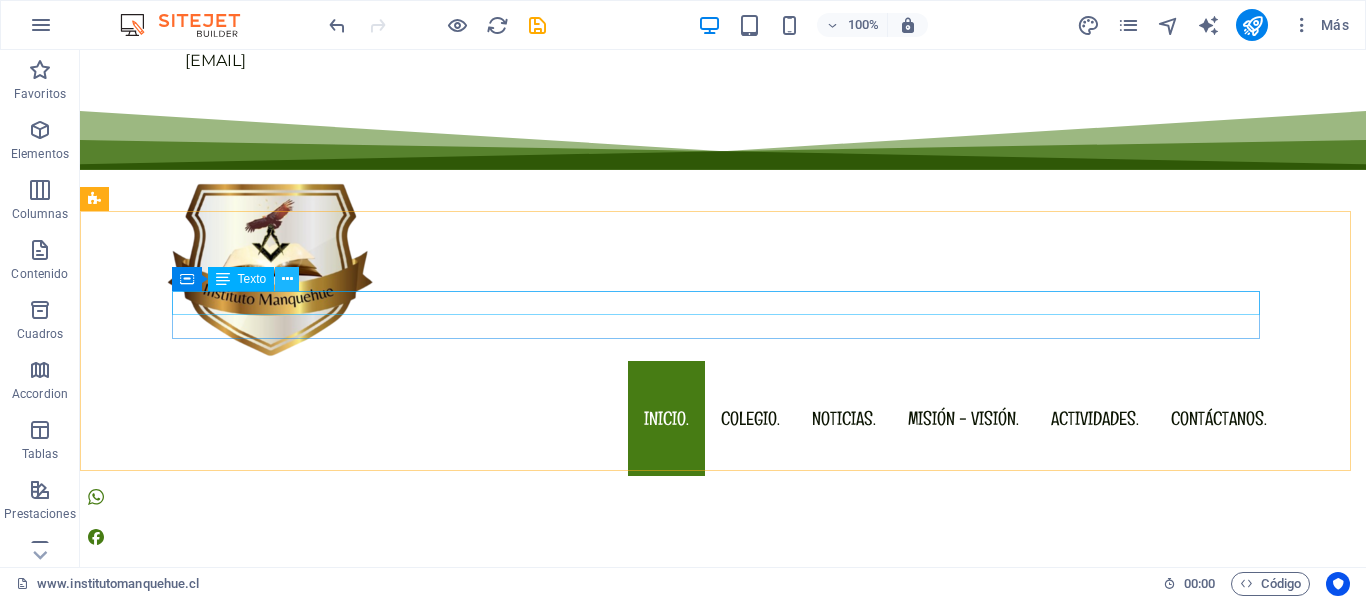 click at bounding box center (287, 279) 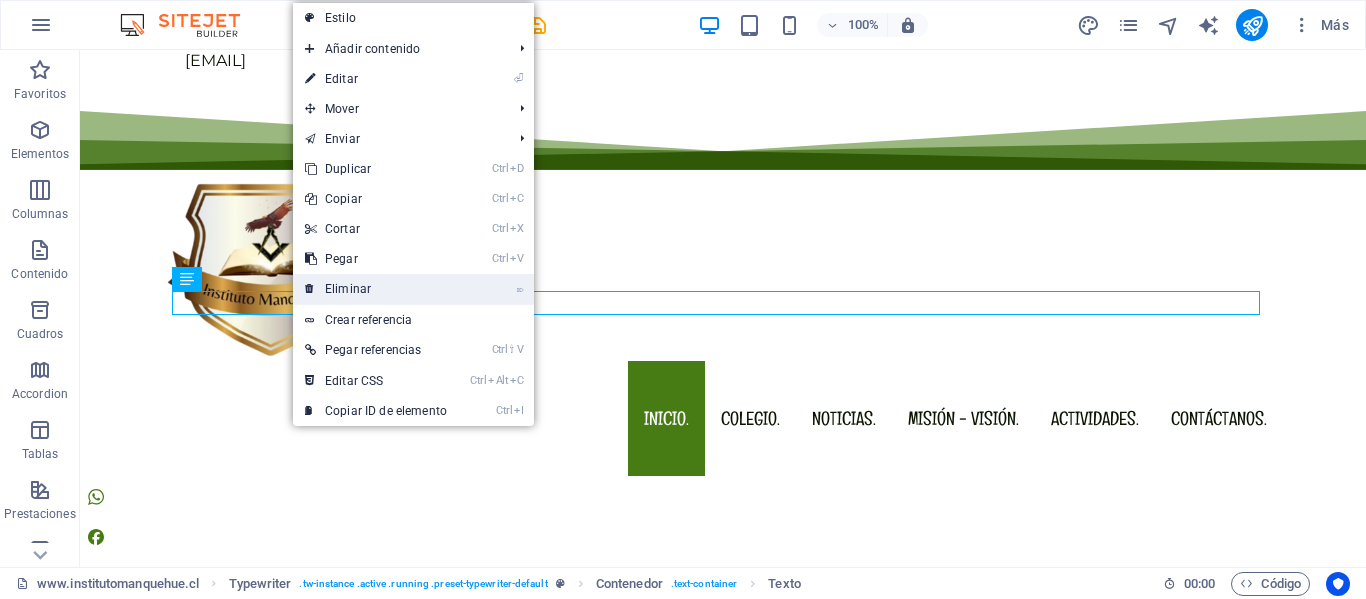 click on "⌦  Eliminar" at bounding box center (376, 289) 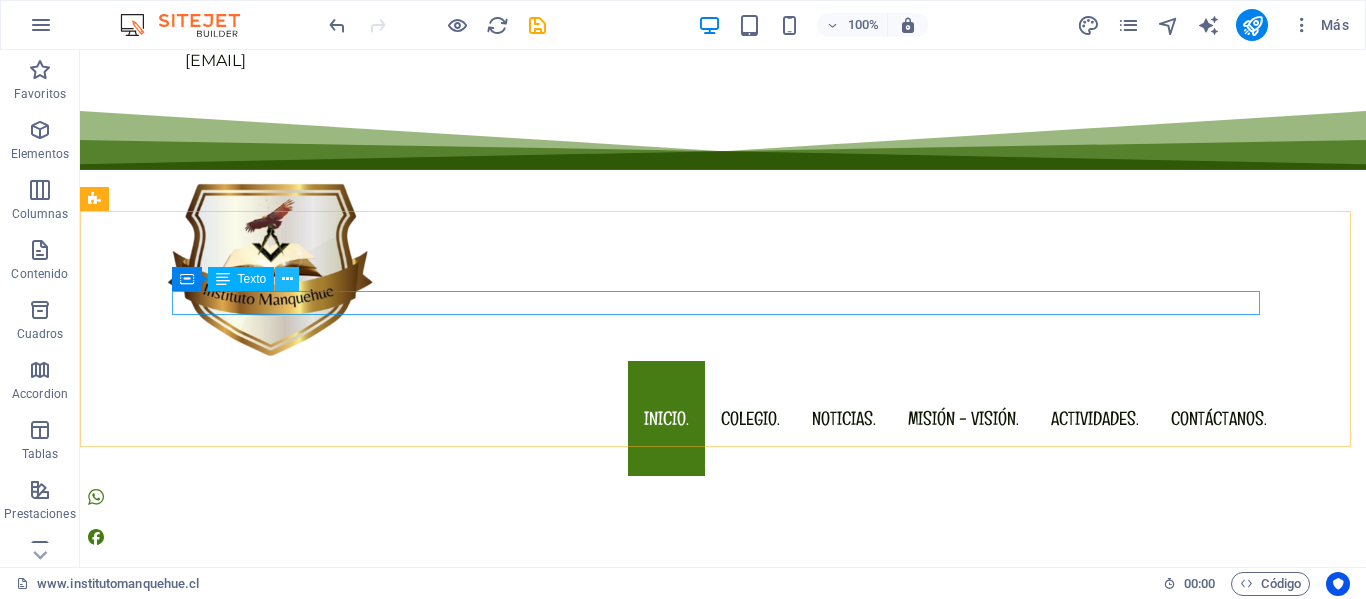 click at bounding box center [287, 279] 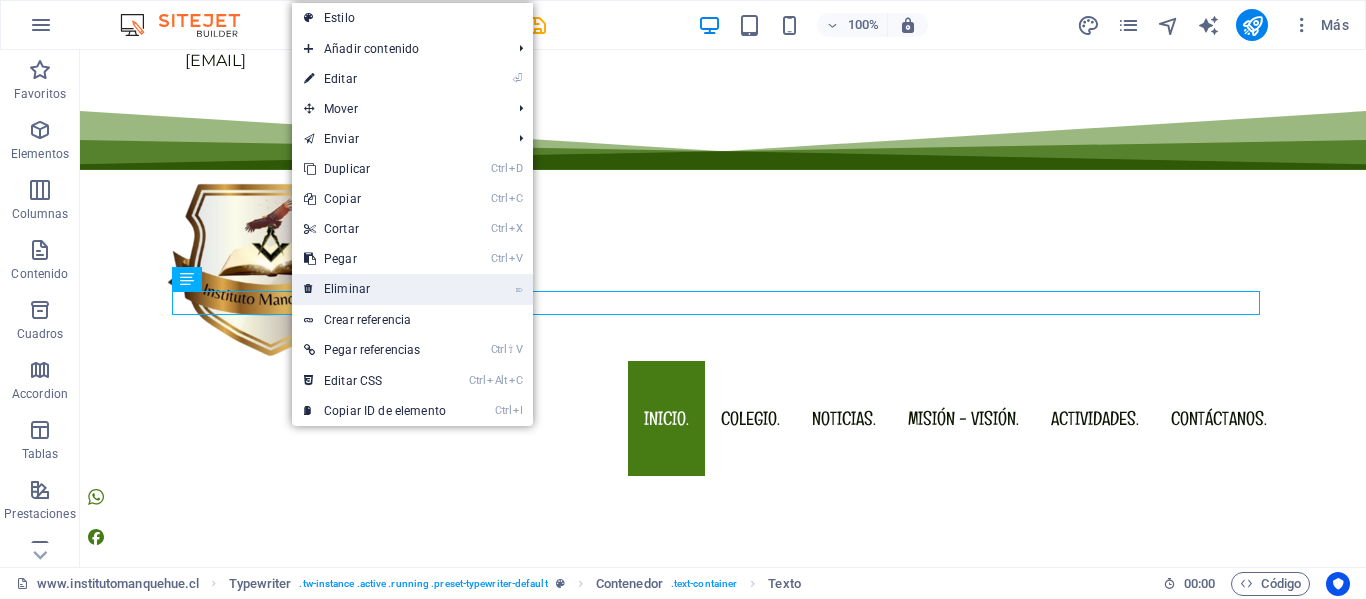 click on "⌦  Eliminar" at bounding box center [375, 289] 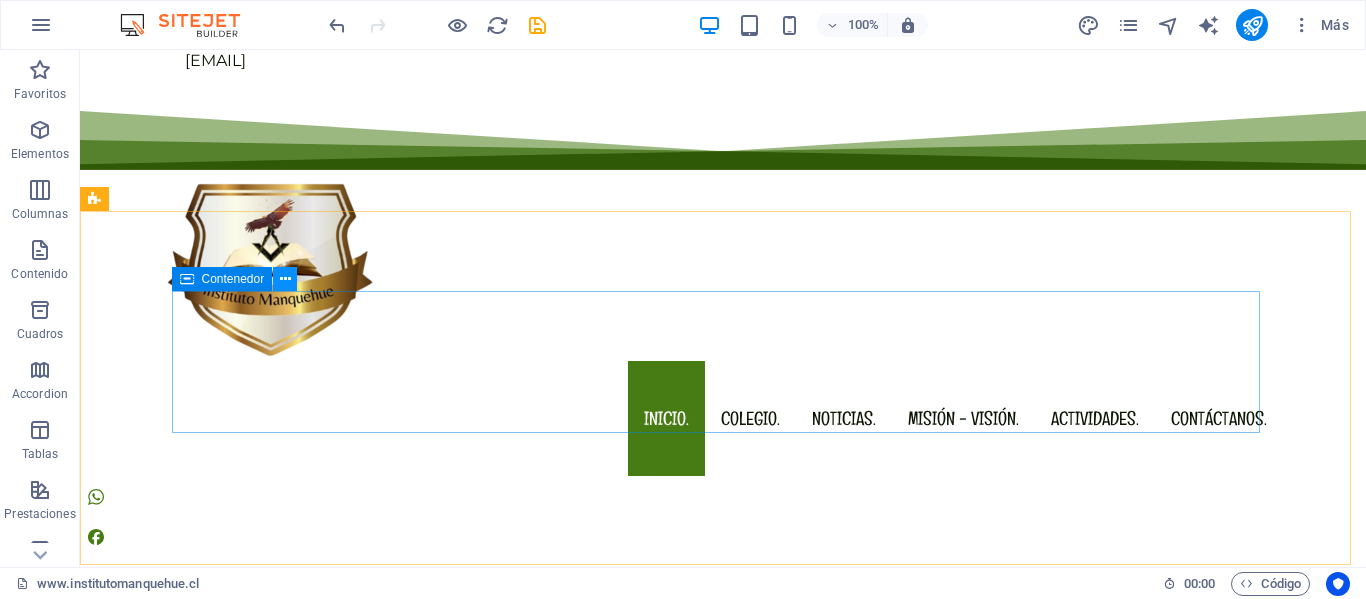click at bounding box center (285, 279) 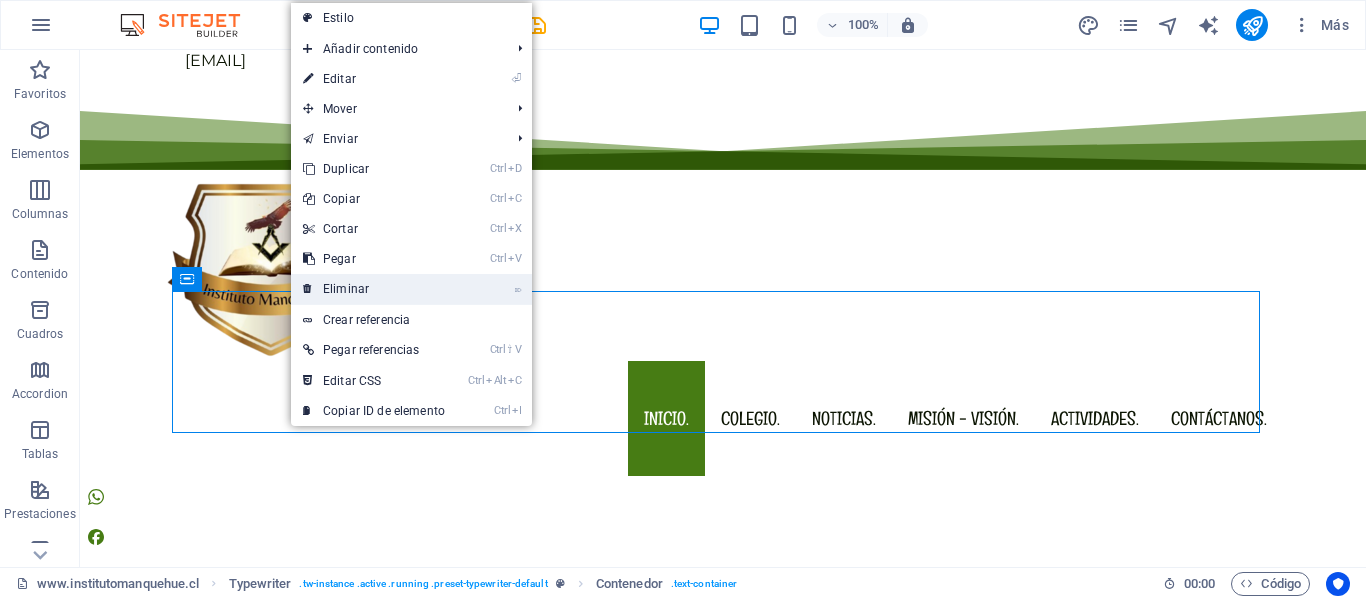 click on "⌦  Eliminar" at bounding box center (374, 289) 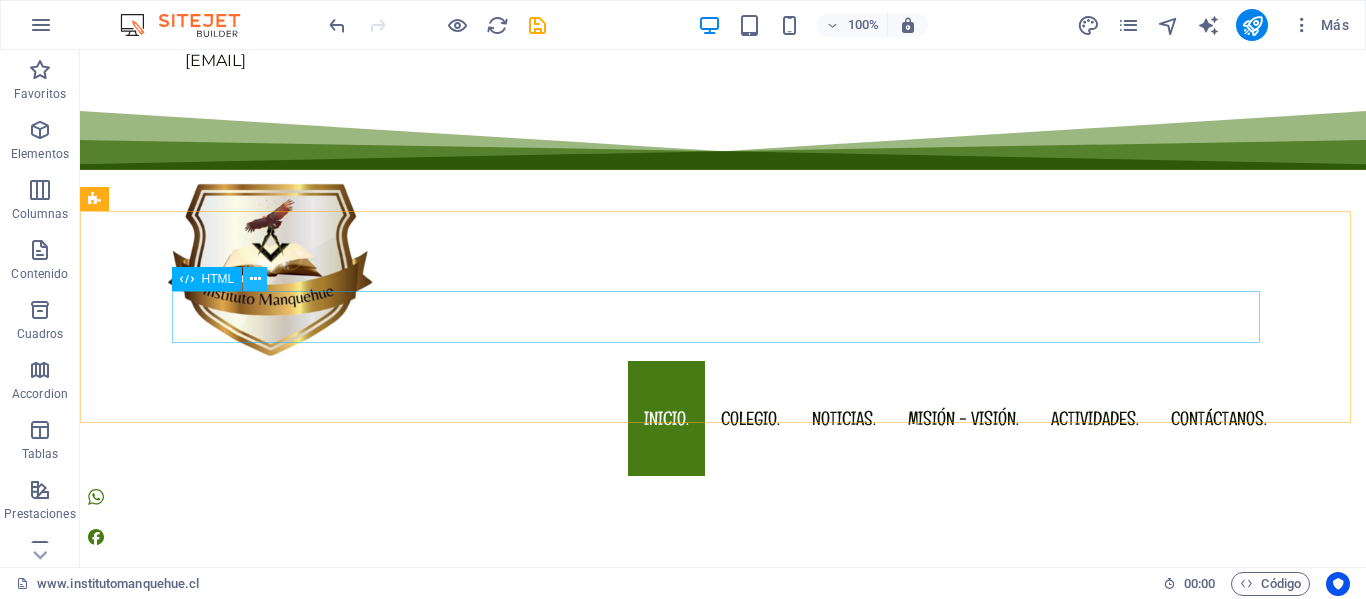 click at bounding box center (255, 279) 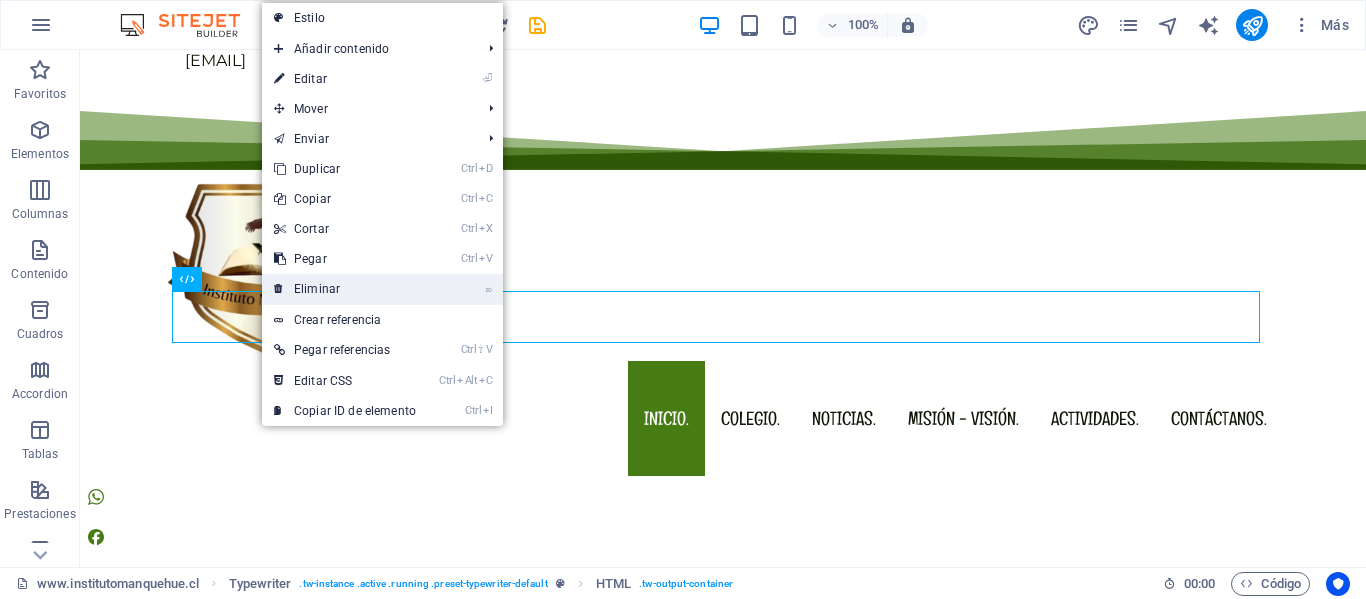 click on "⌦  Eliminar" at bounding box center (345, 289) 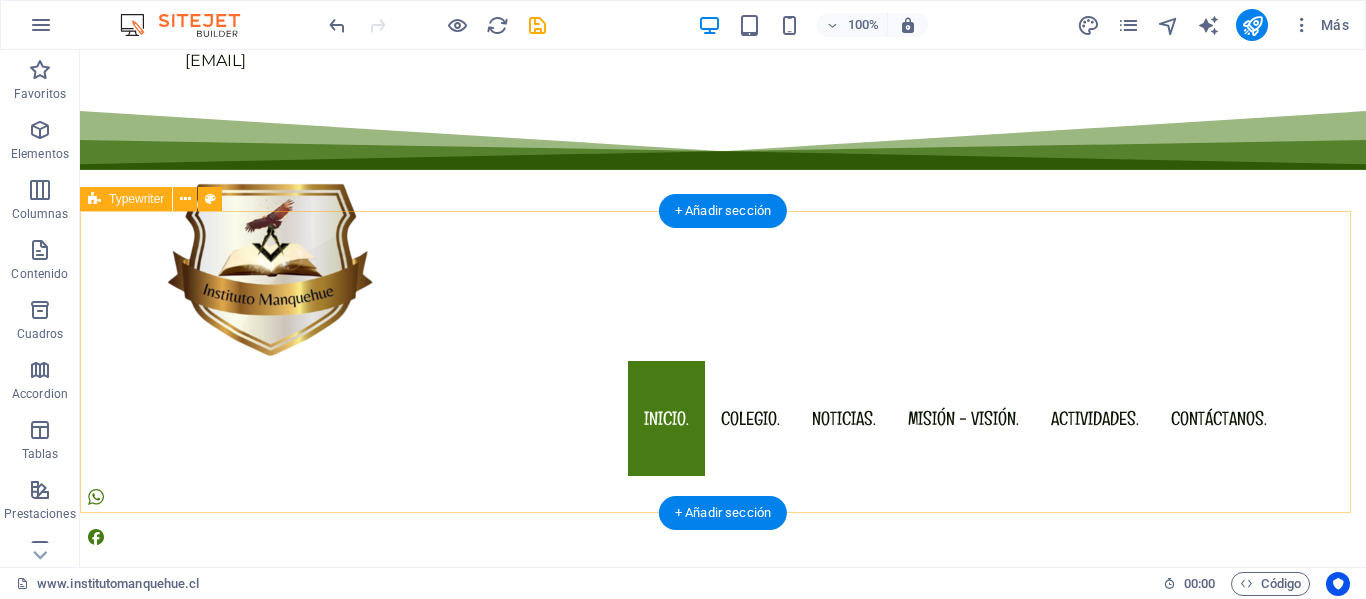 click on "Suelta el contenido aquí o  Añadir elementos  Pegar portapapeles" at bounding box center (723, 784) 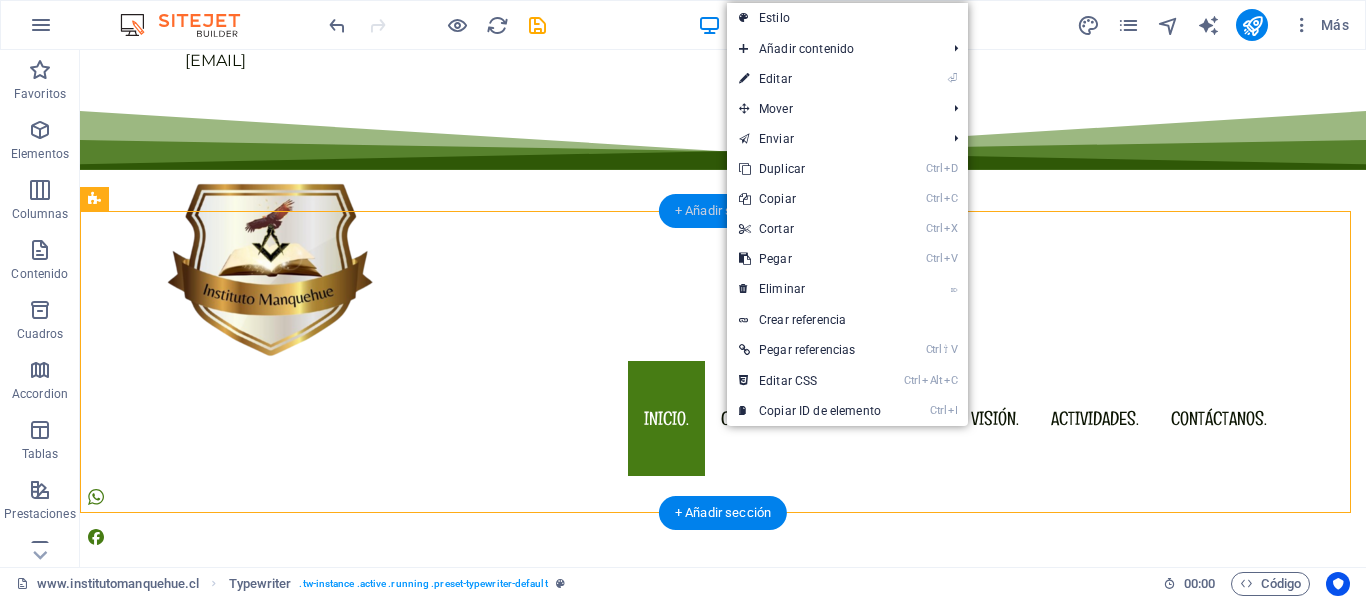 click on "+ Añadir sección" at bounding box center (723, 211) 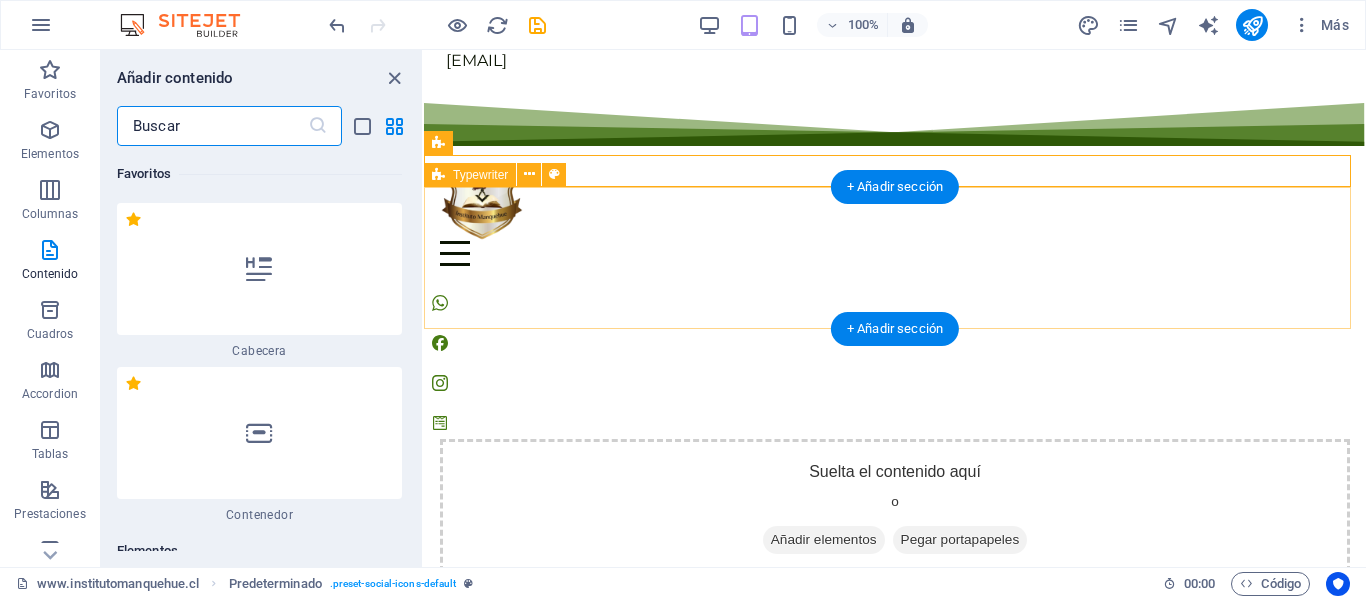 scroll, scrollTop: 44, scrollLeft: 0, axis: vertical 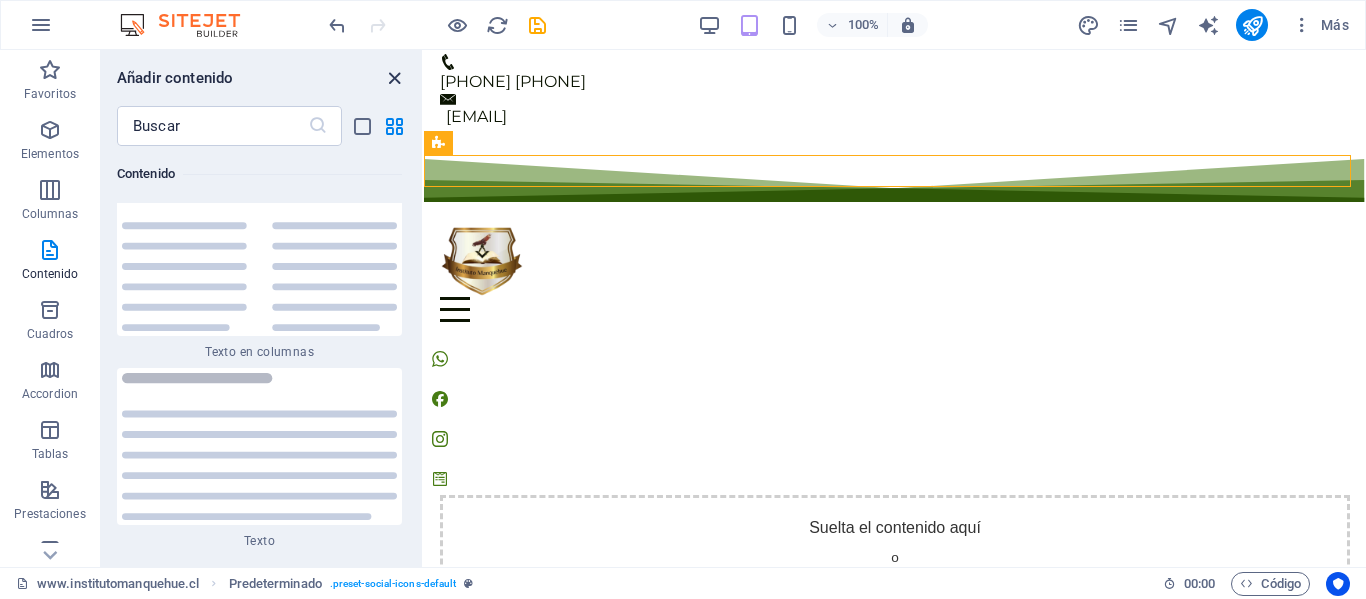 click at bounding box center (394, 78) 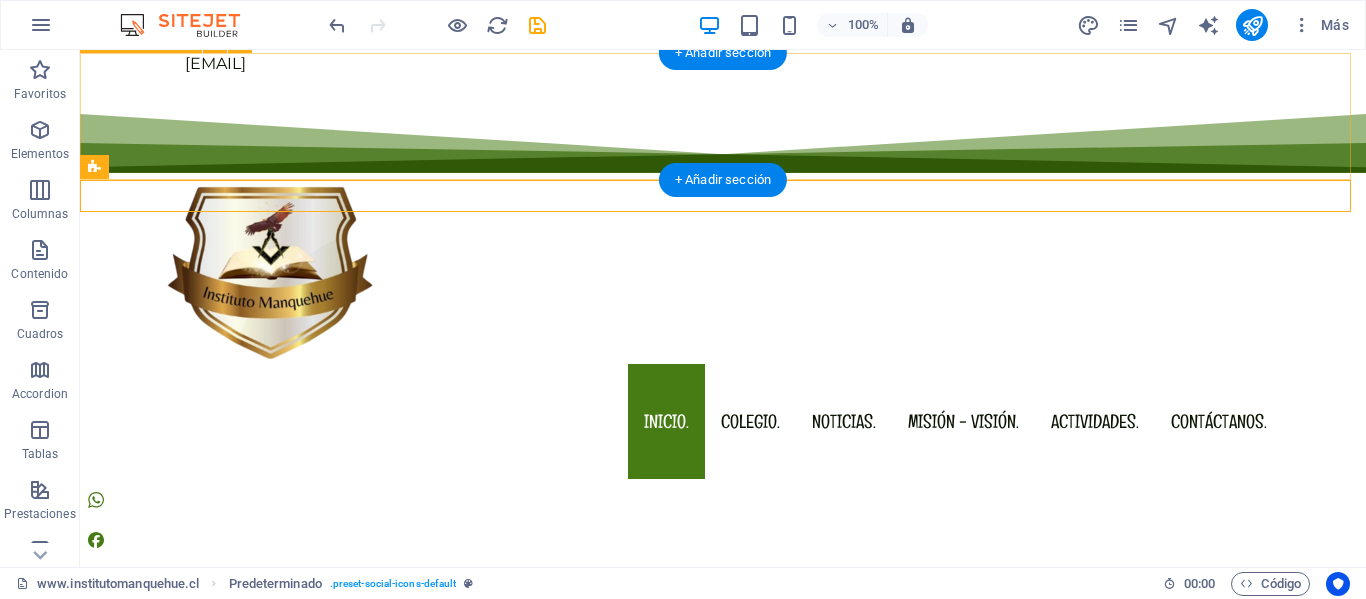 scroll, scrollTop: 100, scrollLeft: 0, axis: vertical 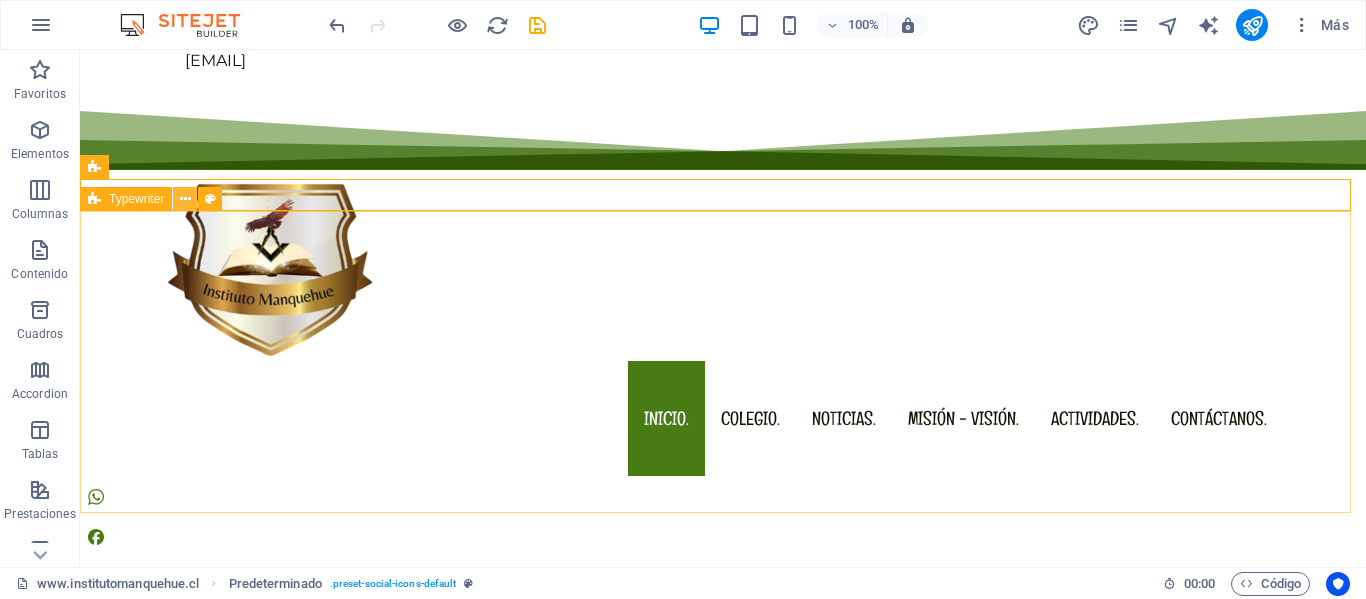 click at bounding box center (185, 199) 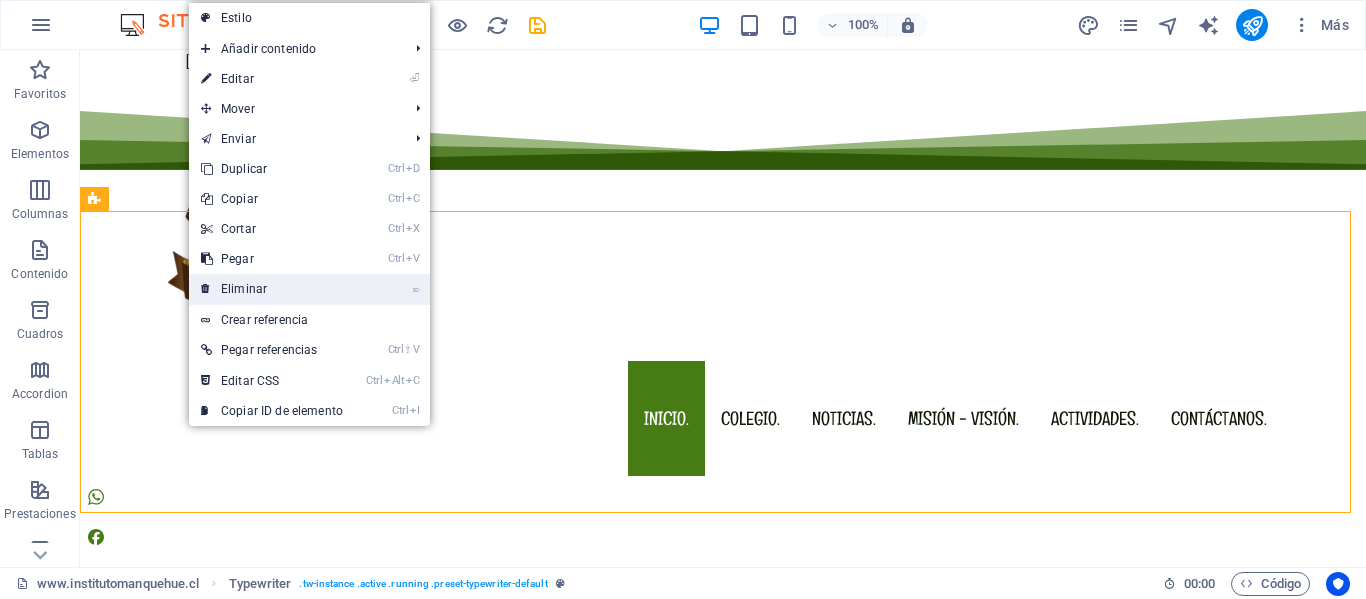 click on "⌦  Eliminar" at bounding box center [272, 289] 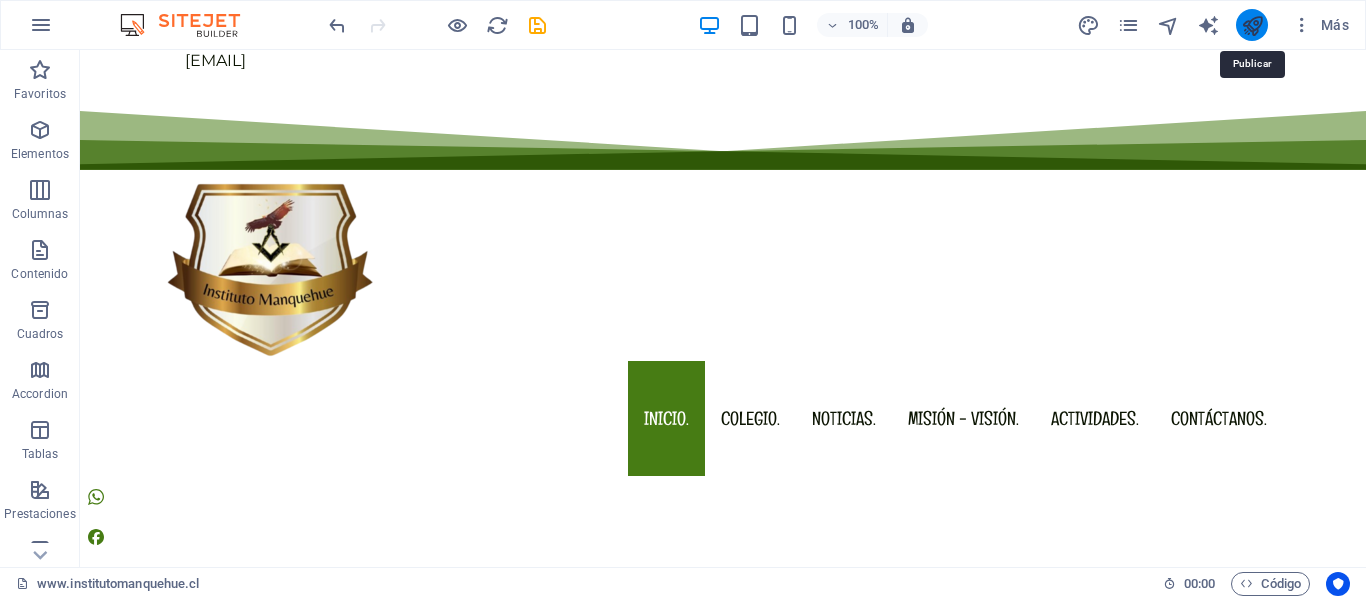 click at bounding box center [1252, 25] 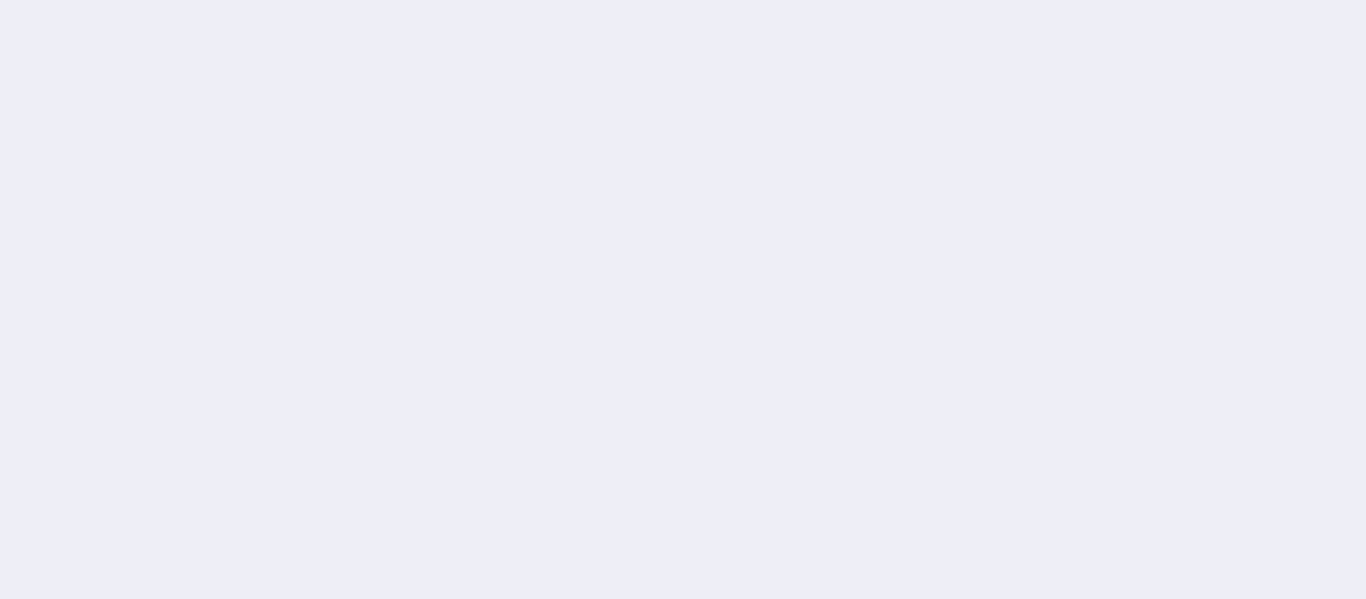 scroll, scrollTop: 0, scrollLeft: 0, axis: both 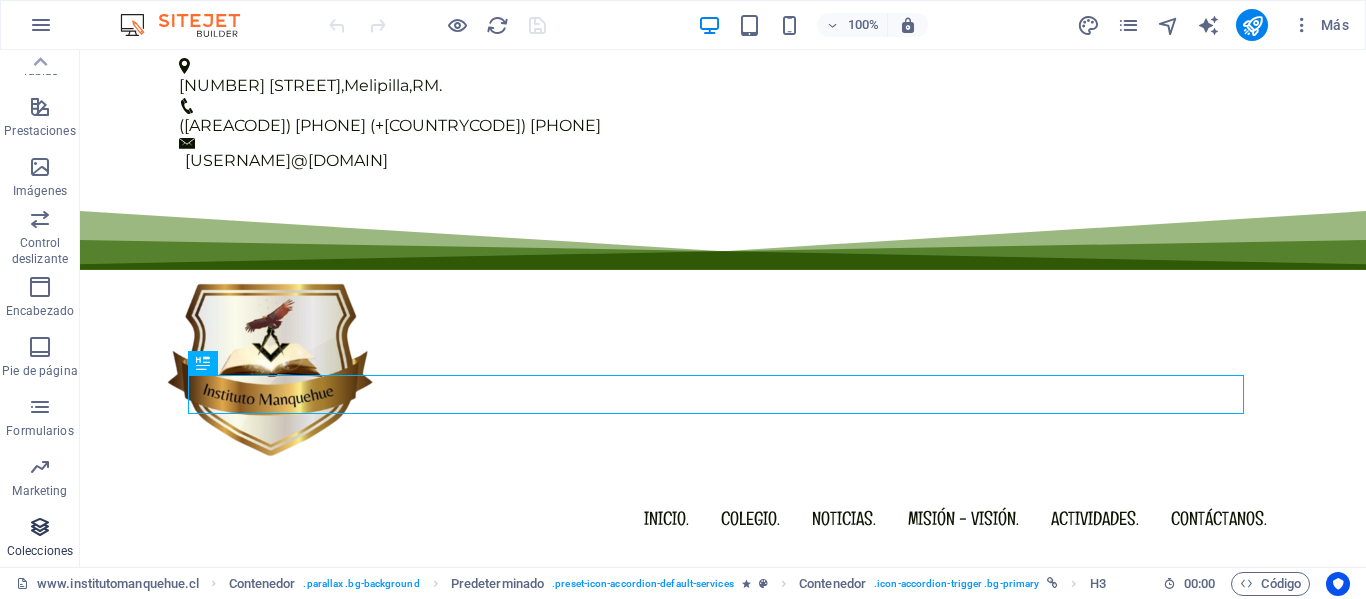 click at bounding box center (40, 527) 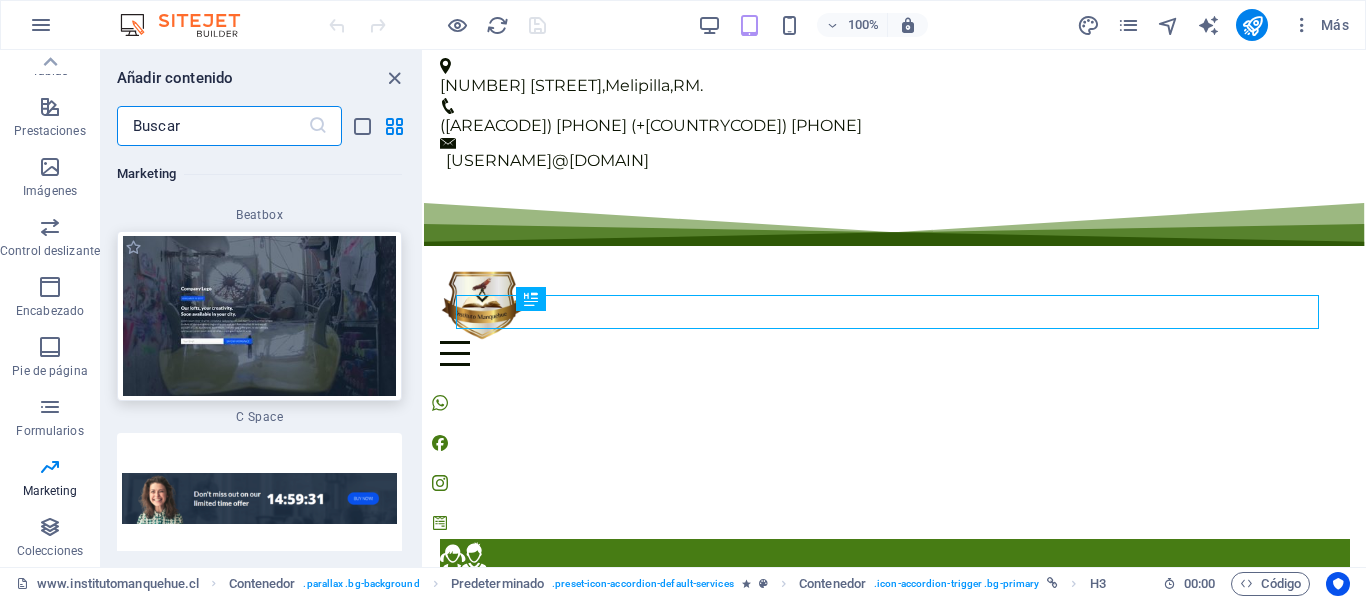 scroll, scrollTop: 36221, scrollLeft: 0, axis: vertical 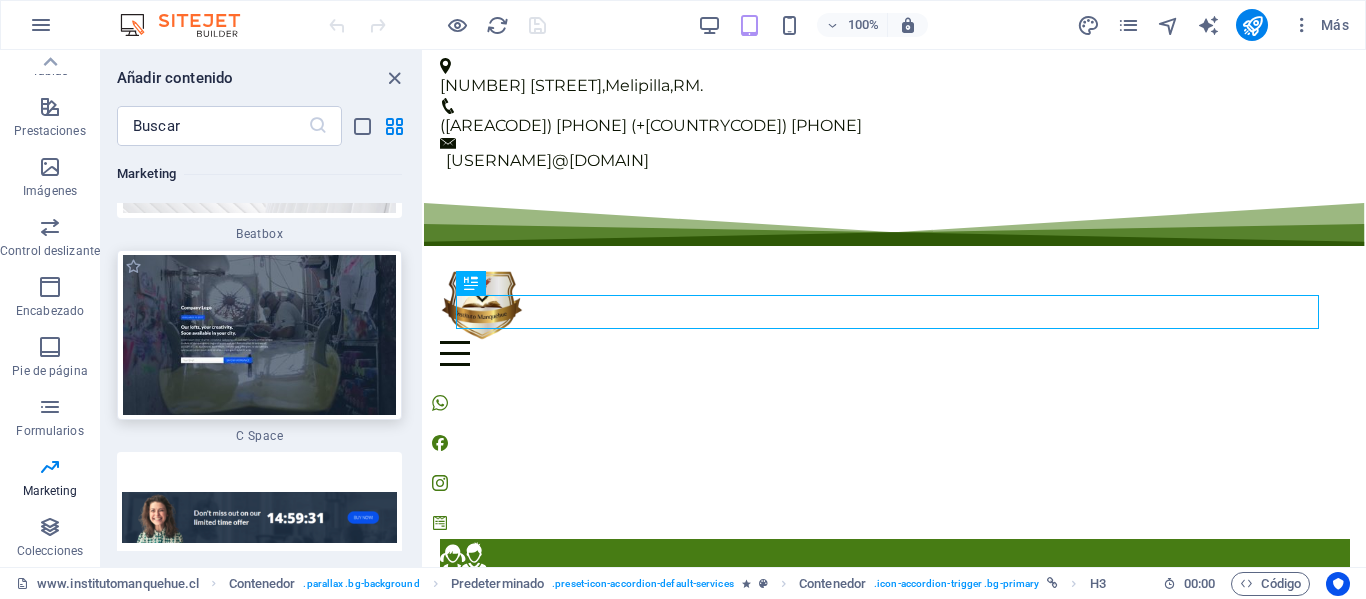 drag, startPoint x: 307, startPoint y: 409, endPoint x: 134, endPoint y: 247, distance: 237.00844 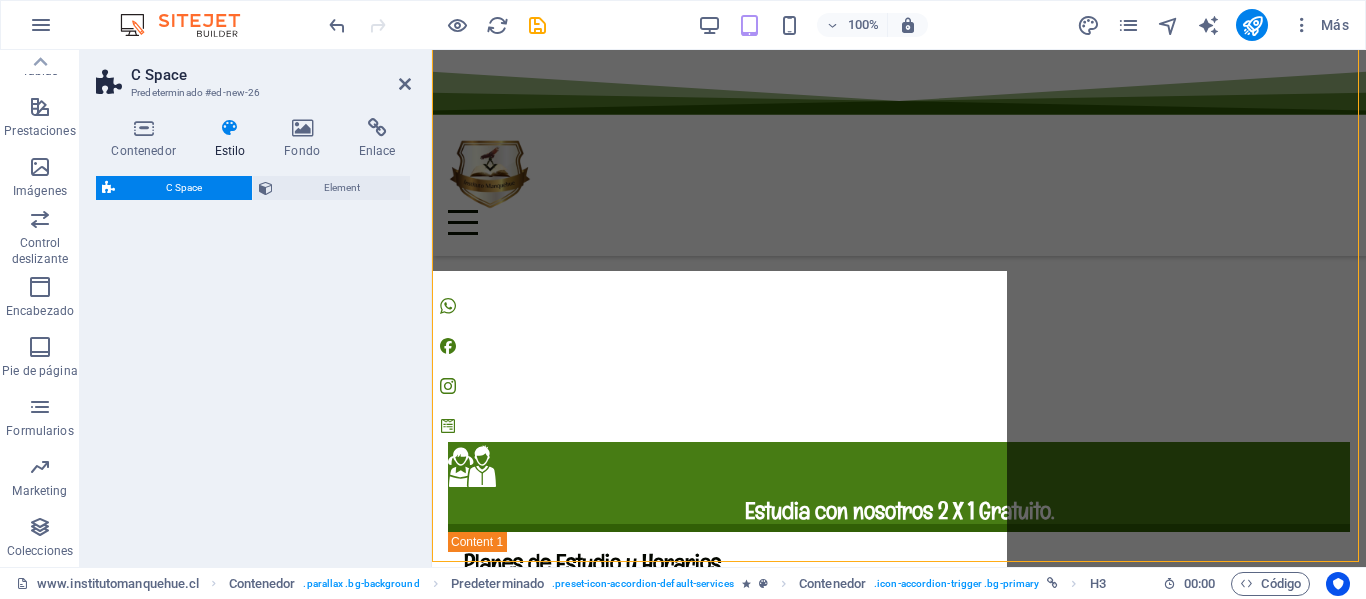 select on "%" 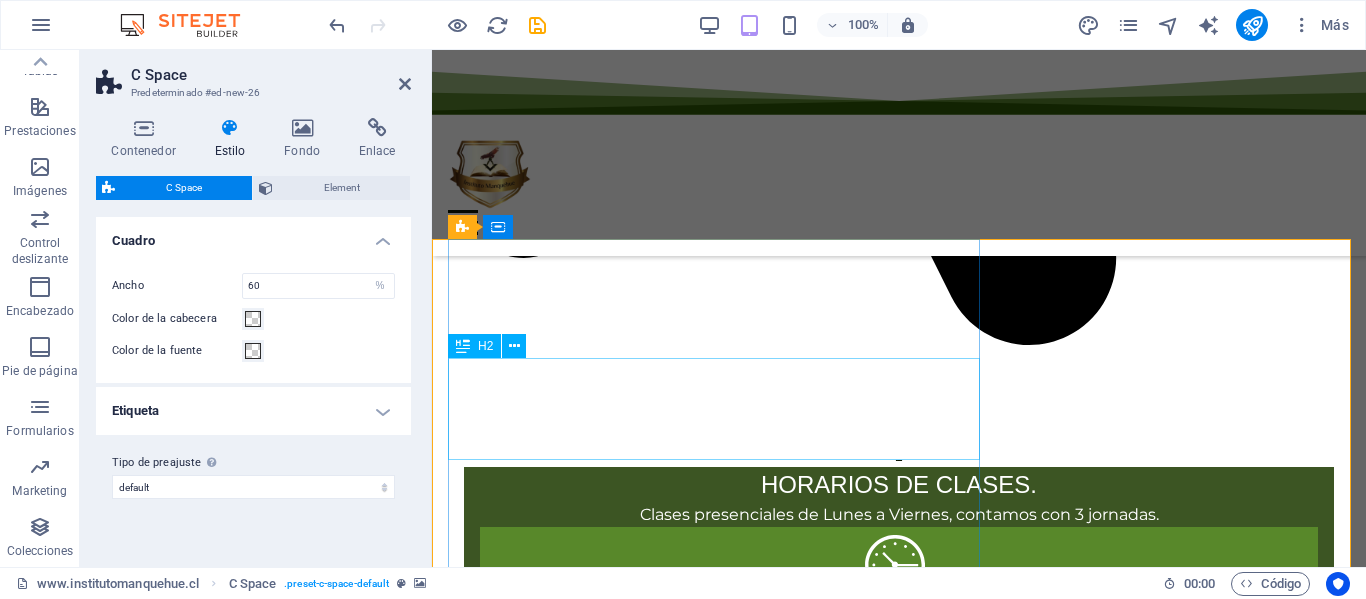 scroll, scrollTop: 2723, scrollLeft: 0, axis: vertical 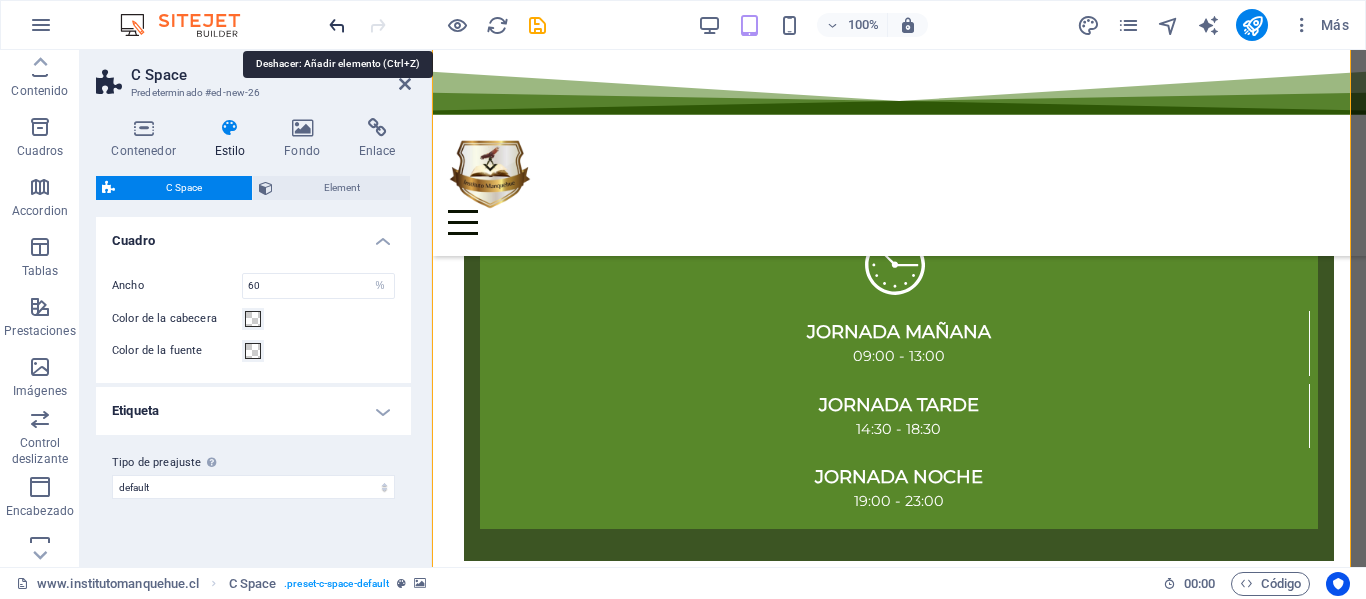 click at bounding box center (337, 25) 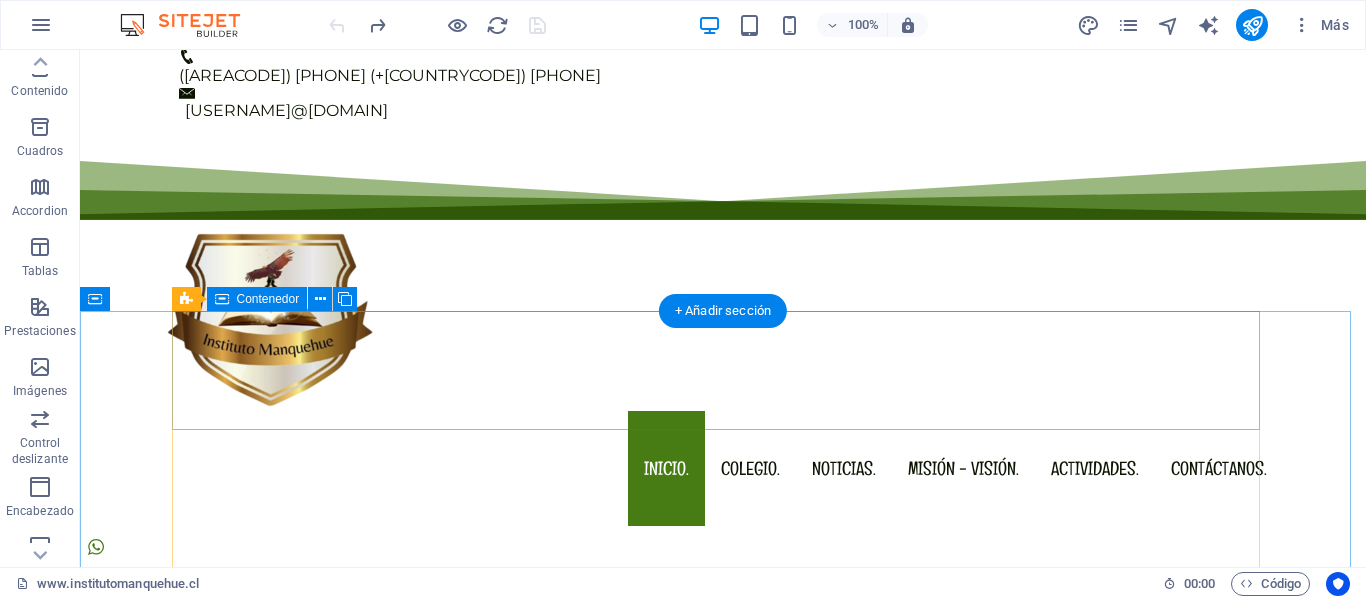scroll, scrollTop: 0, scrollLeft: 0, axis: both 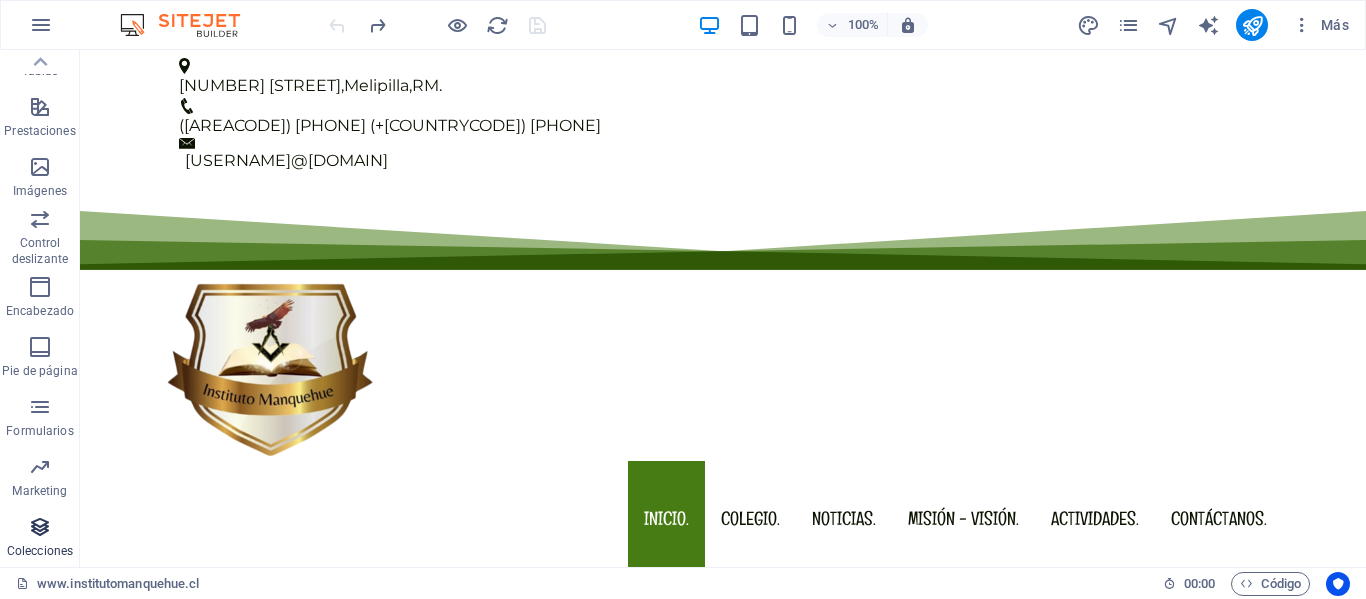 click at bounding box center [40, 527] 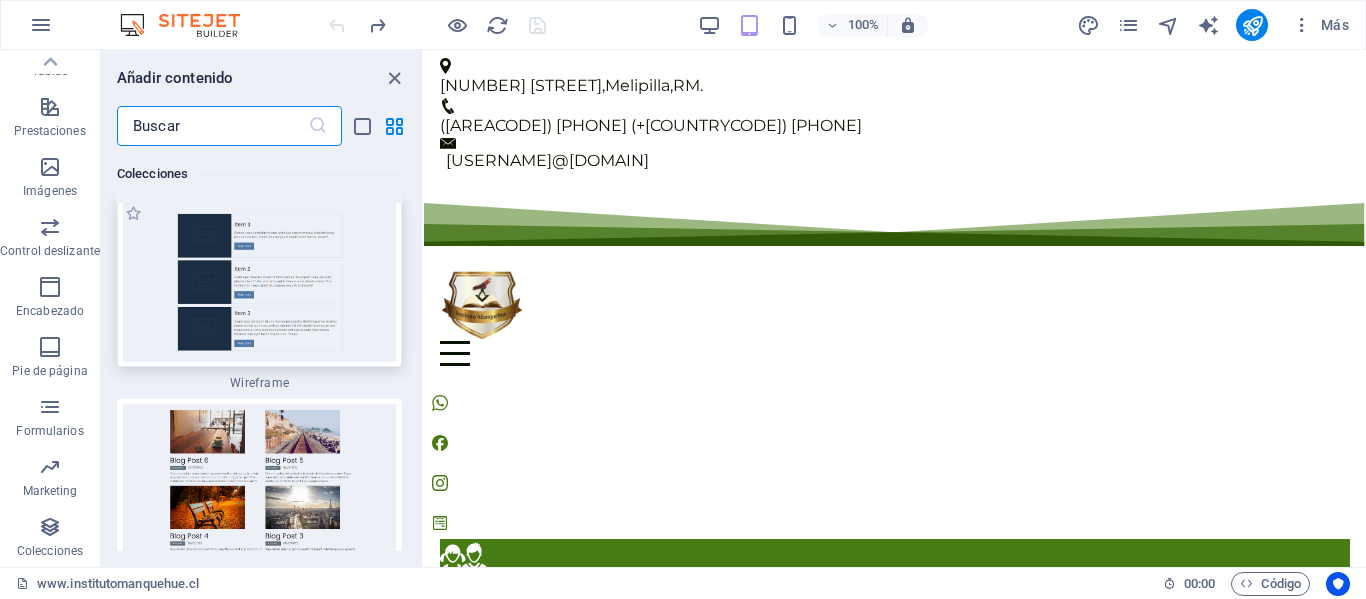 scroll, scrollTop: 37070, scrollLeft: 0, axis: vertical 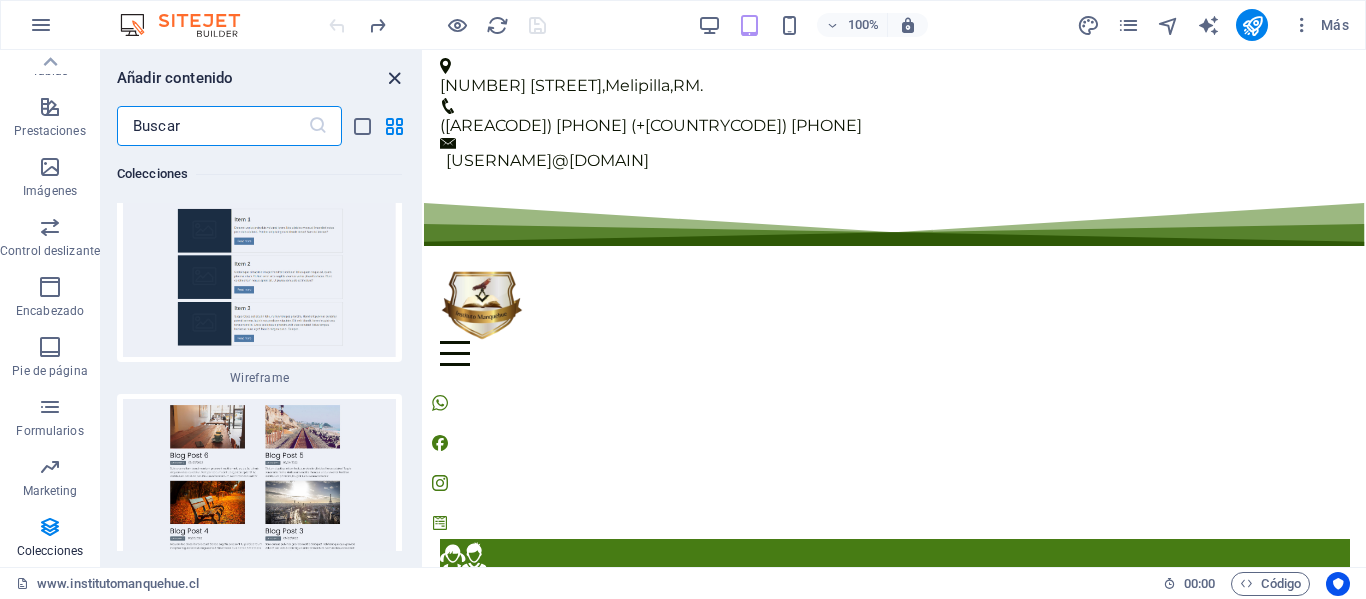 click at bounding box center (394, 78) 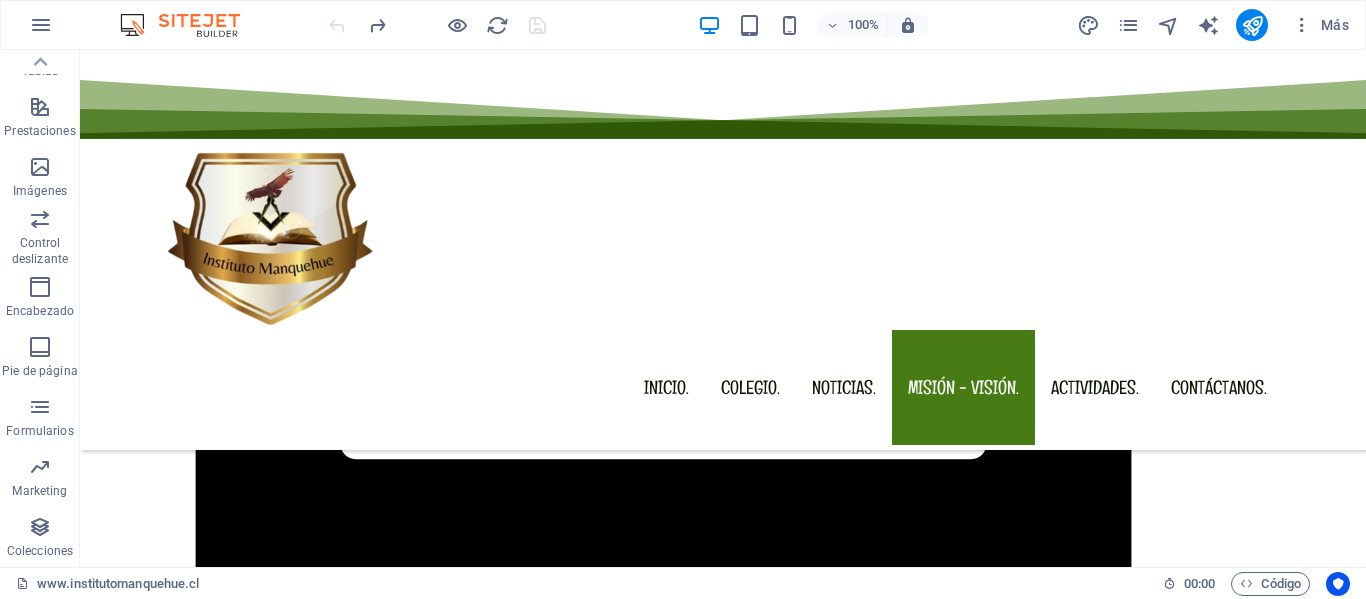 scroll, scrollTop: 9110, scrollLeft: 0, axis: vertical 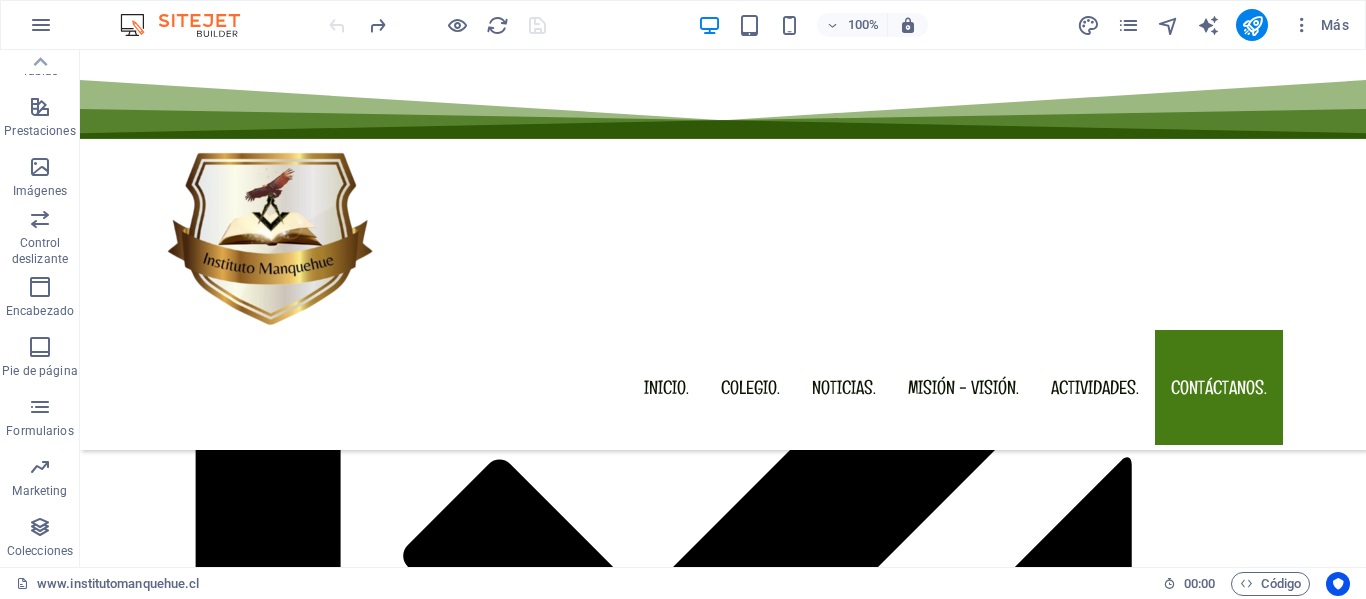 drag, startPoint x: 1365, startPoint y: 81, endPoint x: 1405, endPoint y: 638, distance: 558.43445 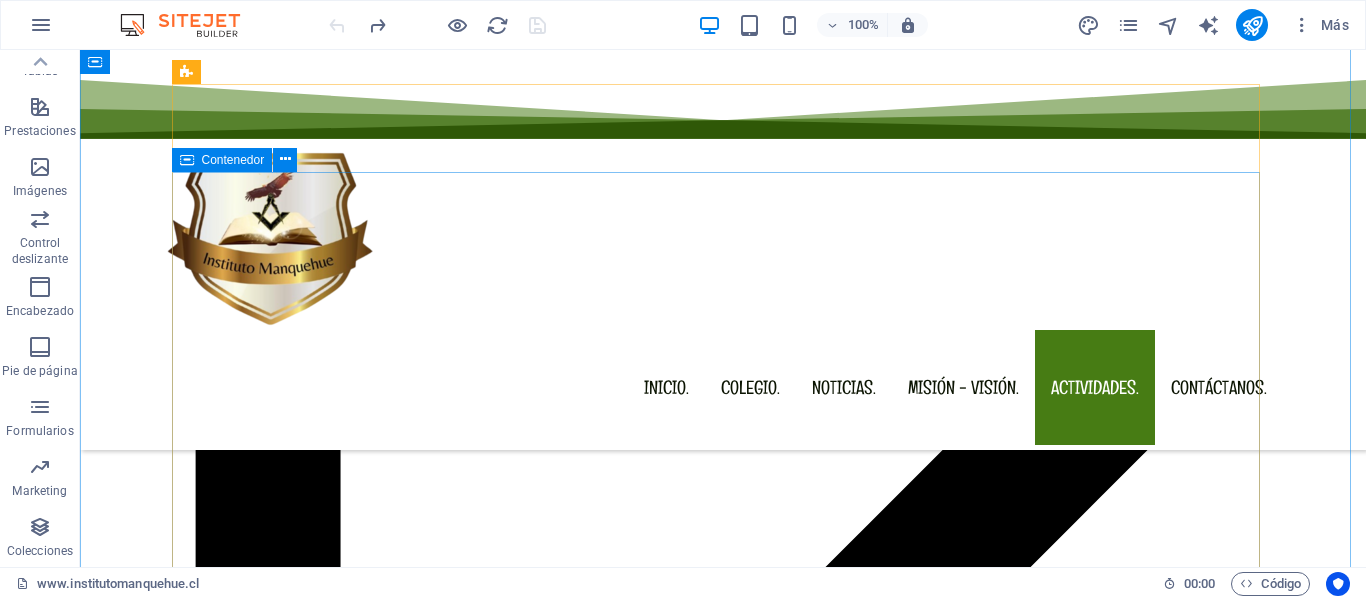 scroll, scrollTop: 8110, scrollLeft: 0, axis: vertical 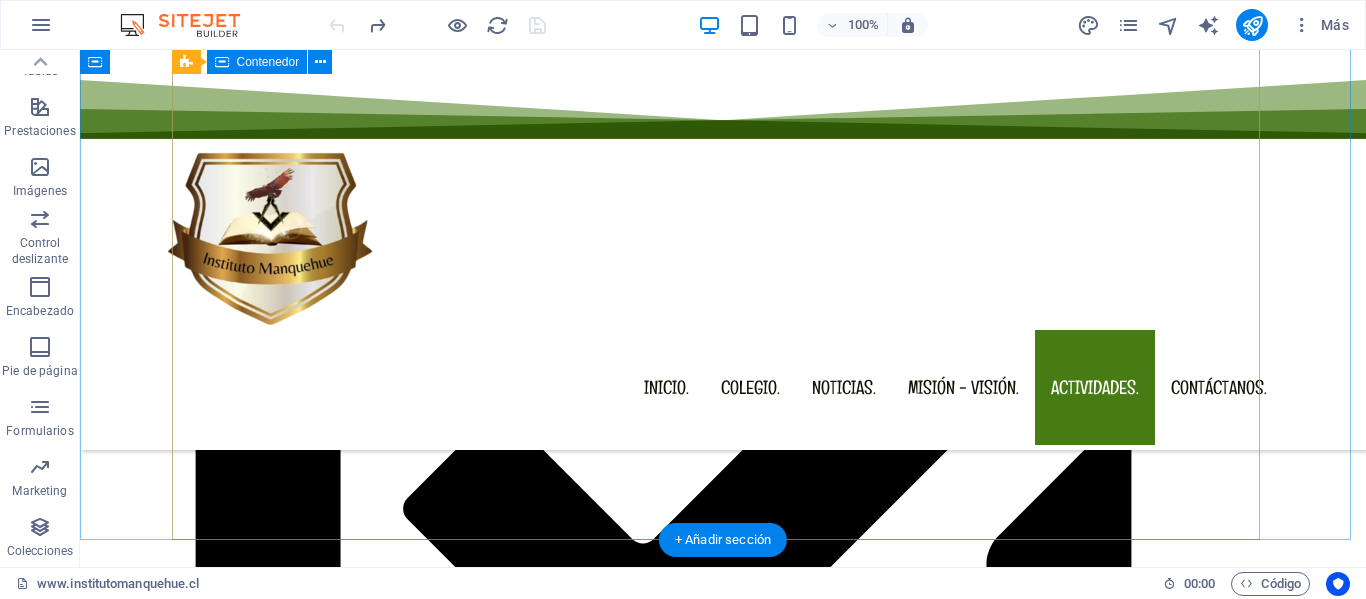 click at bounding box center [723, 35399] 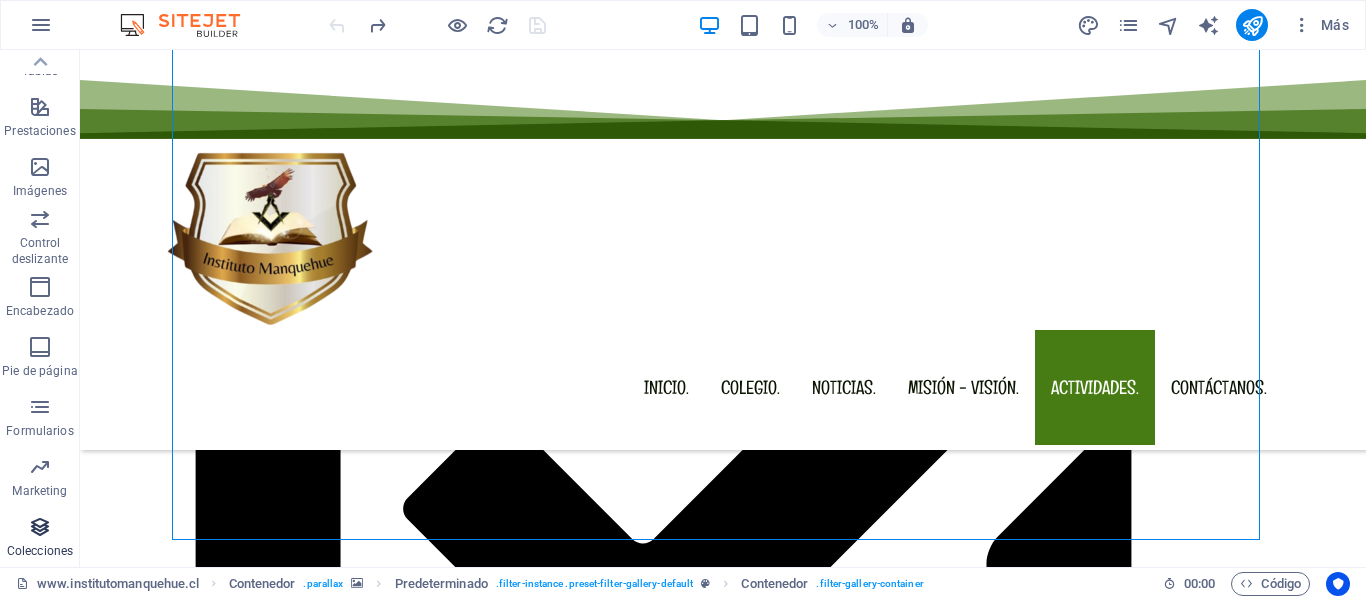 click on "Colecciones" at bounding box center (40, 539) 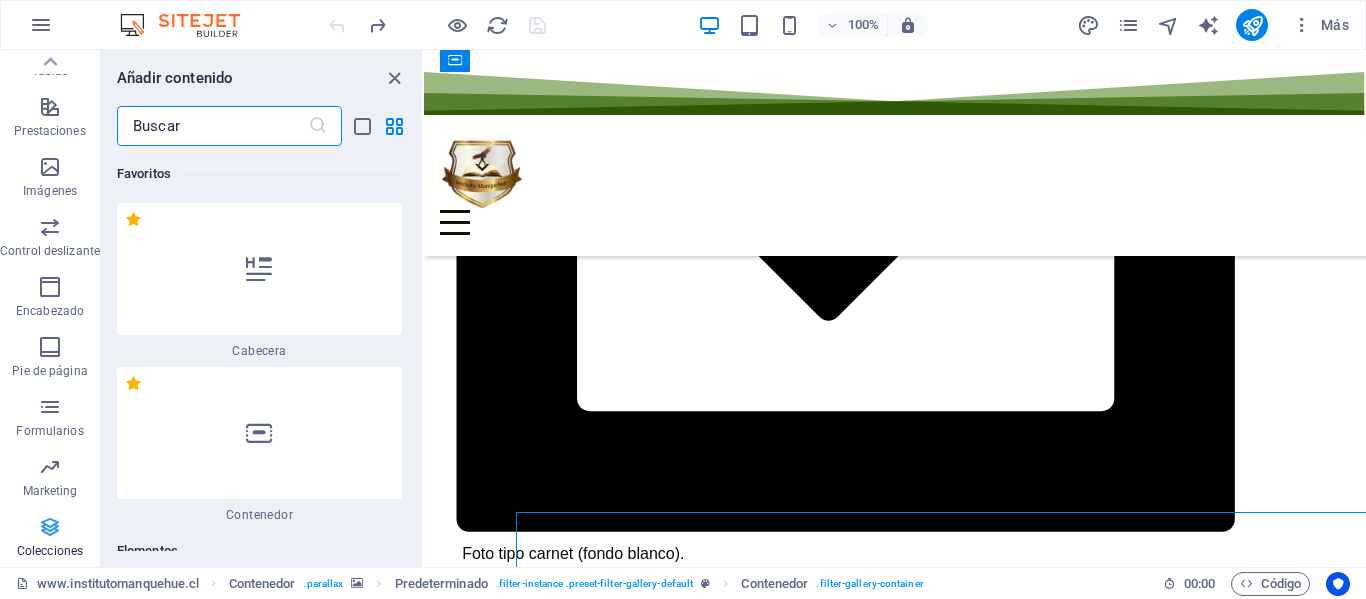 scroll, scrollTop: 7570, scrollLeft: 0, axis: vertical 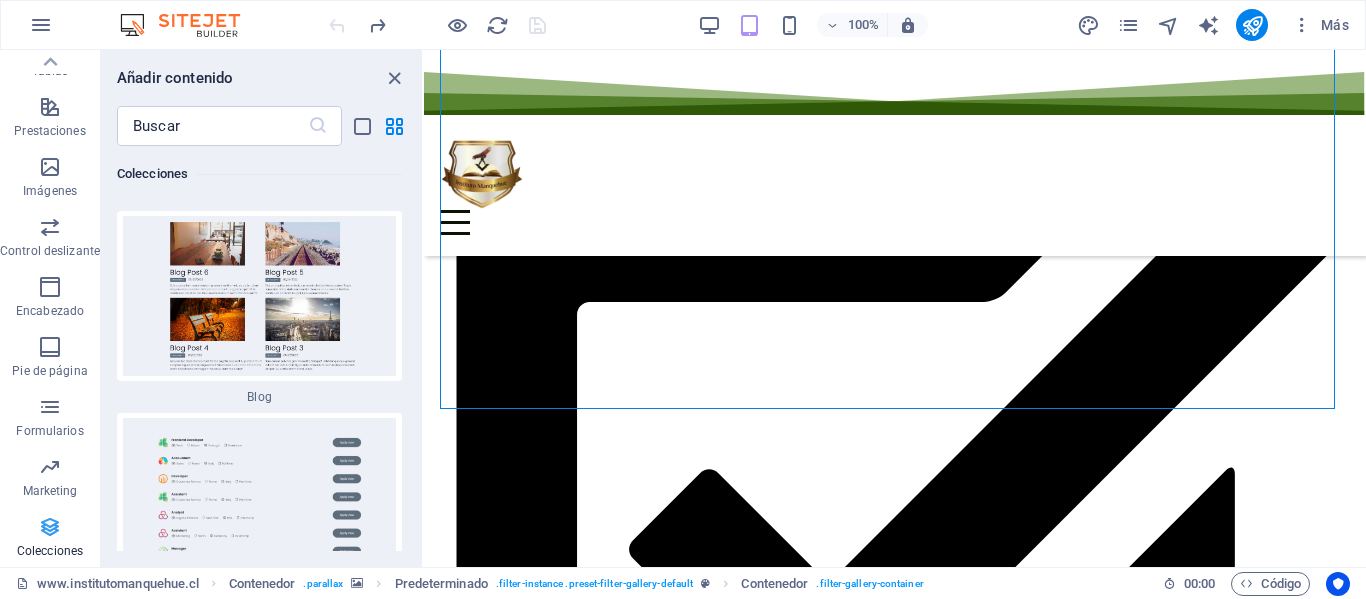 click at bounding box center [50, 527] 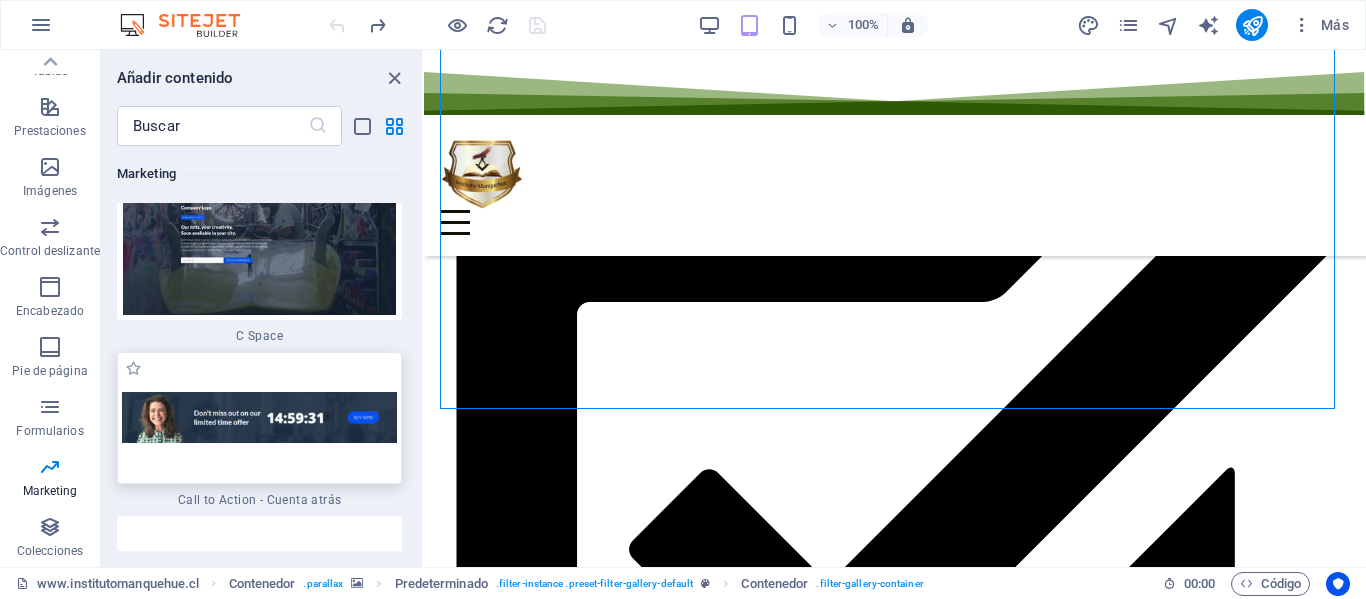 scroll, scrollTop: 36353, scrollLeft: 0, axis: vertical 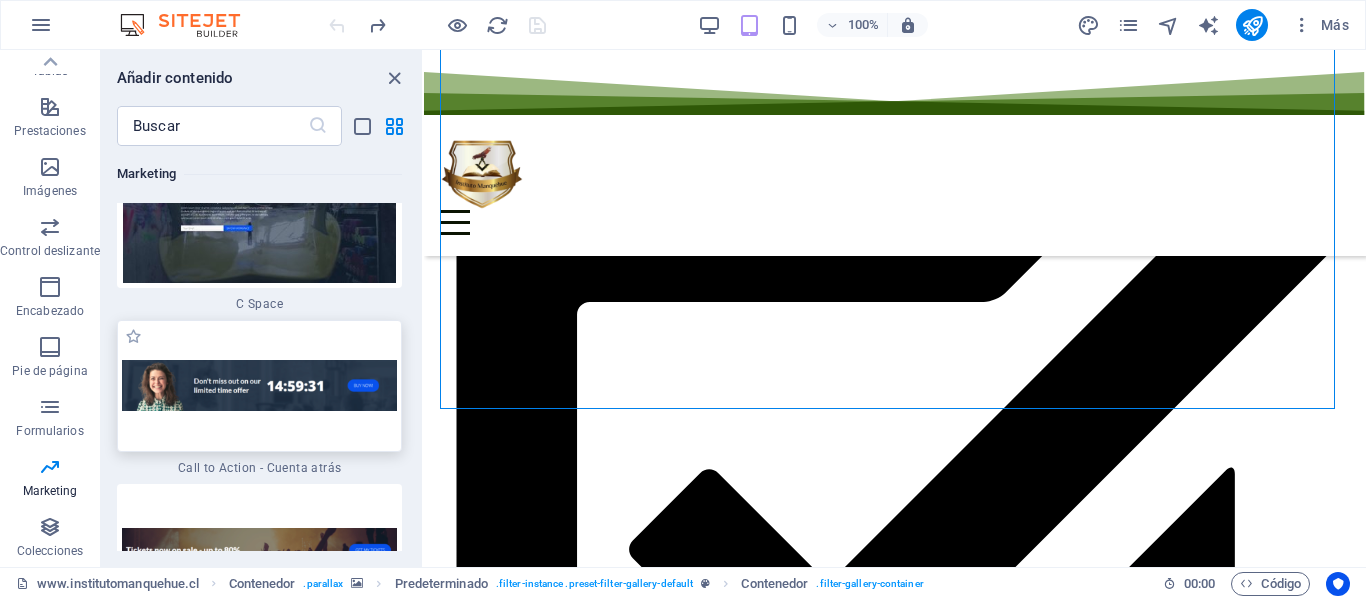 click at bounding box center [259, 386] 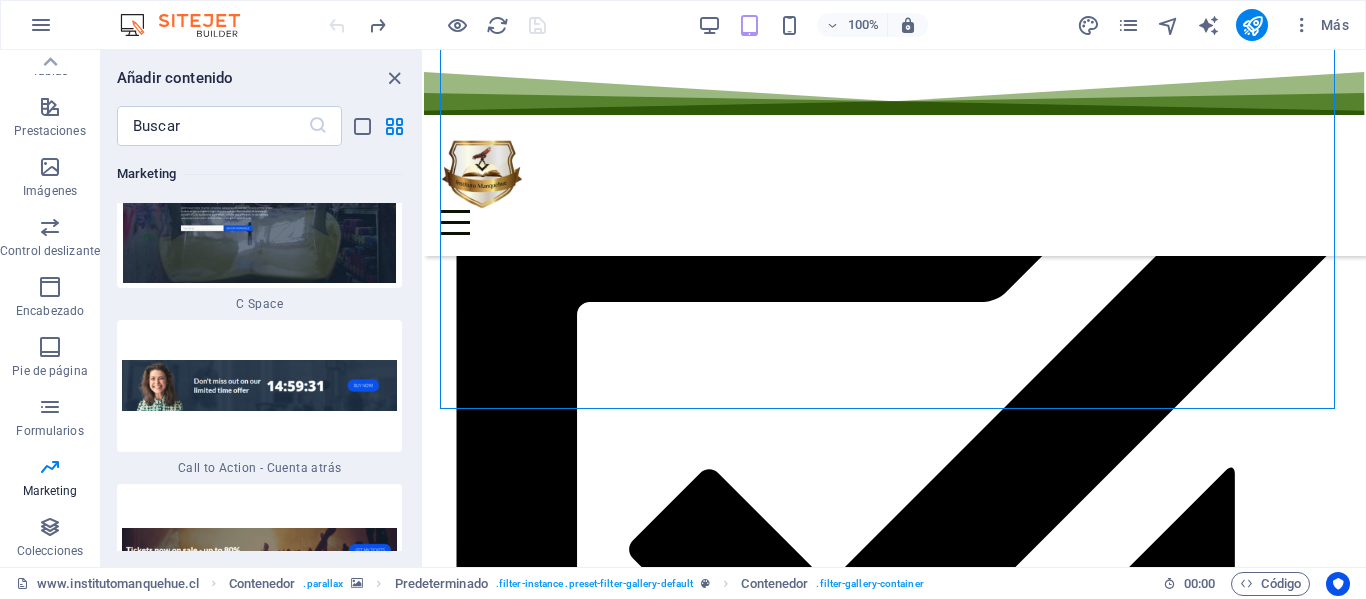click on "Arrastra aquí para reemplazar el contenido existente. Si quieres crear un elemento nuevo, pulsa “Ctrl”.
H3   Contenedor   Predeterminado   Contenedor   Predeterminado   Contenedor   Contenedor   H3   Contenedor   Texto   Barra de menús   Menú   Contenedor   Texto   Barra de información   Contenedor   Imagen   C Space   Texto   C Space   Contenedor   H2   Separador   Separador   Email   Formulario   Botón formulario   Captcha   Predeterminado   Contenedor   Separador   Contenedor   Predeterminado   Predeterminado   Contenedor   Texto   Separador   Contenedor   C Space   Imagen   Separador   Separador   Predeterminado   Contenedor   H3   Contenedor   H3   Icono   Contenedor   Texto   Contenedor   Icono   Contenedor   Texto   Contenedor   Contenedor   Texto   Contenedor   Contenedor   H3   H3   Contenedor   Texto   Predeterminado   Contenedor   Predeterminado   Texto   Texto   H4   Texto   Texto   Contenedor   Texto   Contenedor   H4   Icono   Predeterminado   Contenedor   Contenedor" at bounding box center (895, 308) 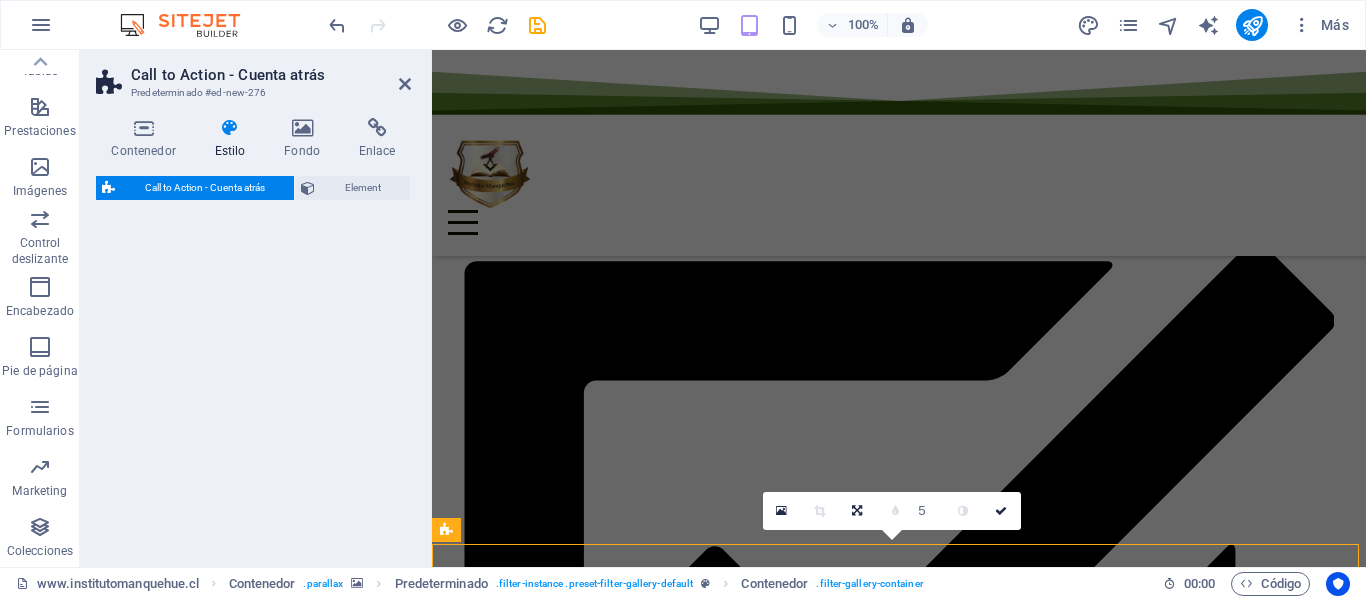 select on "rem" 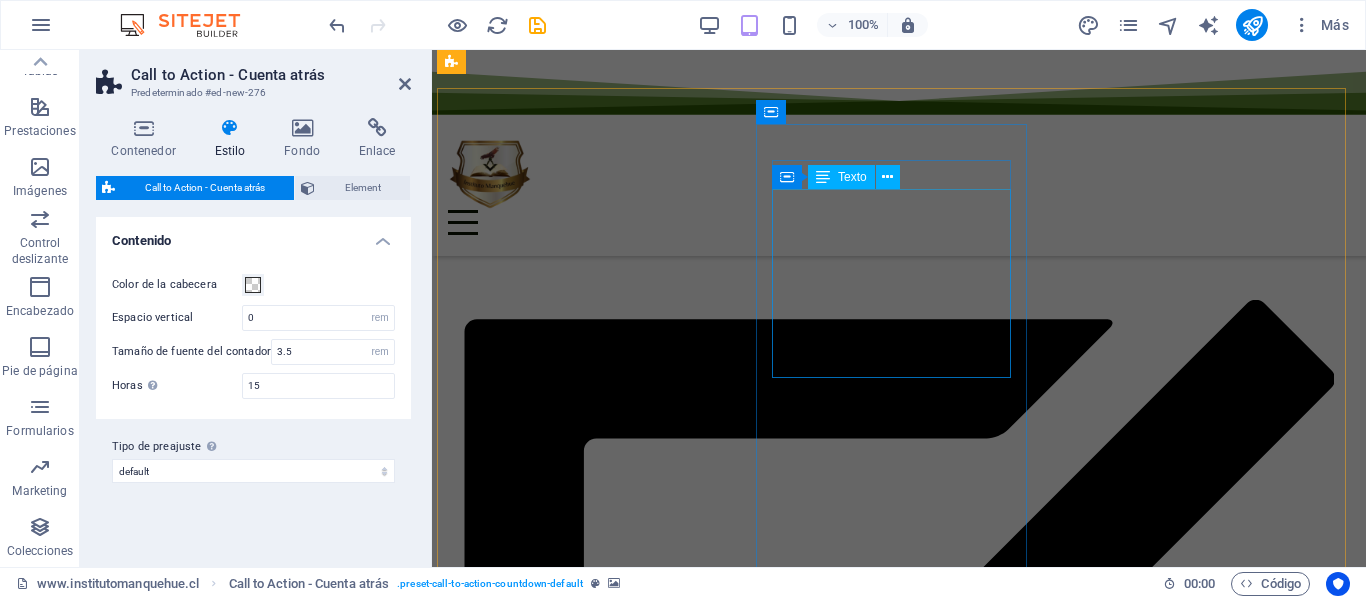scroll, scrollTop: 6367, scrollLeft: 0, axis: vertical 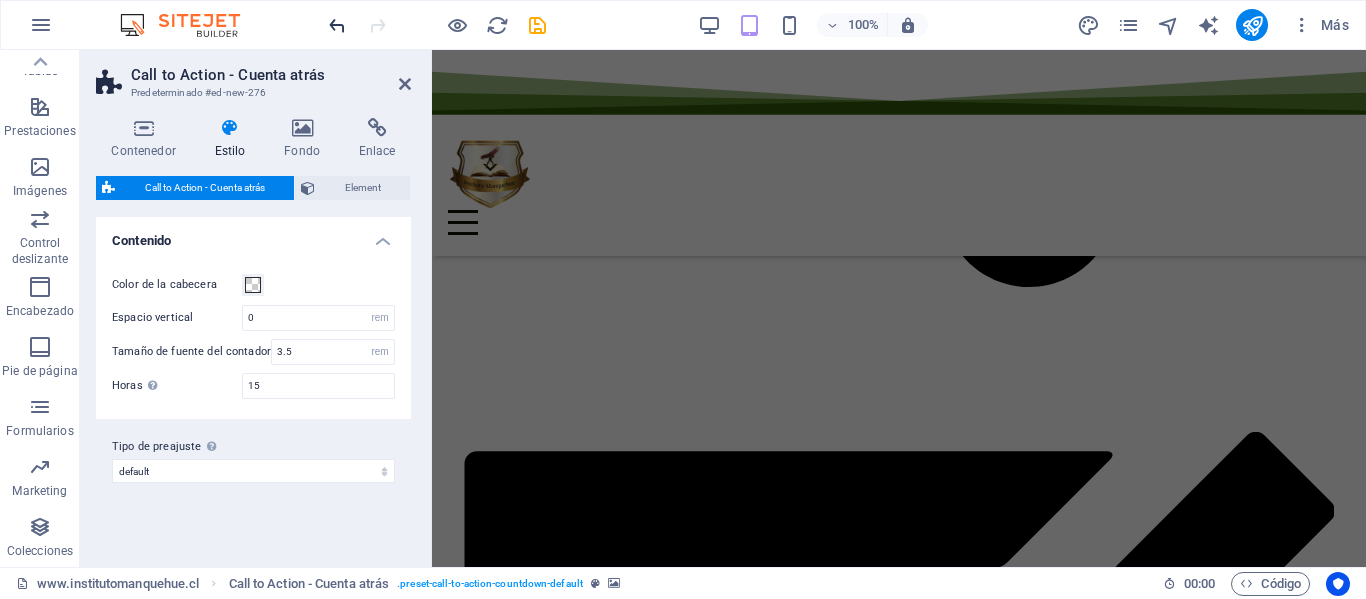 click at bounding box center (337, 25) 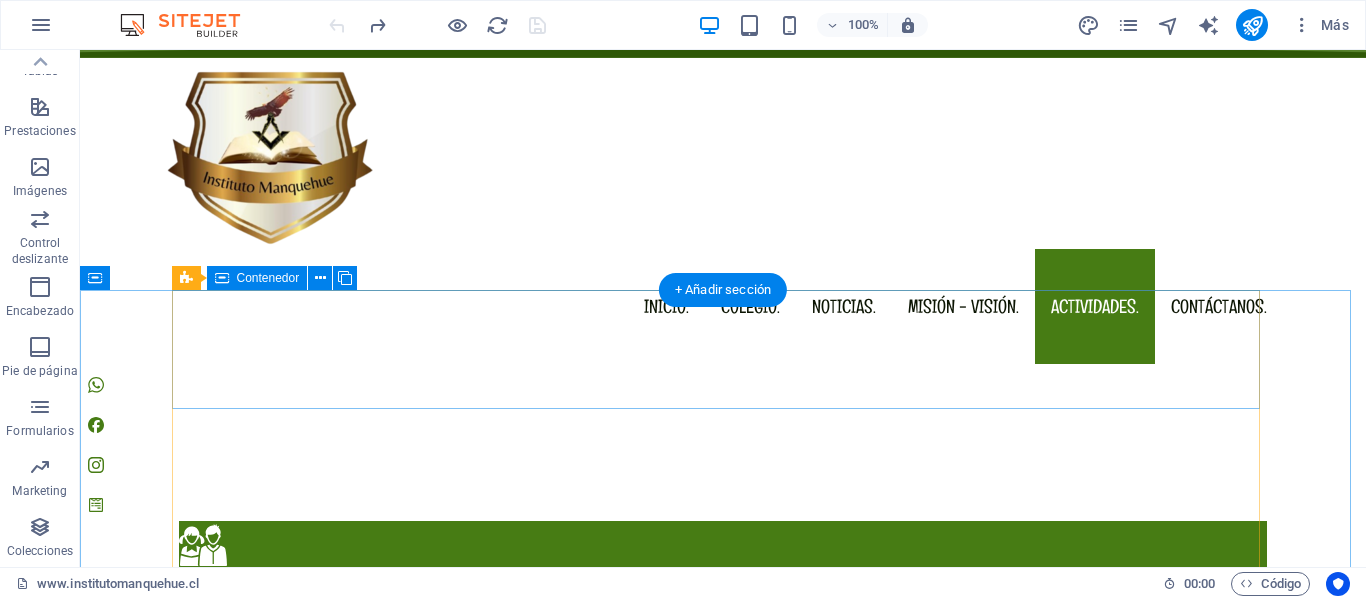 scroll, scrollTop: 0, scrollLeft: 0, axis: both 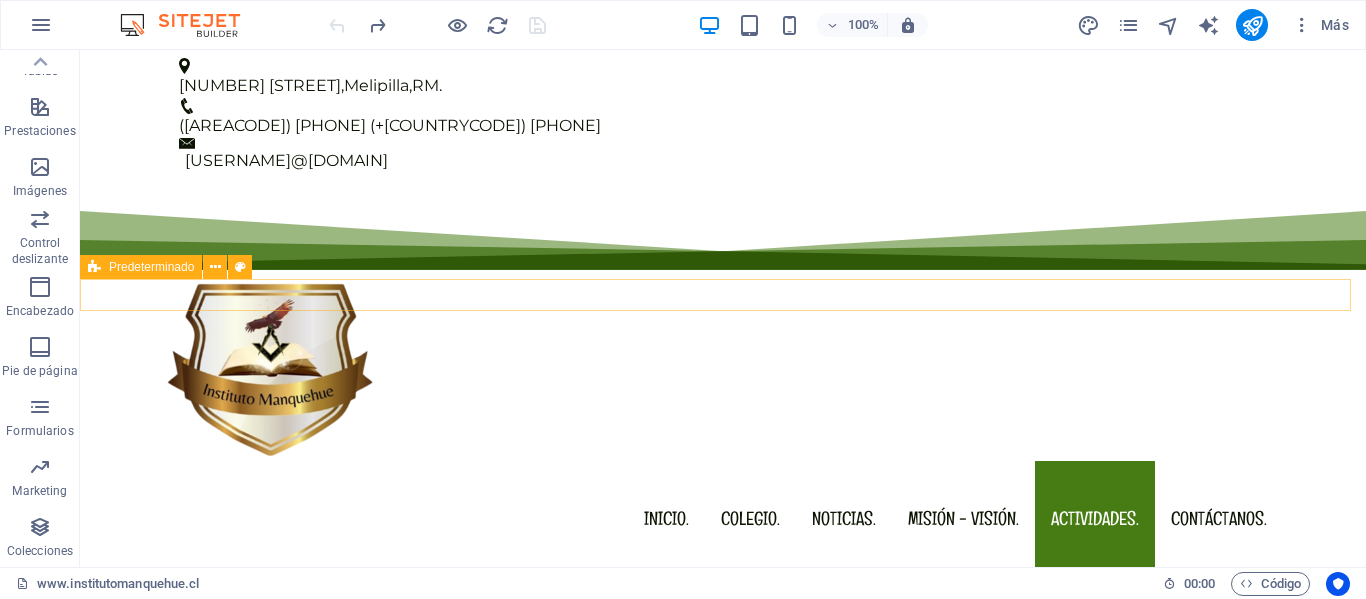 click at bounding box center (723, 657) 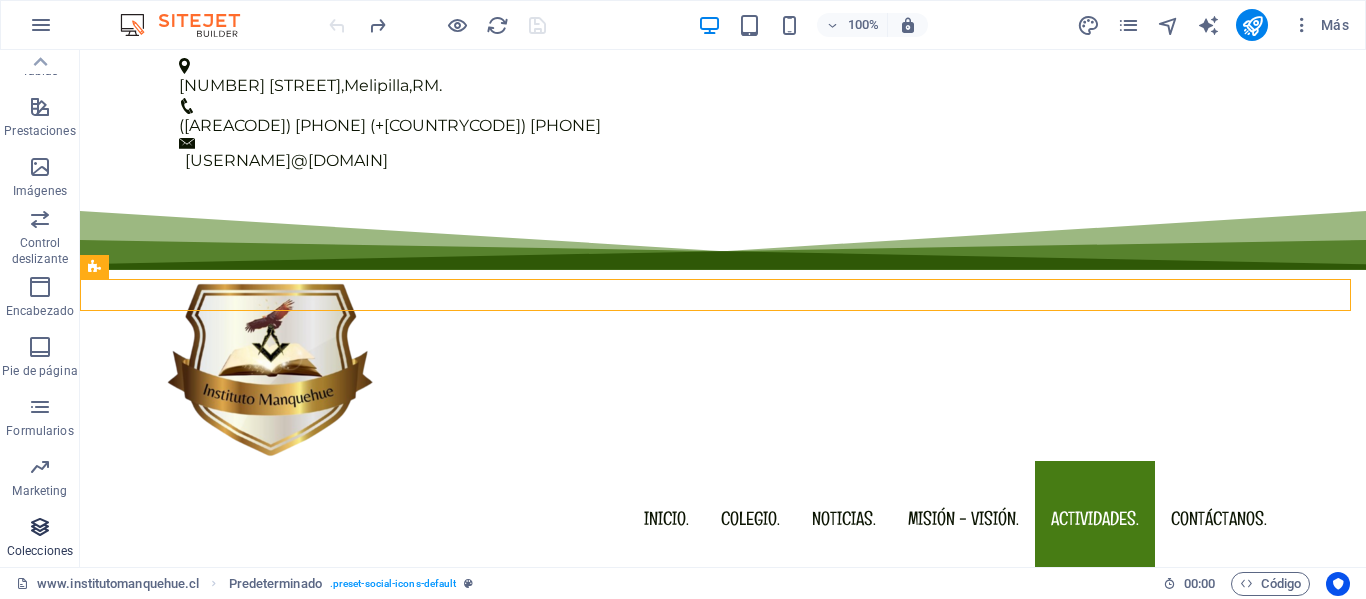 click on "Colecciones" at bounding box center [40, 539] 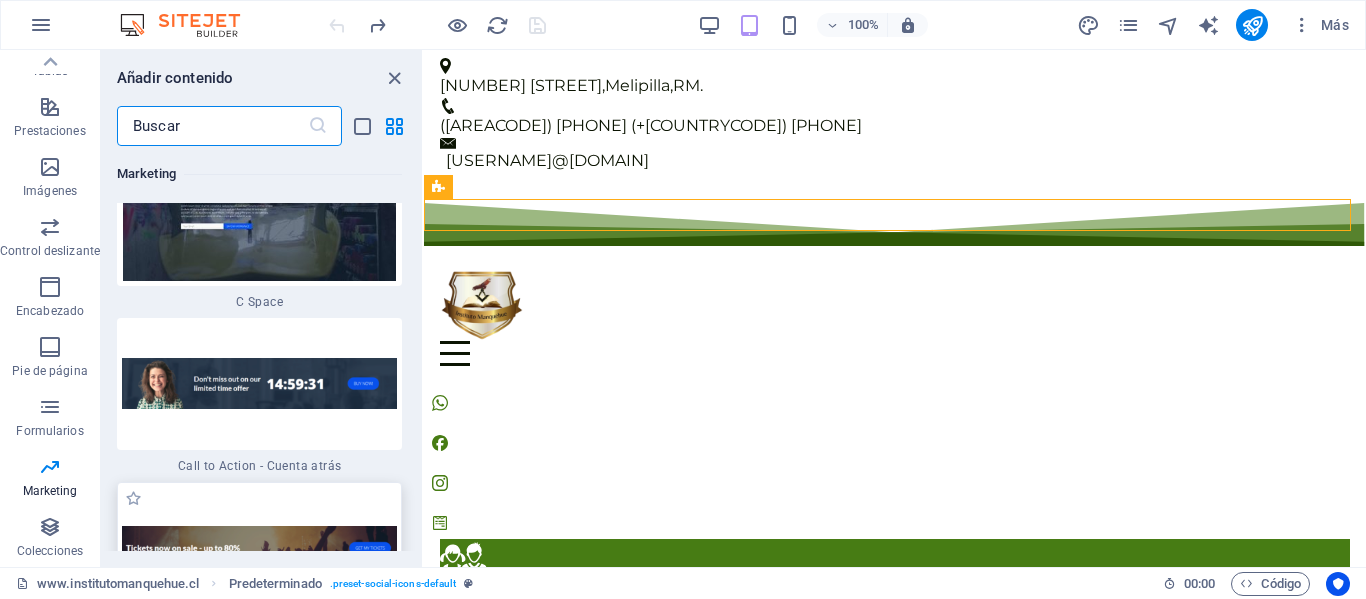 scroll, scrollTop: 36470, scrollLeft: 0, axis: vertical 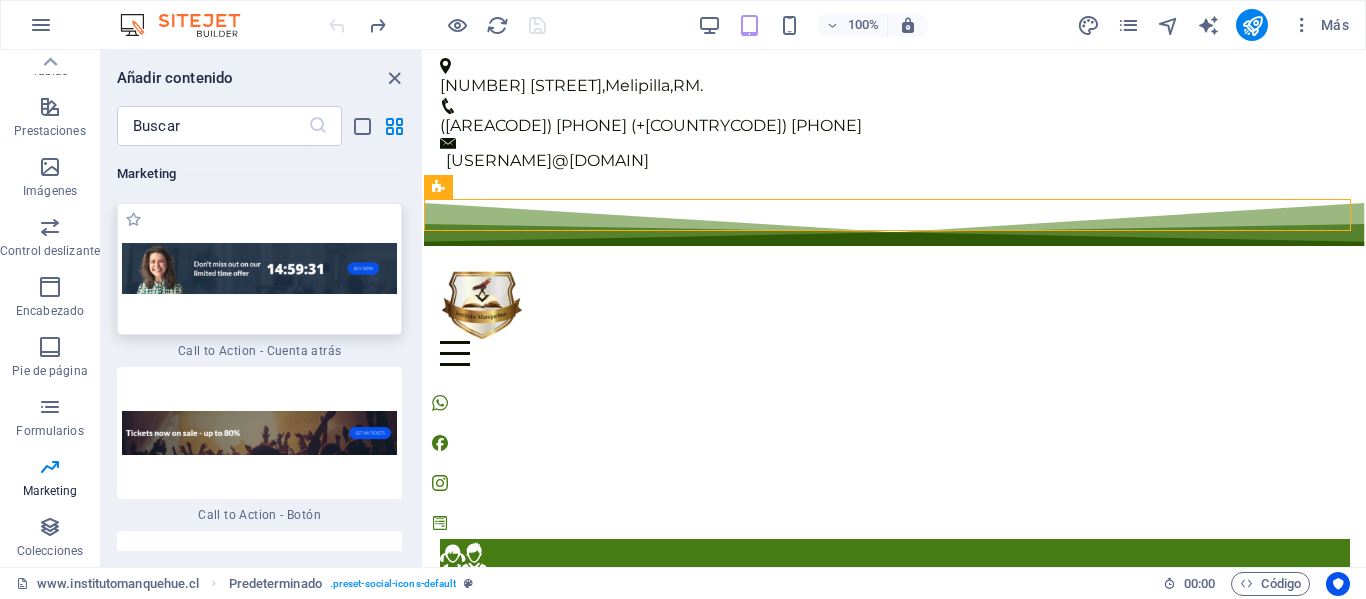 click at bounding box center (259, 268) 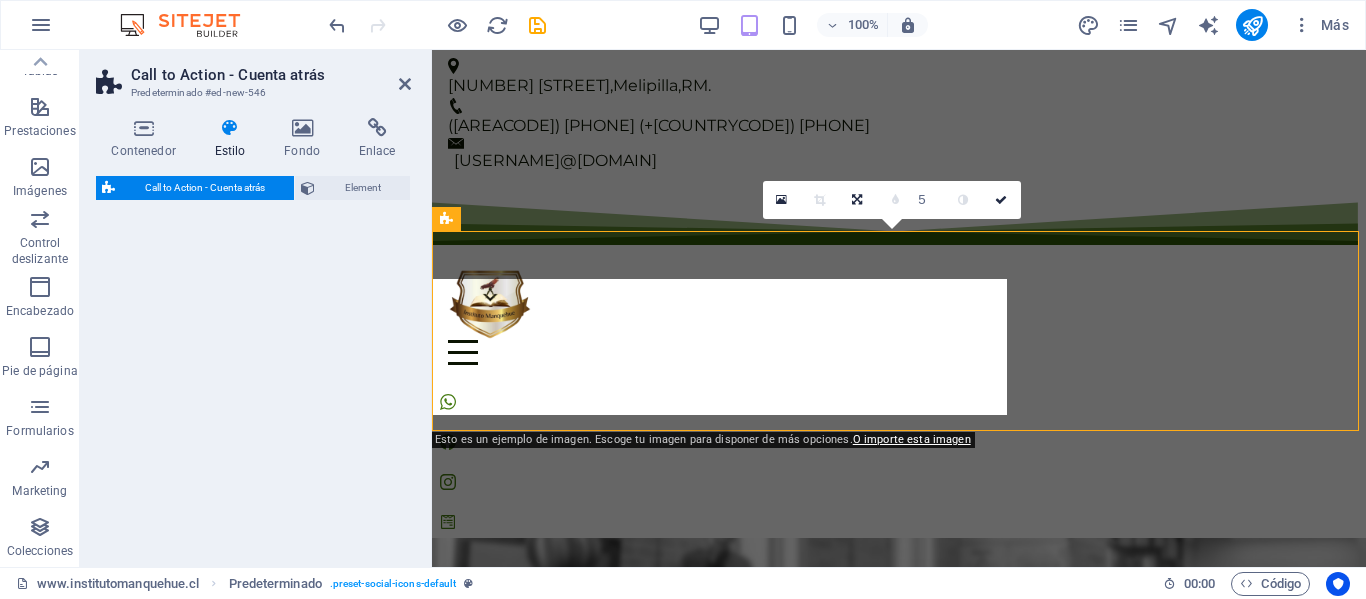 select on "rem" 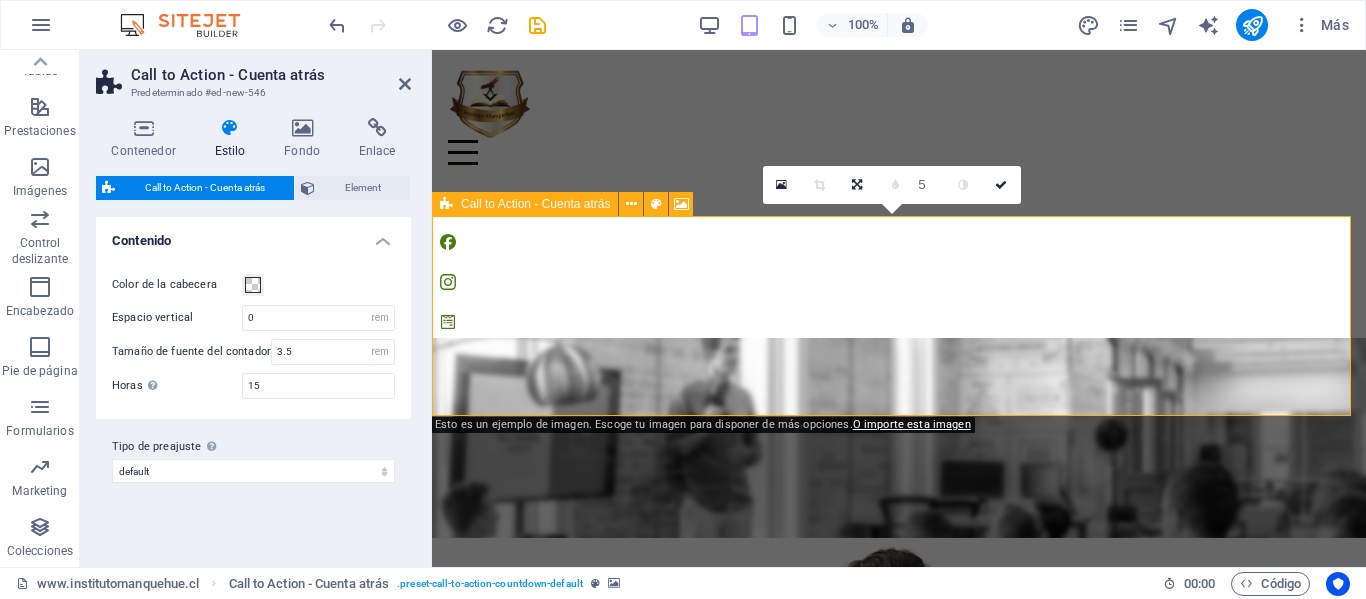 scroll, scrollTop: 0, scrollLeft: 0, axis: both 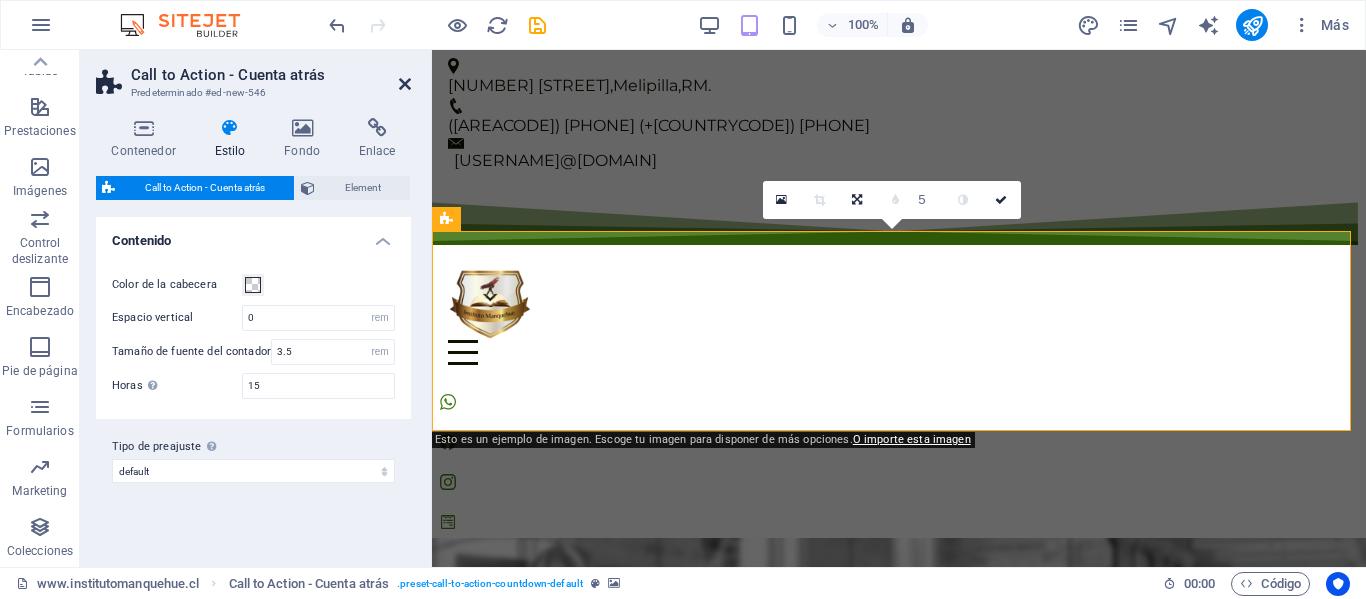 click at bounding box center (405, 84) 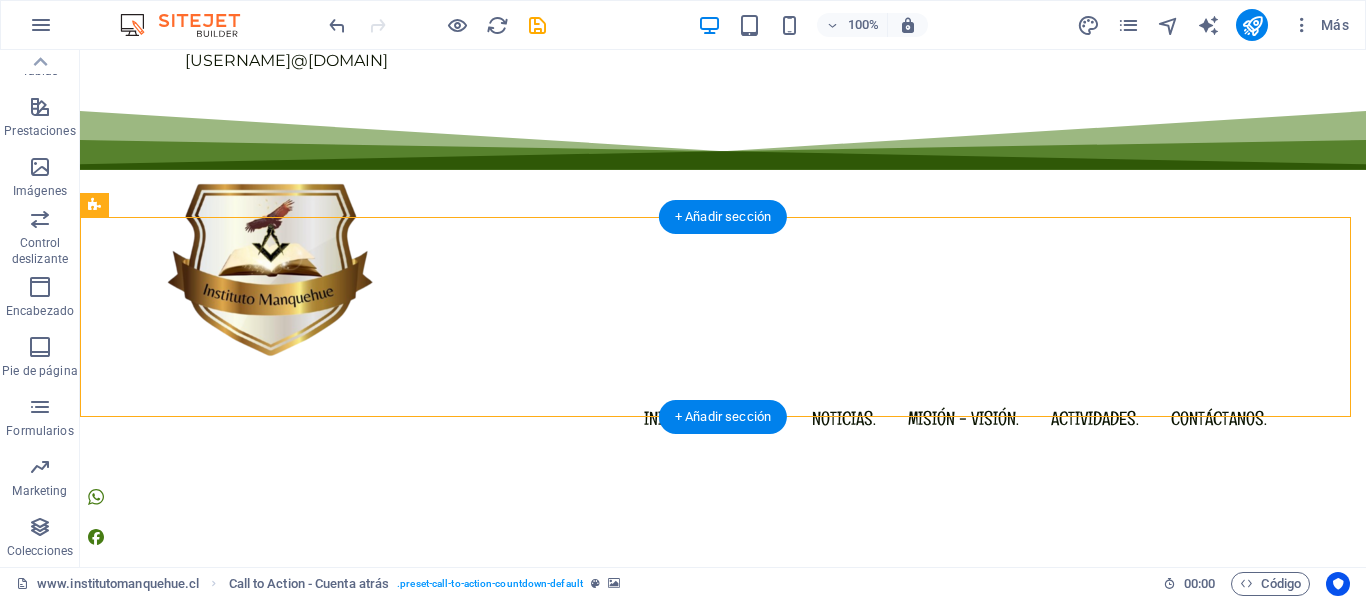 scroll, scrollTop: 0, scrollLeft: 0, axis: both 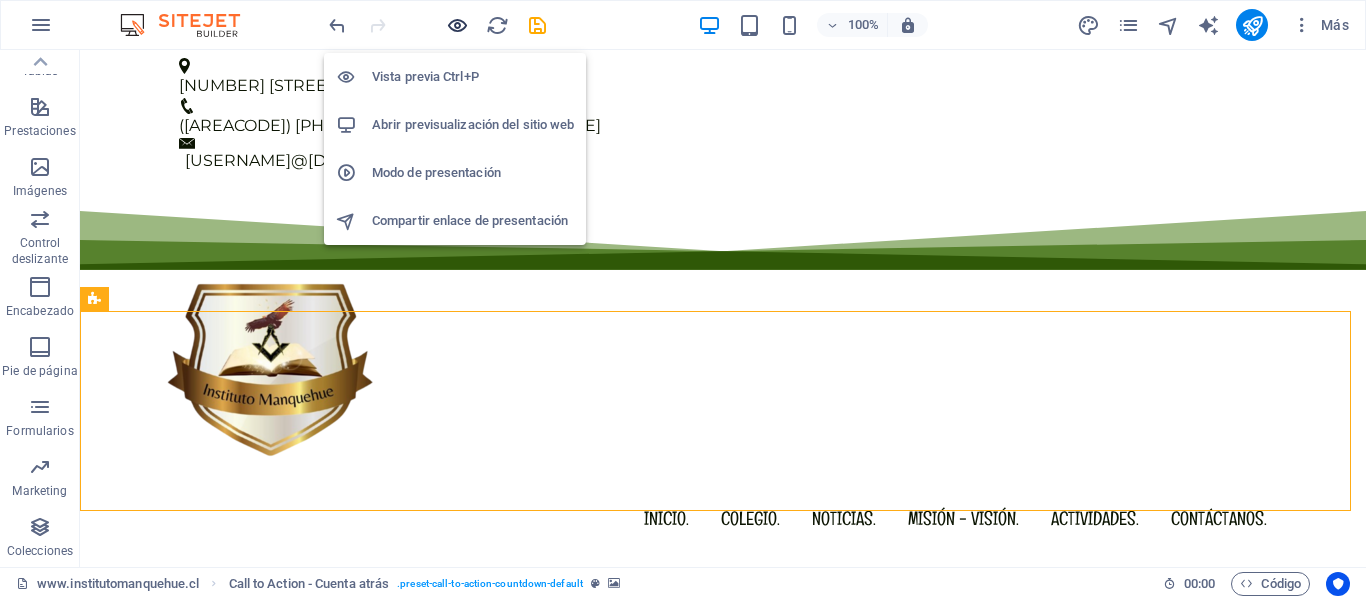 click at bounding box center (457, 25) 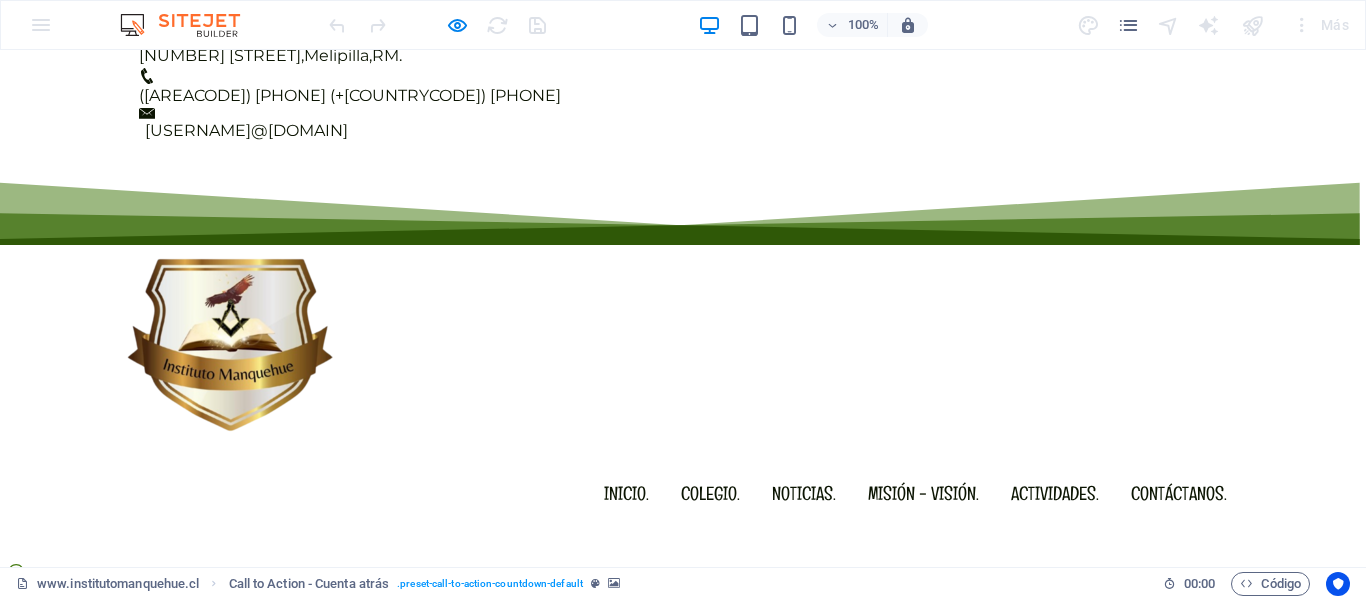 scroll, scrollTop: 0, scrollLeft: 0, axis: both 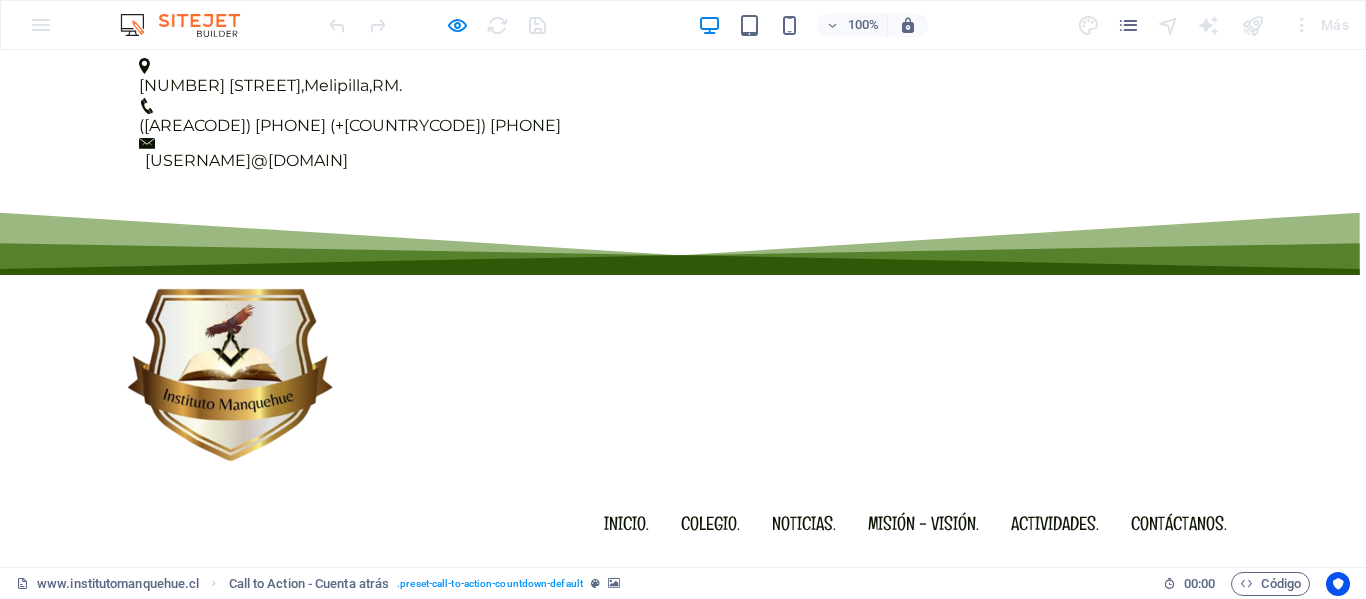 click at bounding box center [683, 1038] 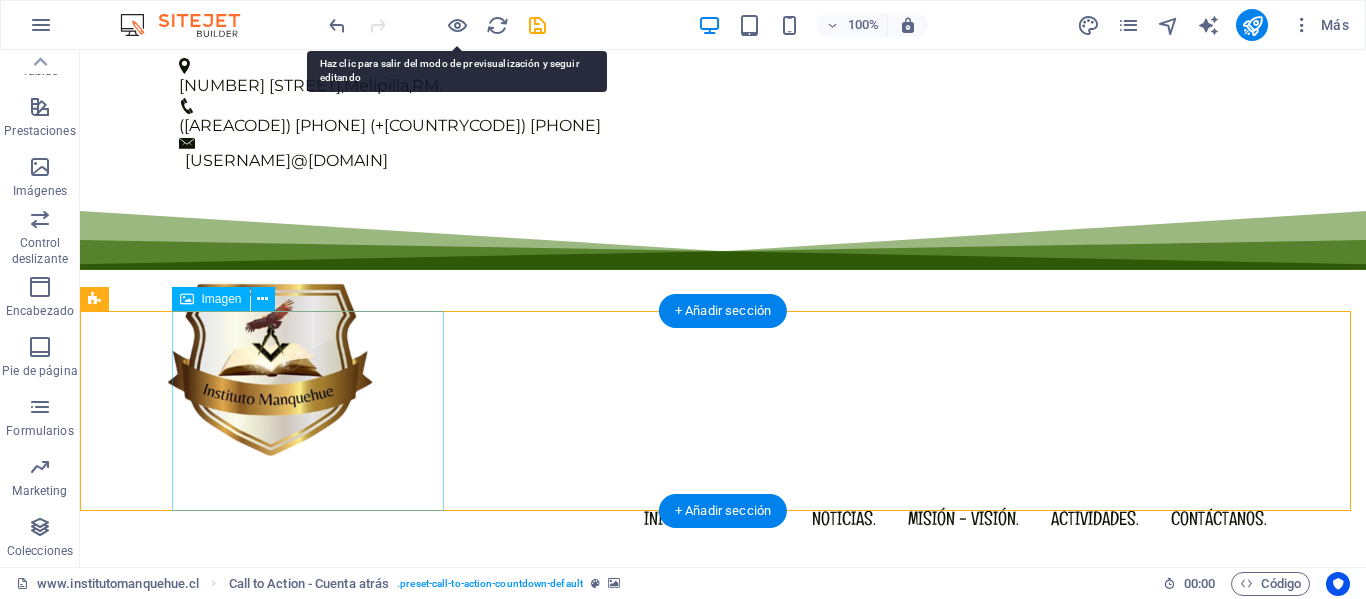 click at bounding box center [723, 1033] 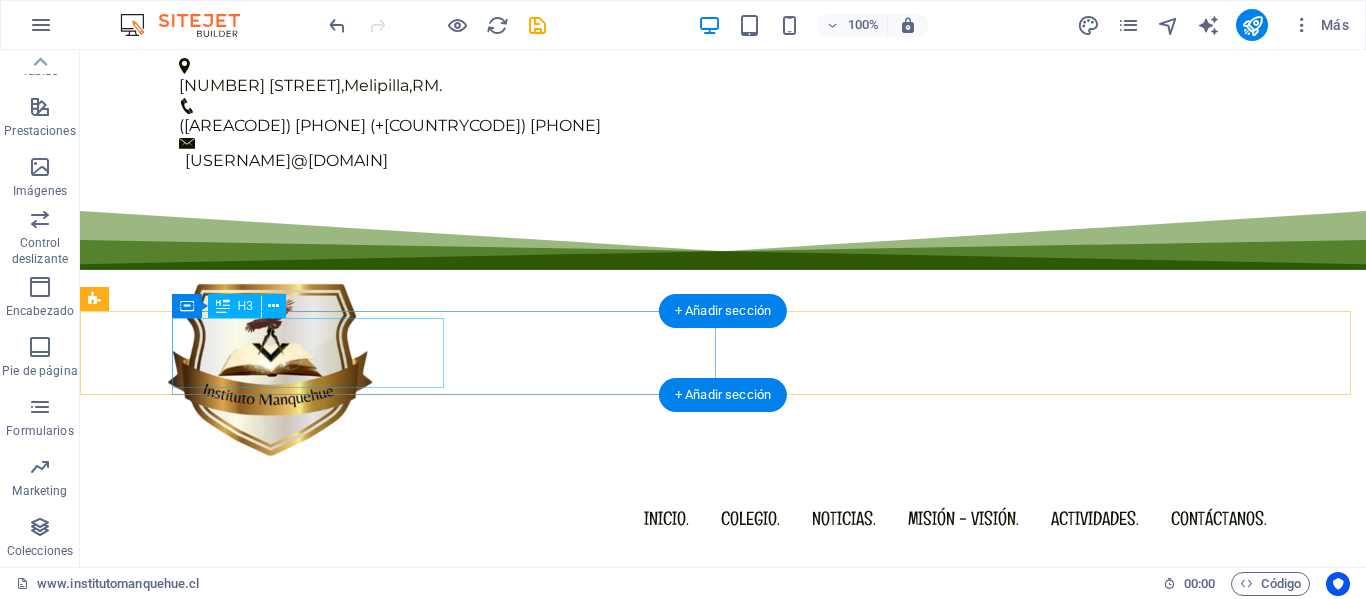 click on "Don't miss out on our limited time offer" at bounding box center (723, 834) 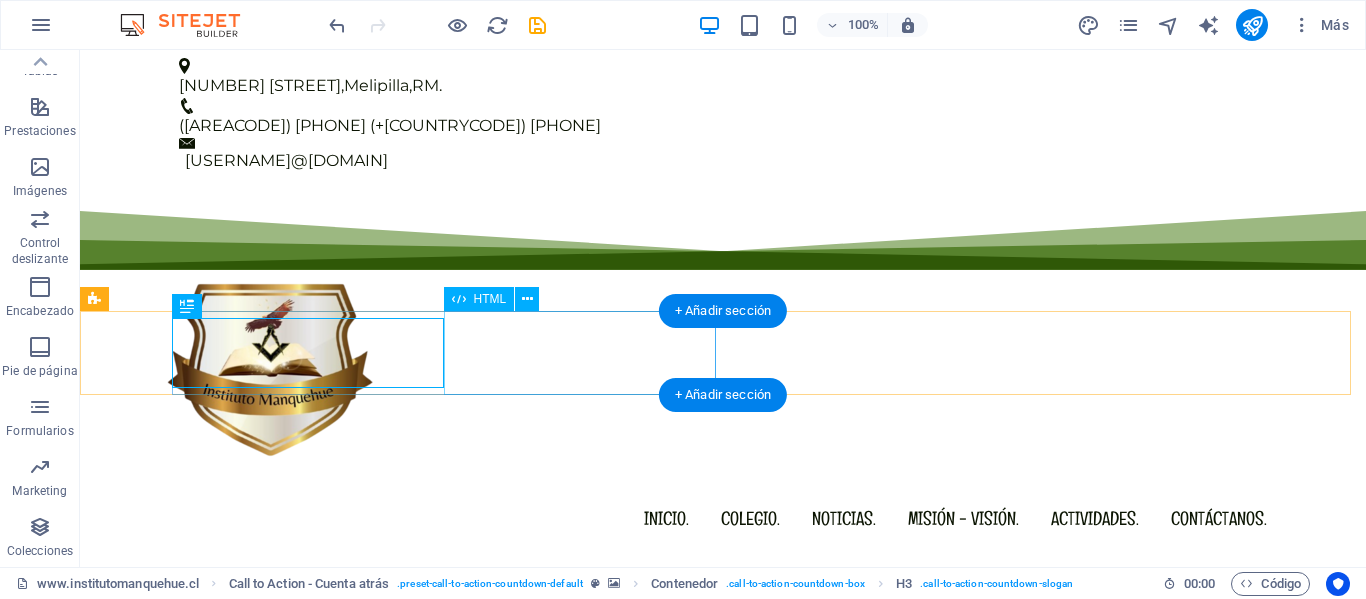 click on "14 : 59 : 04" at bounding box center [723, 894] 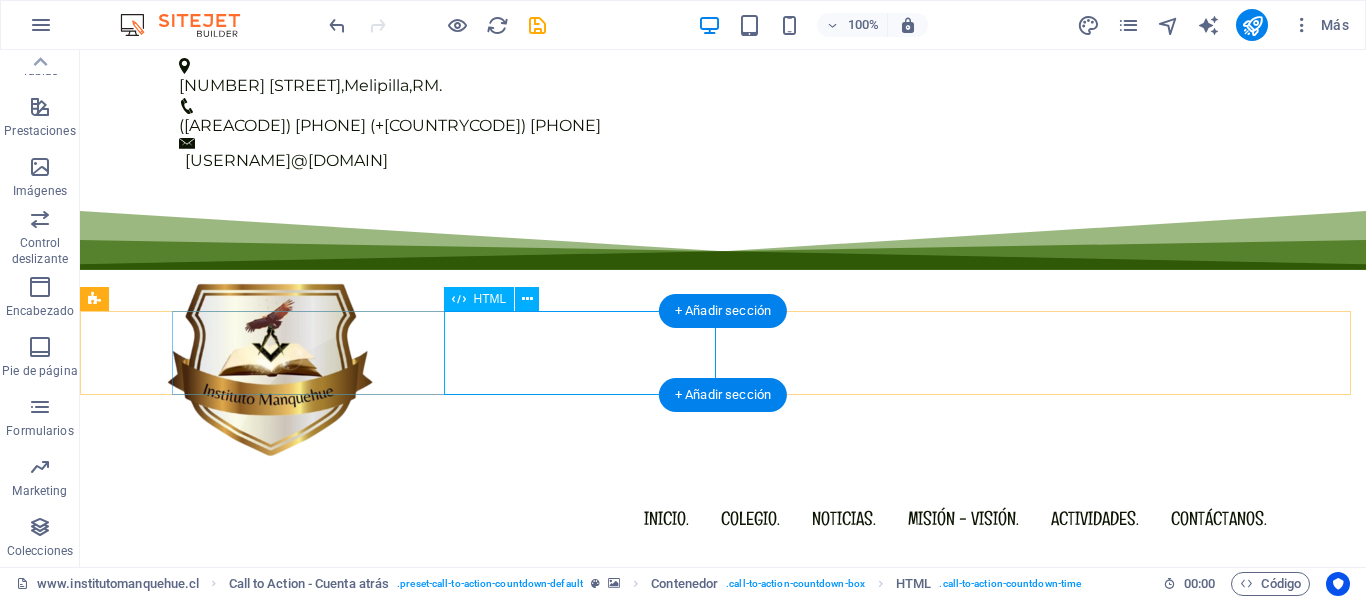click on "14 : 58 : 56" at bounding box center [723, 894] 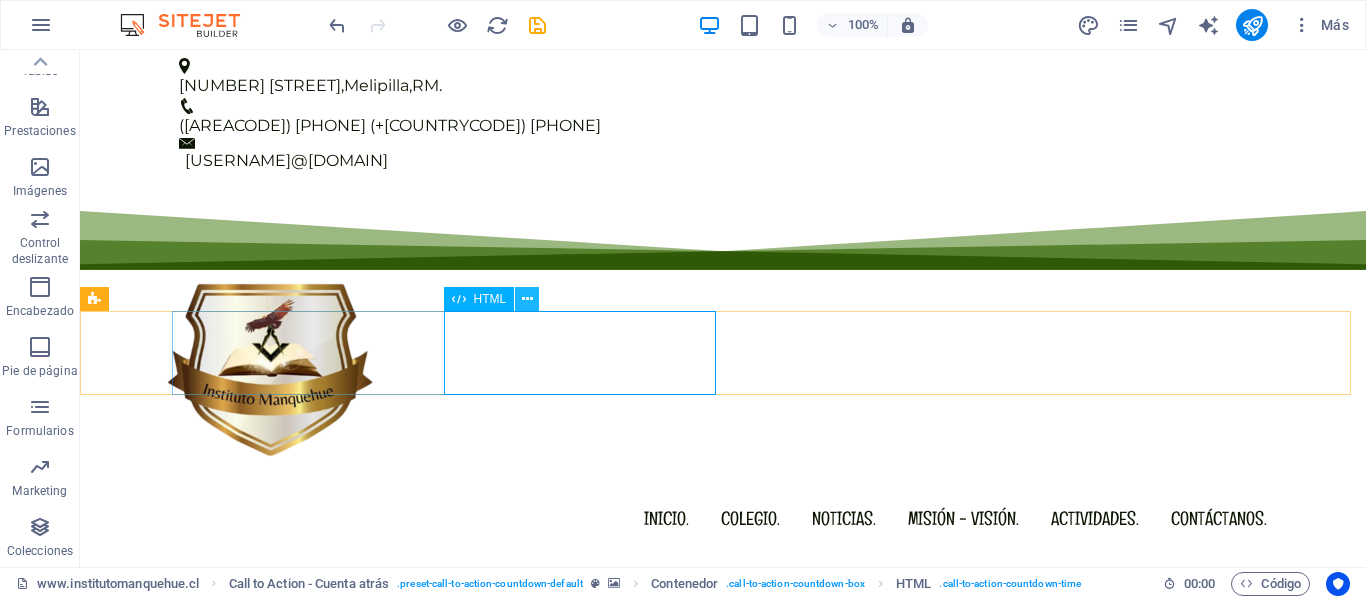 click at bounding box center (527, 299) 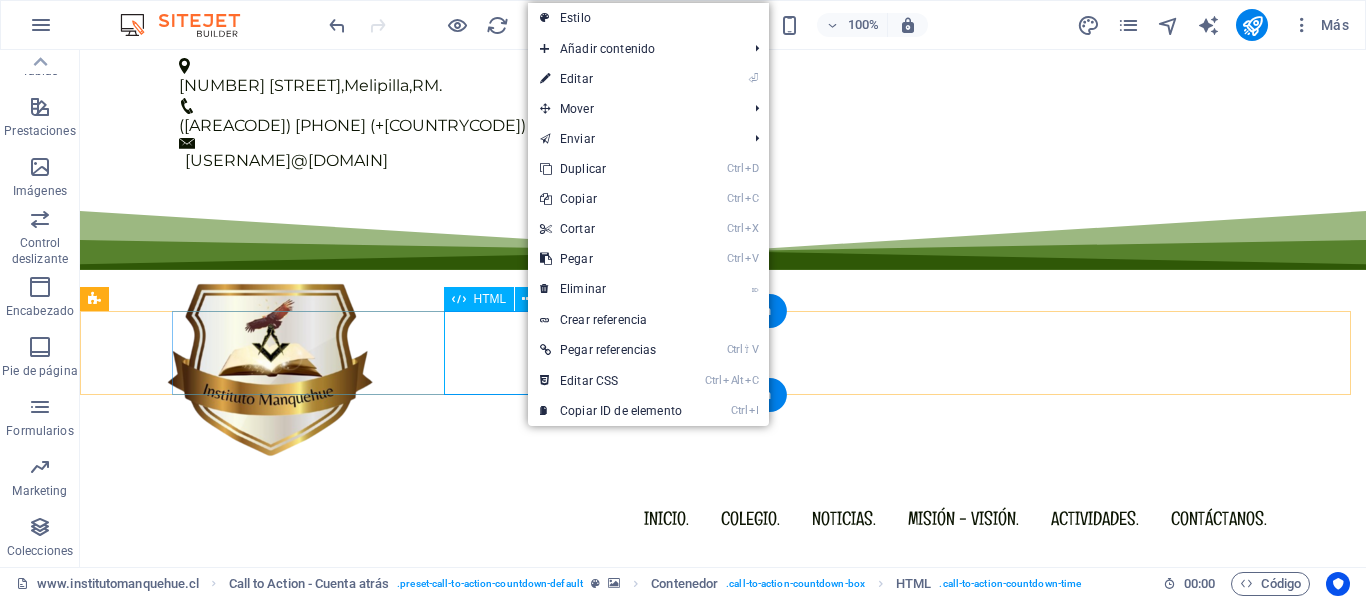click on "14 : 58 : 52" at bounding box center [723, 894] 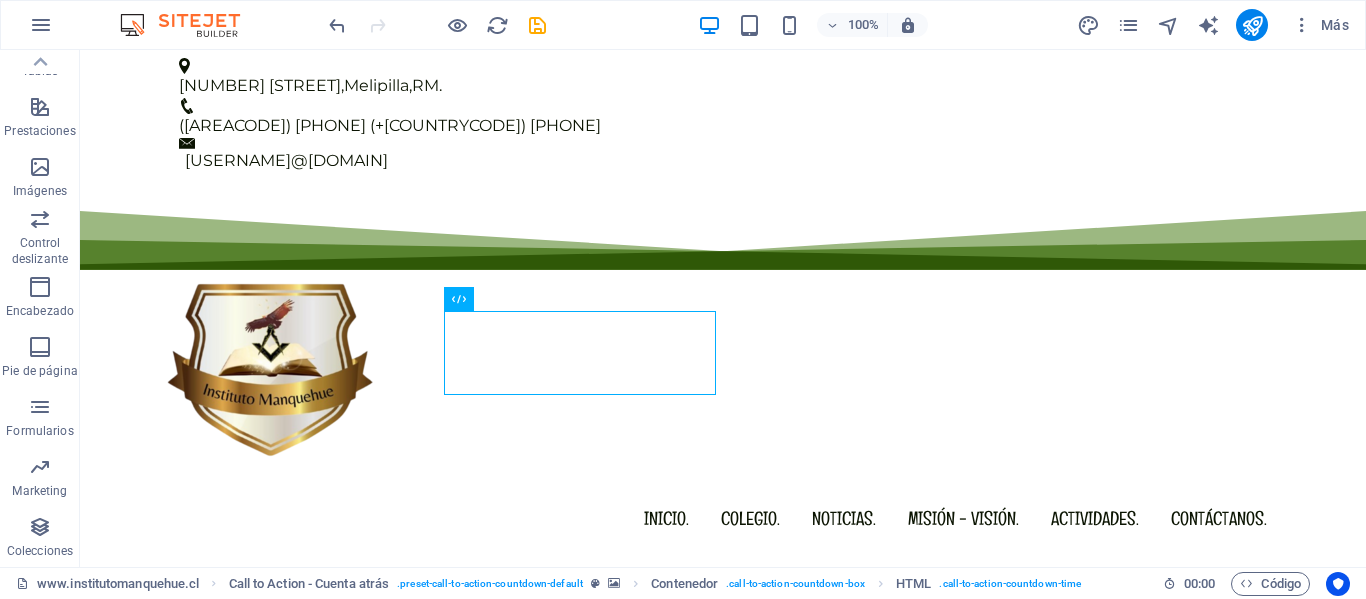 click at bounding box center (437, 25) 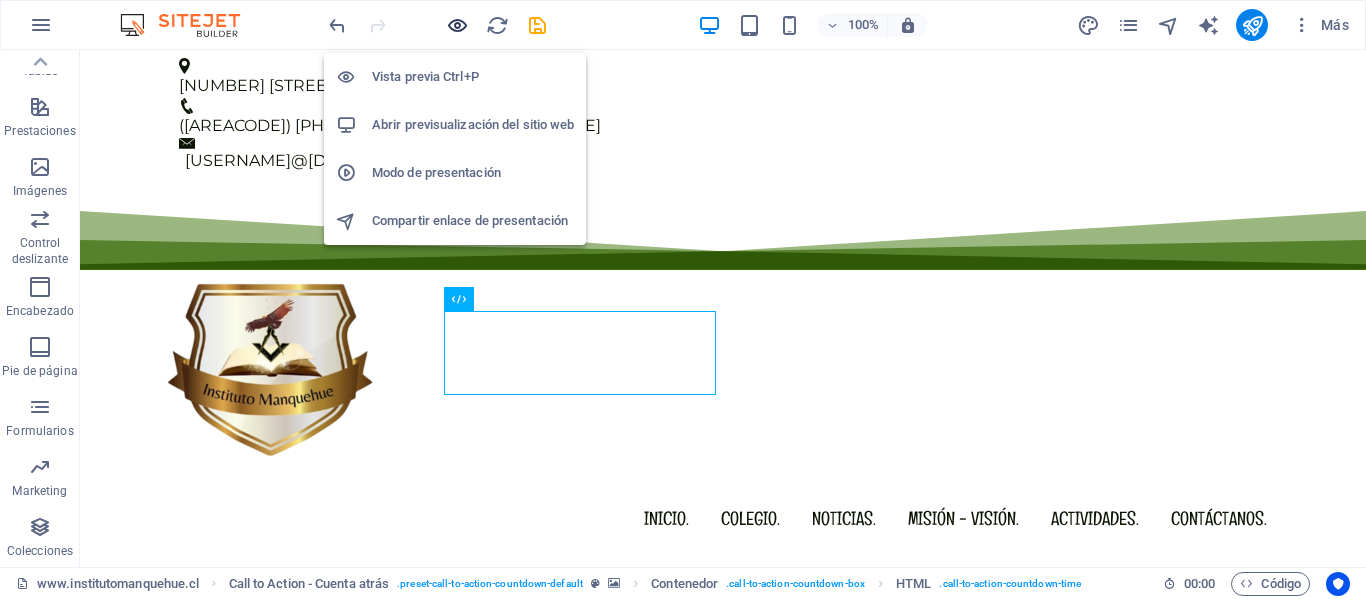 click at bounding box center [457, 25] 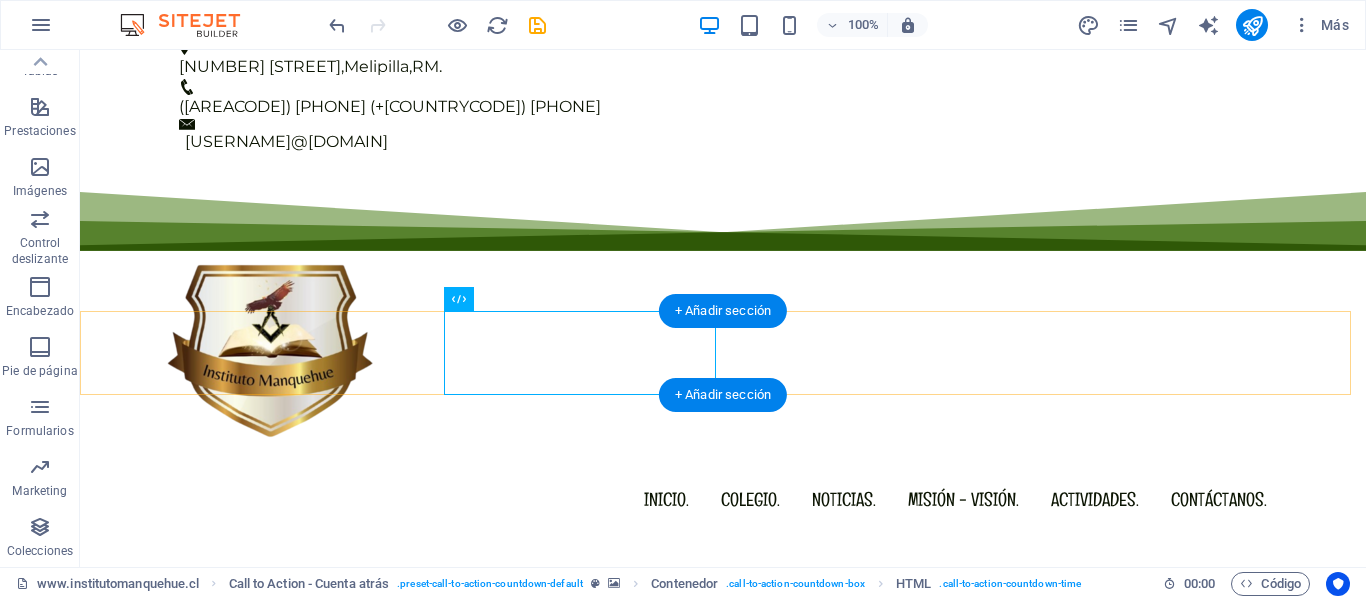 scroll, scrollTop: 0, scrollLeft: 0, axis: both 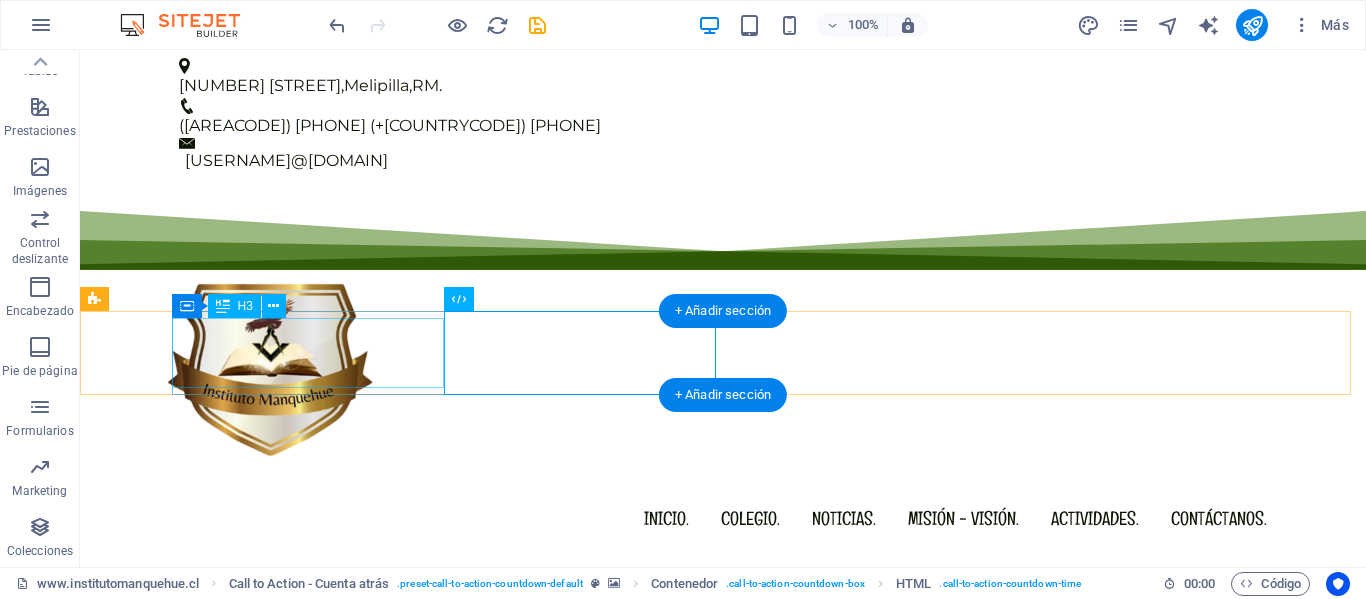 click on "Don't miss out on our limited time offer" at bounding box center [723, 834] 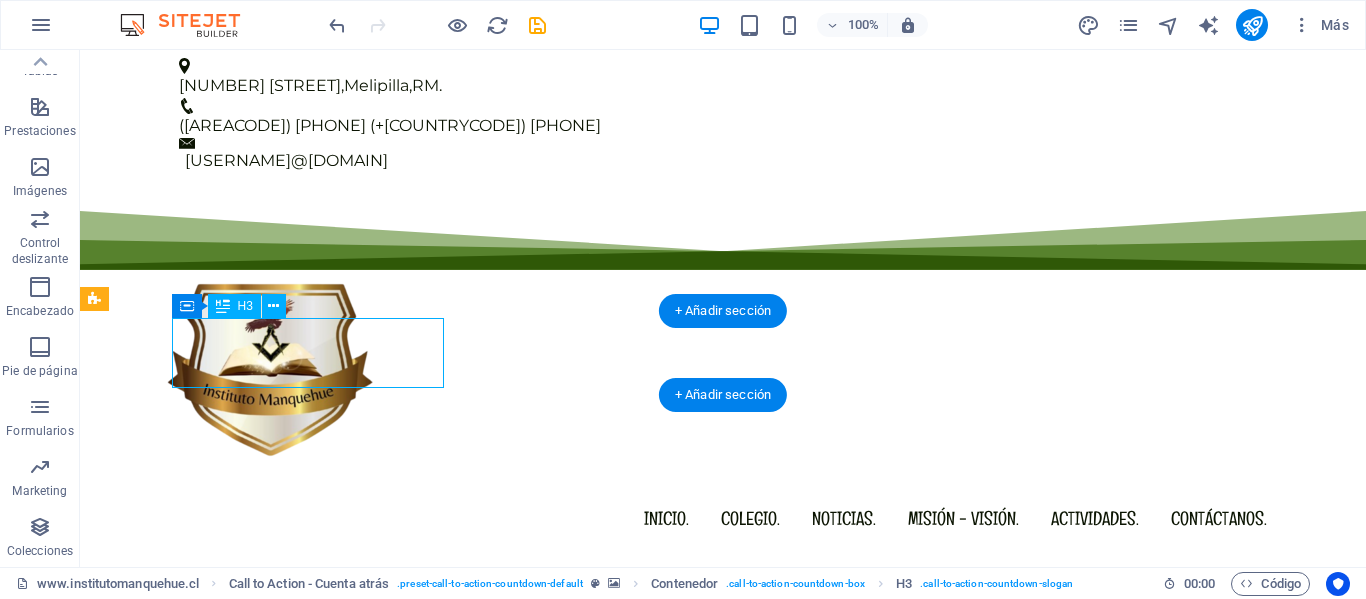 click on "Don't miss out on our limited time offer" at bounding box center (723, 834) 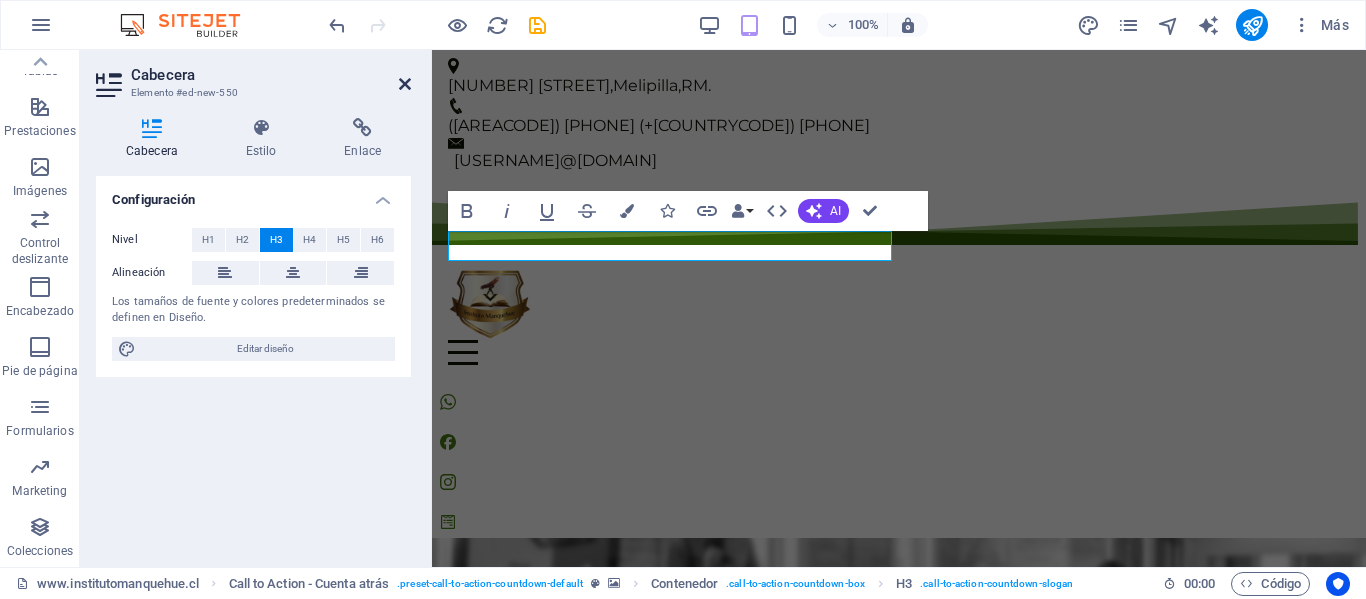 click at bounding box center [405, 84] 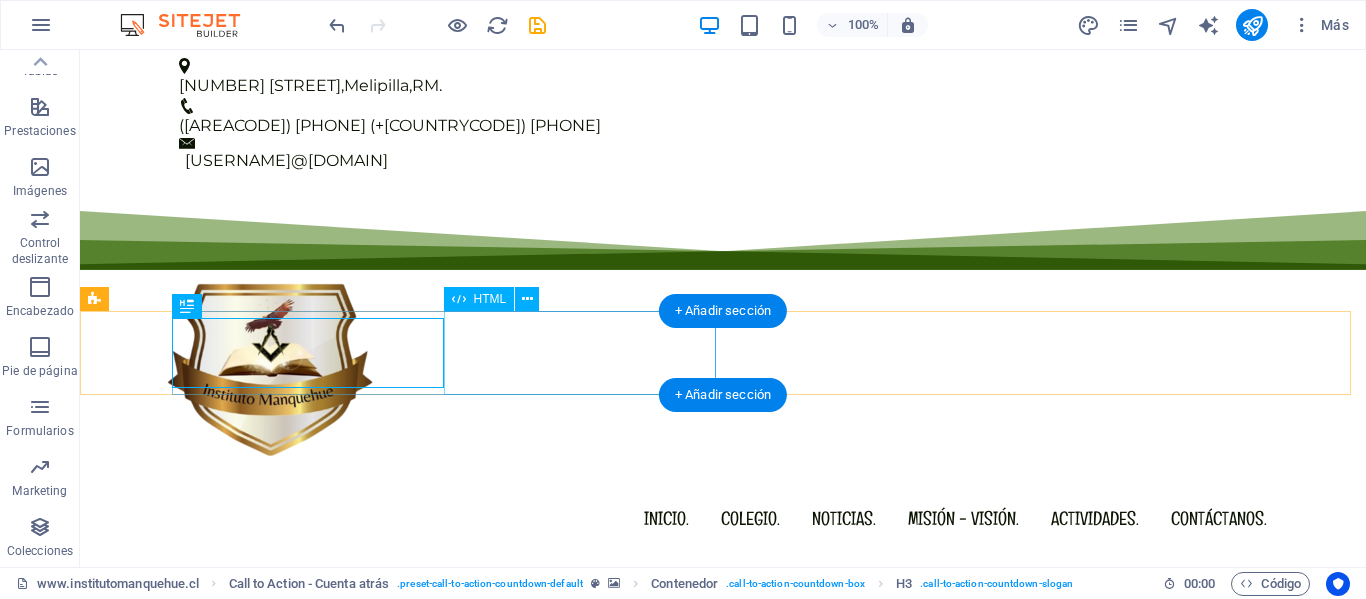 click on "14 : 58 : 07" at bounding box center [723, 894] 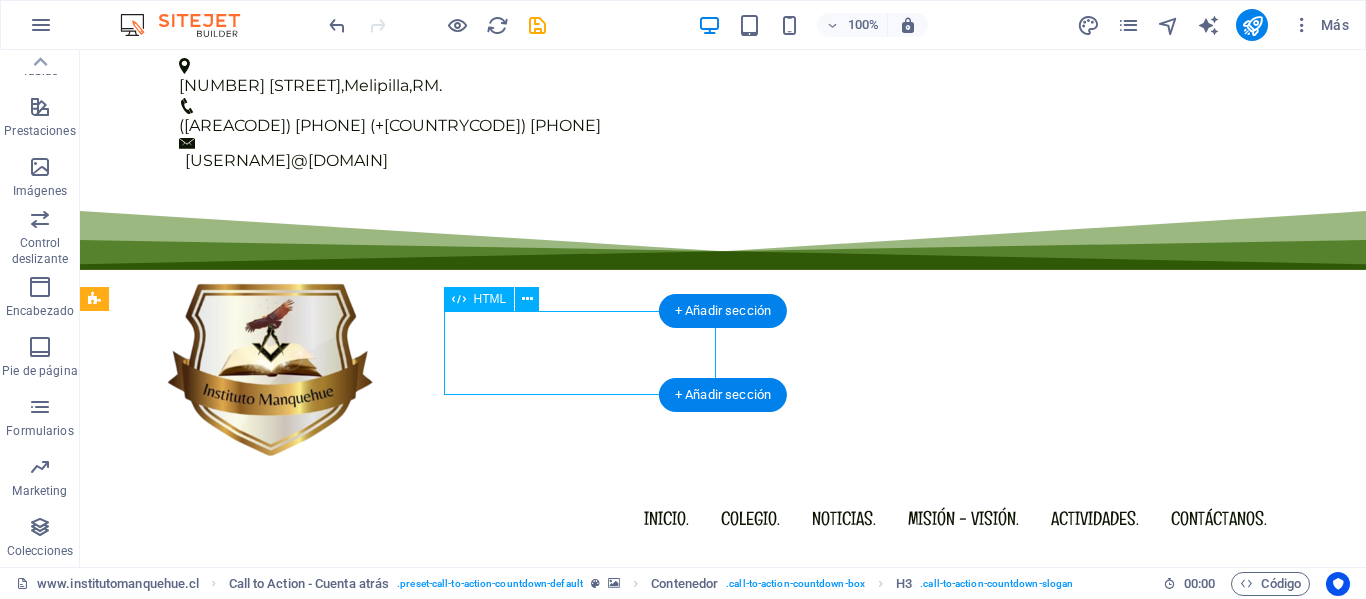 click on "14 : 59 : 19" at bounding box center [723, 894] 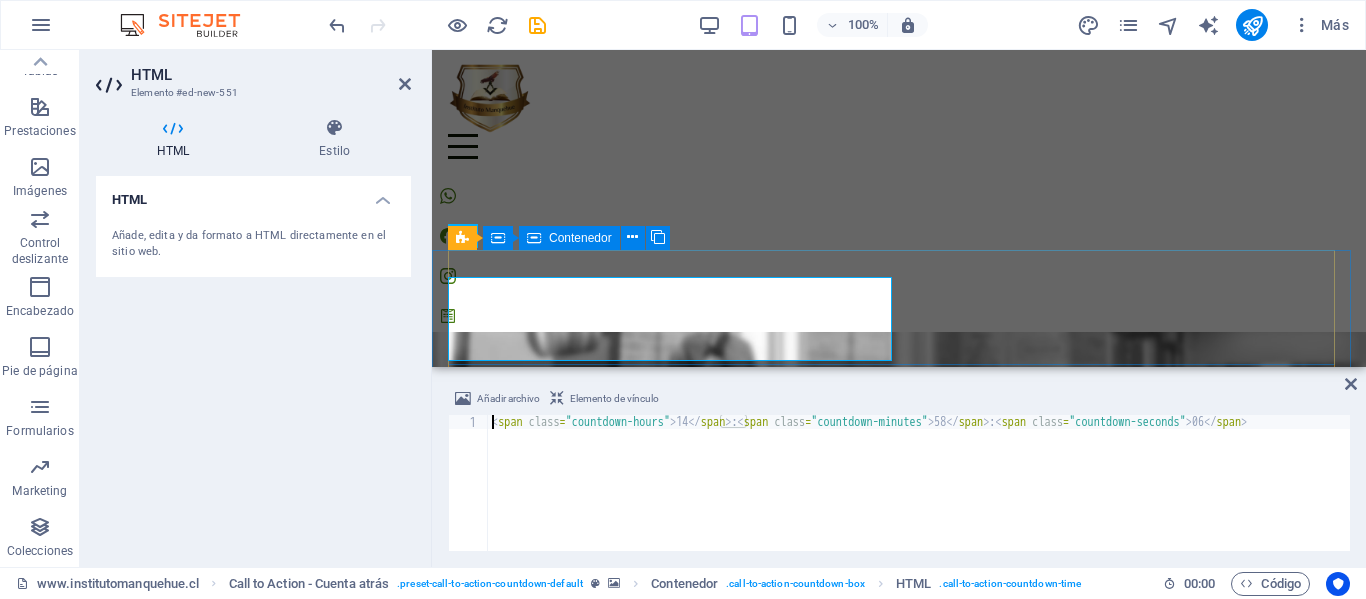 scroll, scrollTop: 95, scrollLeft: 0, axis: vertical 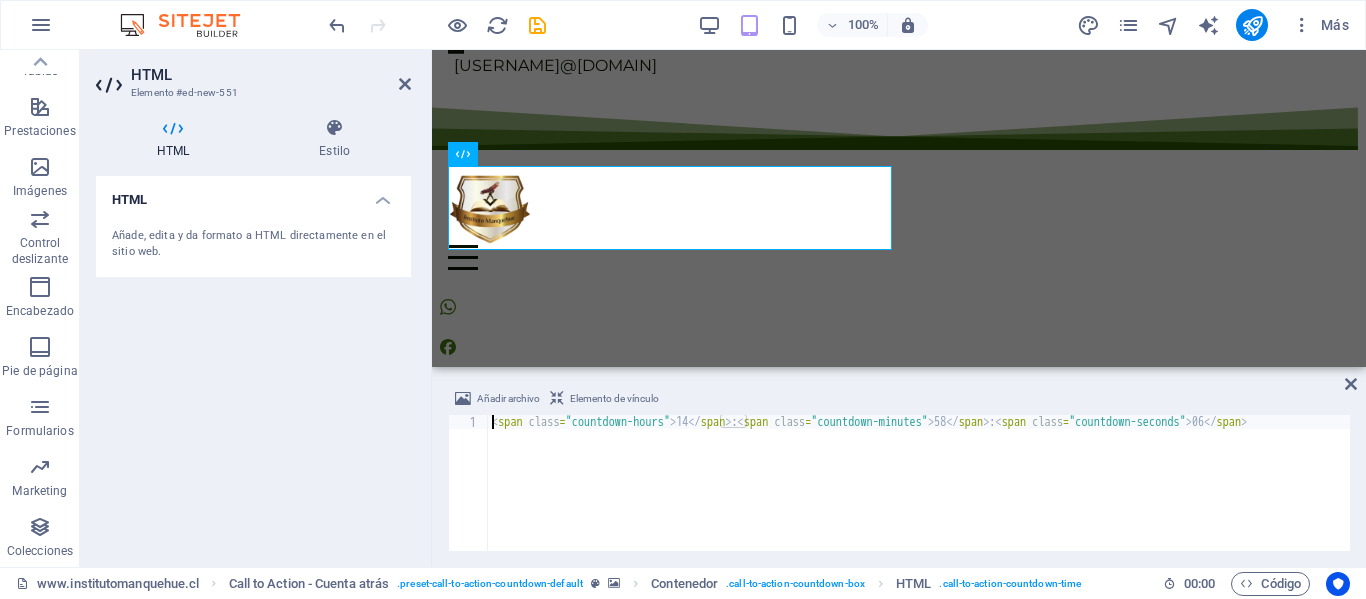 click on "HTML" at bounding box center [253, 194] 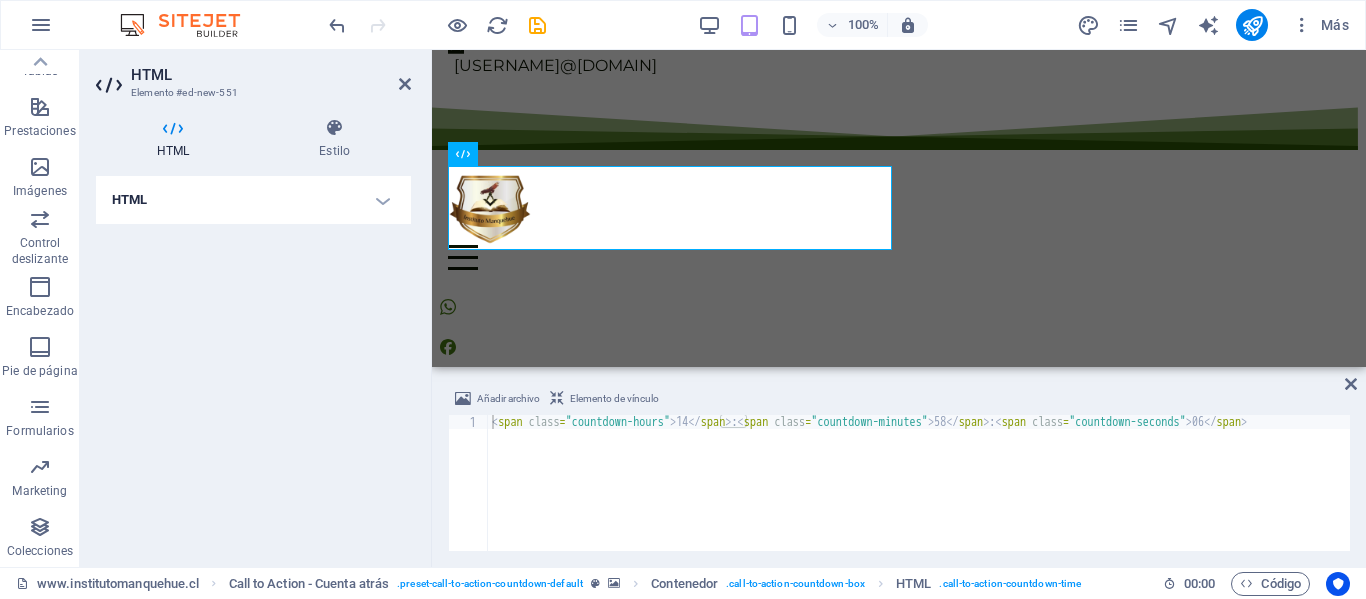 click on "HTML" at bounding box center (253, 200) 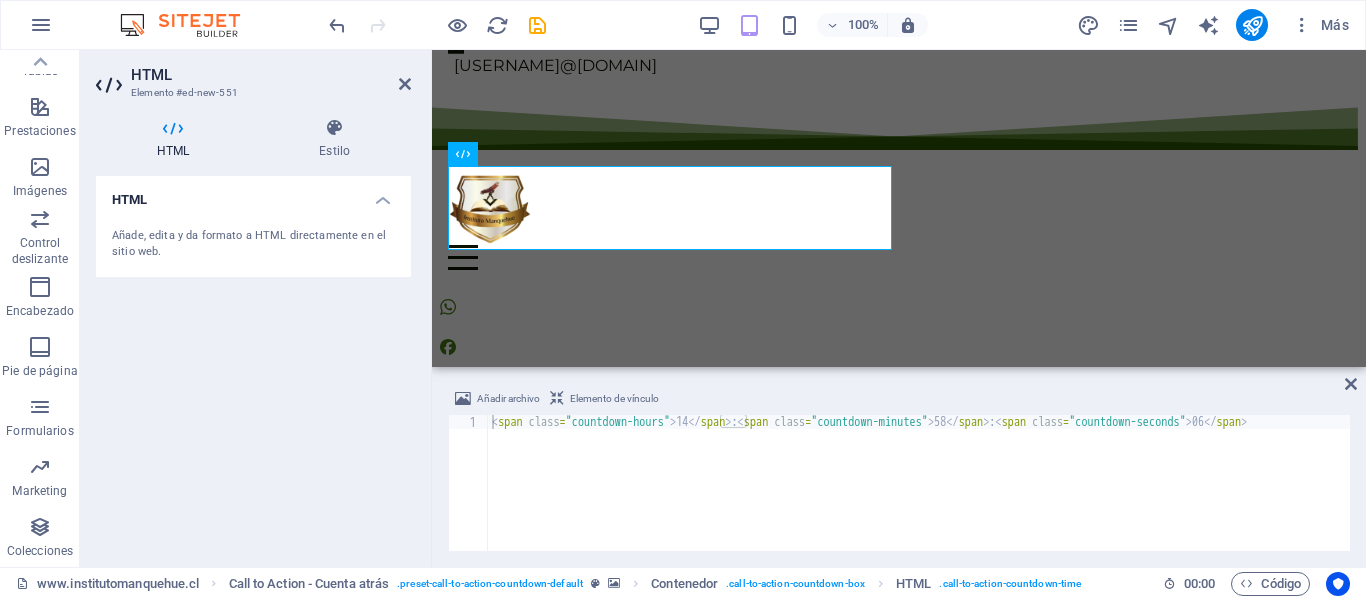 click on "Añade, edita y da formato a HTML directamente en el sitio web." at bounding box center (253, 244) 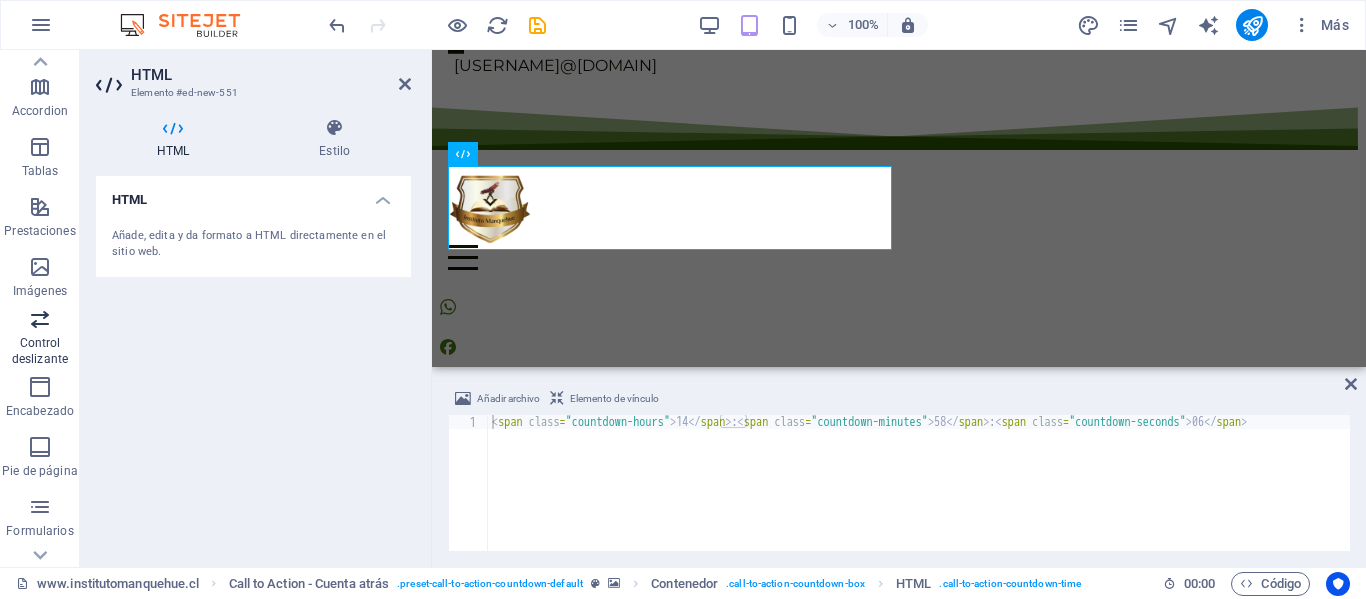scroll, scrollTop: 383, scrollLeft: 0, axis: vertical 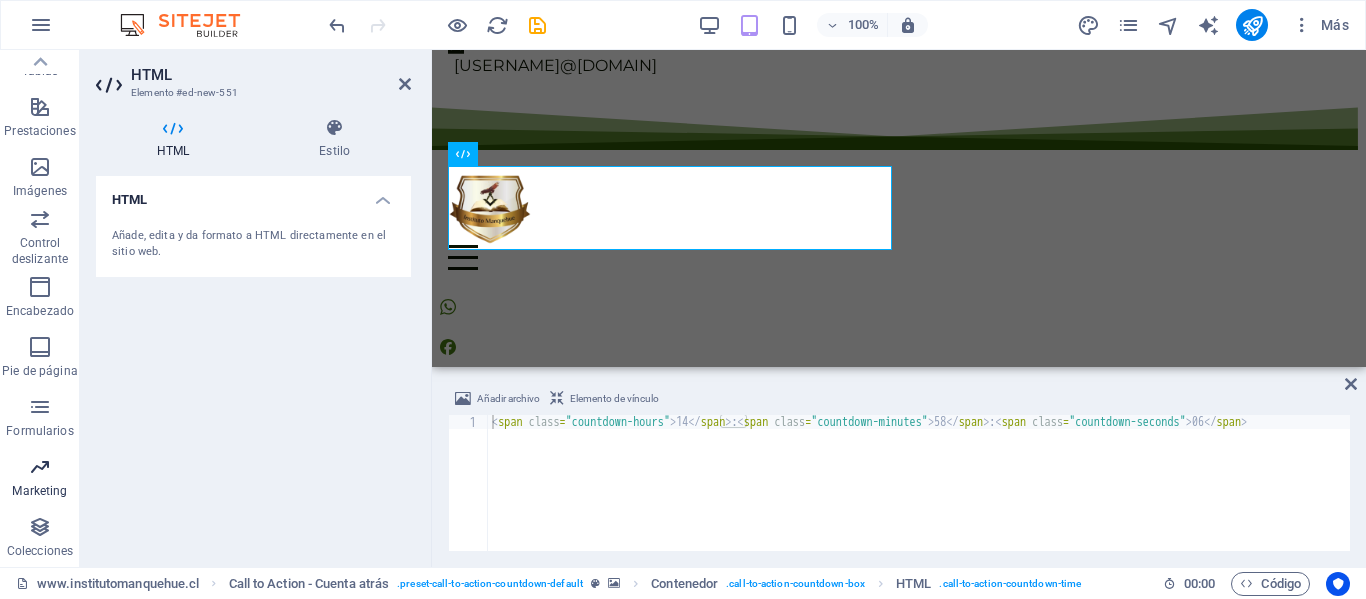 click at bounding box center [40, 467] 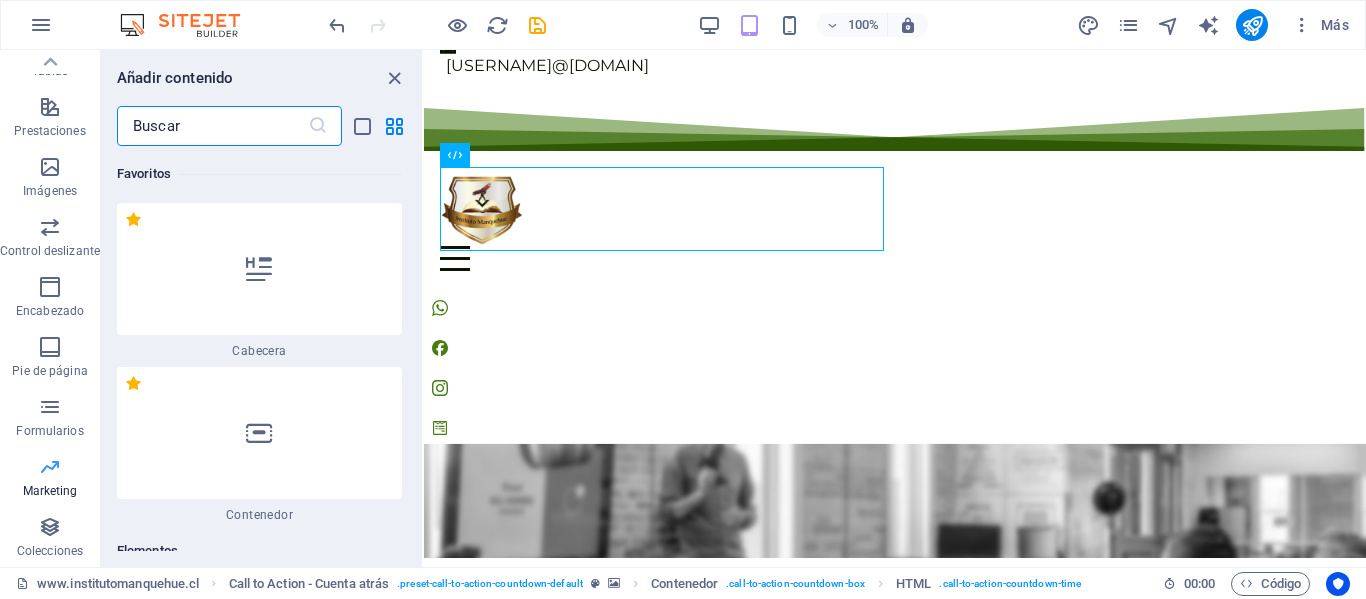 scroll, scrollTop: 94, scrollLeft: 0, axis: vertical 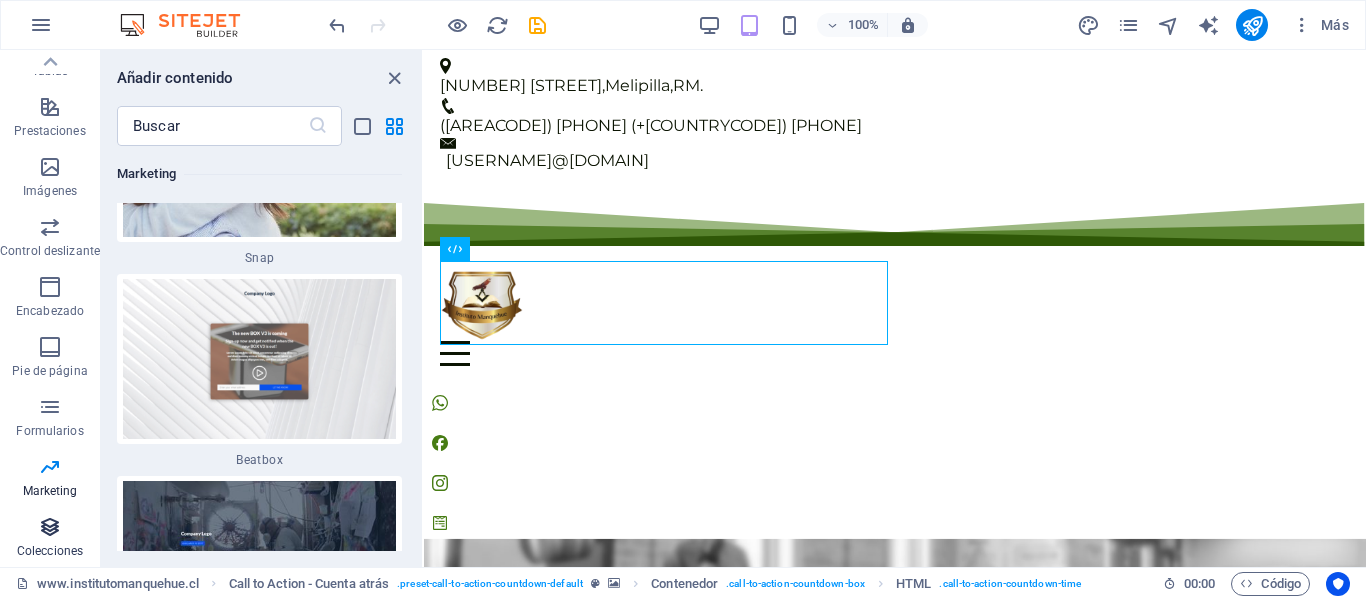 click on "Colecciones" at bounding box center (50, 539) 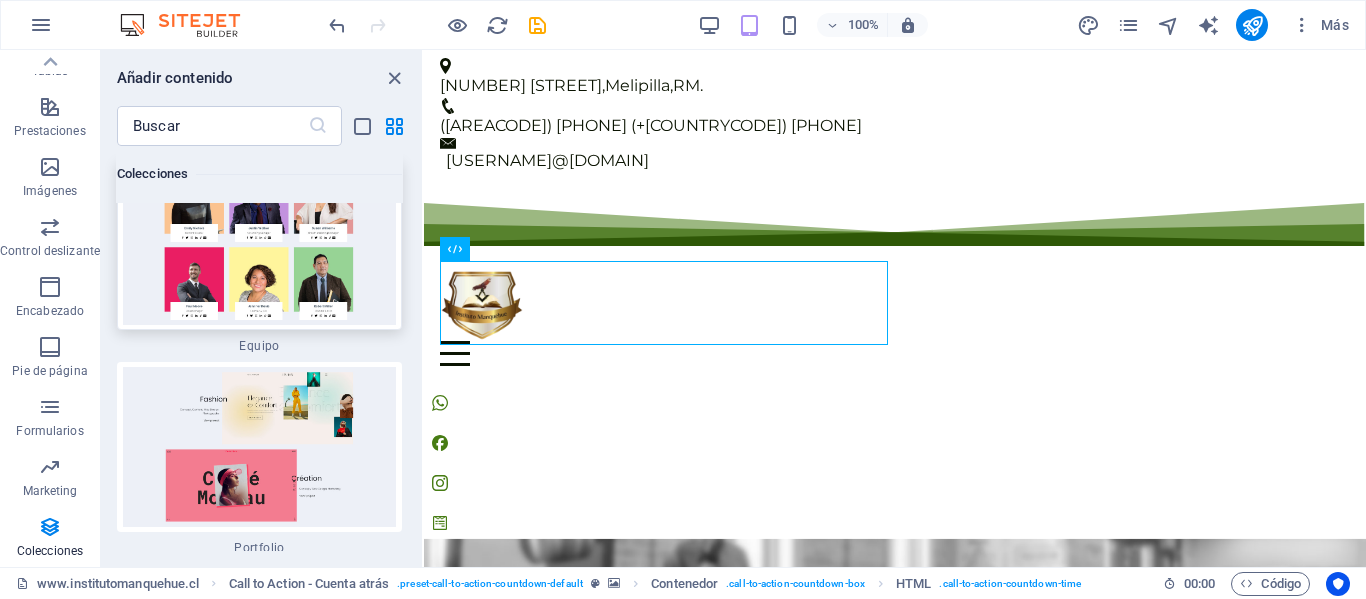 scroll, scrollTop: 37853, scrollLeft: 0, axis: vertical 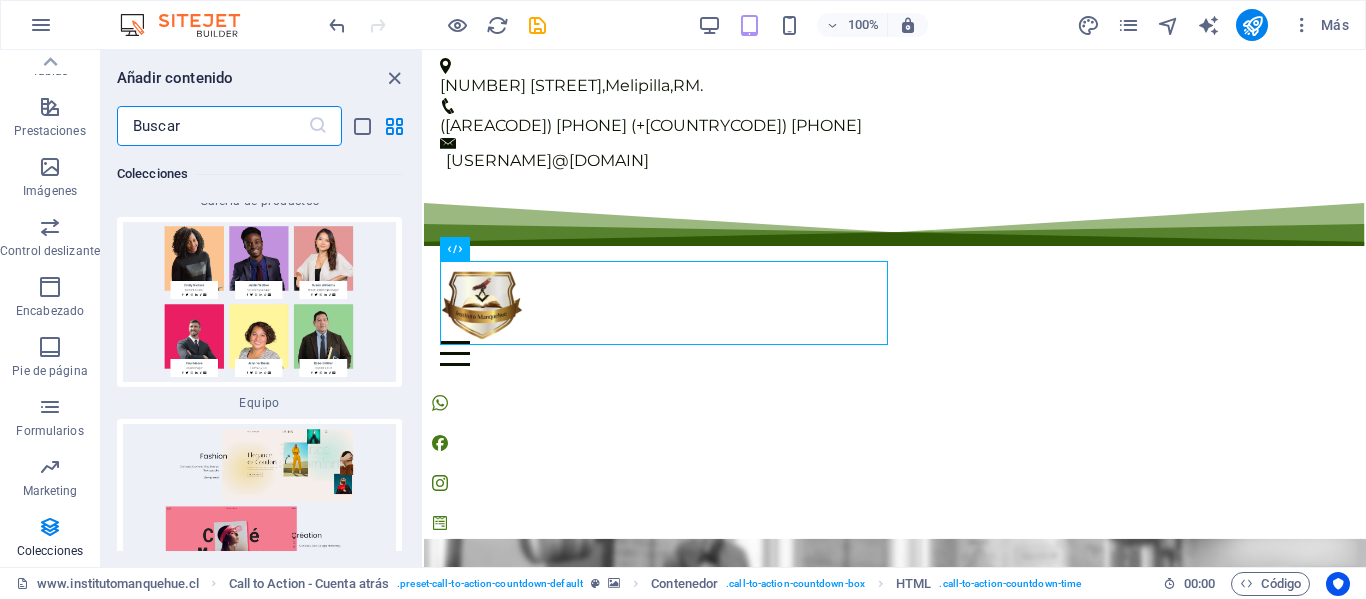 click at bounding box center [212, 126] 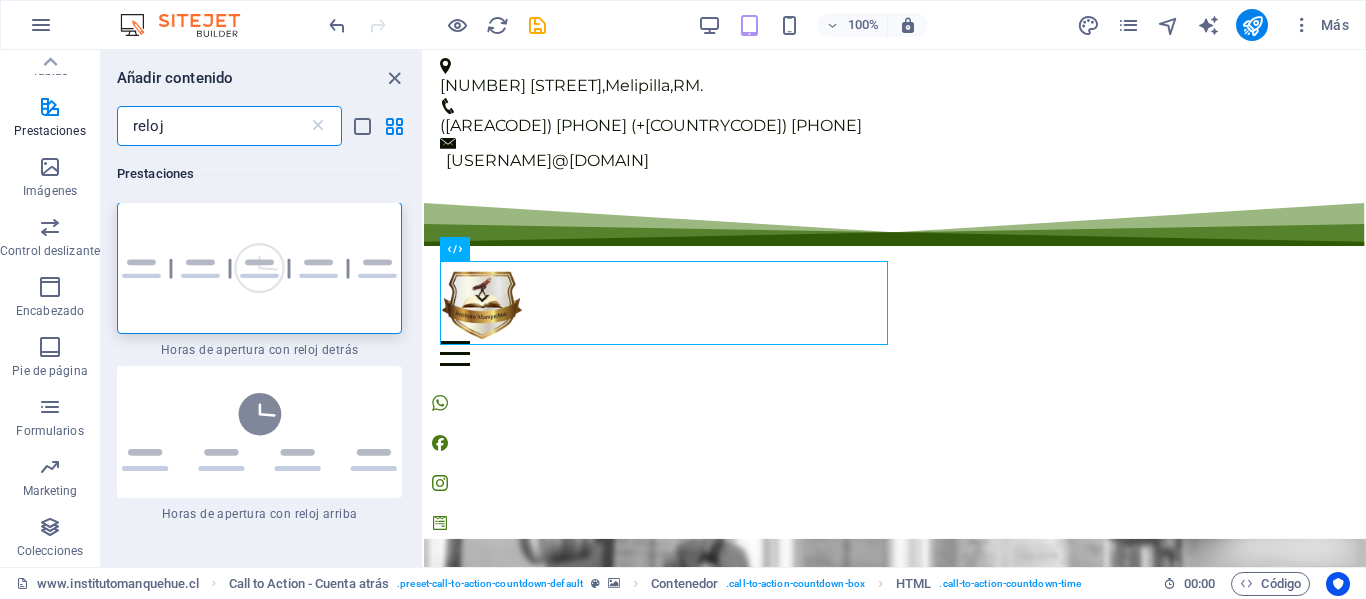 scroll, scrollTop: 0, scrollLeft: 0, axis: both 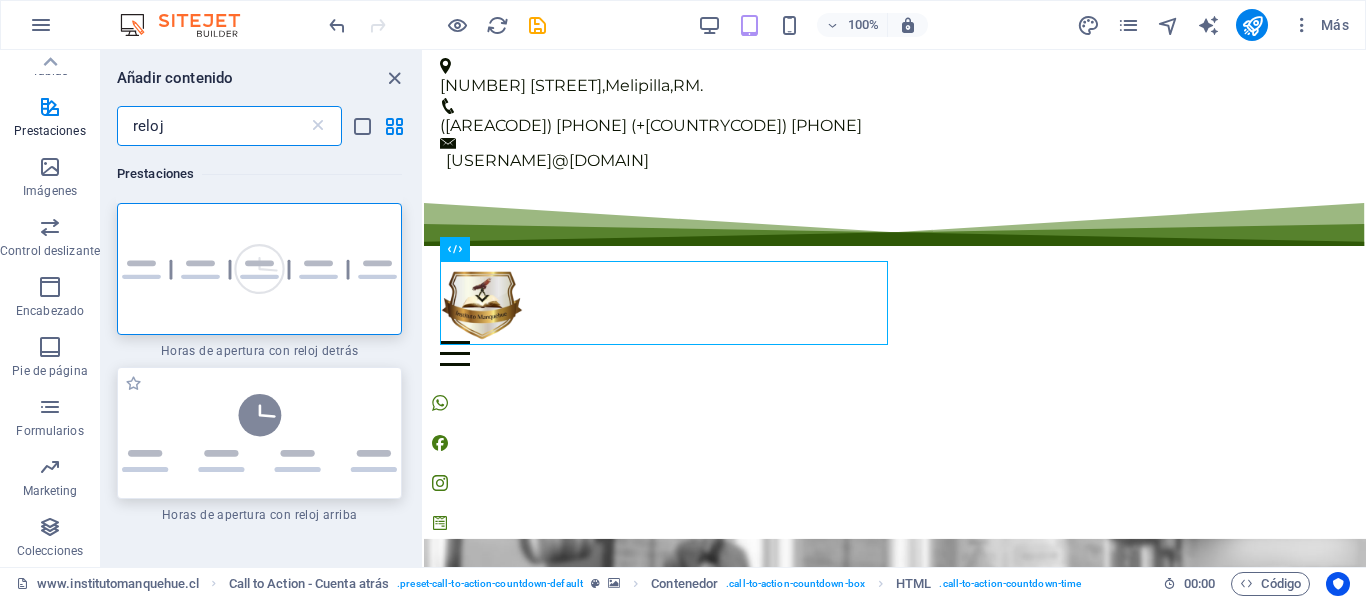 type on "reloj" 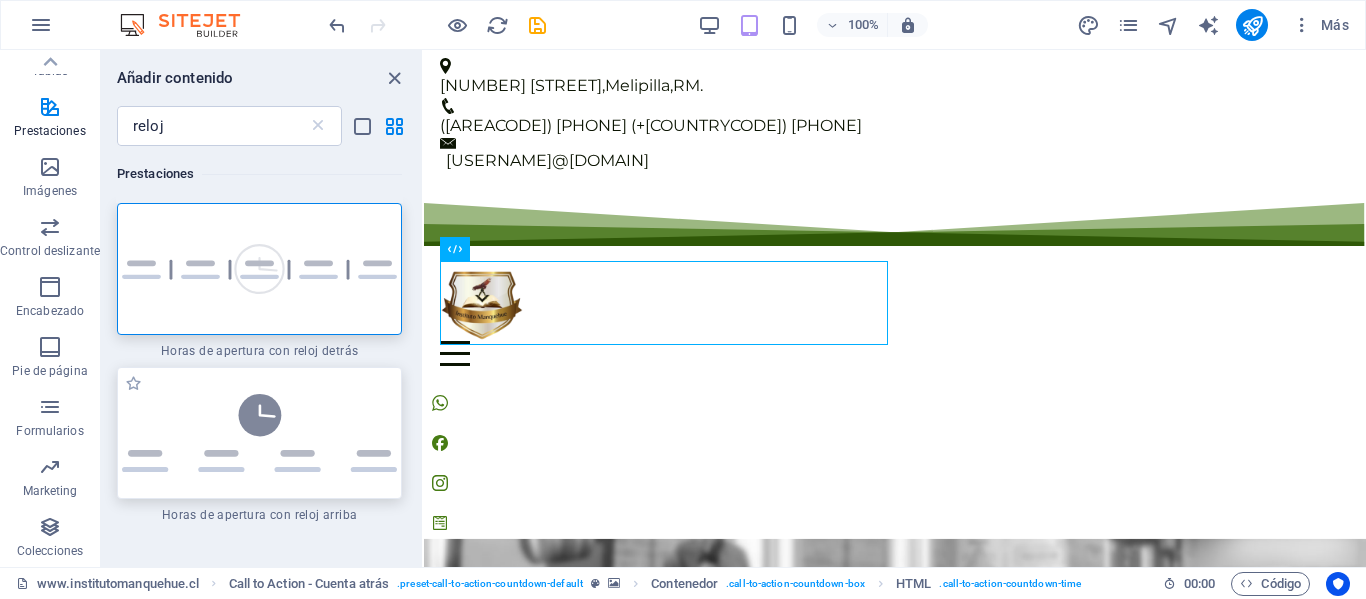 click at bounding box center (259, 433) 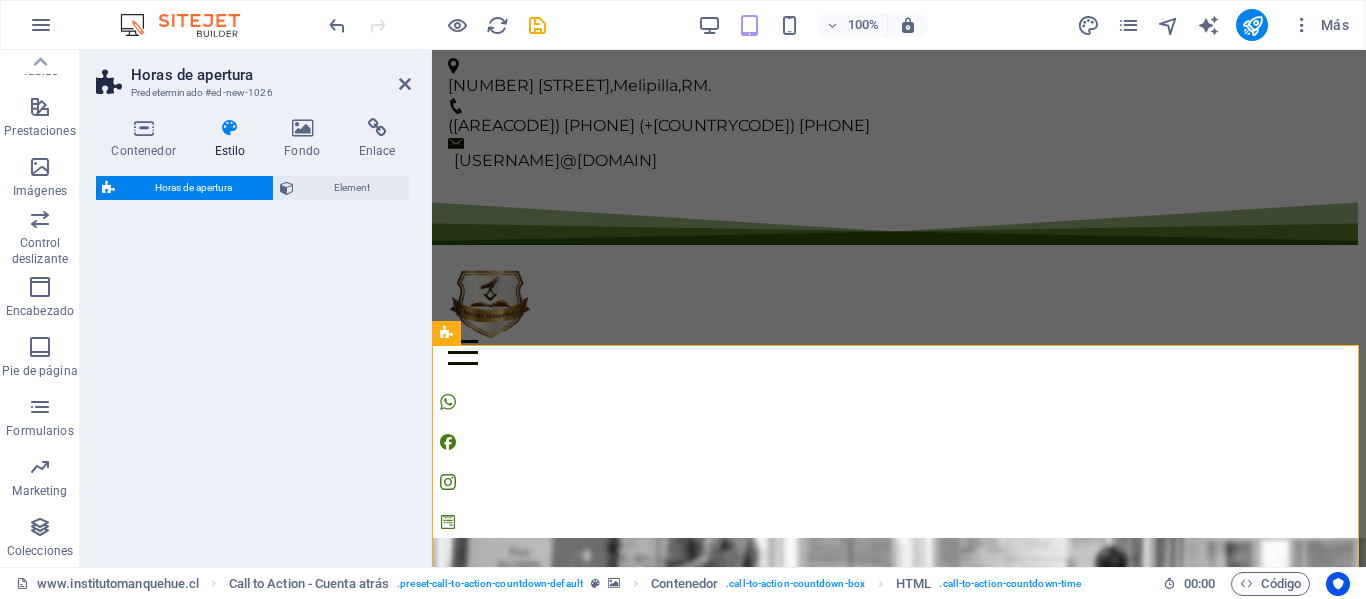 select on "rem" 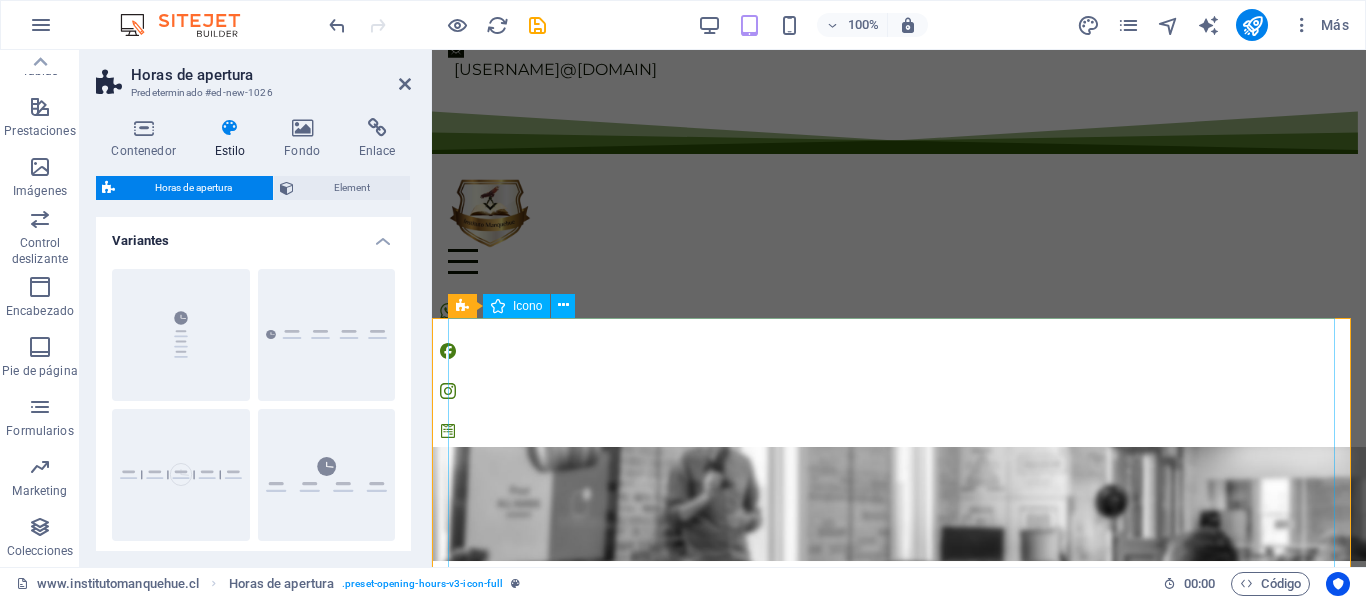 scroll, scrollTop: 200, scrollLeft: 0, axis: vertical 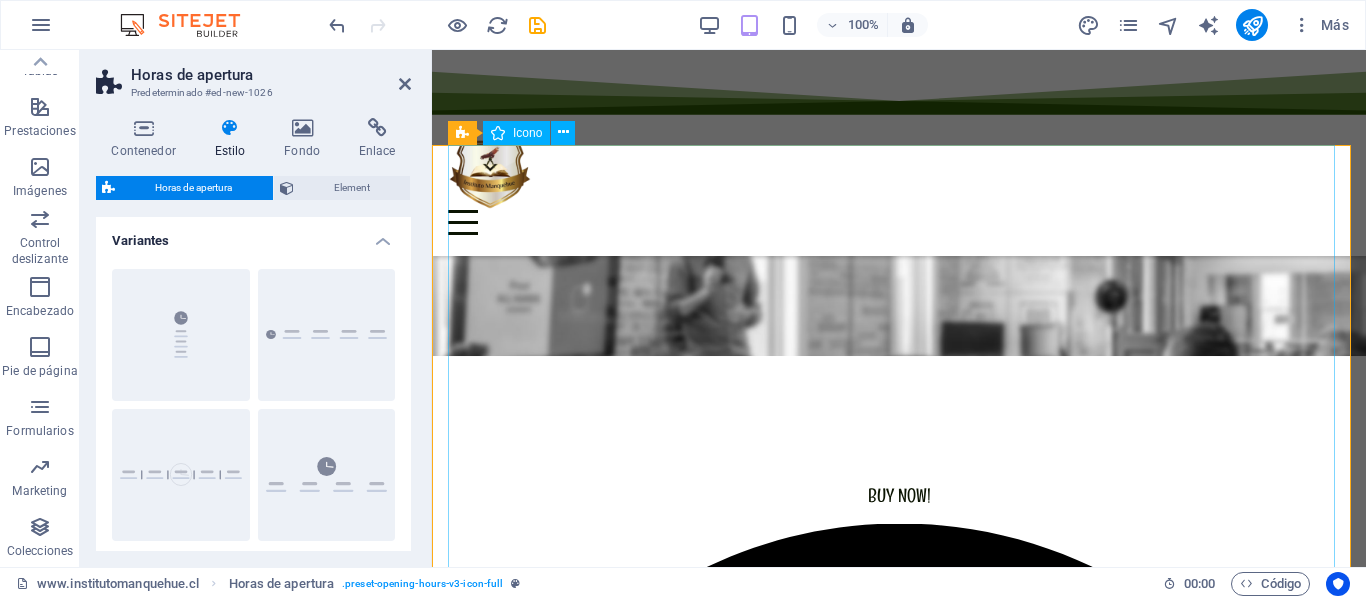 click at bounding box center [899, 978] 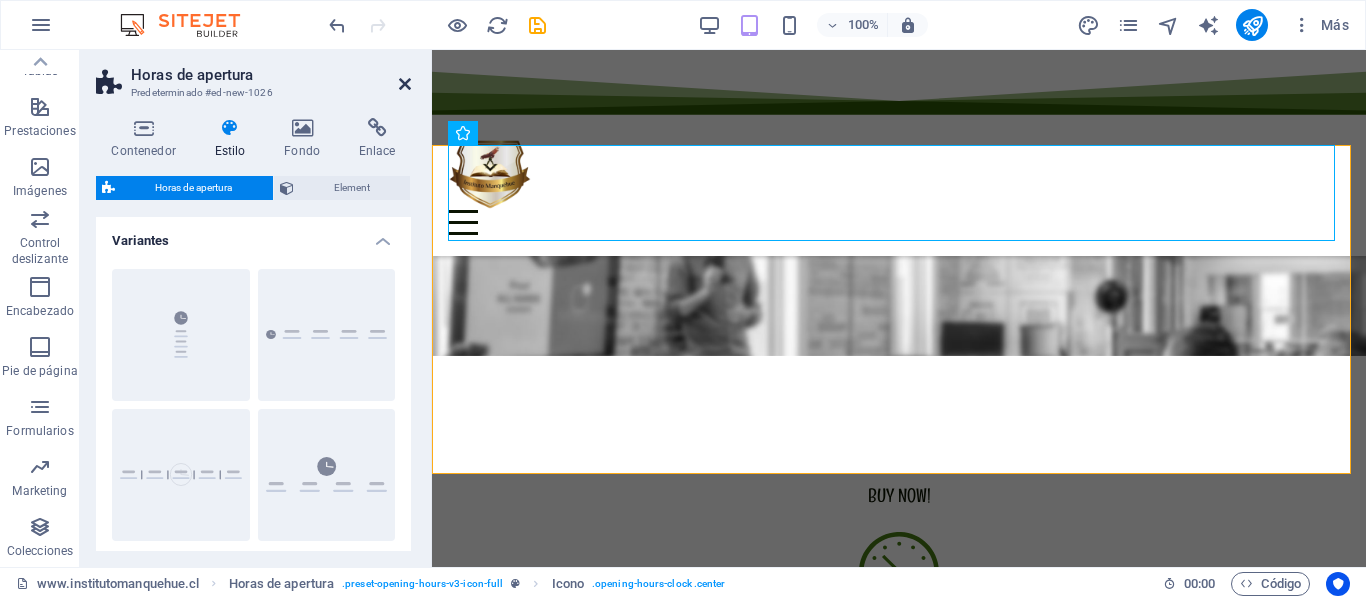 click at bounding box center [405, 84] 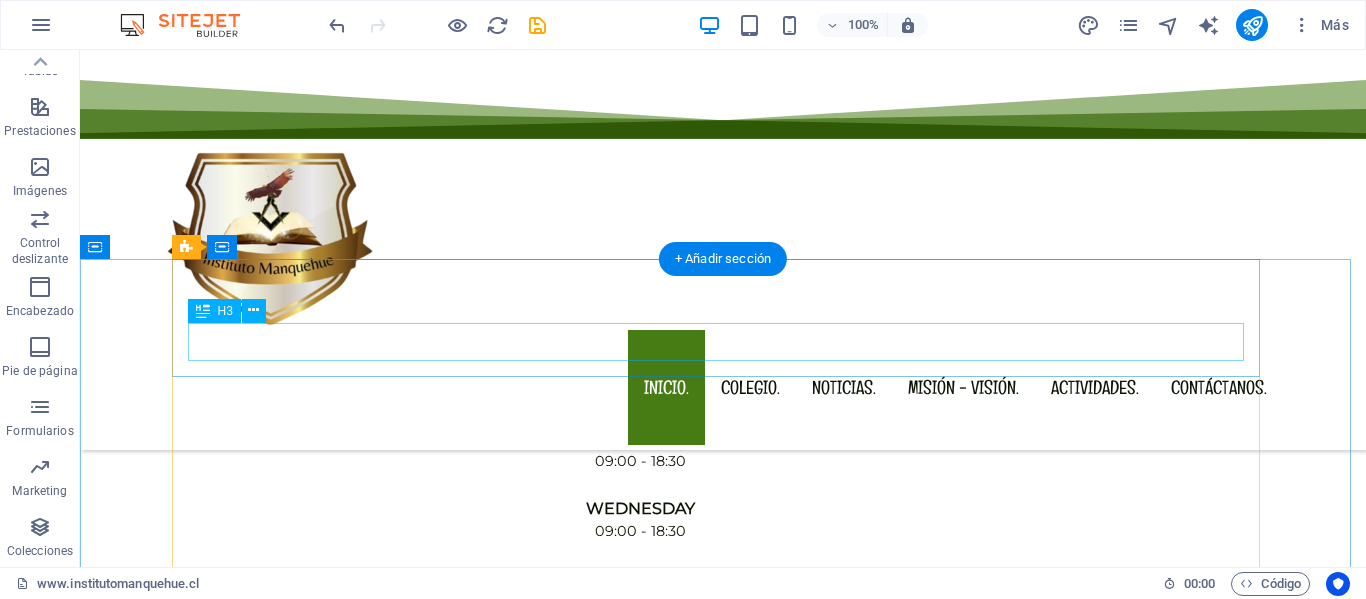 scroll, scrollTop: 121, scrollLeft: 0, axis: vertical 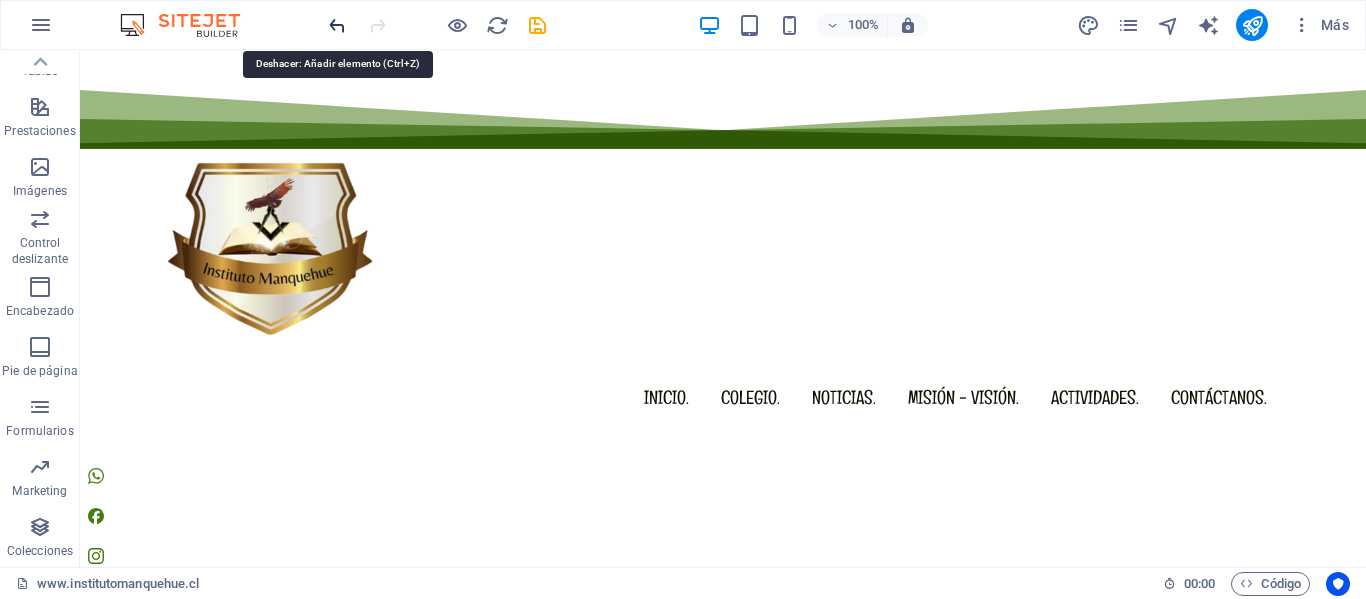 click at bounding box center (337, 25) 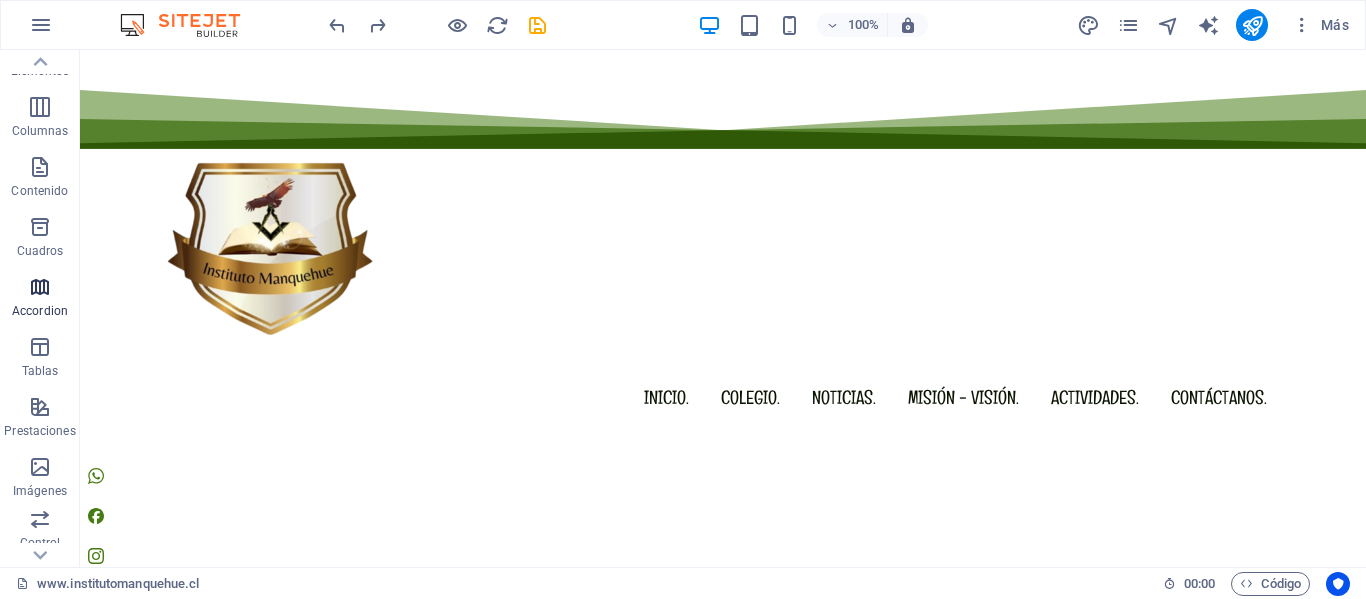 scroll, scrollTop: 0, scrollLeft: 0, axis: both 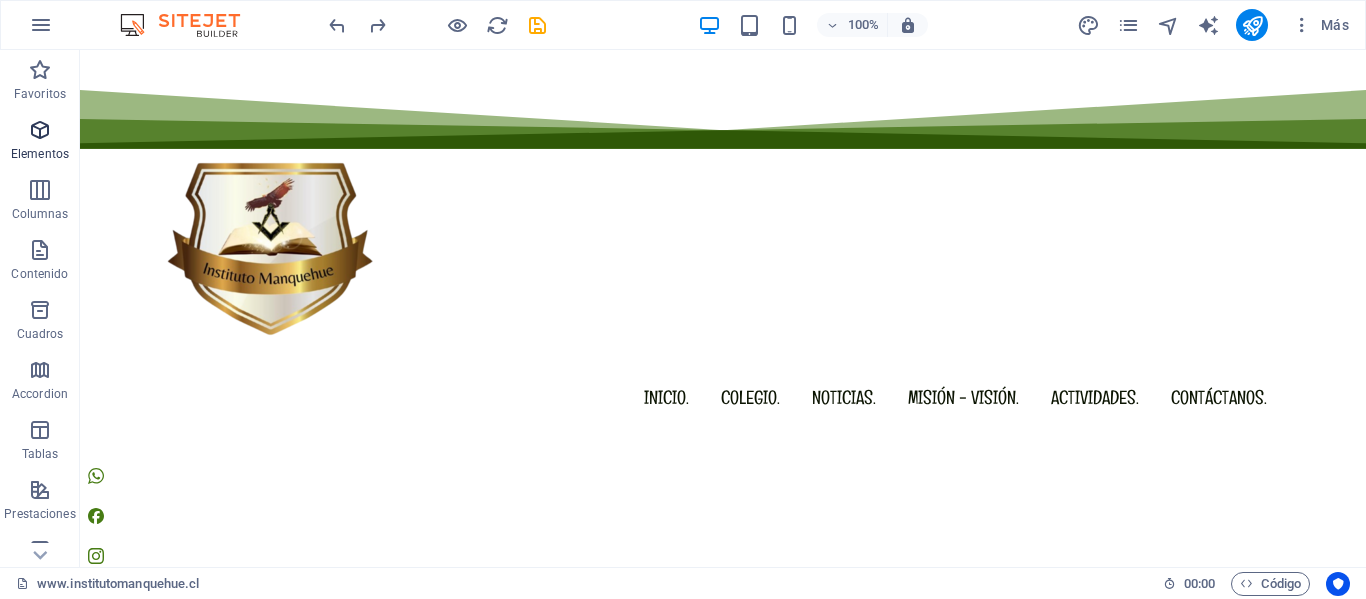 click at bounding box center [40, 130] 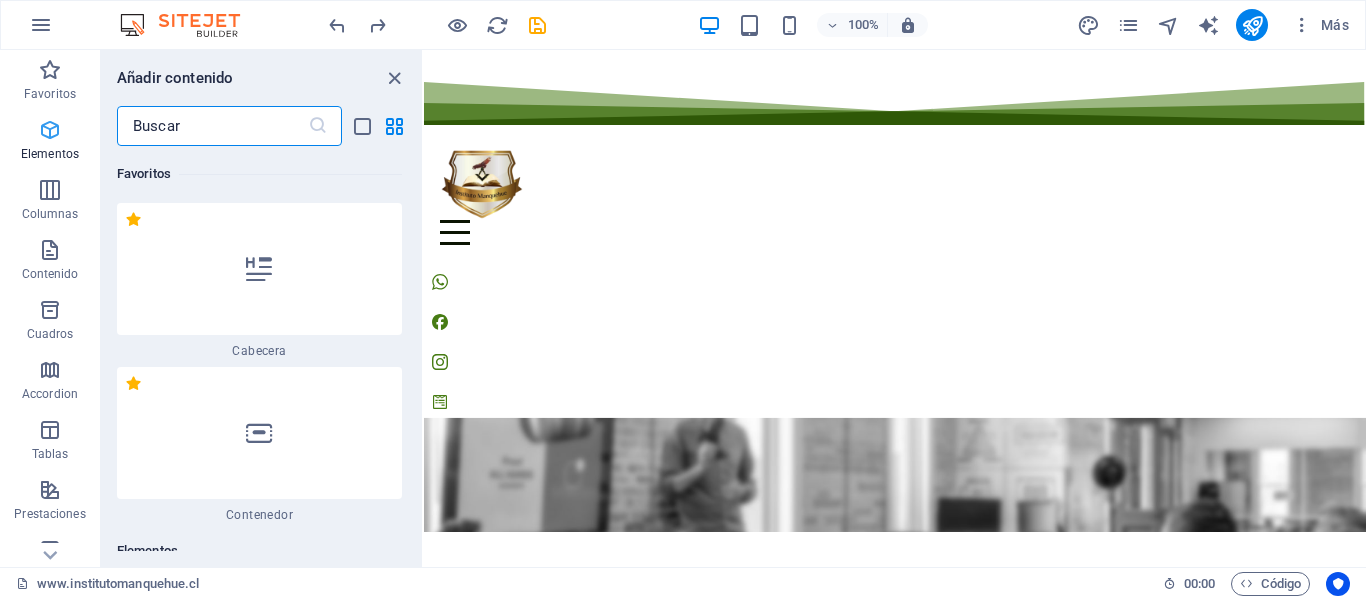 scroll, scrollTop: 68, scrollLeft: 0, axis: vertical 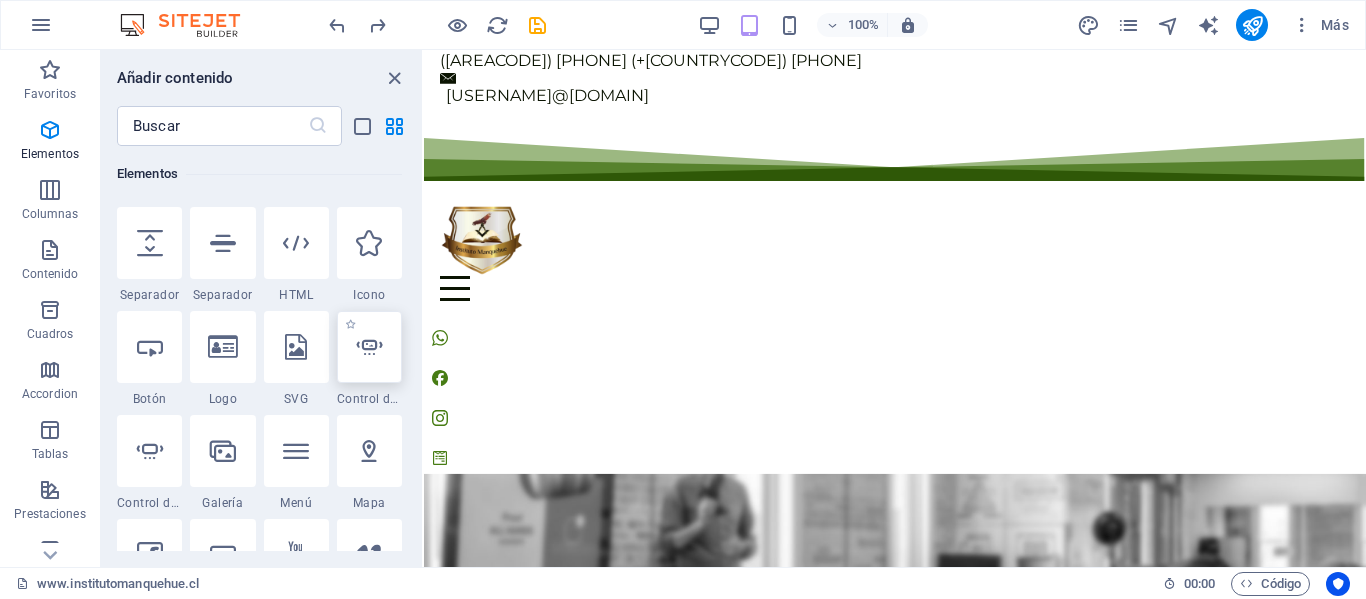 click at bounding box center (369, 347) 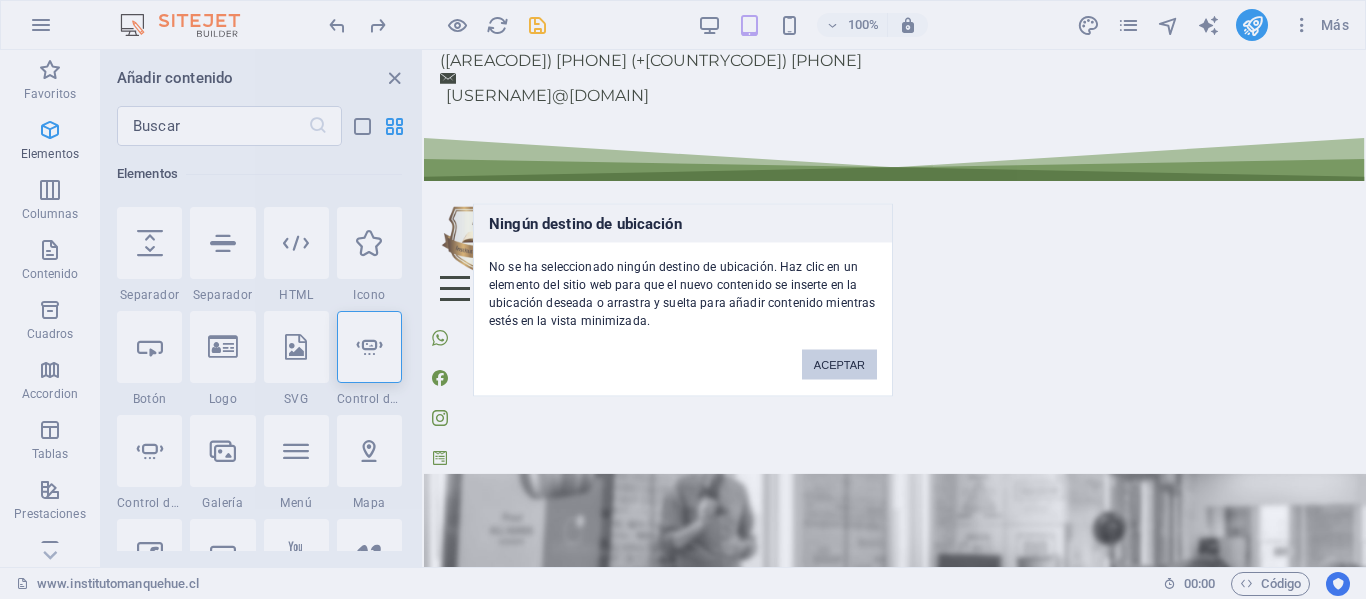 click on "ACEPTAR" at bounding box center (839, 364) 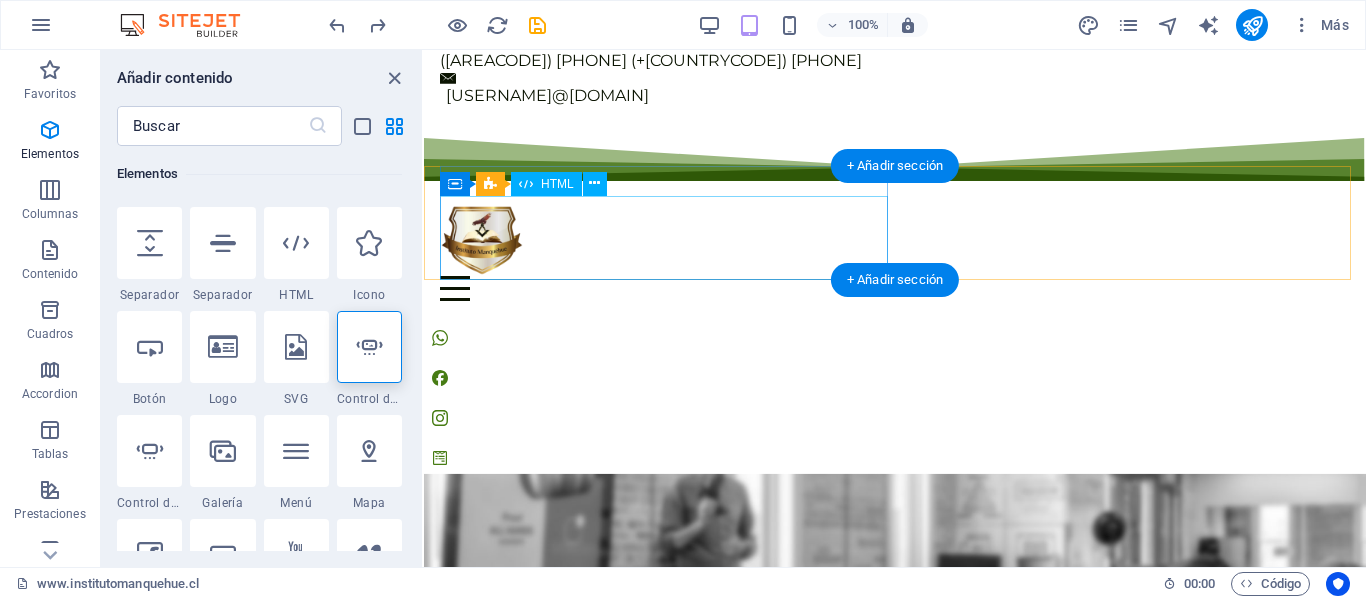 click on "14 : 56 : 23" at bounding box center (895, 660) 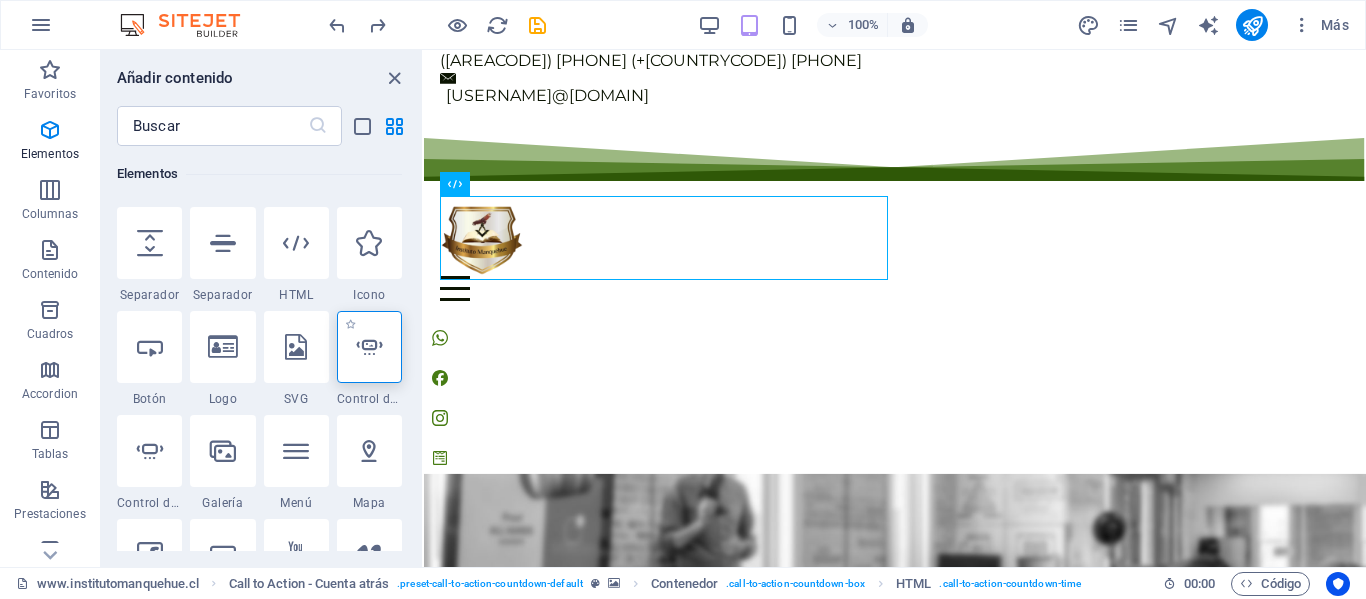 click at bounding box center [369, 347] 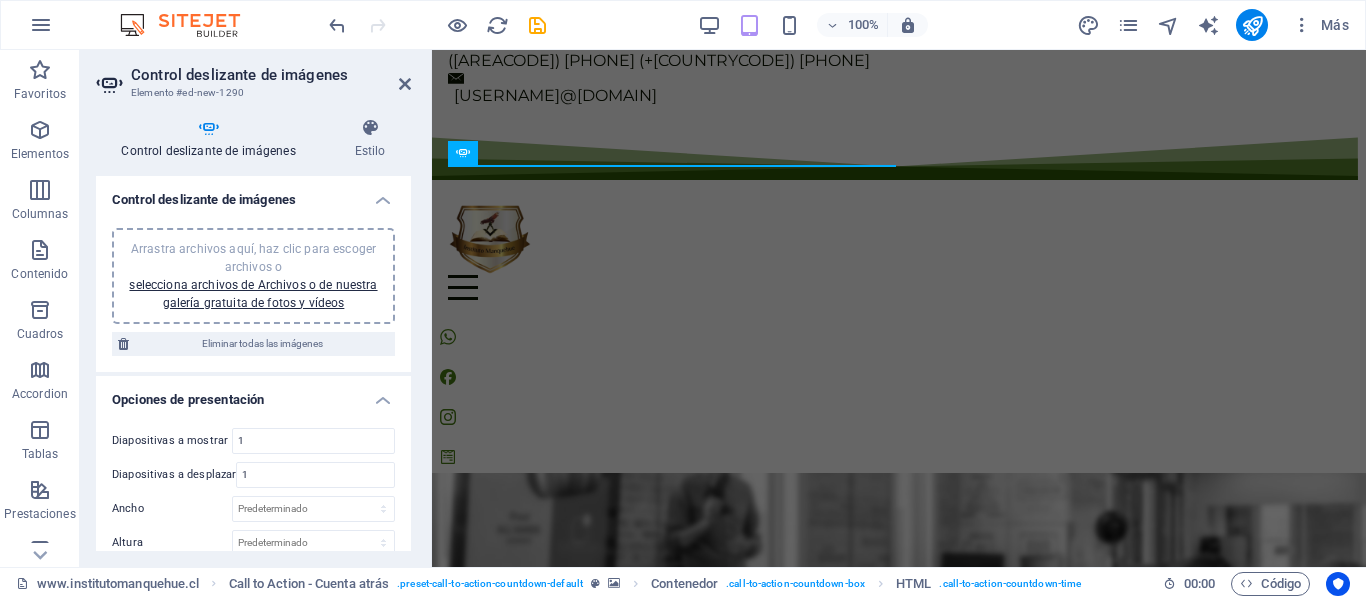 scroll, scrollTop: 66, scrollLeft: 0, axis: vertical 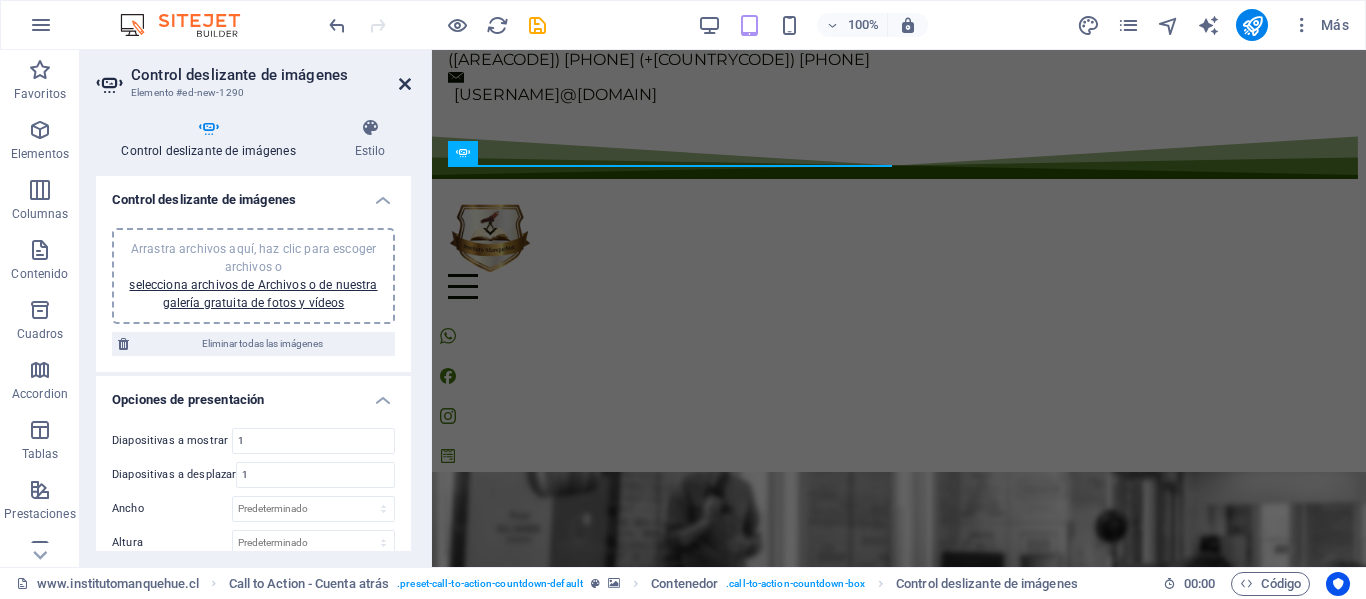 click at bounding box center [405, 84] 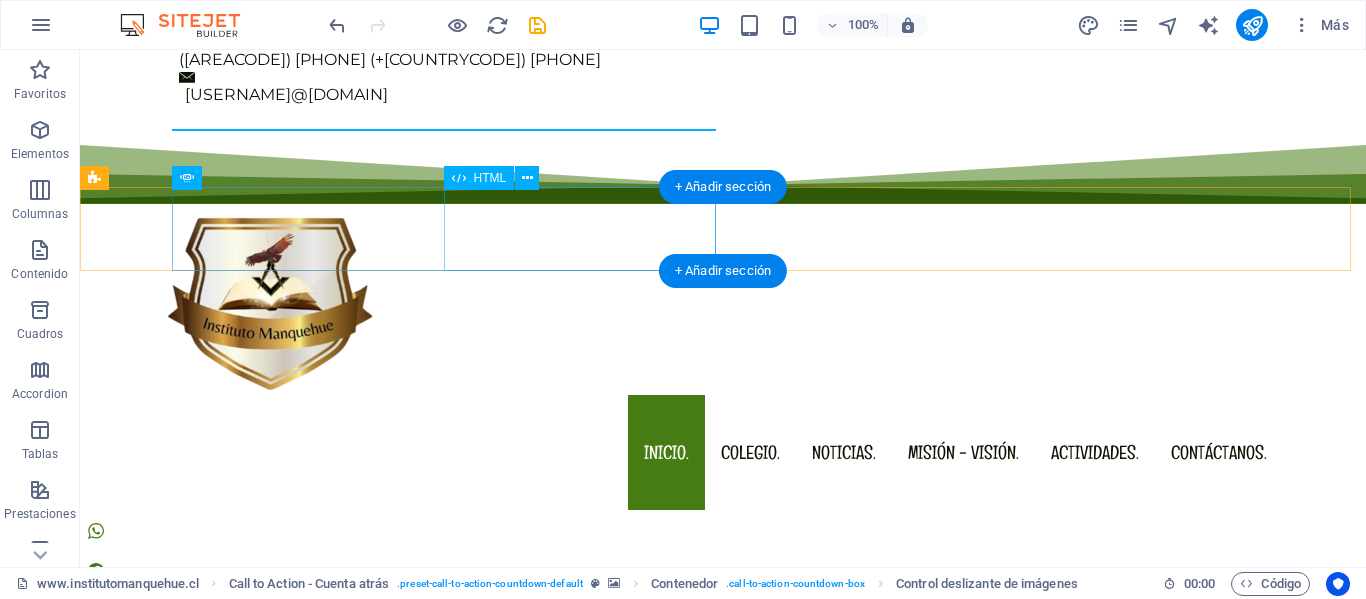 scroll, scrollTop: 121, scrollLeft: 0, axis: vertical 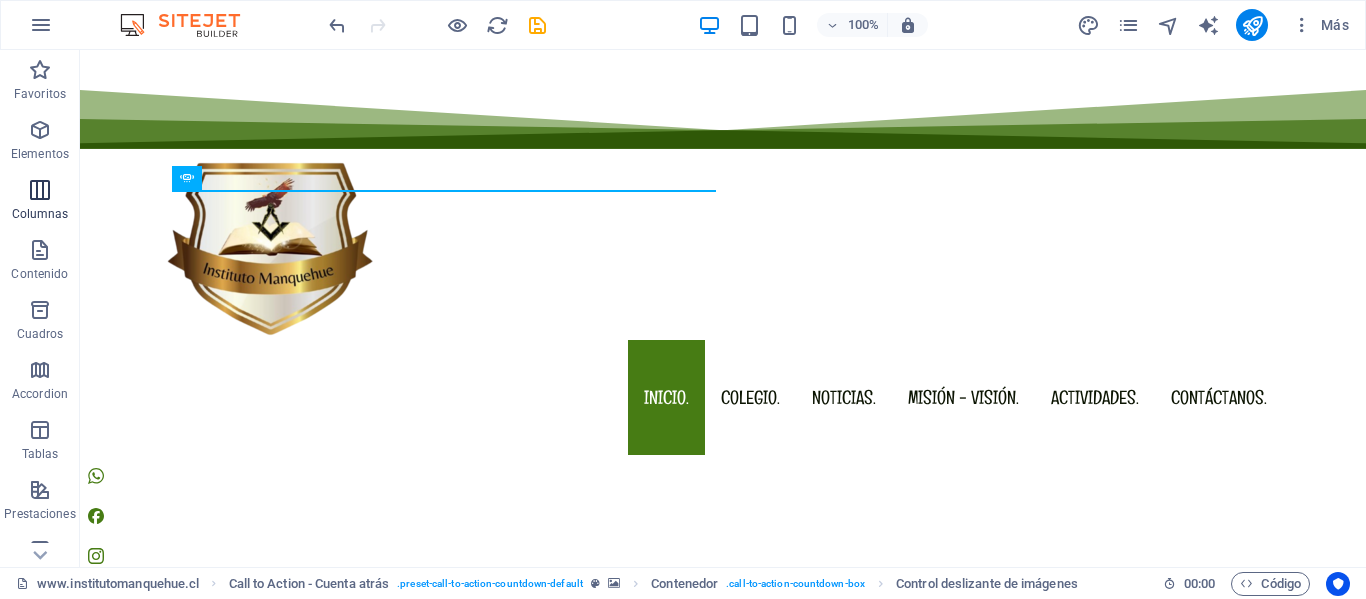click at bounding box center (40, 190) 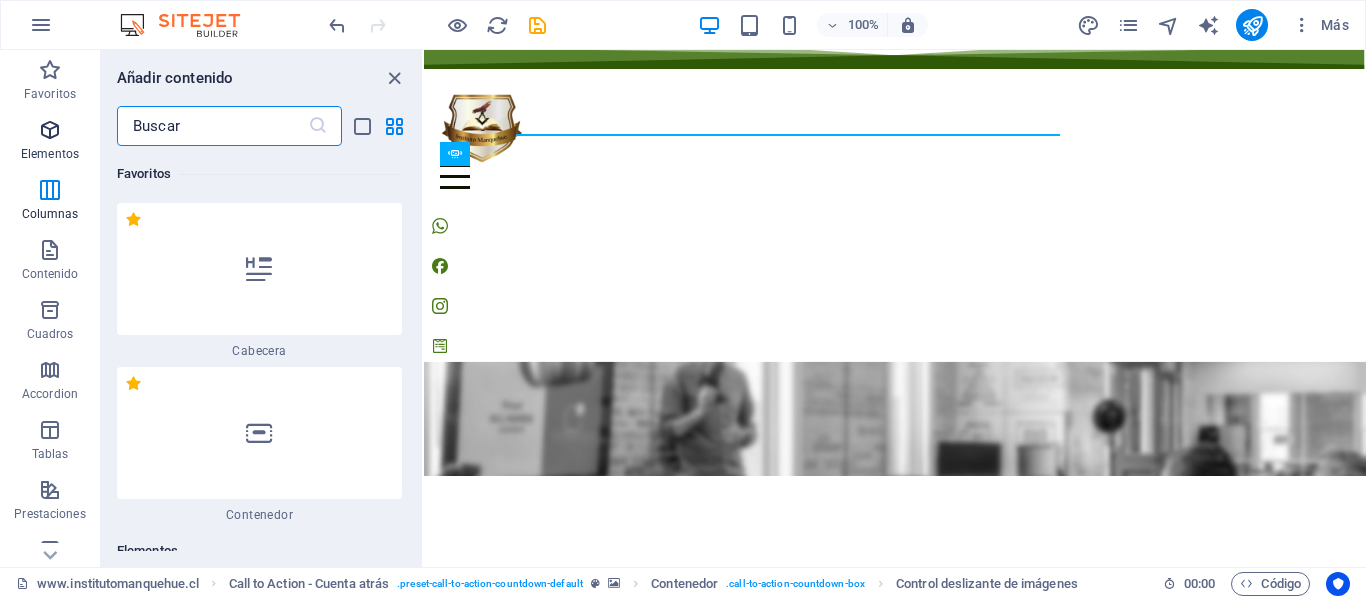 click on "Elementos" at bounding box center [50, 142] 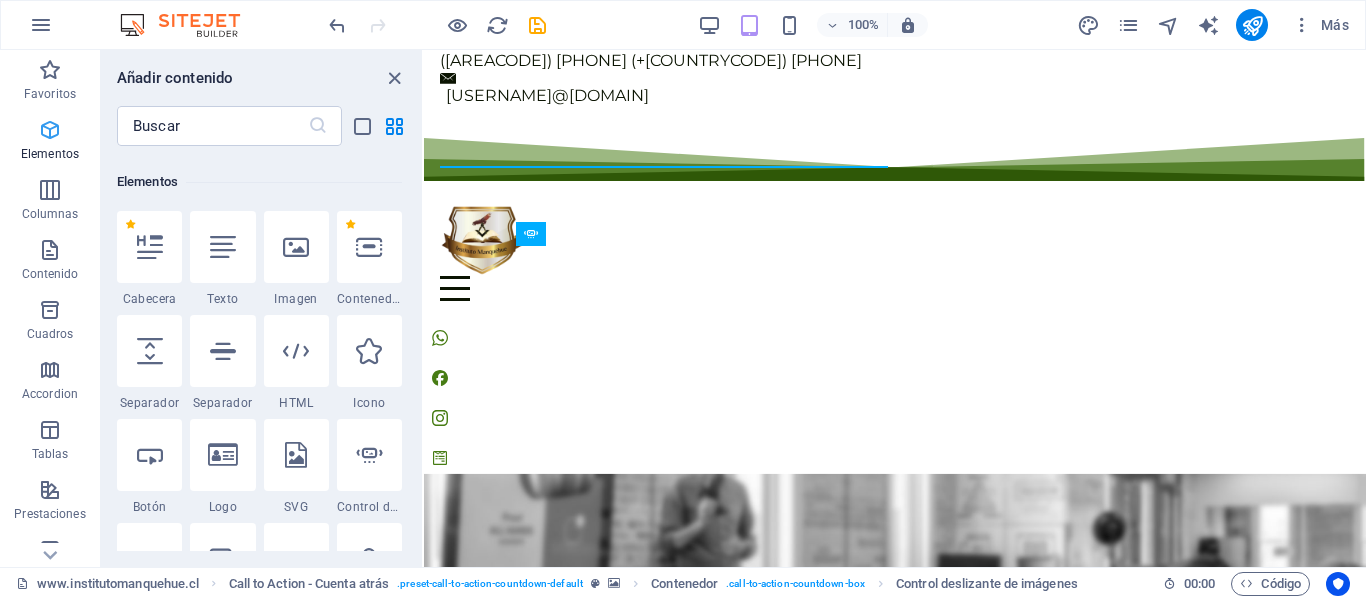 scroll, scrollTop: 377, scrollLeft: 0, axis: vertical 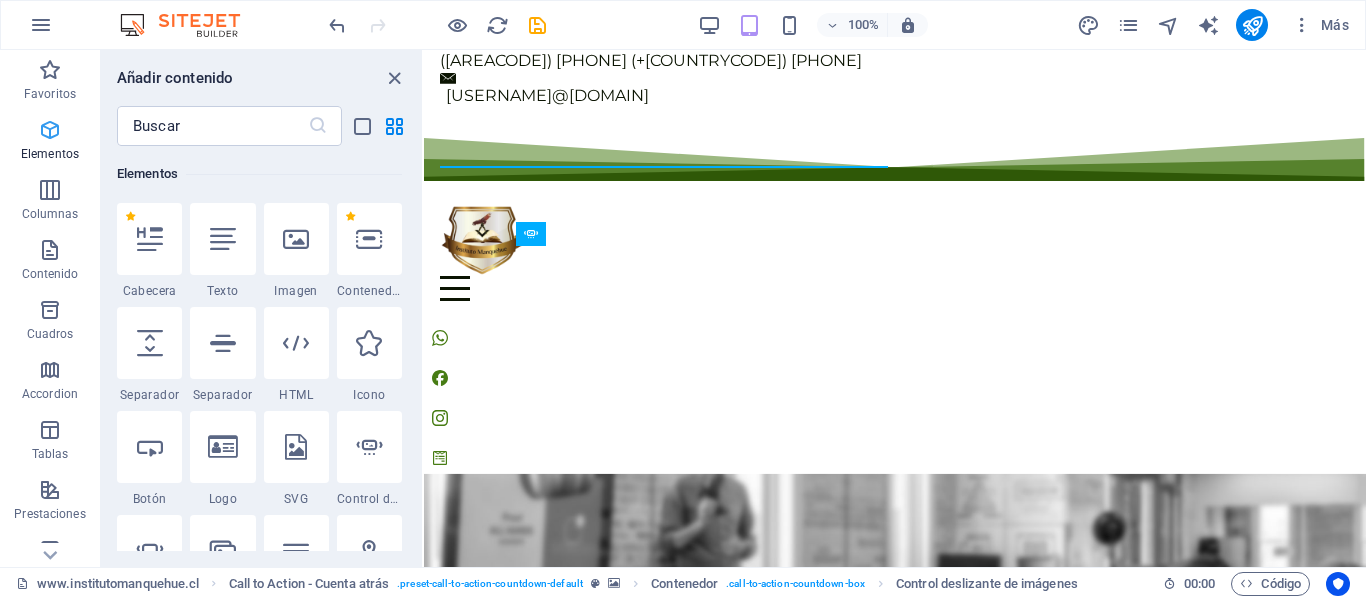click at bounding box center (50, 130) 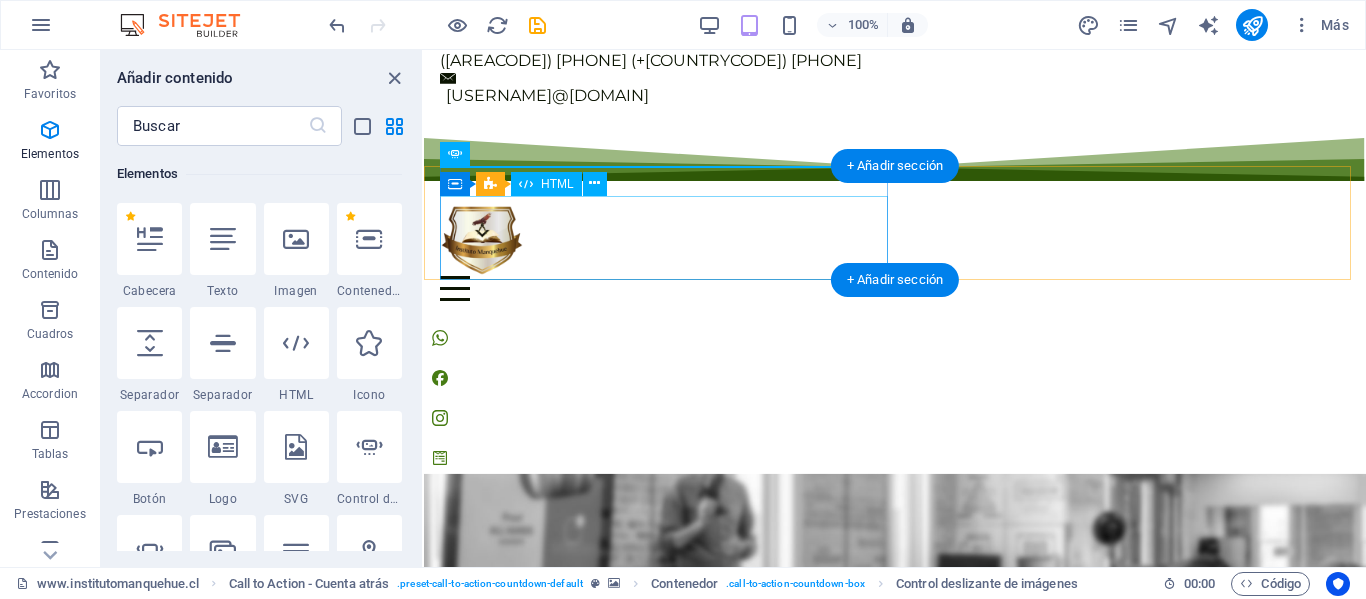 click on "14 : 57 : 24" at bounding box center [895, 660] 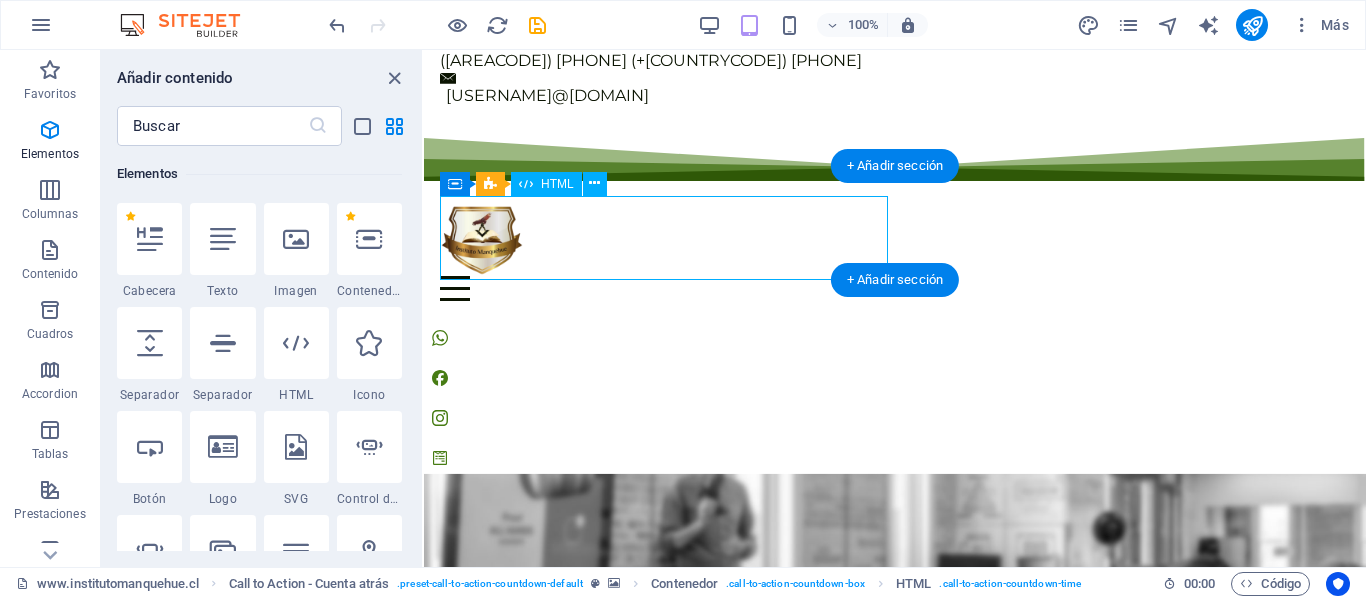 click on "14 : 56 : 11" at bounding box center [895, 660] 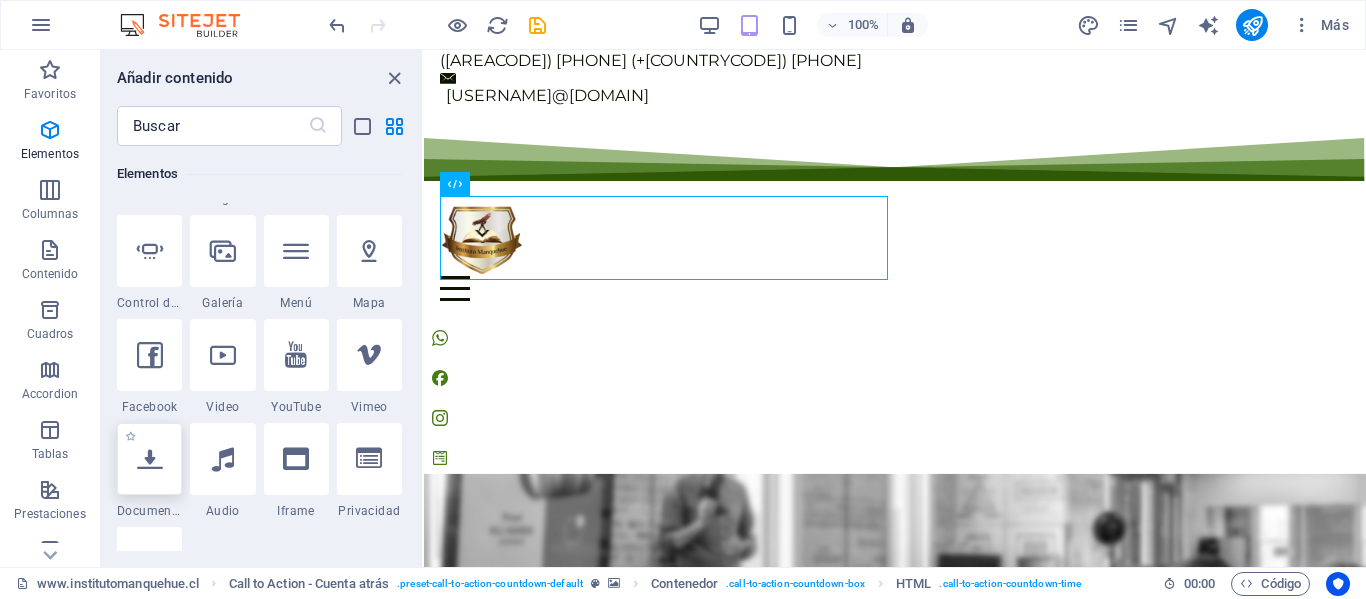 scroll, scrollTop: 777, scrollLeft: 0, axis: vertical 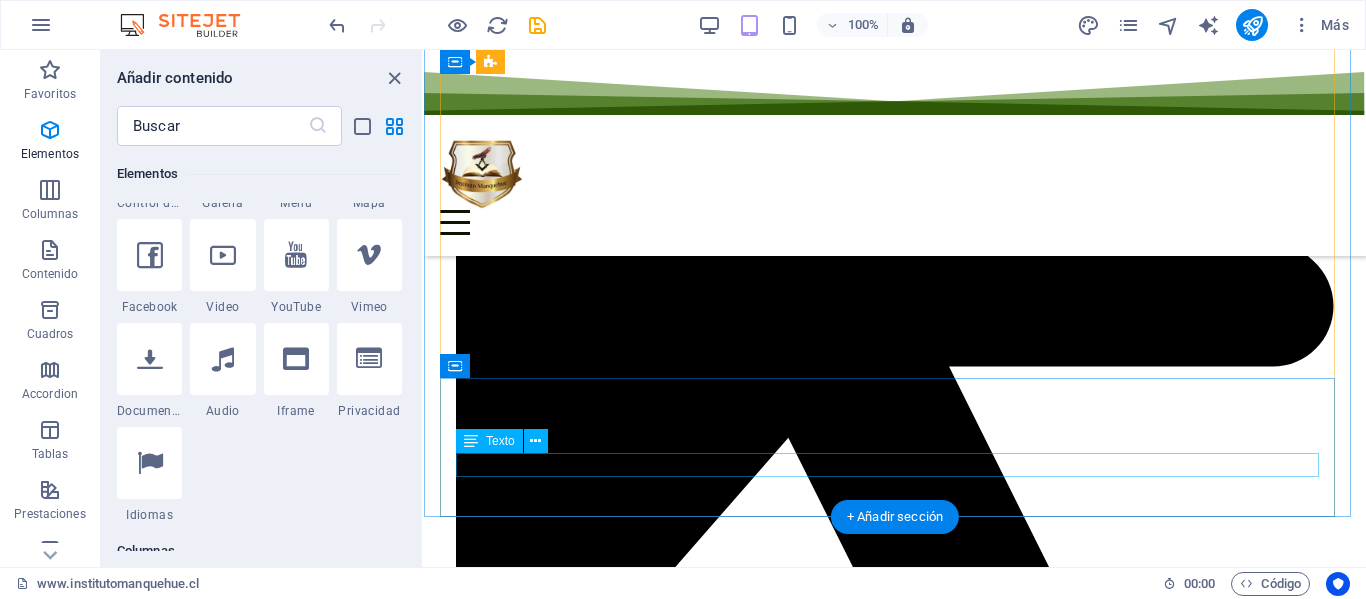 click on "Próximamente estarán los planes." at bounding box center [895, 27975] 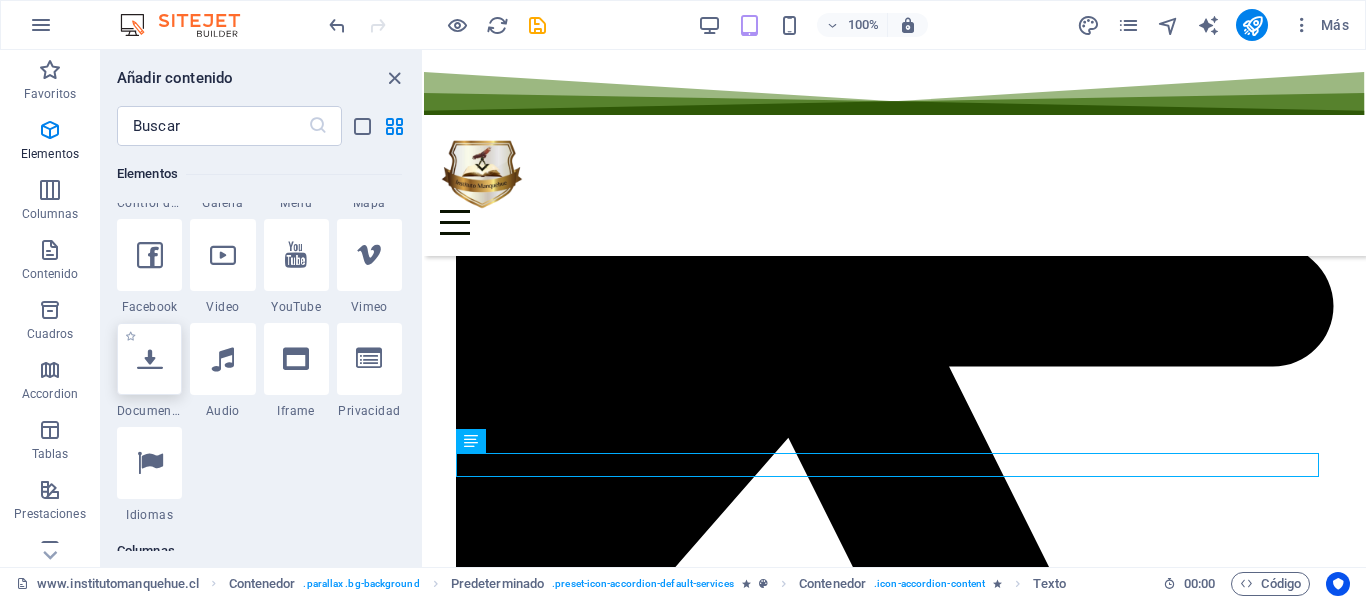 click at bounding box center (150, 359) 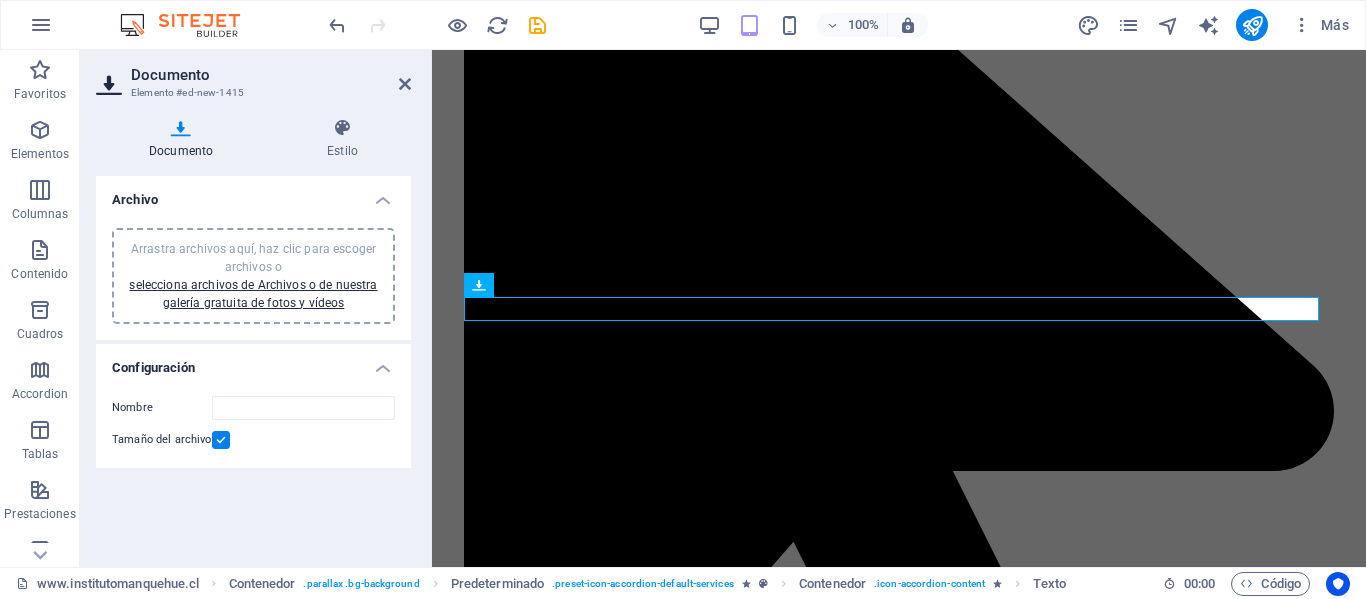 scroll, scrollTop: 64, scrollLeft: 0, axis: vertical 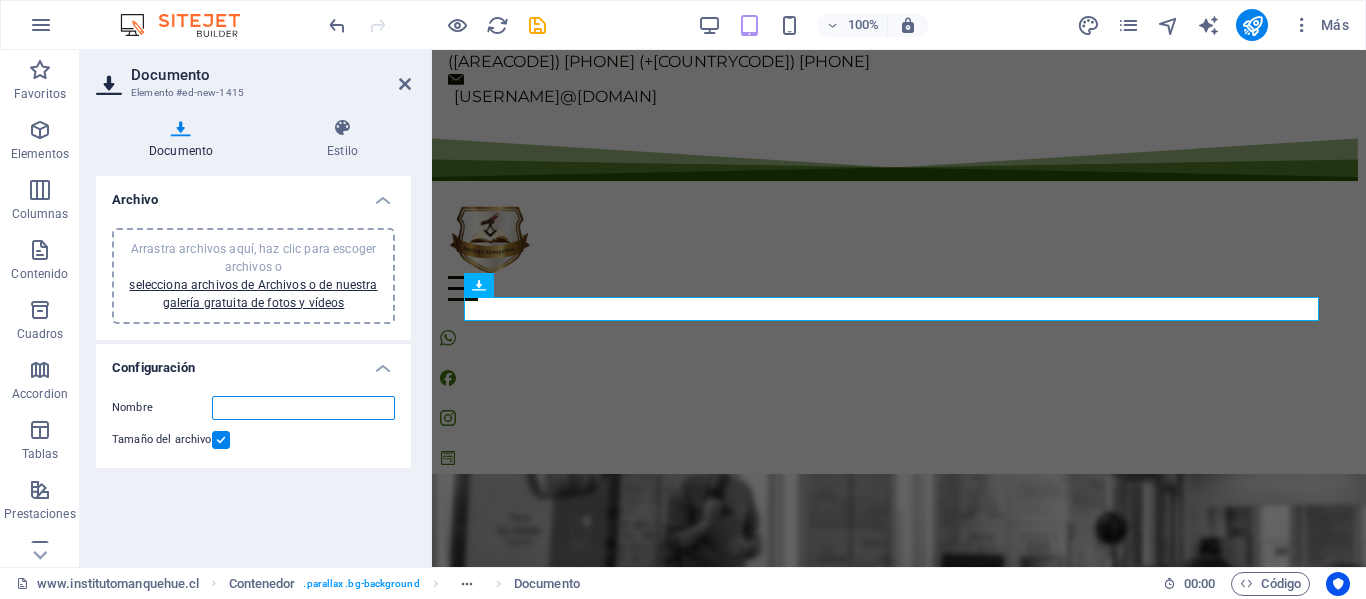 click on "Nombre" at bounding box center [303, 408] 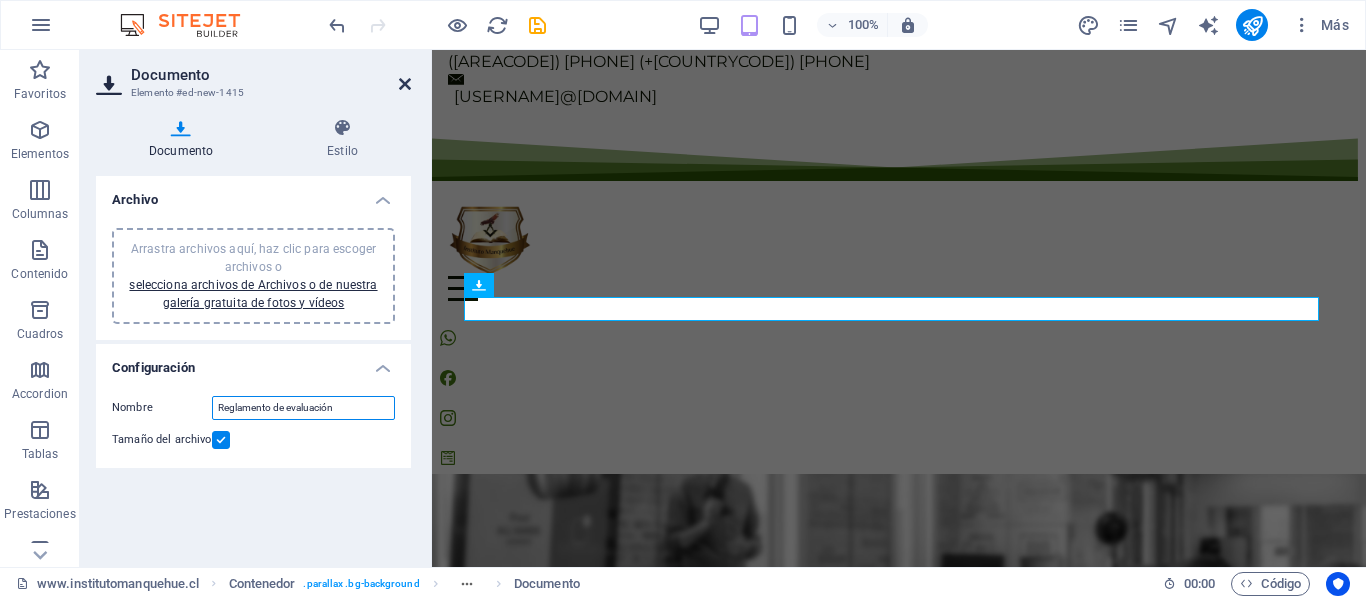 type on "Reglamento de evaluación" 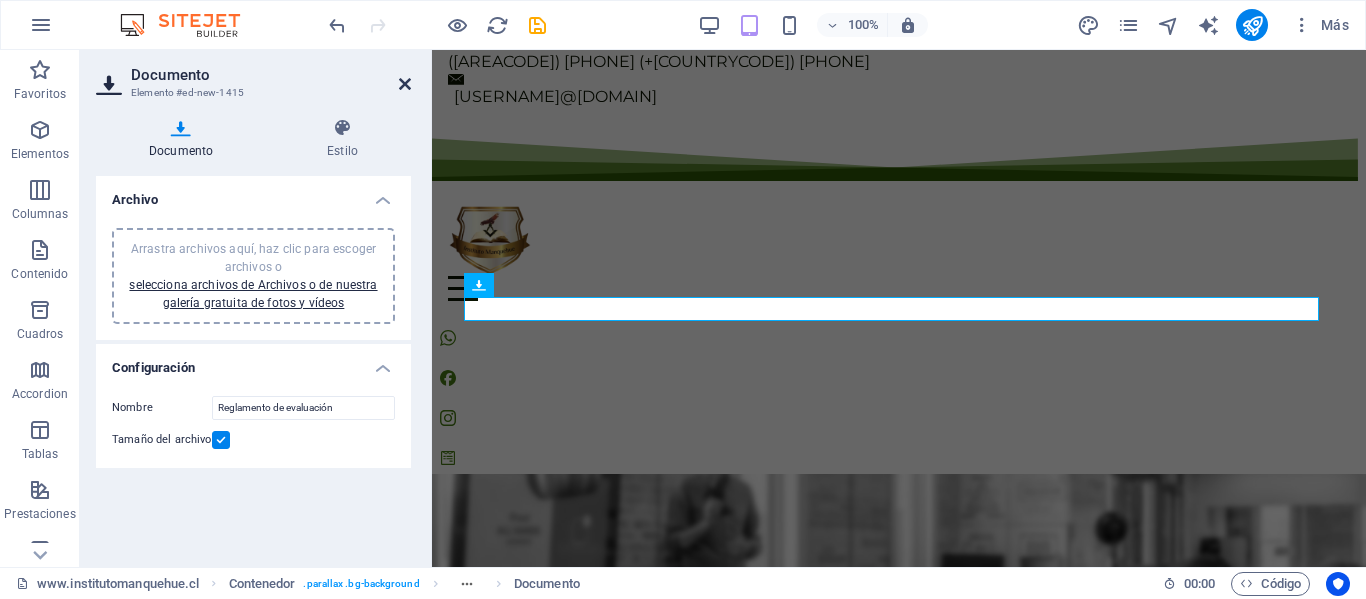 click at bounding box center (405, 84) 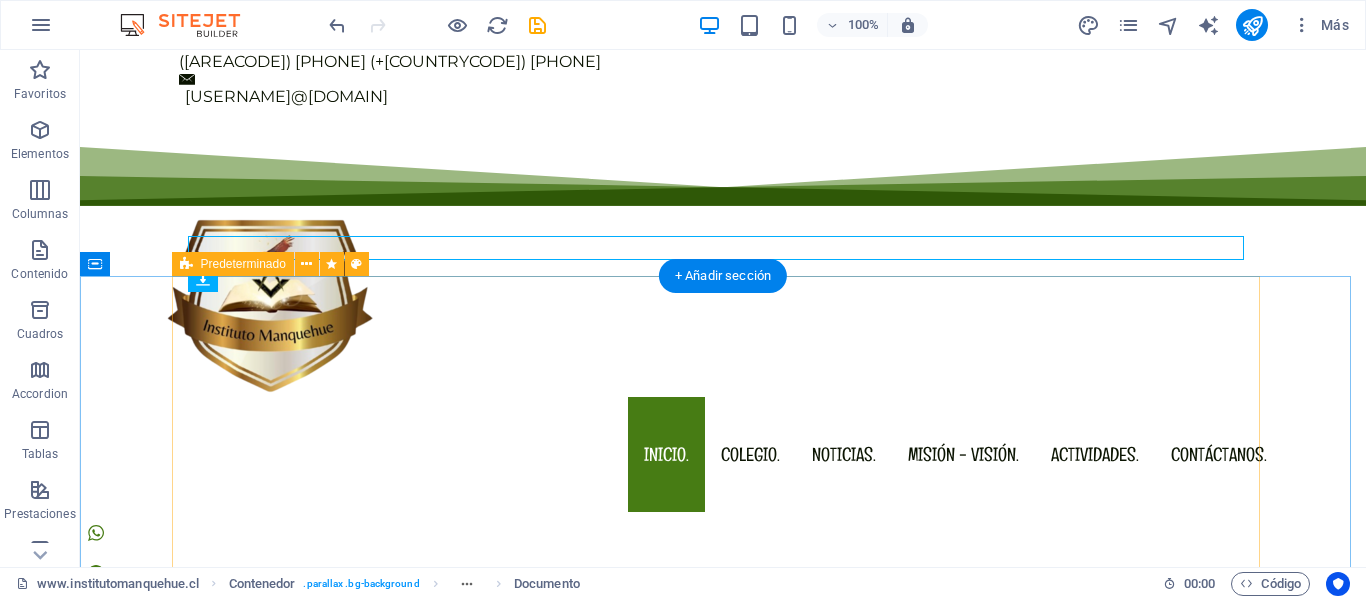scroll, scrollTop: 119, scrollLeft: 0, axis: vertical 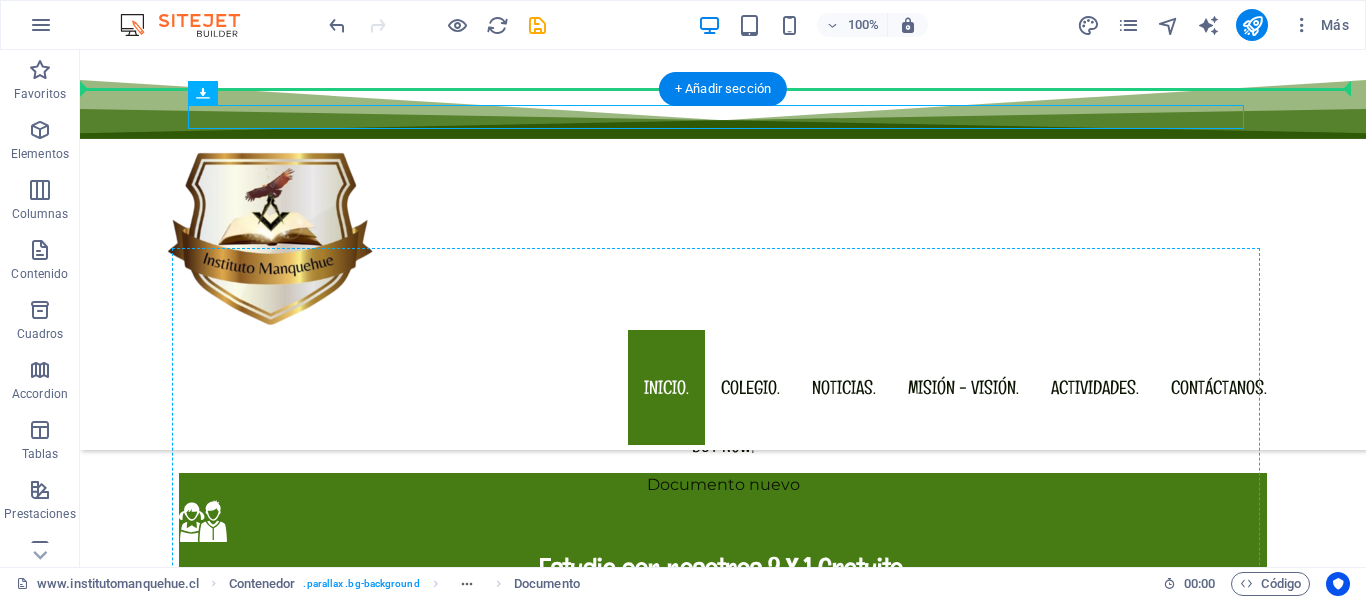 drag, startPoint x: 848, startPoint y: 302, endPoint x: 832, endPoint y: 381, distance: 80.60397 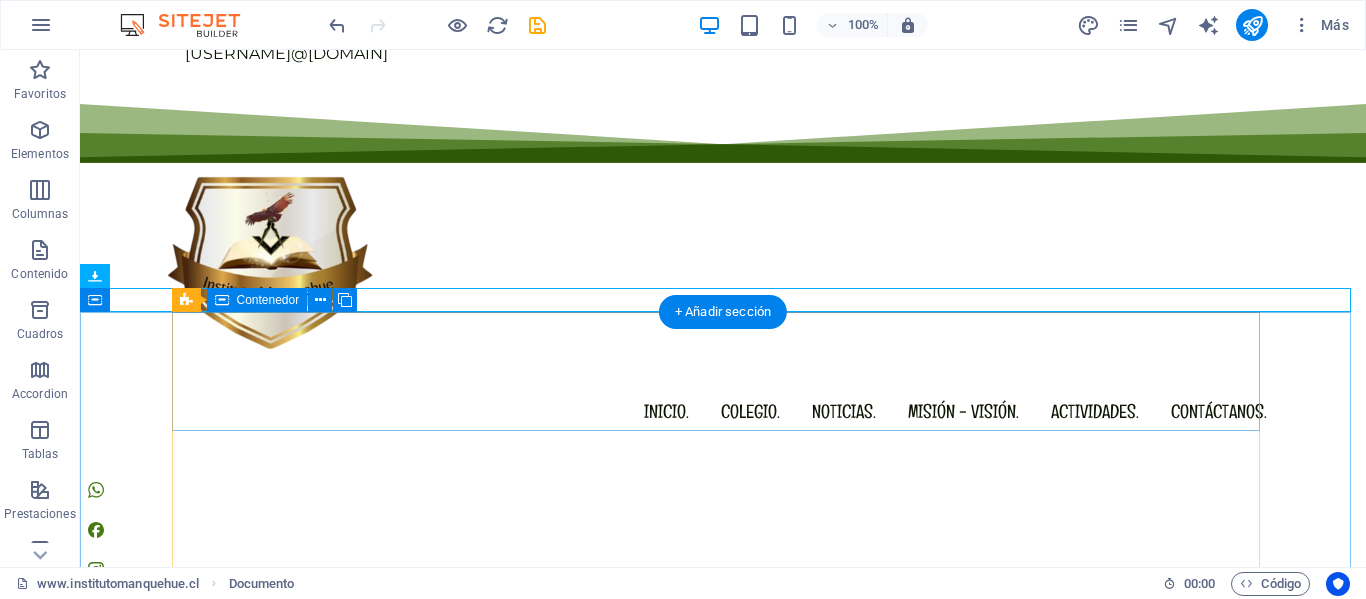 scroll, scrollTop: 200, scrollLeft: 0, axis: vertical 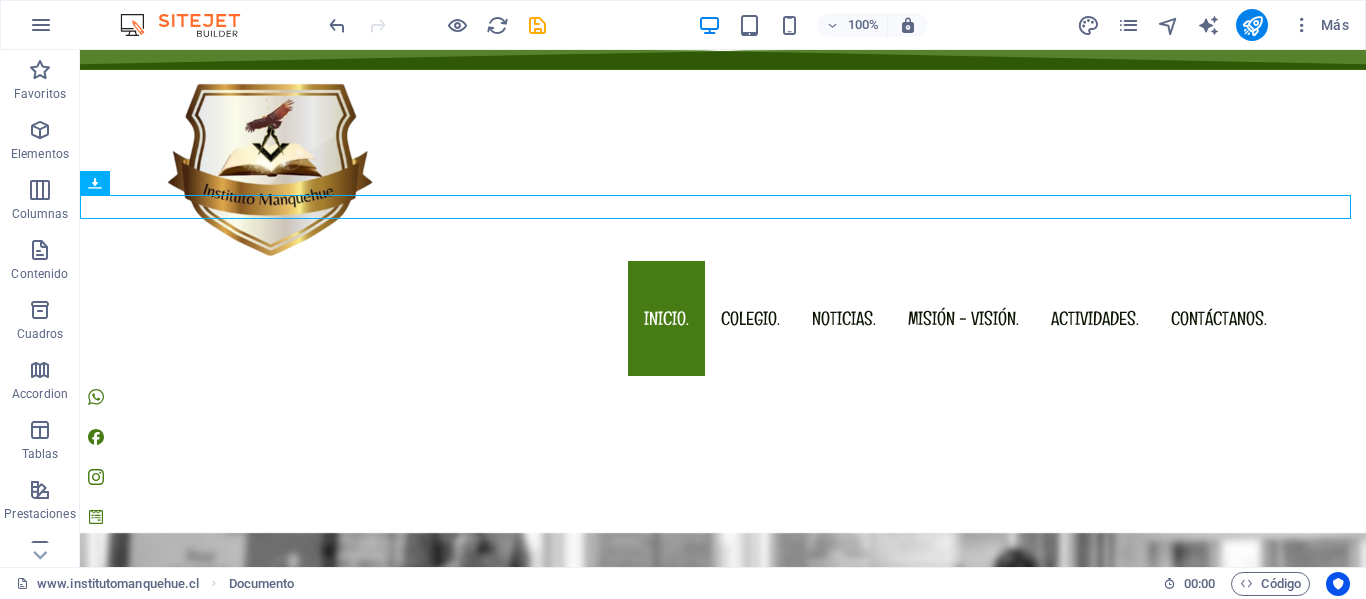 click at bounding box center (437, 25) 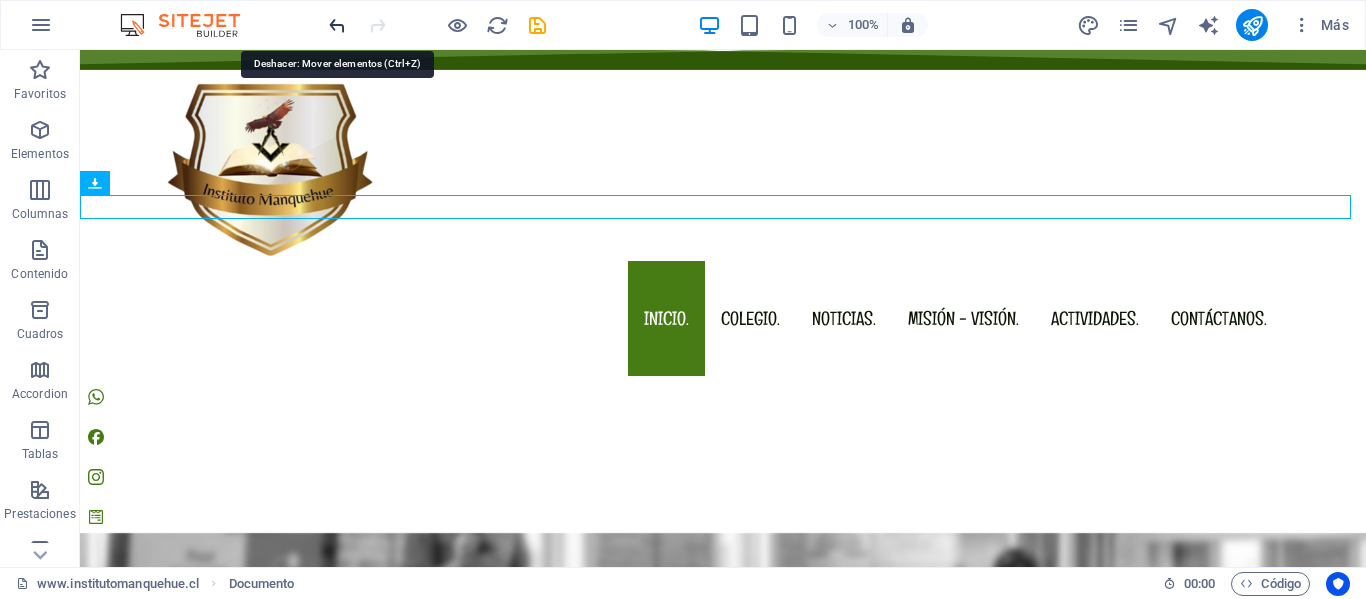 click at bounding box center [337, 25] 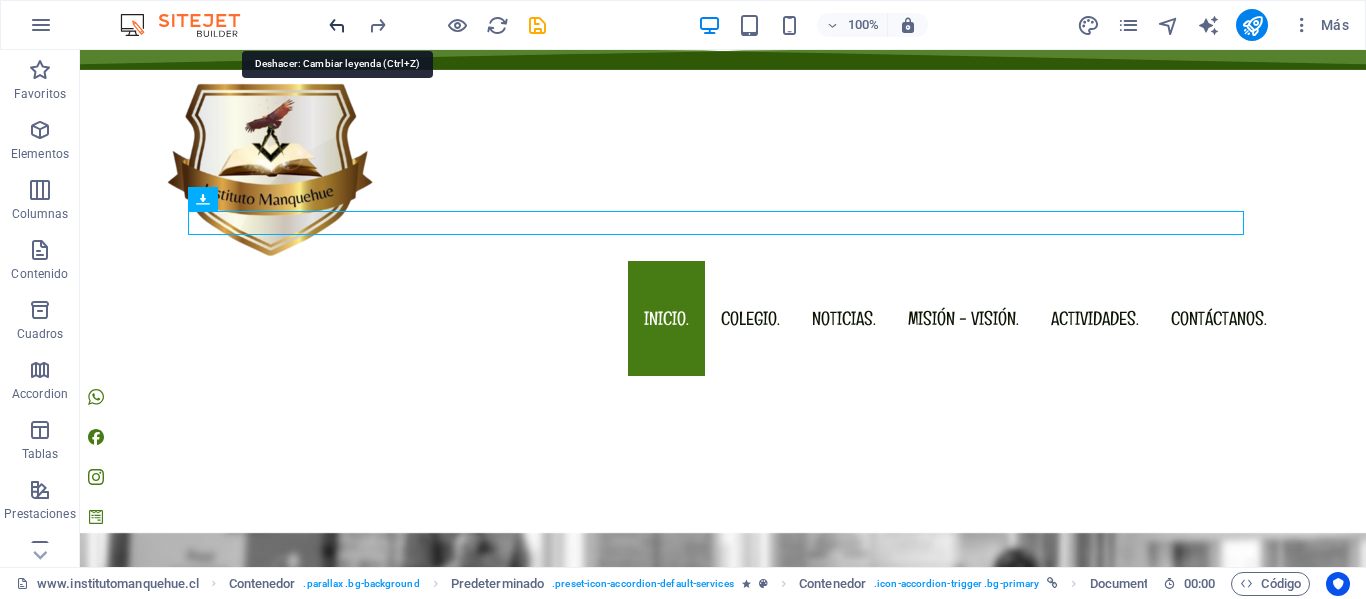 click at bounding box center (337, 25) 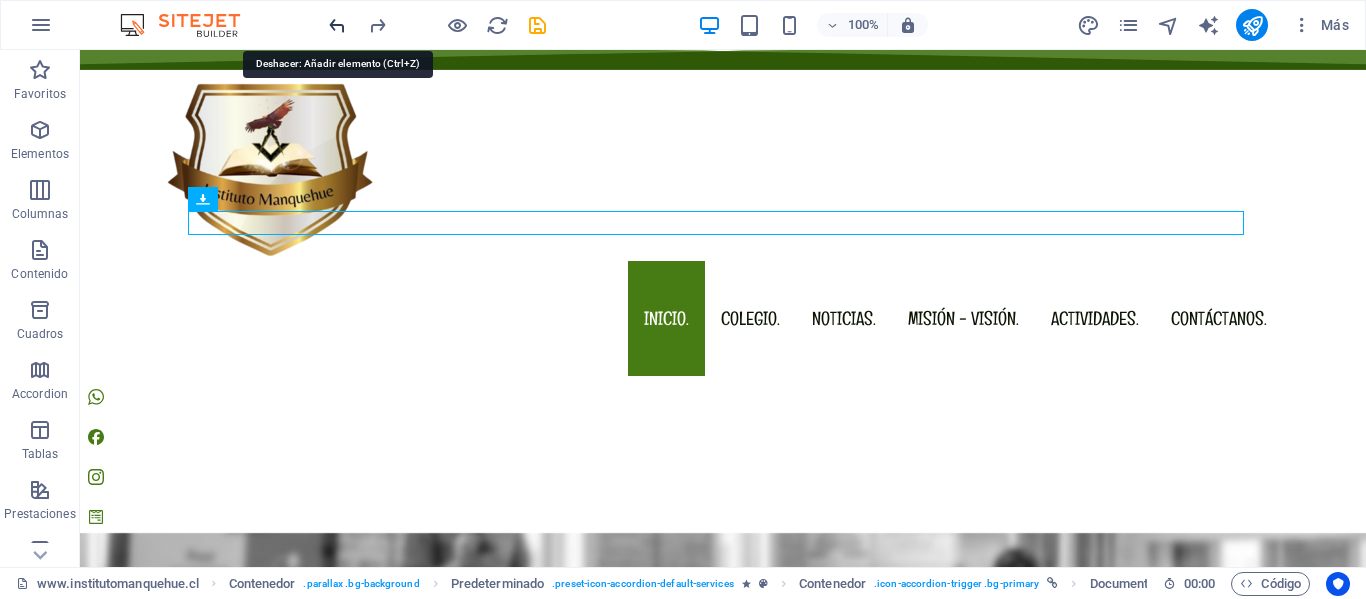 click at bounding box center (337, 25) 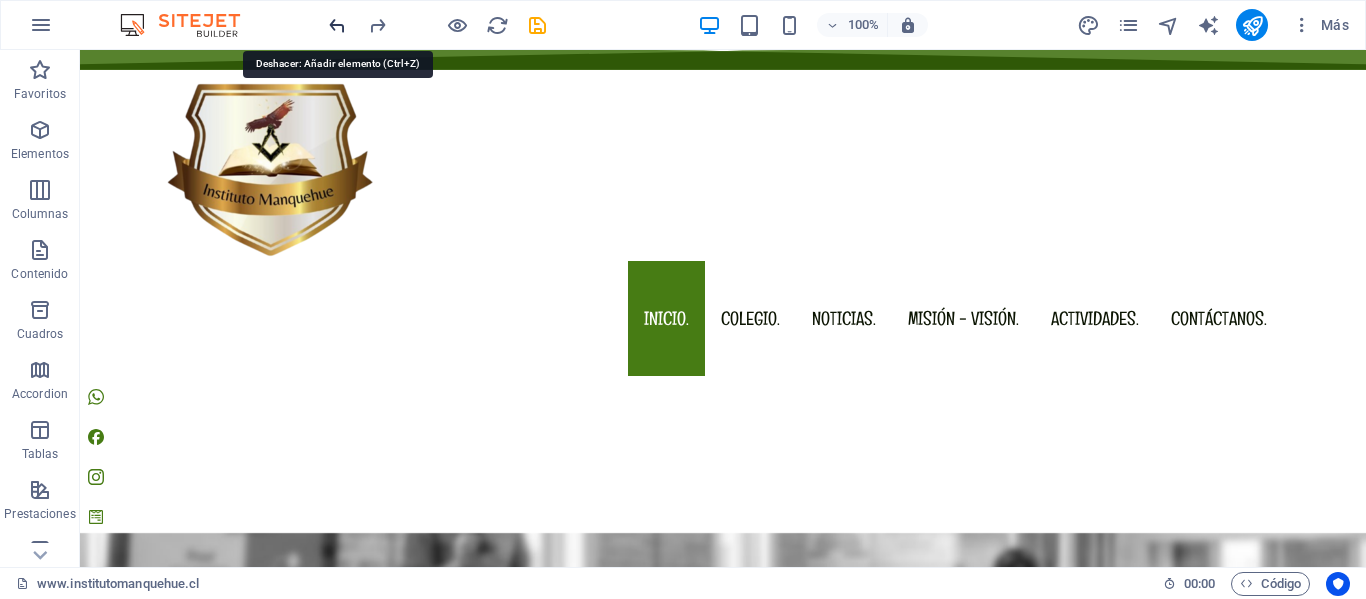 click at bounding box center (337, 25) 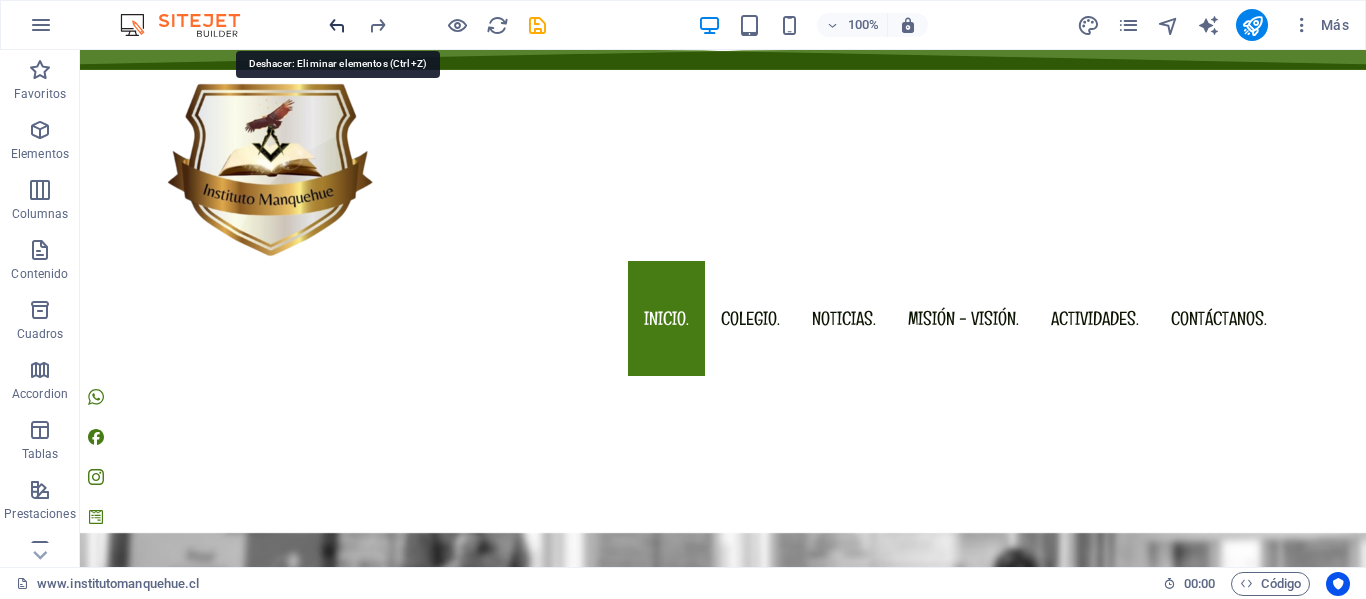 click at bounding box center (337, 25) 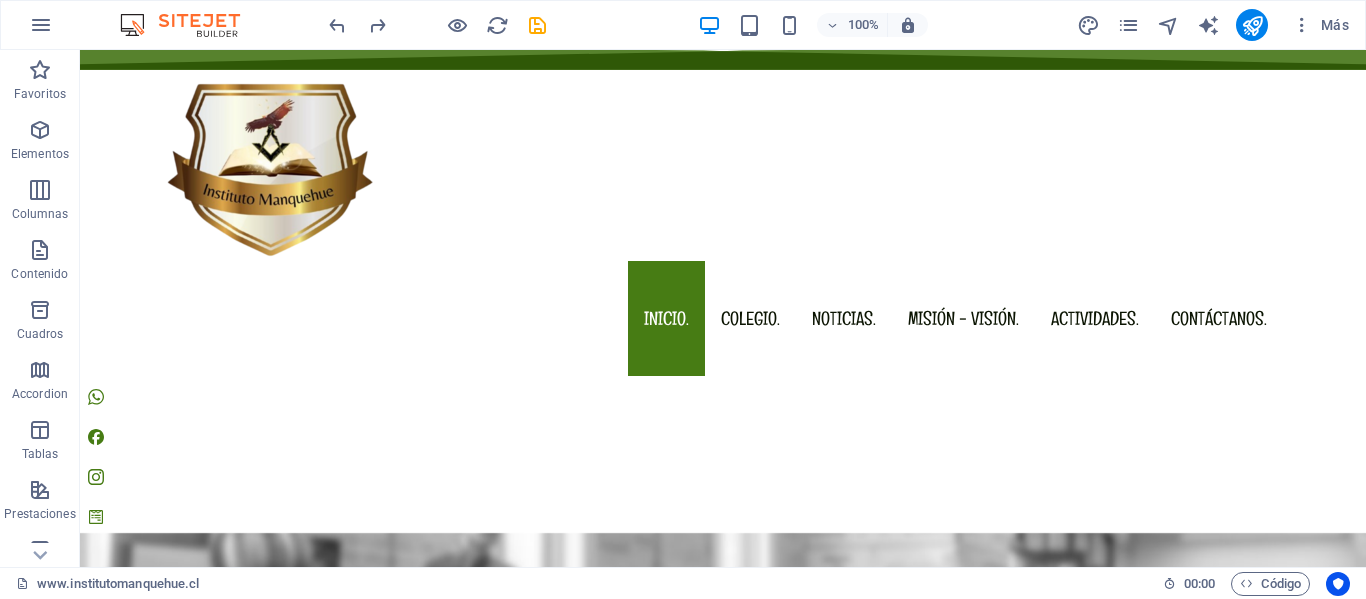 click at bounding box center (437, 25) 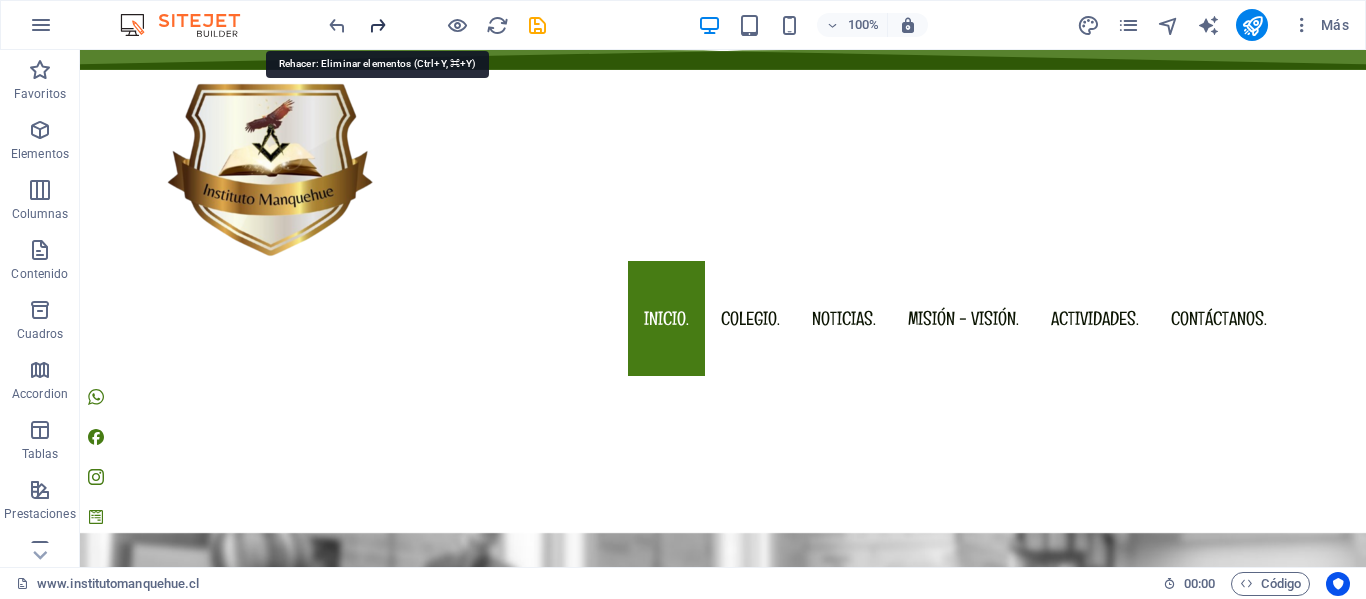 click at bounding box center [377, 25] 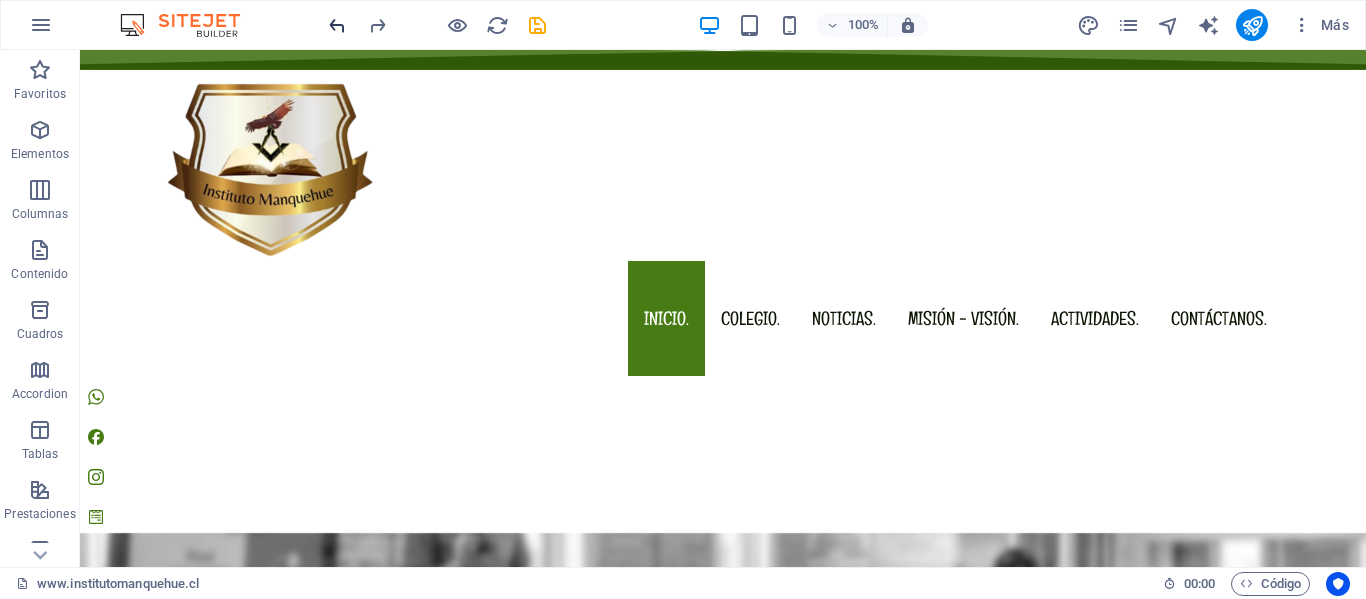 drag, startPoint x: 325, startPoint y: 26, endPoint x: 339, endPoint y: 21, distance: 14.866069 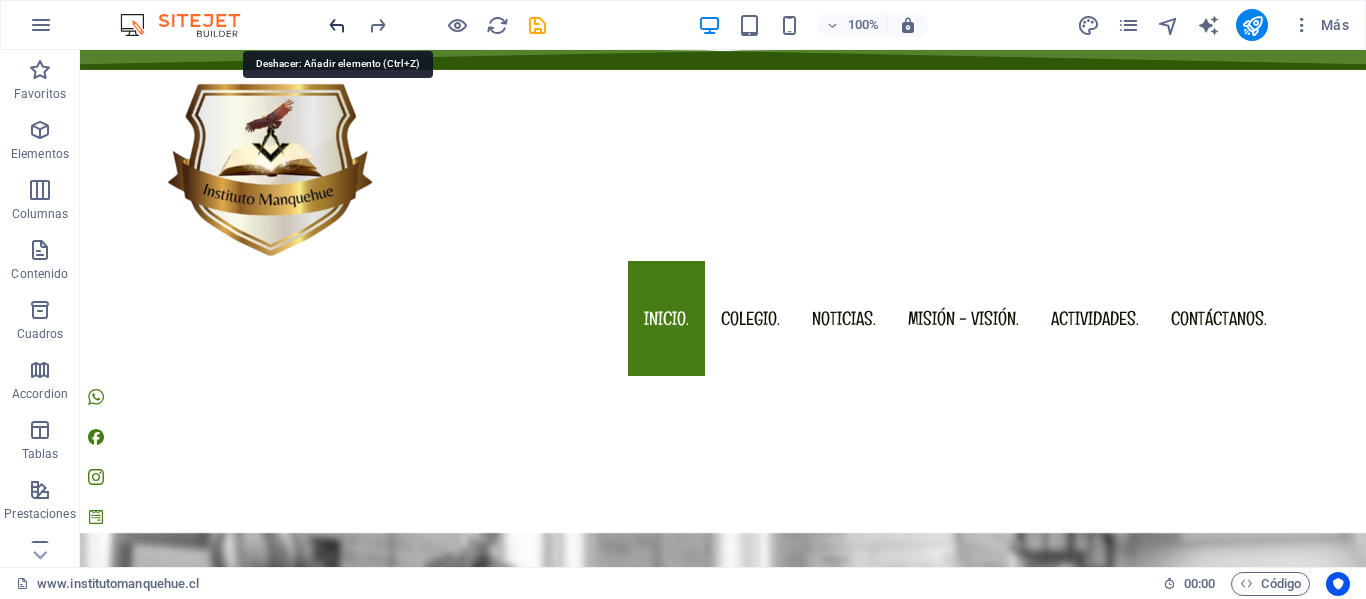click at bounding box center (337, 25) 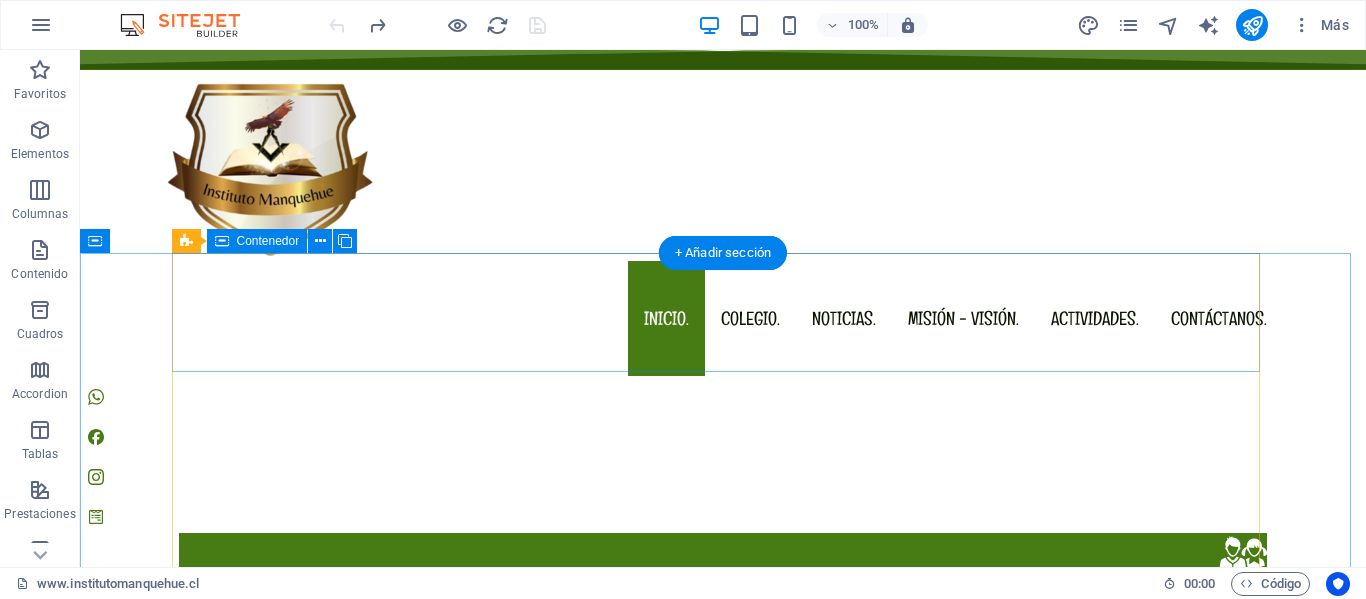 scroll, scrollTop: 0, scrollLeft: 0, axis: both 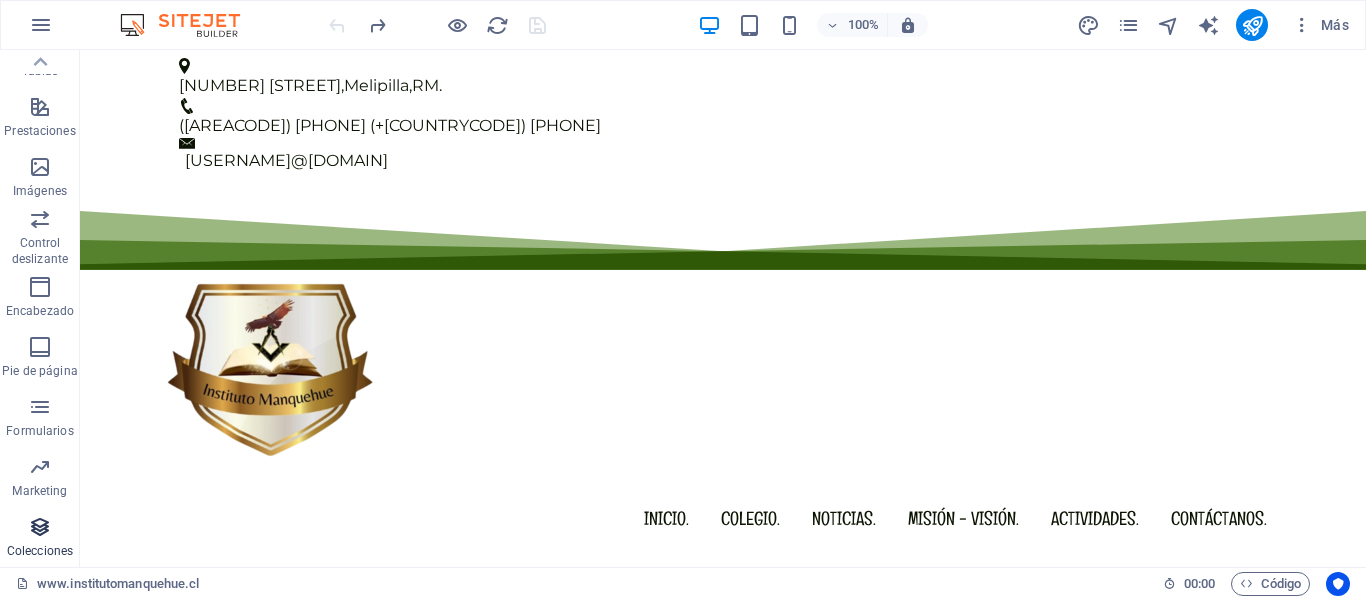 click at bounding box center [40, 527] 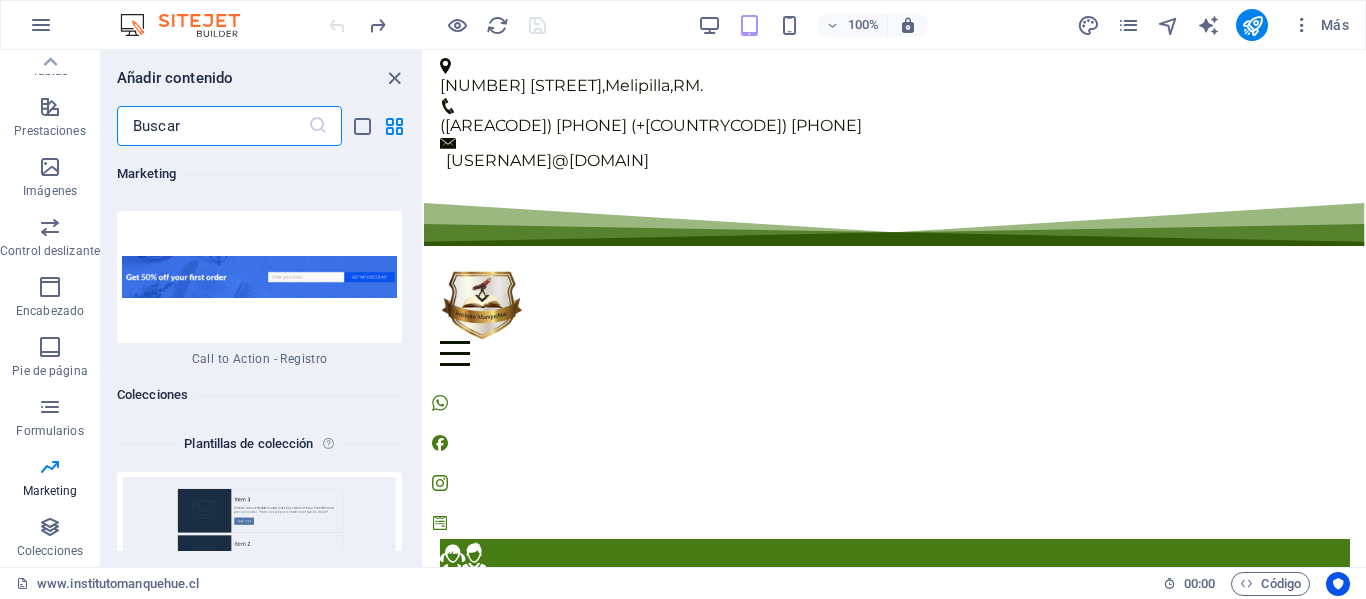 scroll, scrollTop: 36870, scrollLeft: 0, axis: vertical 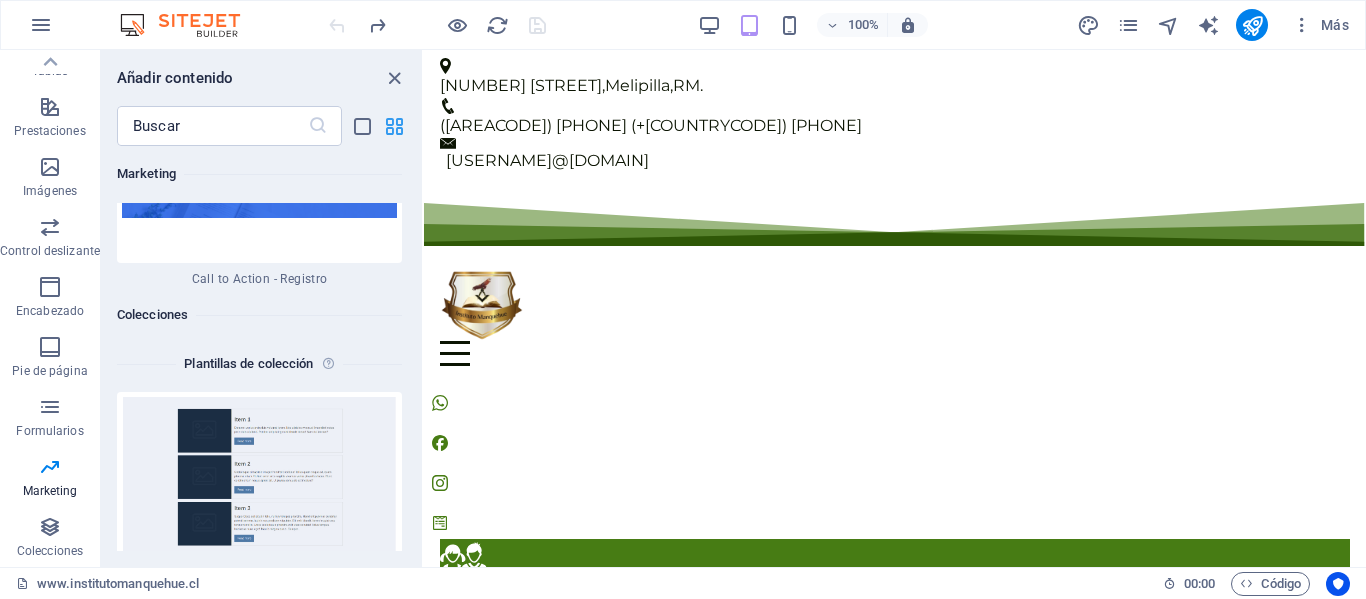 click at bounding box center [394, 126] 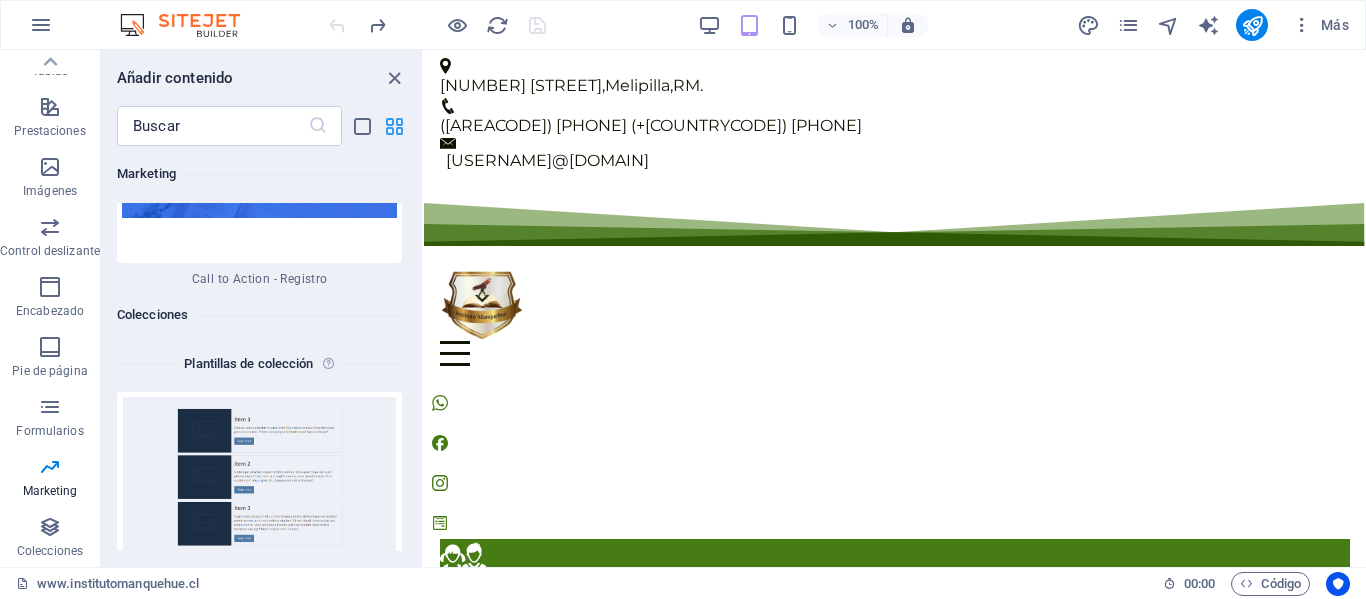 click at bounding box center [394, 126] 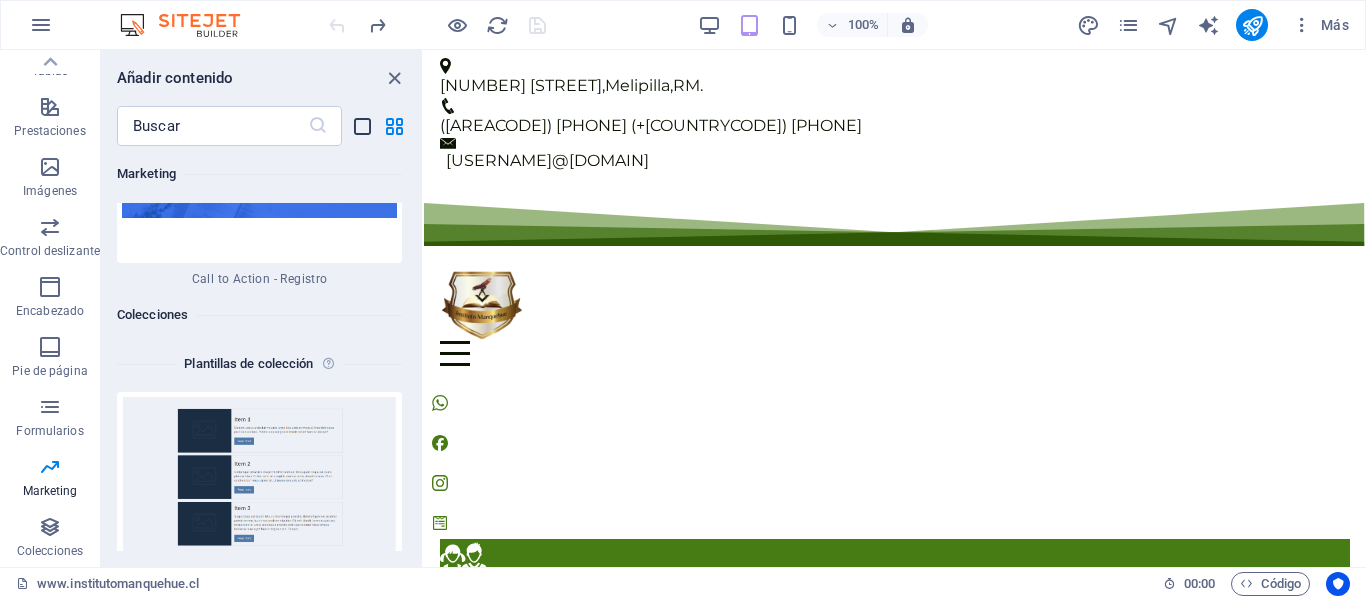 click at bounding box center (362, 126) 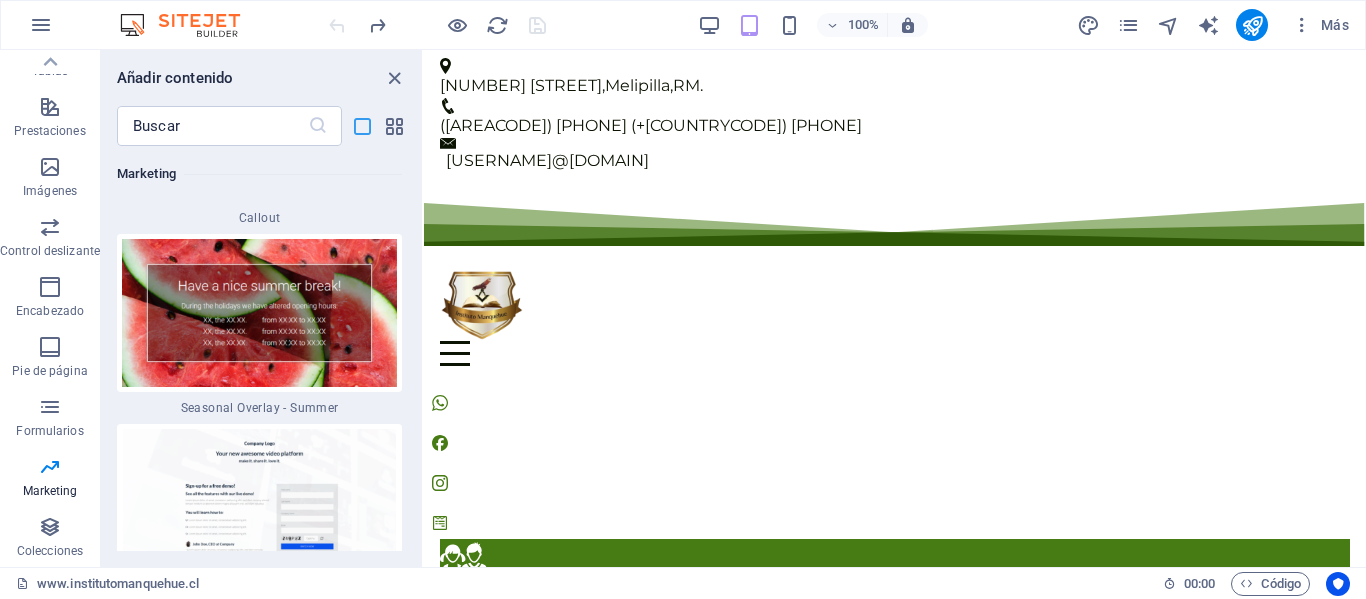 scroll, scrollTop: 40242, scrollLeft: 0, axis: vertical 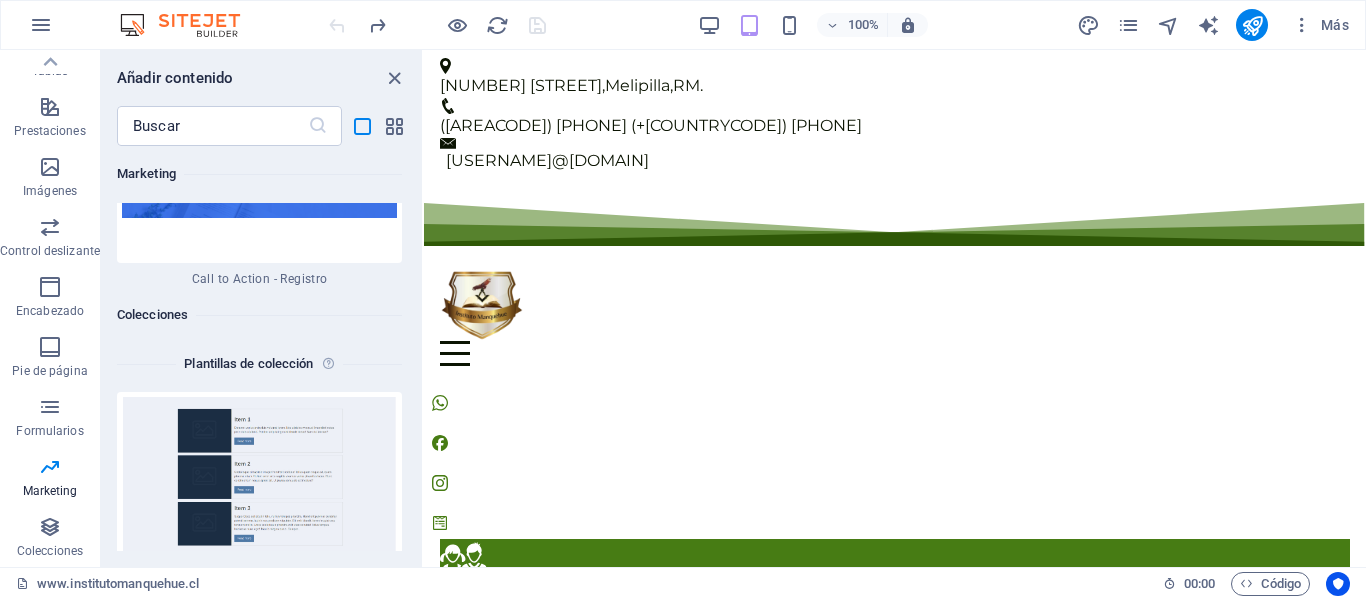 click on "​" at bounding box center (261, 126) 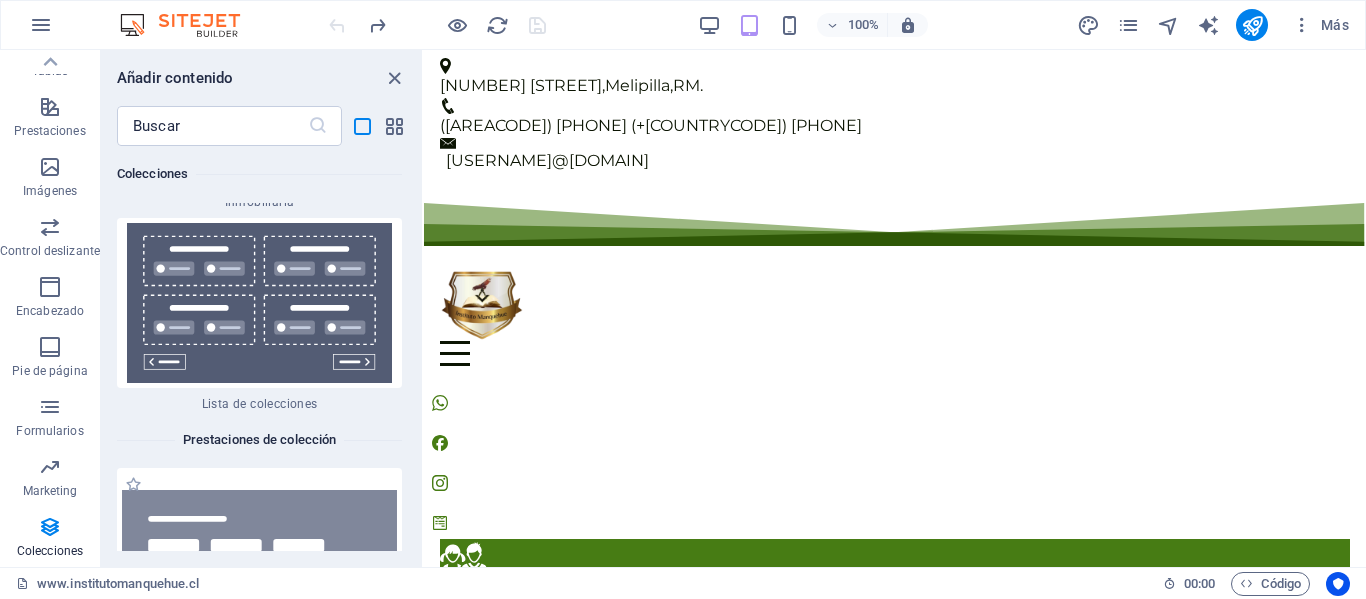 scroll, scrollTop: 41825, scrollLeft: 0, axis: vertical 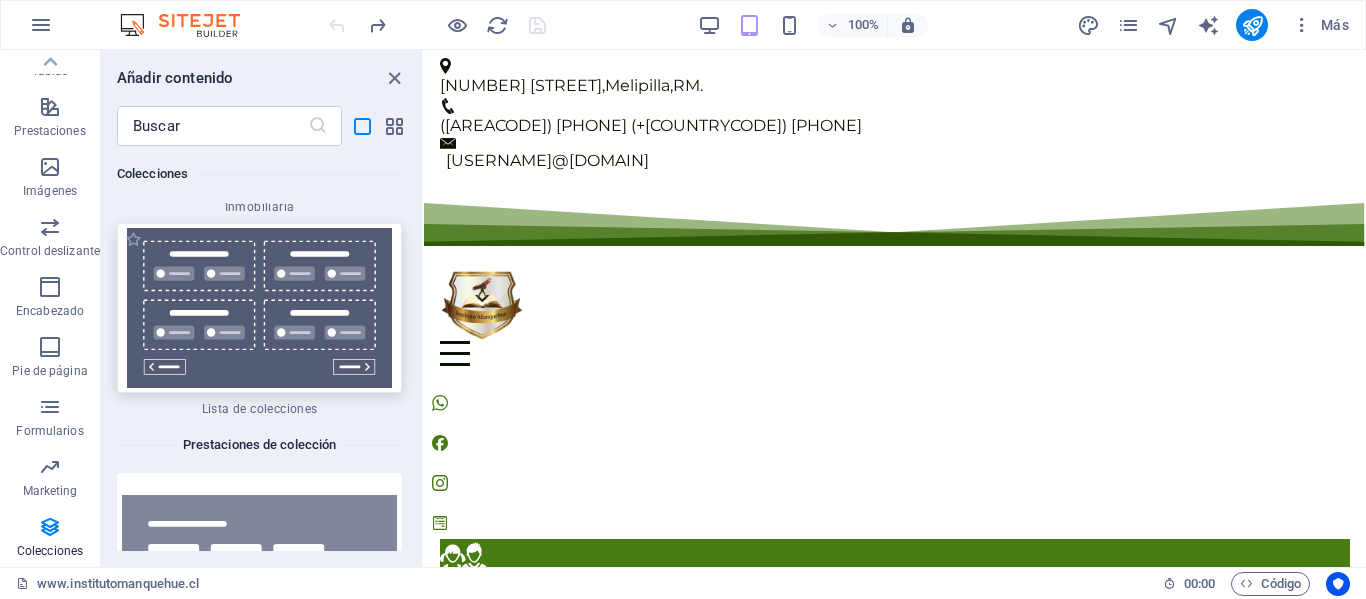 click at bounding box center [259, 308] 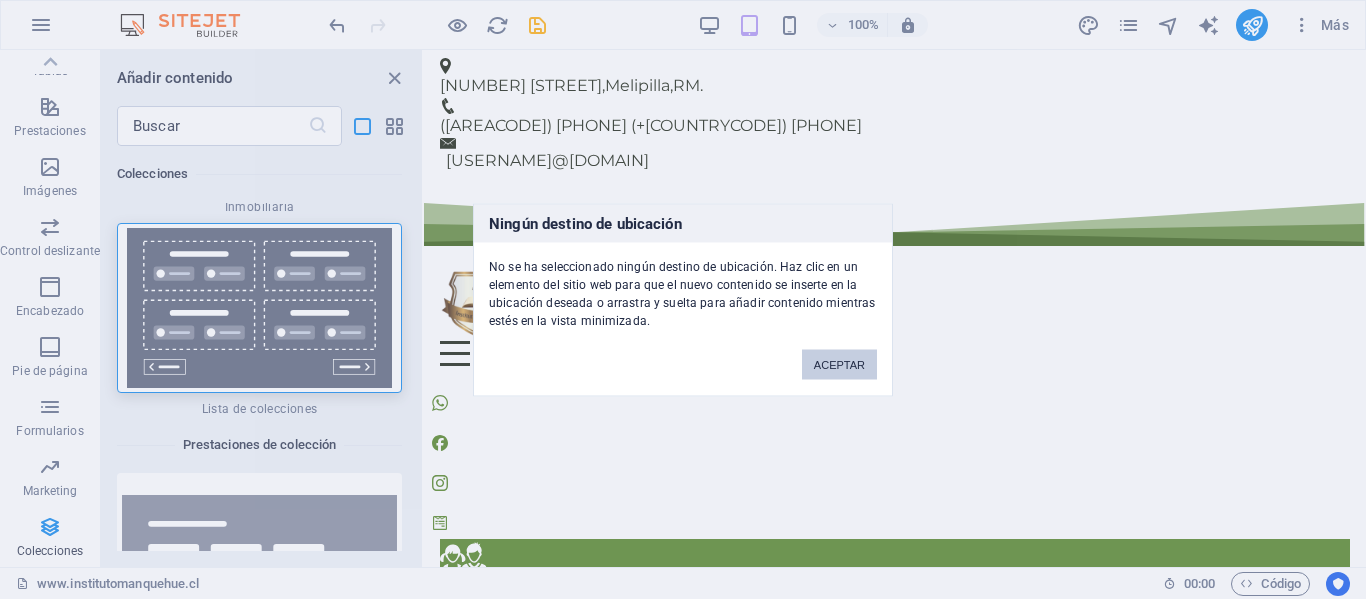 click on "ACEPTAR" at bounding box center (839, 364) 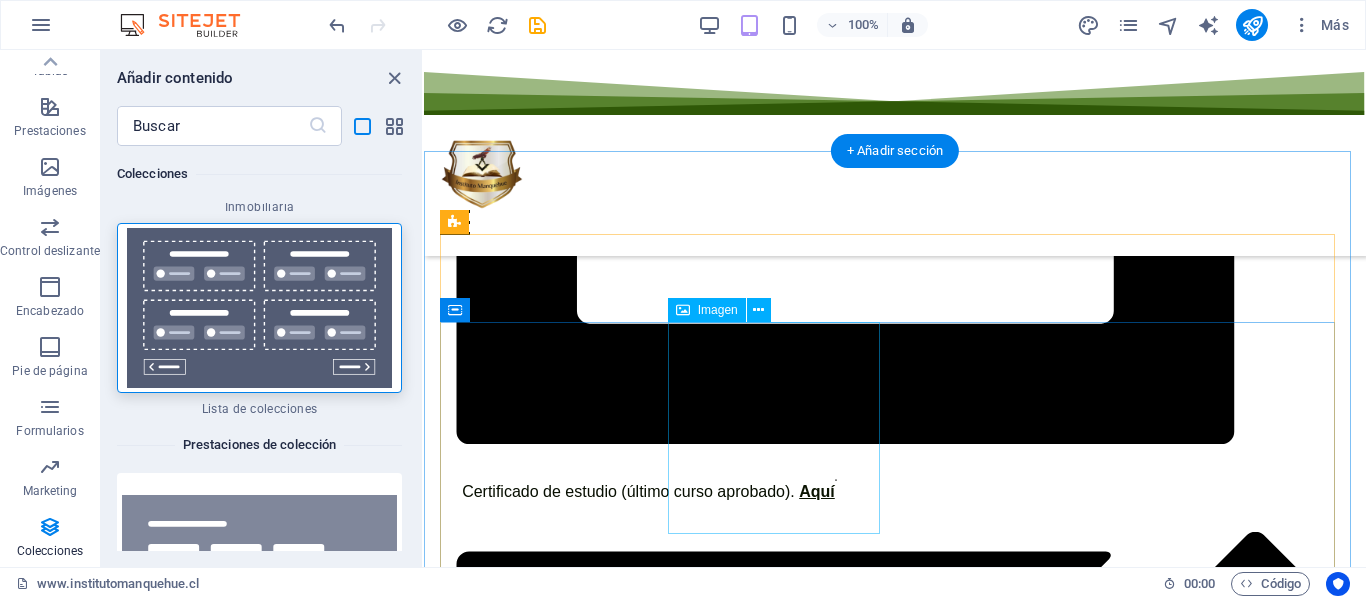 scroll, scrollTop: 7000, scrollLeft: 0, axis: vertical 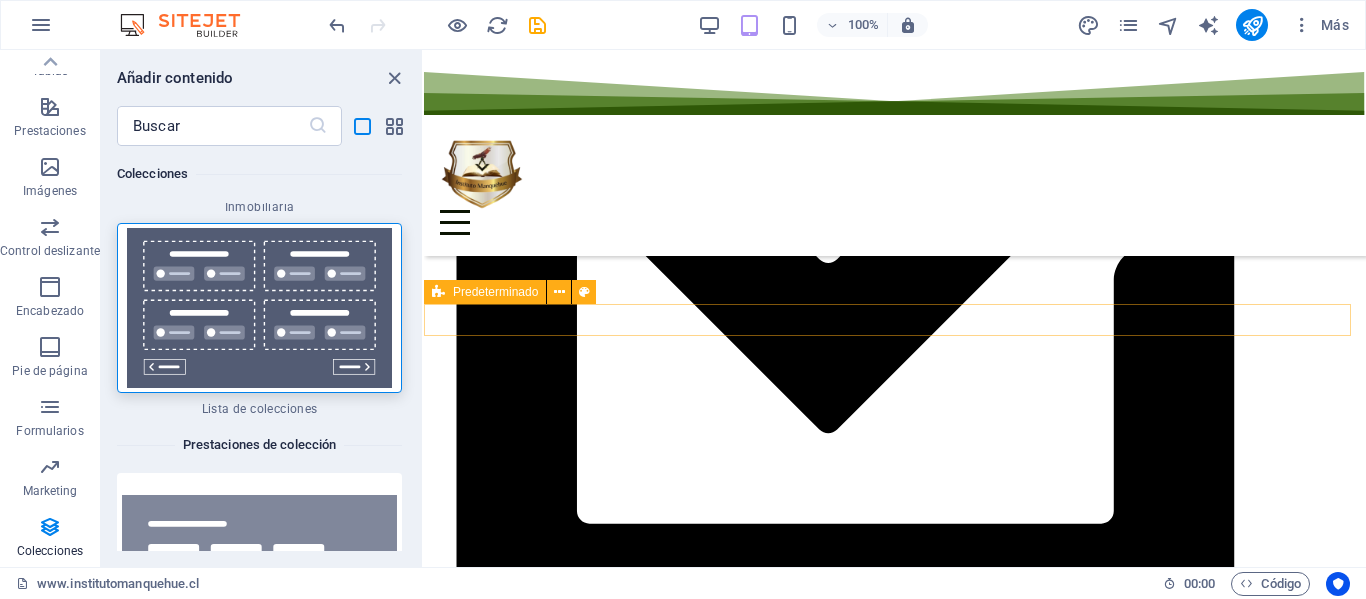 click at bounding box center (895, 29021) 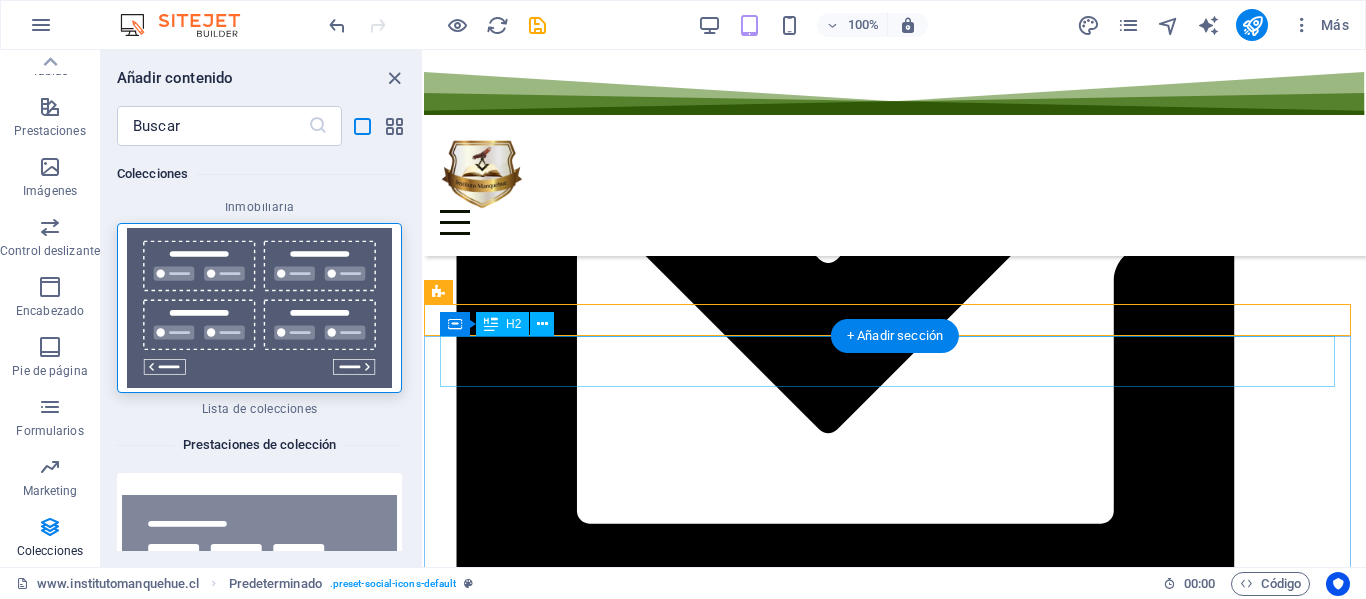 click on "Actividades." at bounding box center (895, 29621) 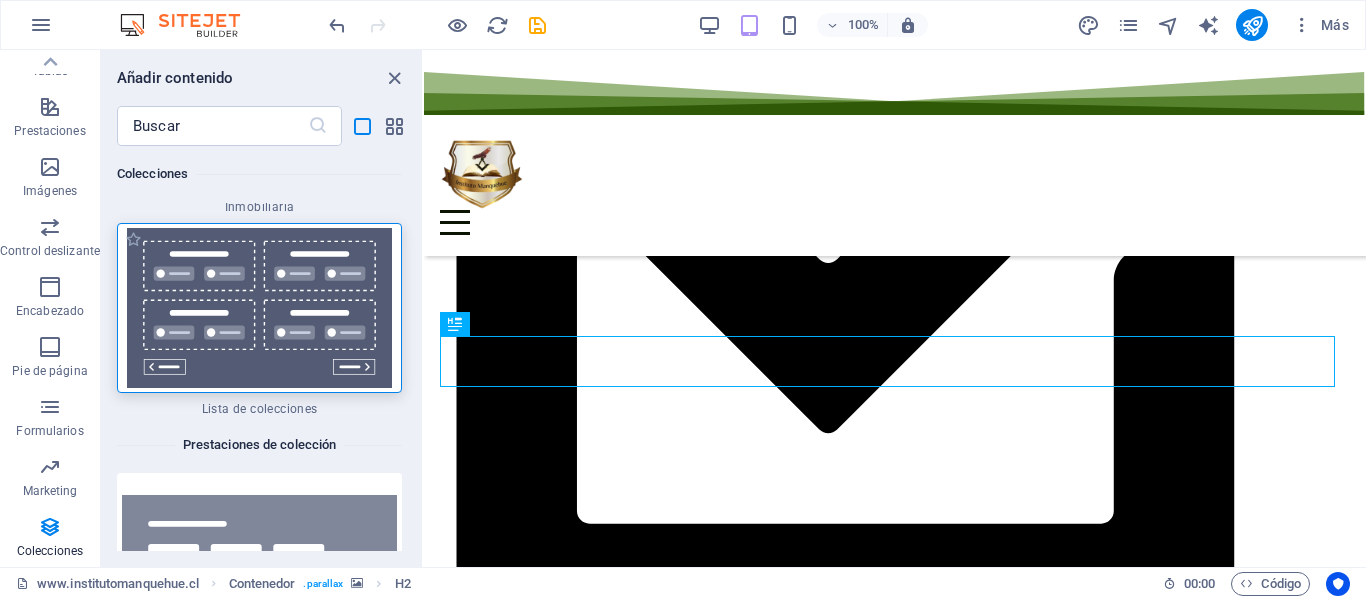 click at bounding box center (259, 308) 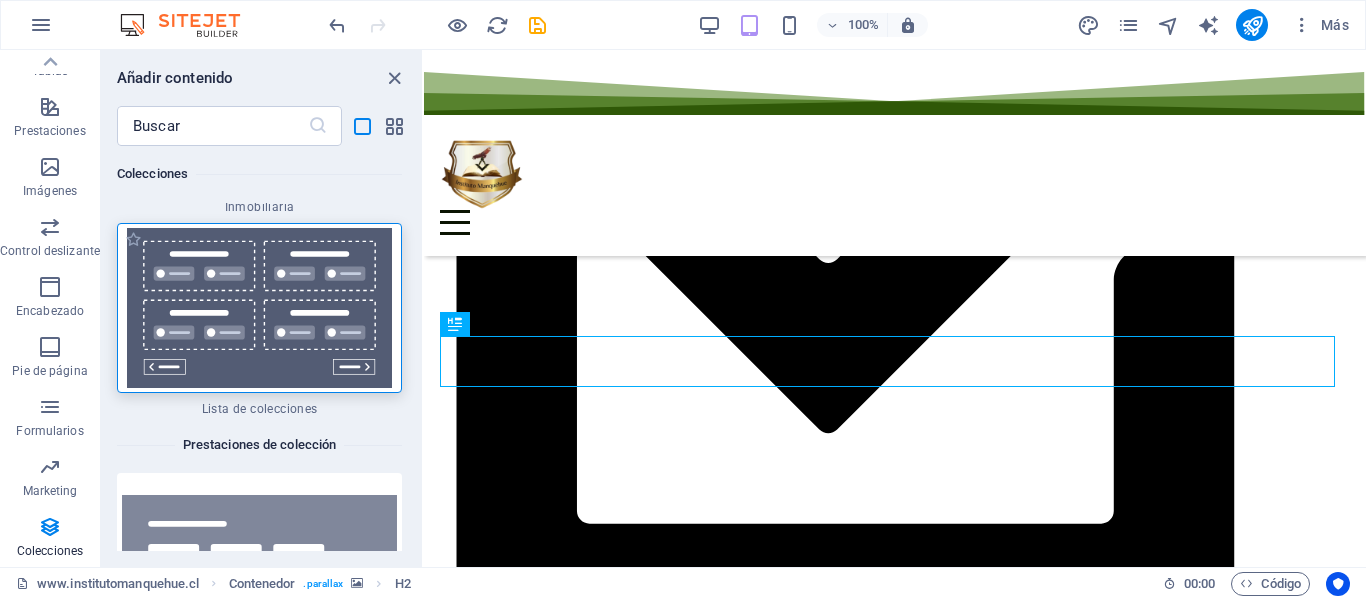 select 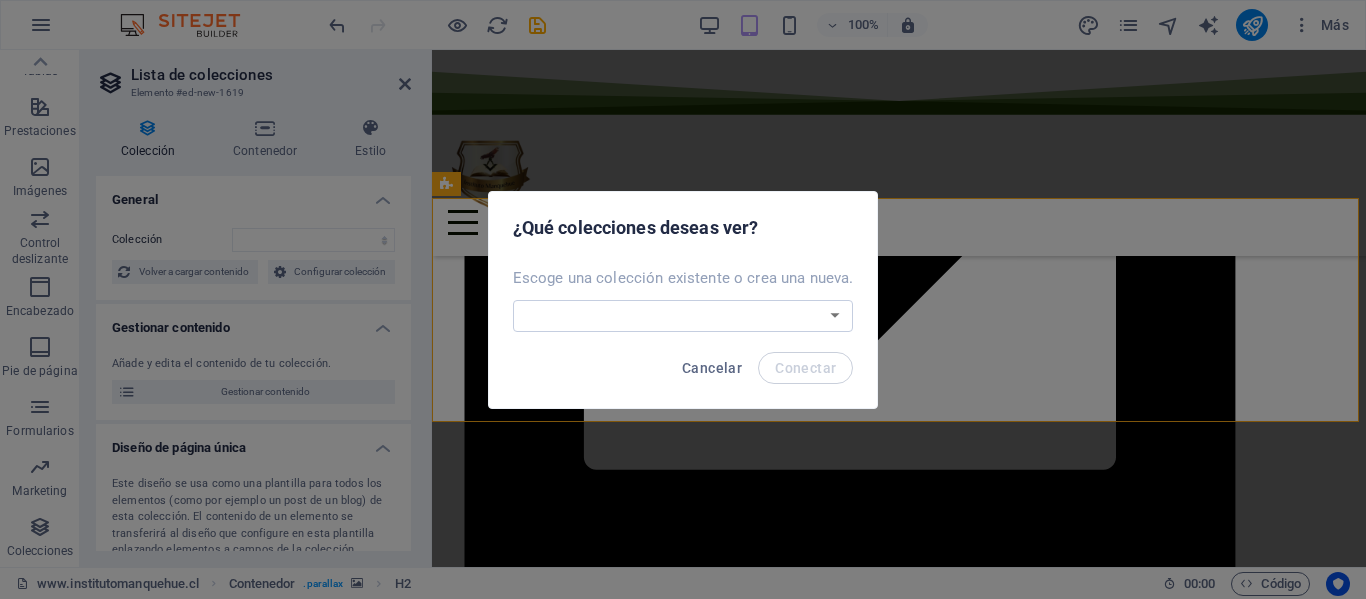 scroll, scrollTop: 7781, scrollLeft: 0, axis: vertical 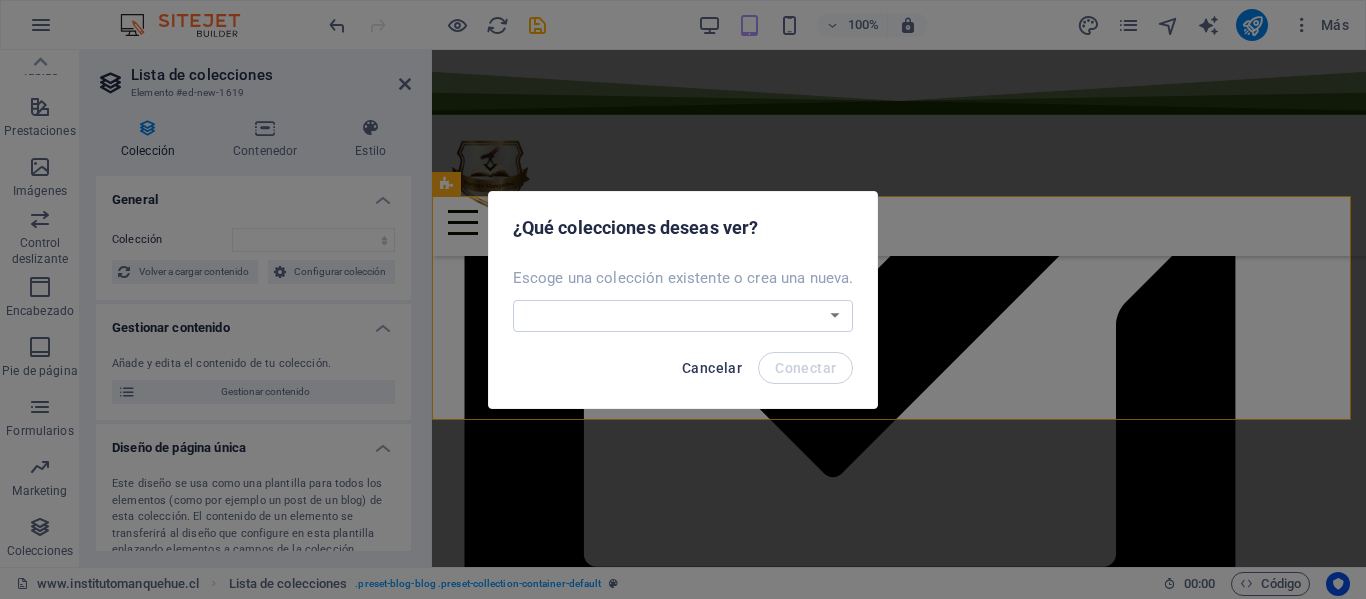 click on "Cancelar" at bounding box center (712, 368) 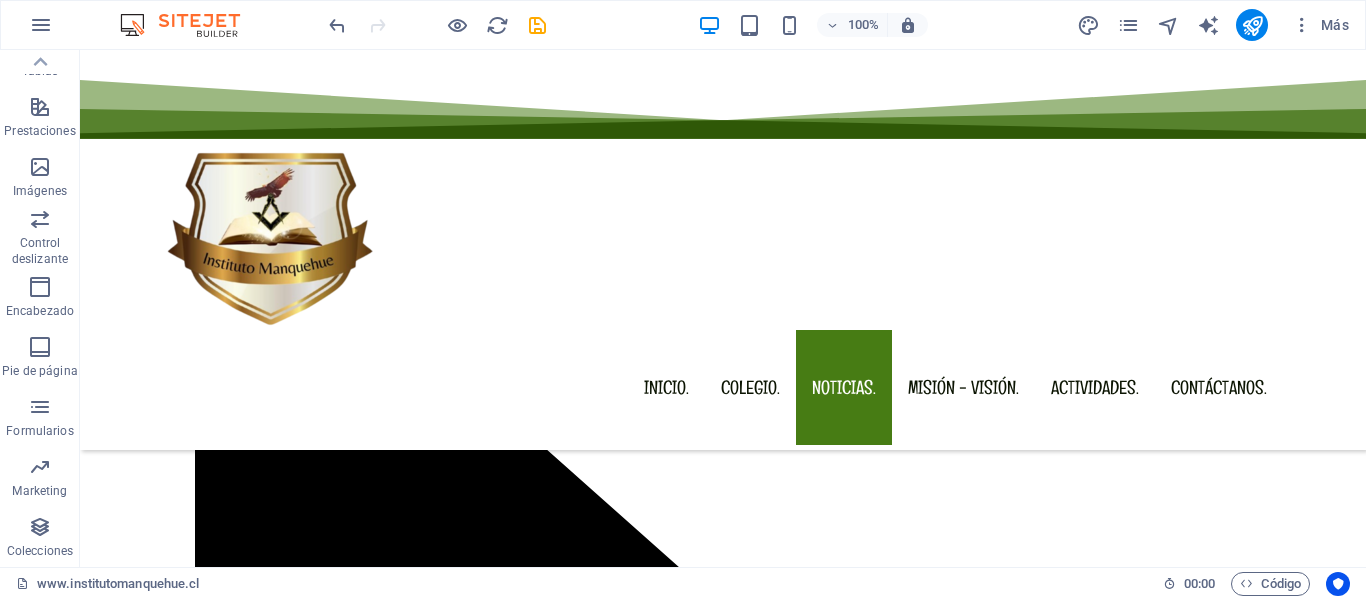 scroll, scrollTop: 6110, scrollLeft: 0, axis: vertical 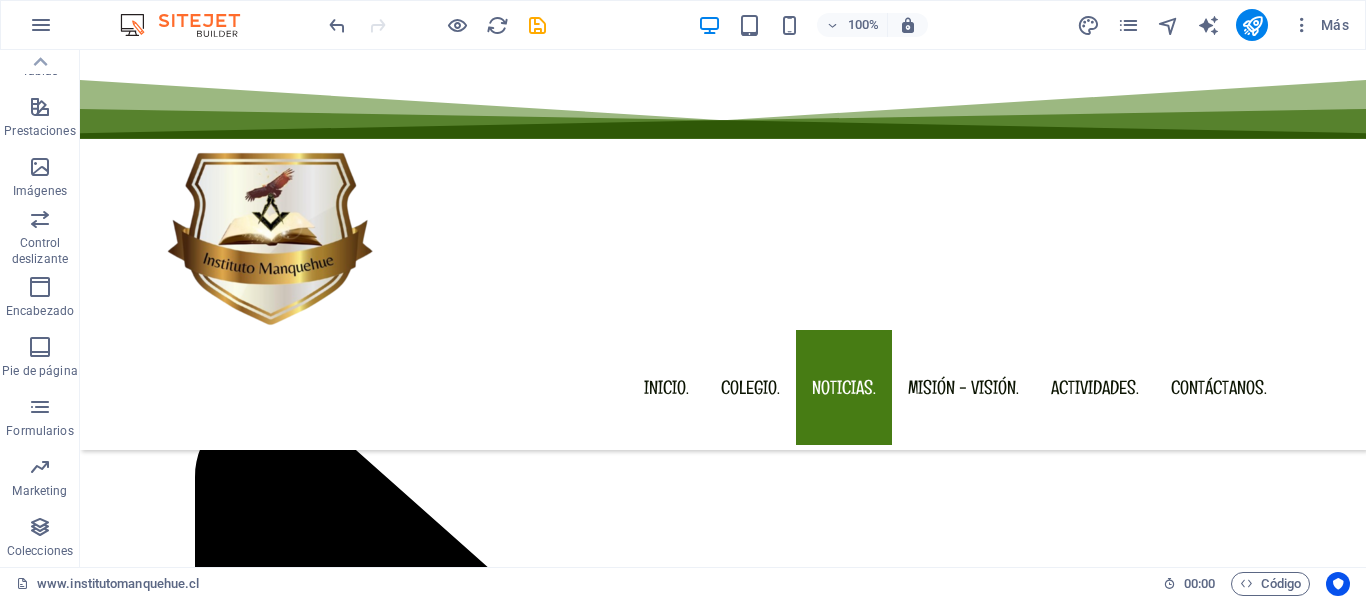 click at bounding box center (437, 25) 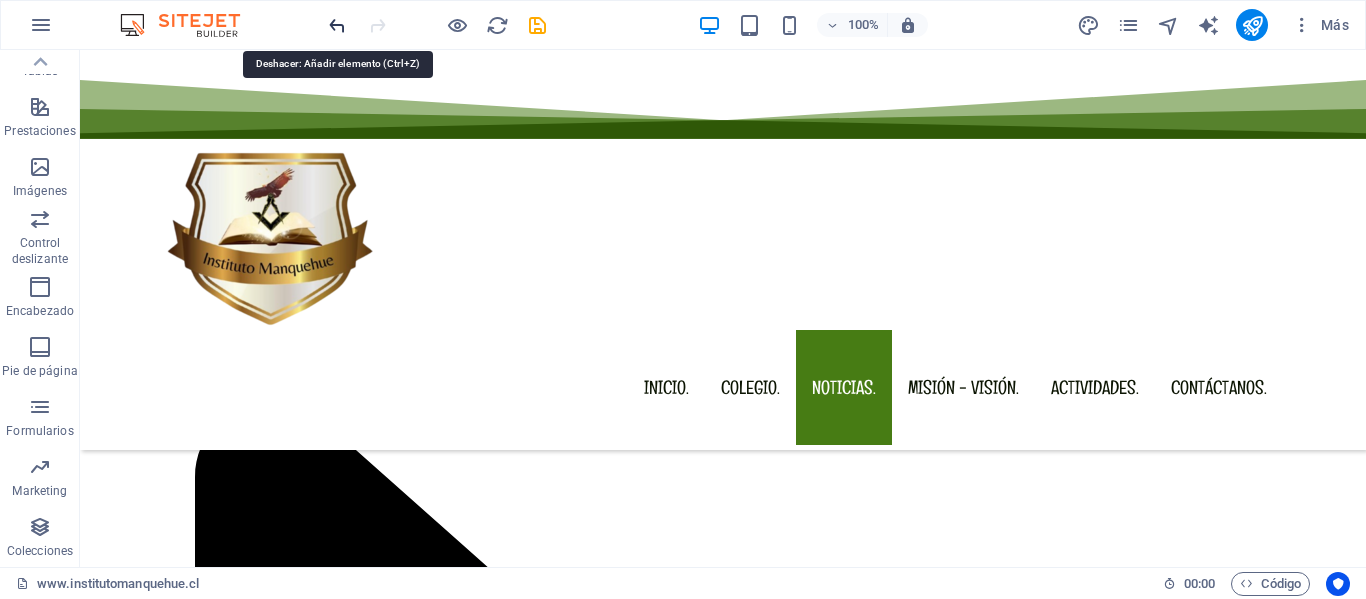click at bounding box center (337, 25) 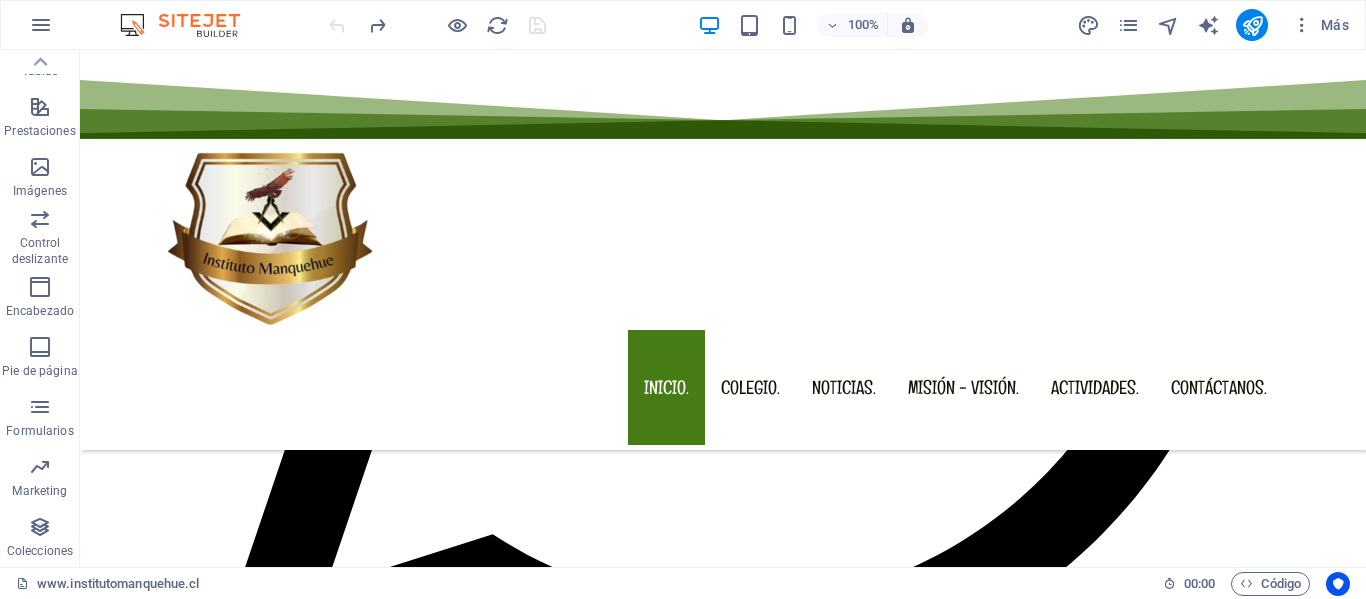 scroll, scrollTop: 0, scrollLeft: 0, axis: both 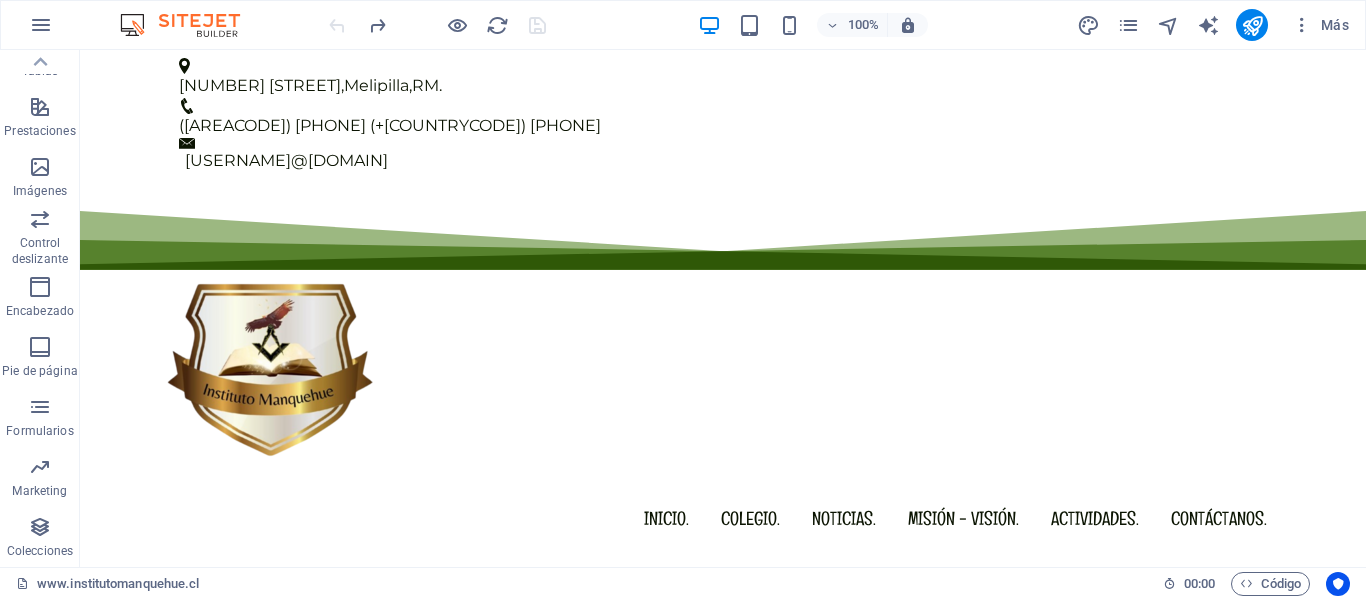drag, startPoint x: 1365, startPoint y: 381, endPoint x: 1337, endPoint y: 89, distance: 293.3394 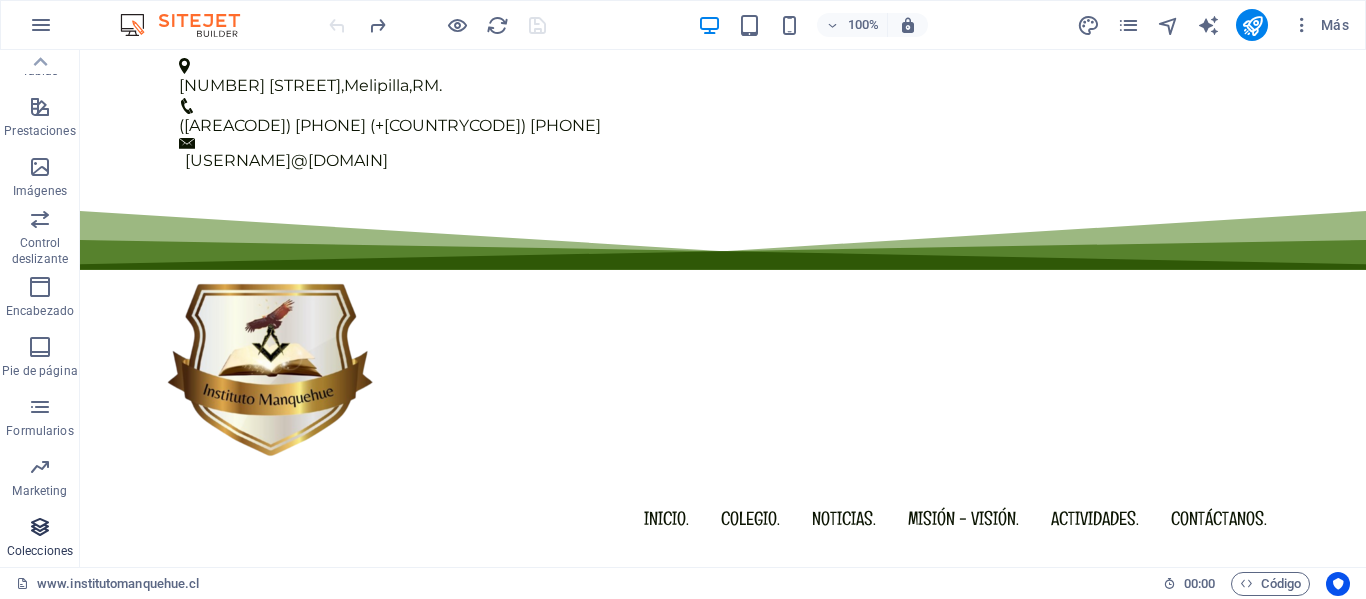 click at bounding box center [40, 527] 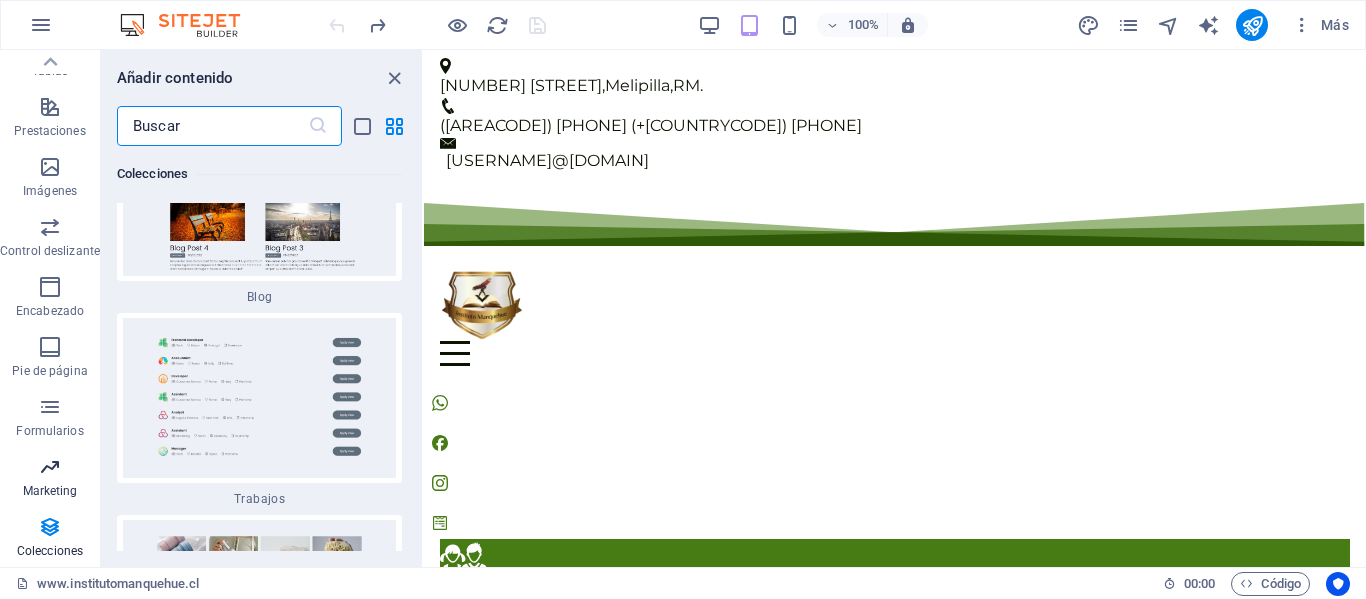 click on "Marketing" at bounding box center [50, 479] 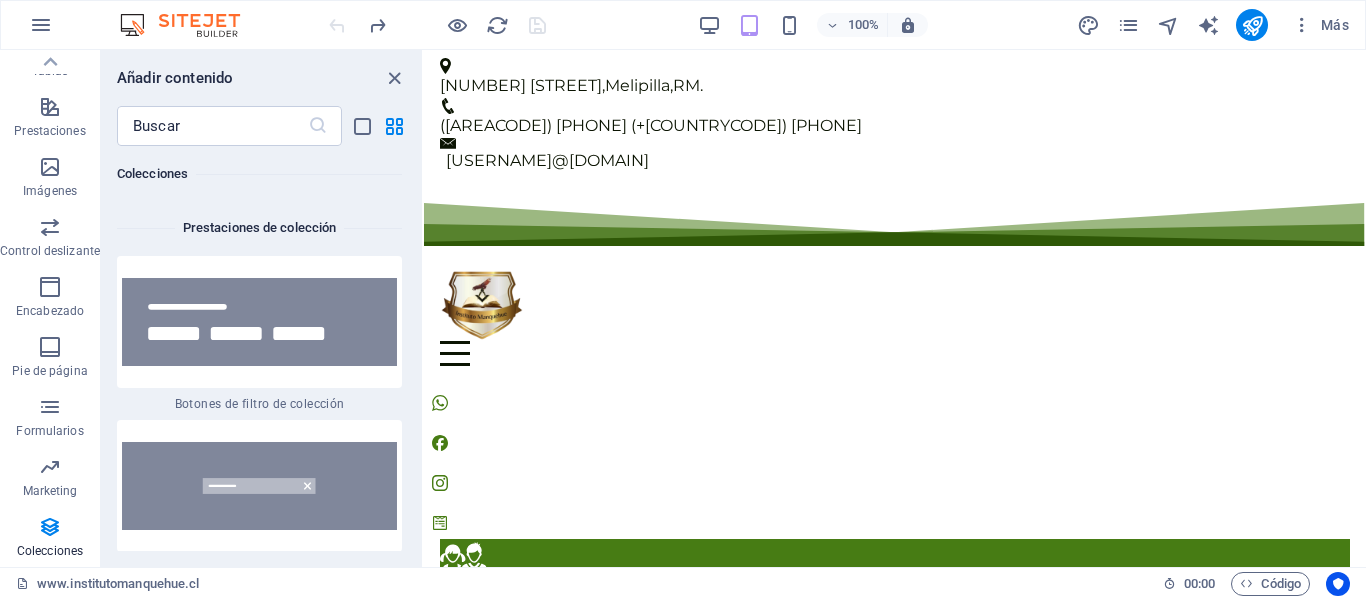 scroll, scrollTop: 38495, scrollLeft: 0, axis: vertical 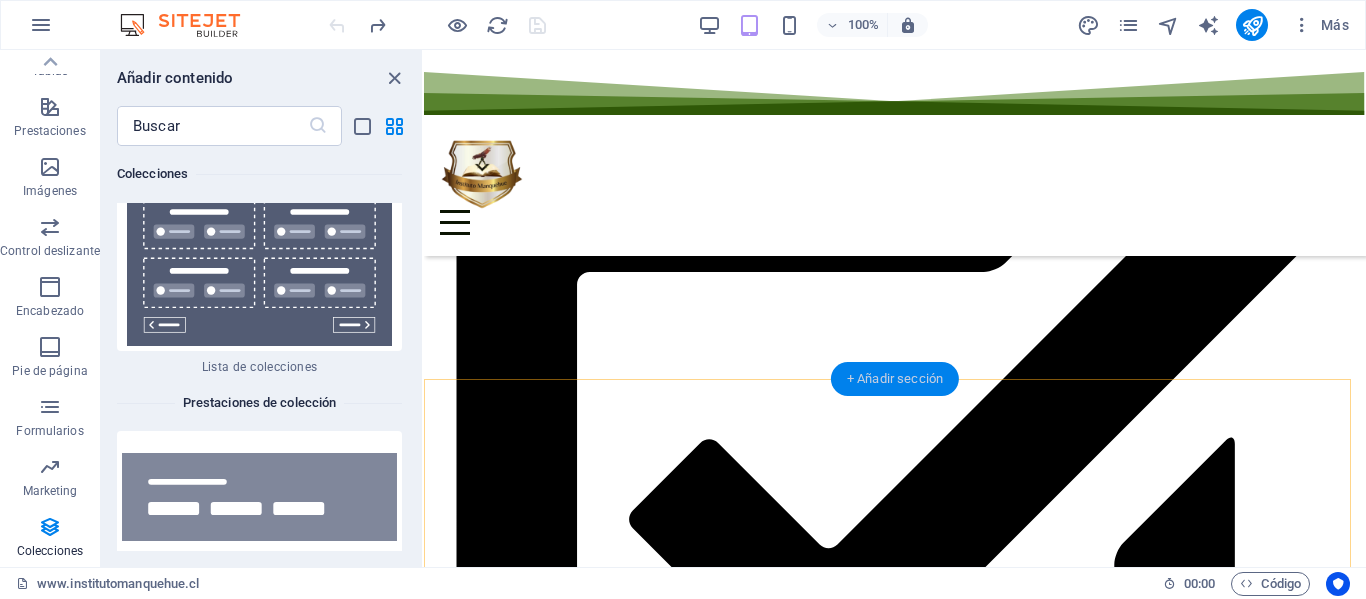 click on "+ Añadir sección" at bounding box center (895, 379) 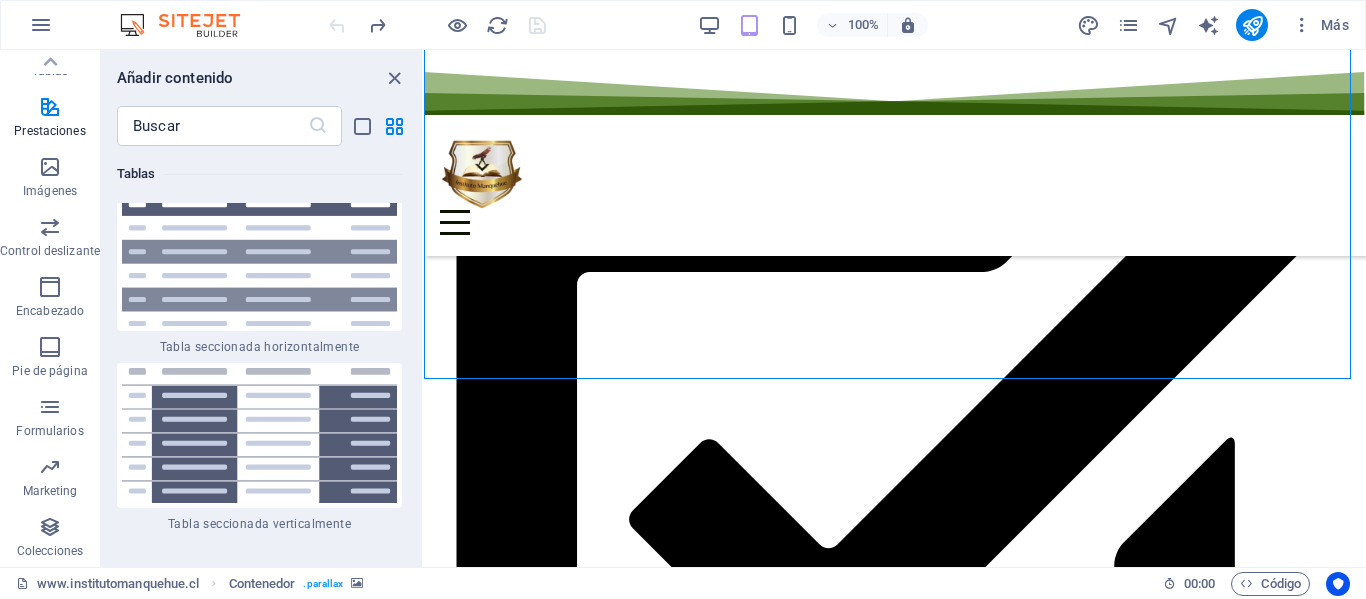 scroll, scrollTop: 15308, scrollLeft: 0, axis: vertical 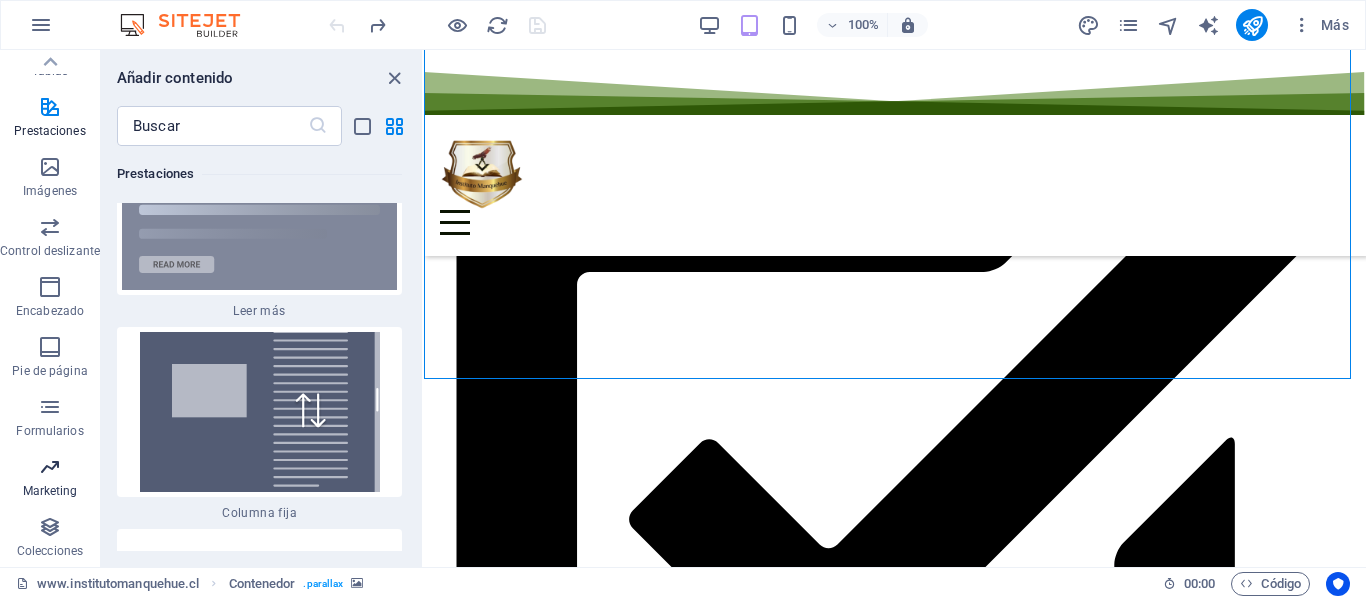 click on "Marketing" at bounding box center [50, 479] 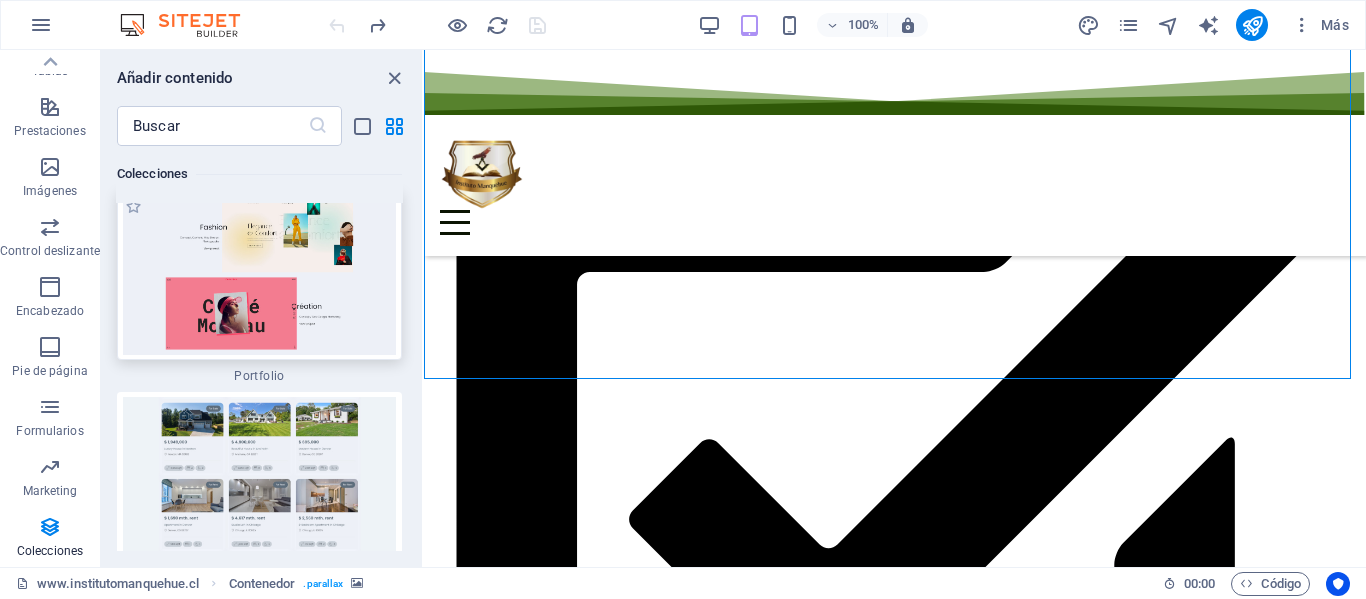 scroll, scrollTop: 38095, scrollLeft: 0, axis: vertical 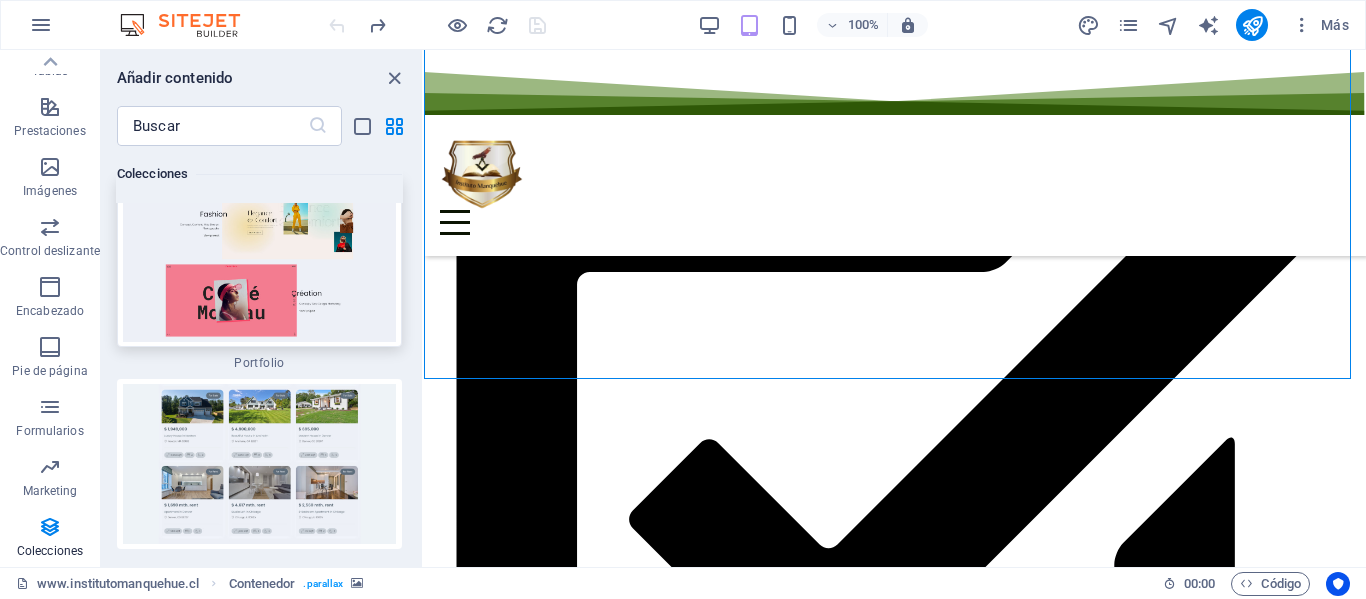 click at bounding box center [259, 262] 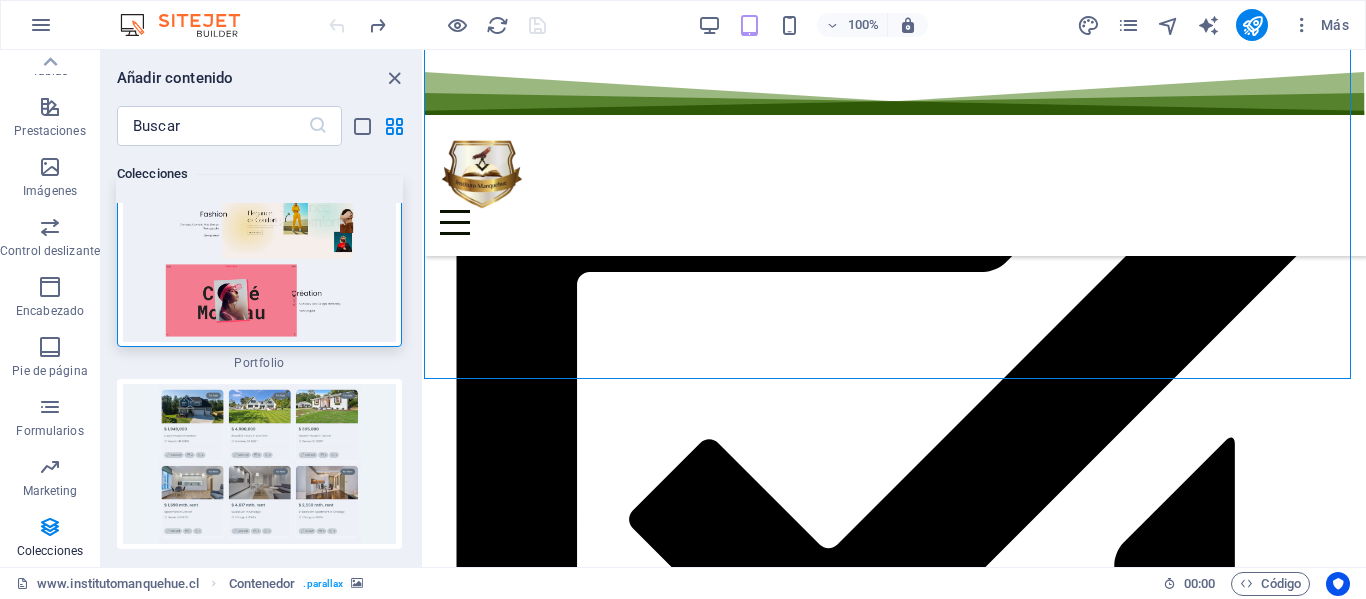 click at bounding box center (259, 262) 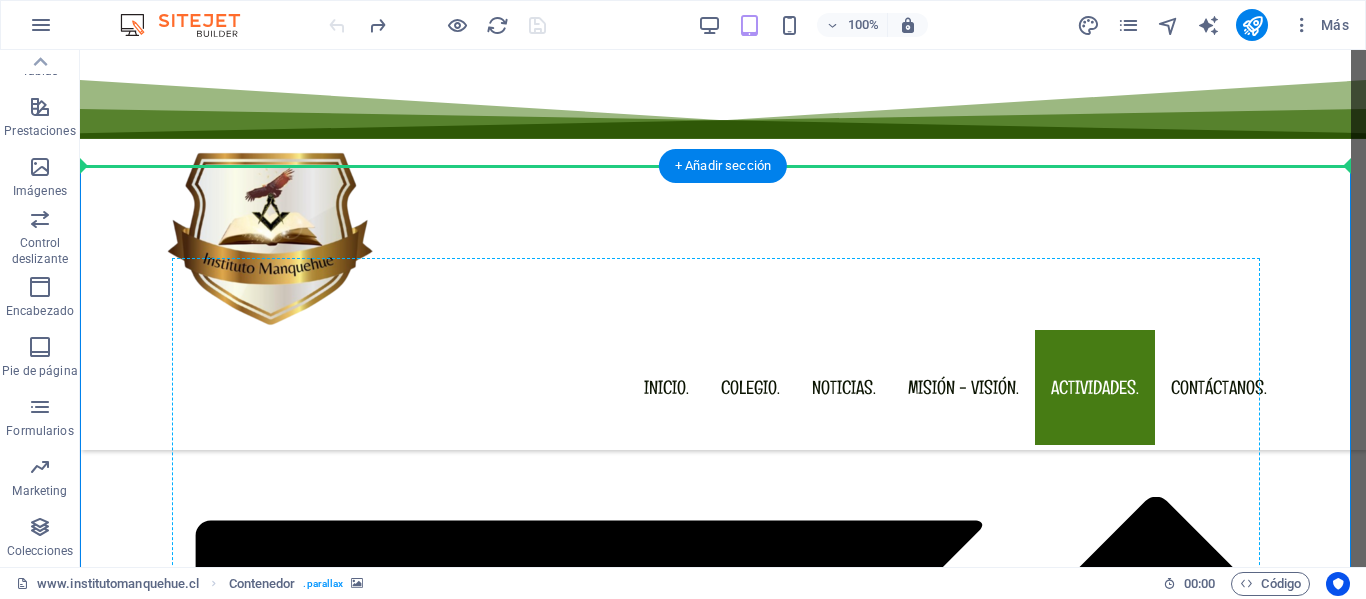 scroll, scrollTop: 7703, scrollLeft: 0, axis: vertical 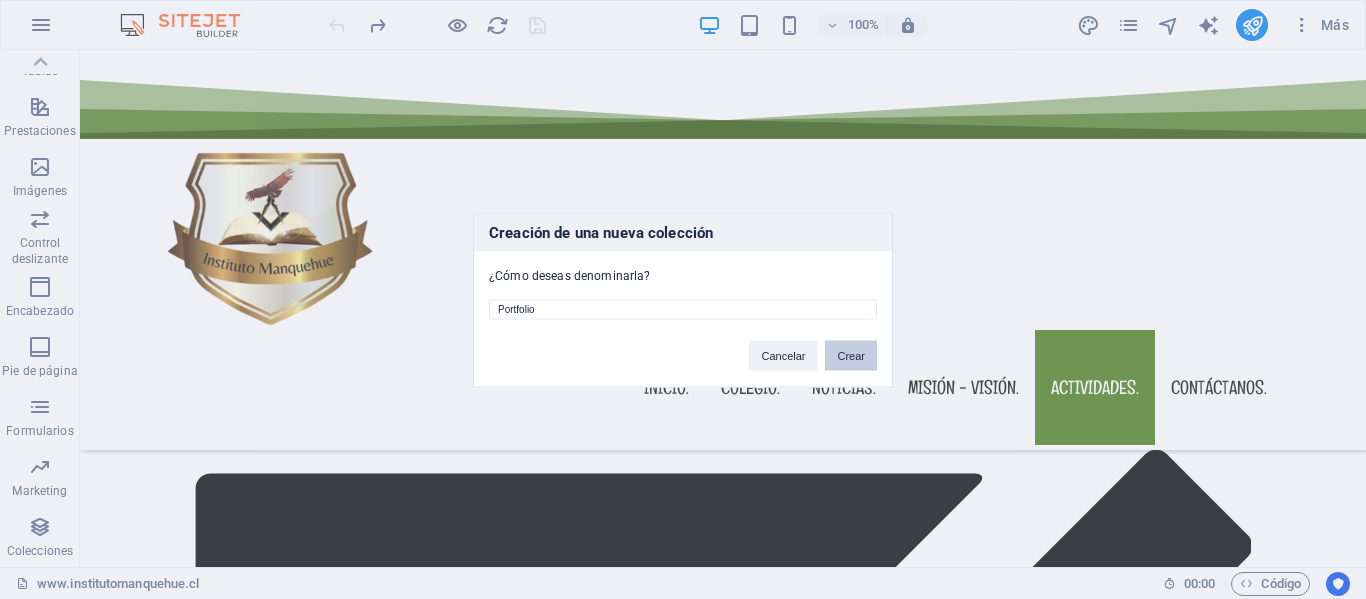 click on "Crear" at bounding box center [851, 355] 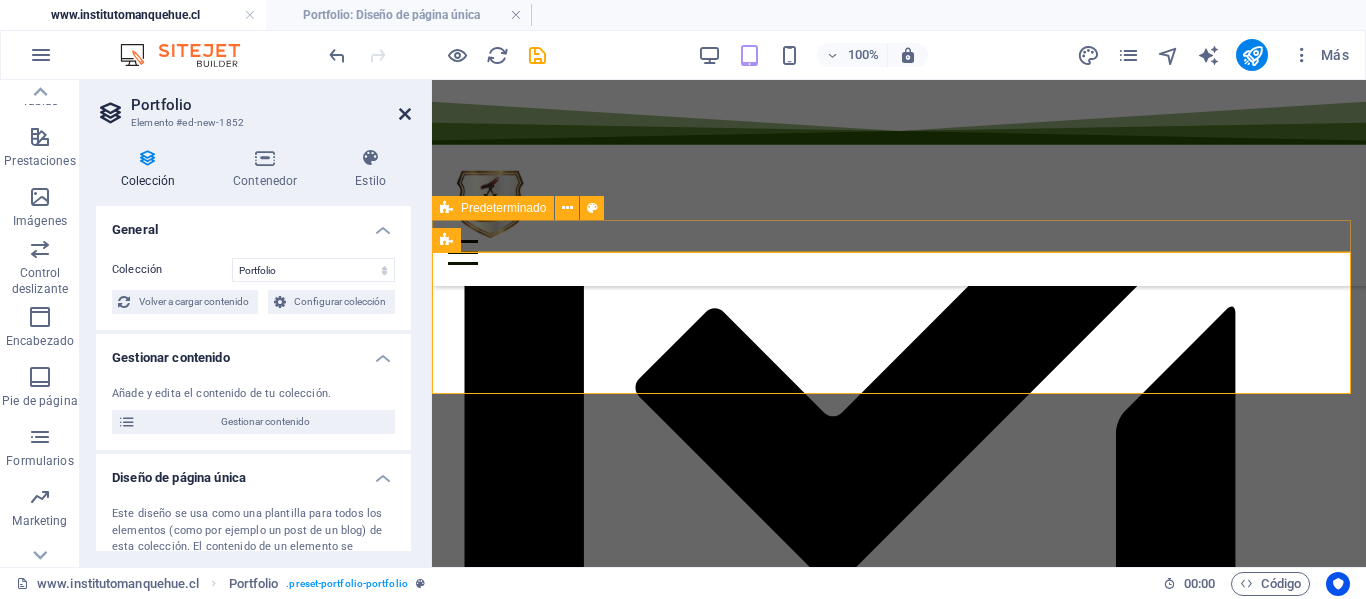 click at bounding box center [405, 114] 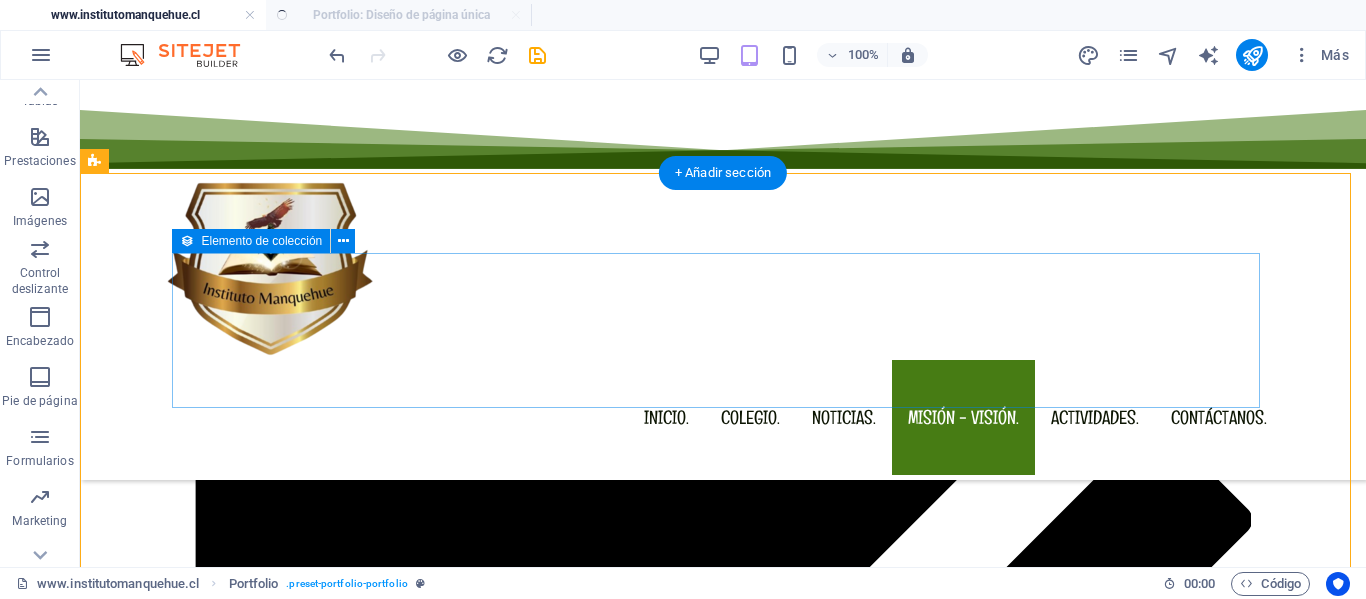 scroll, scrollTop: 0, scrollLeft: 0, axis: both 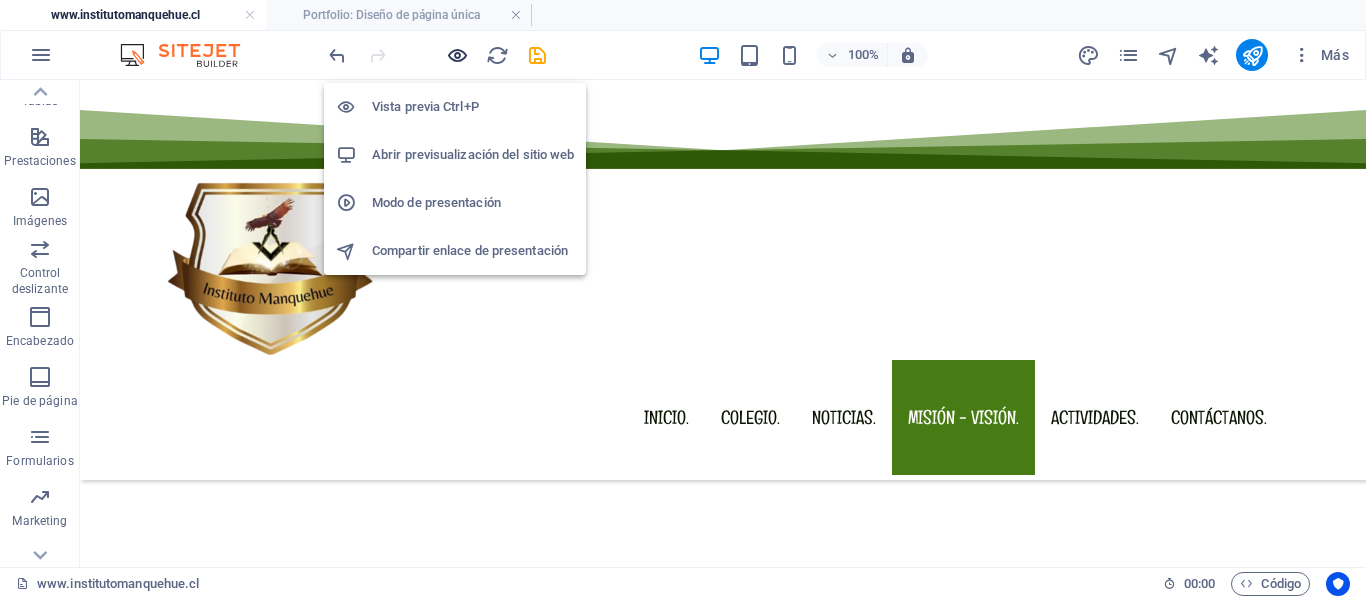 click at bounding box center (457, 55) 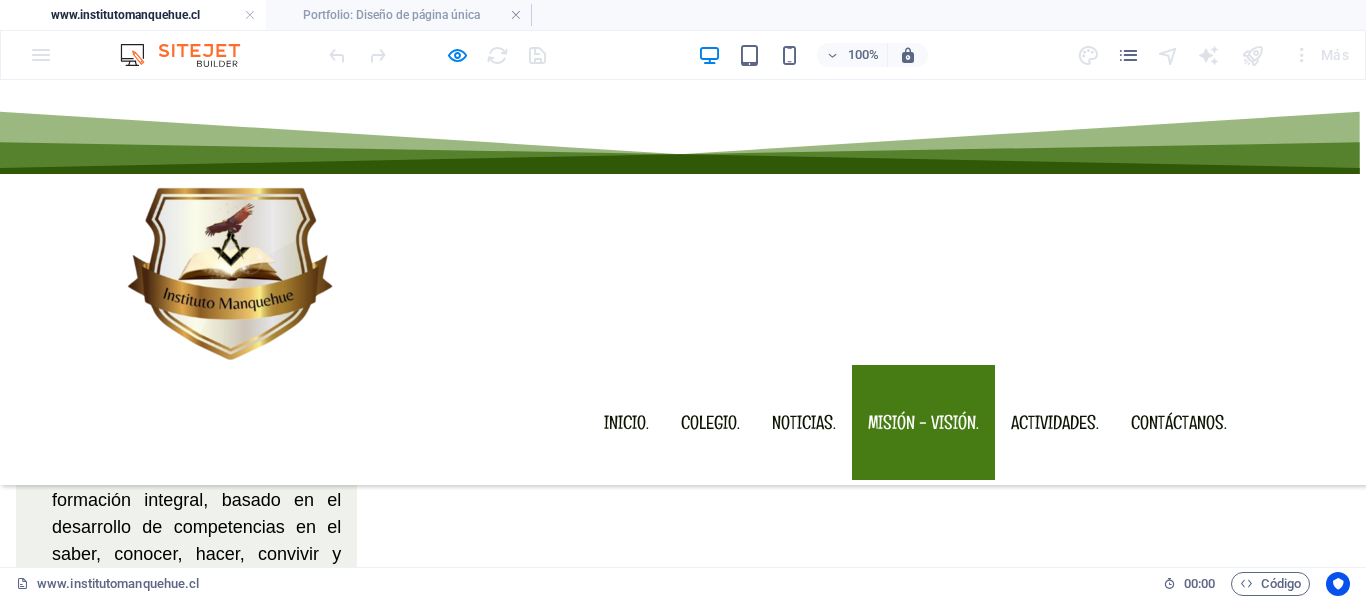 scroll, scrollTop: 5265, scrollLeft: 0, axis: vertical 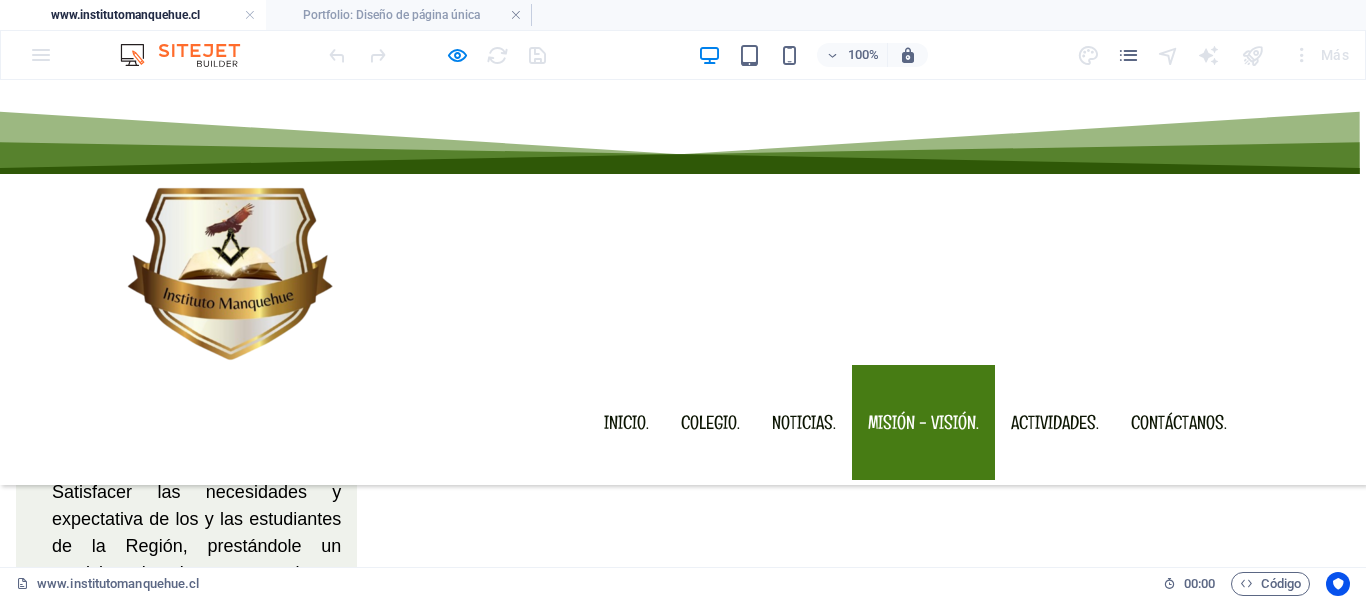 click at bounding box center (1099, 2409) 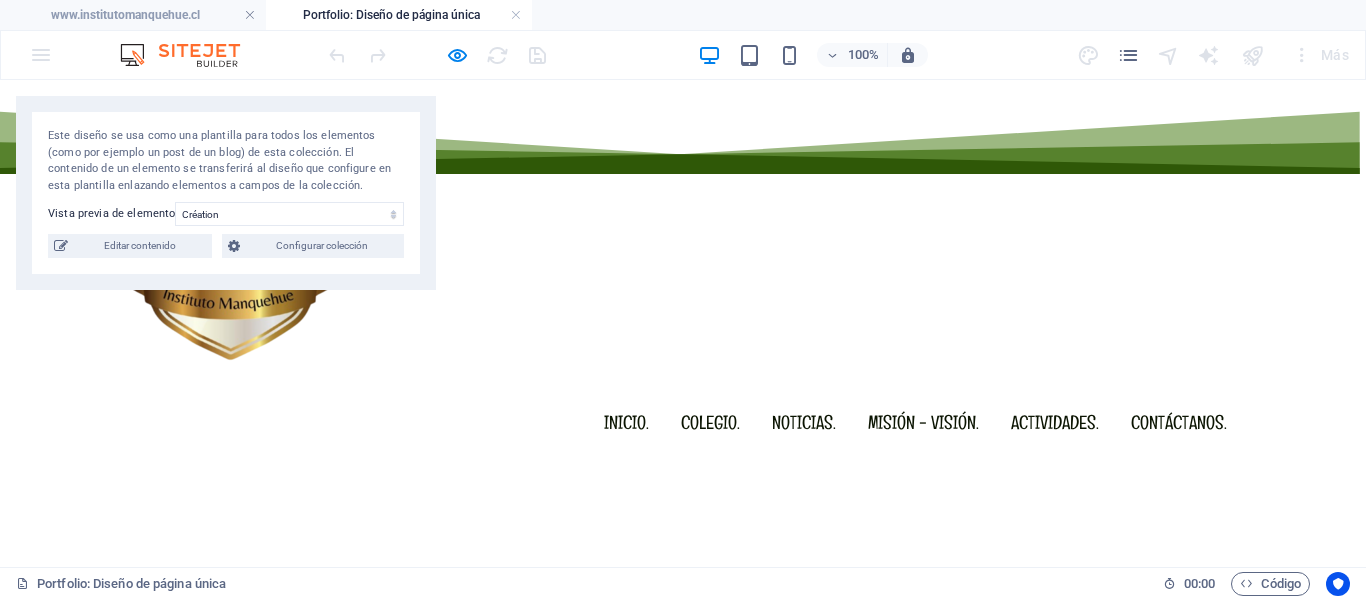 scroll, scrollTop: 0, scrollLeft: 0, axis: both 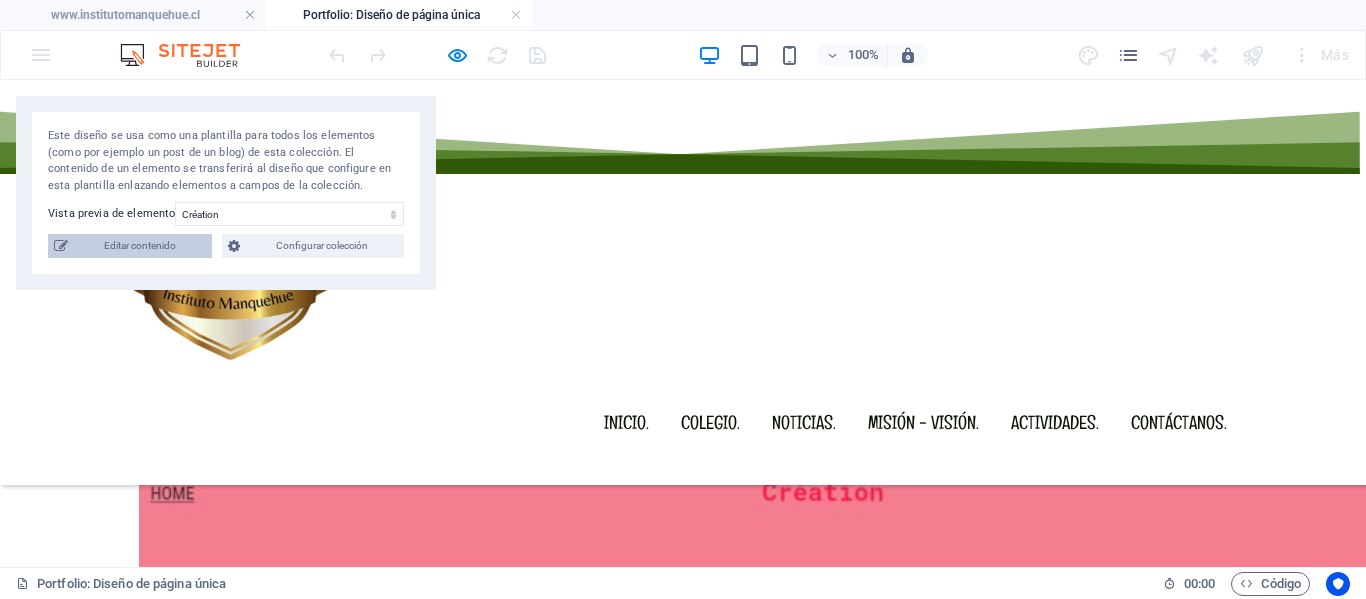 click on "Editar contenido" at bounding box center (140, 246) 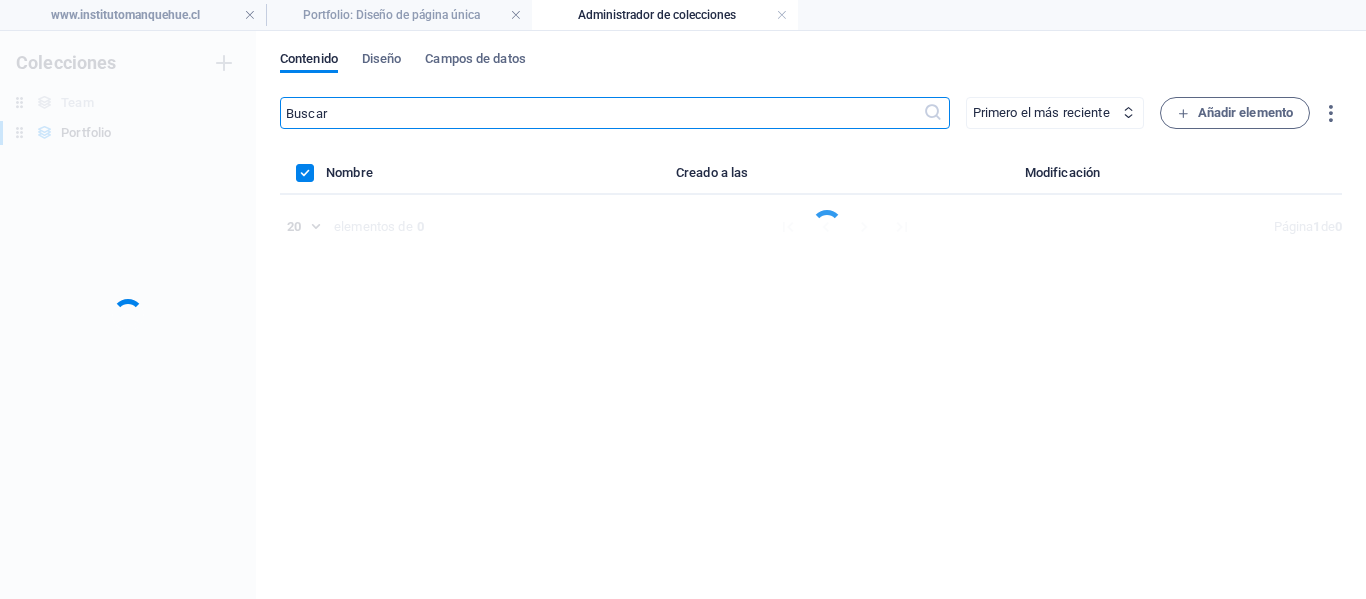 scroll, scrollTop: 0, scrollLeft: 0, axis: both 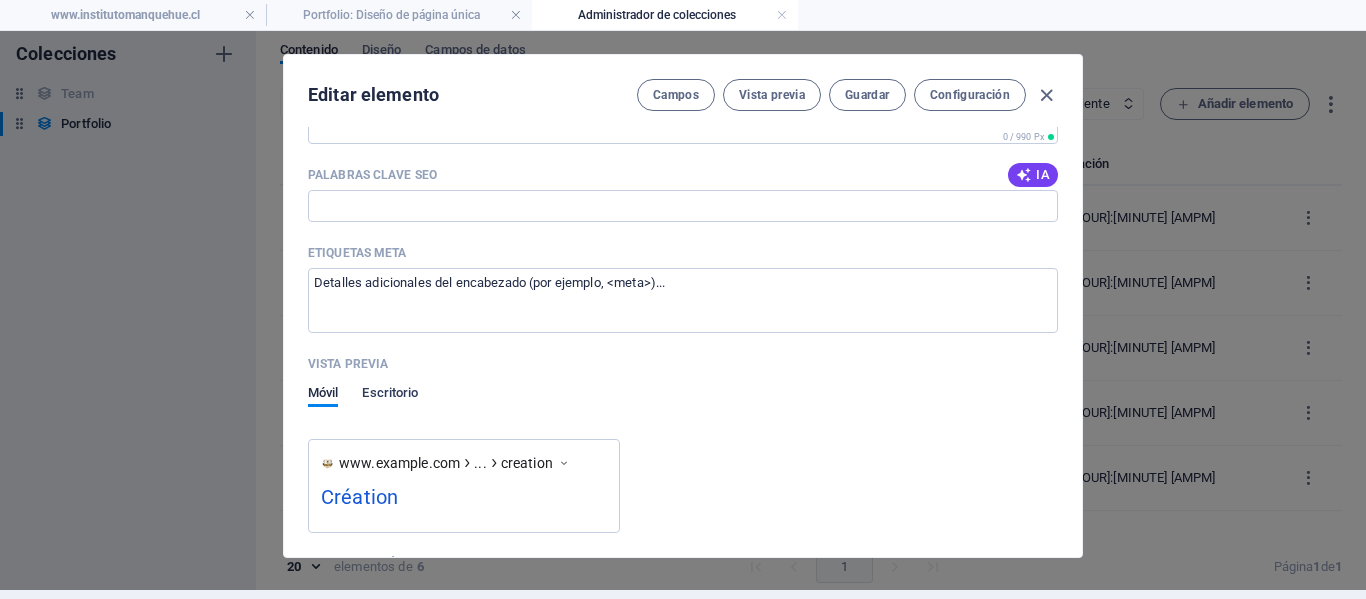 click on "Escritorio" at bounding box center [390, 395] 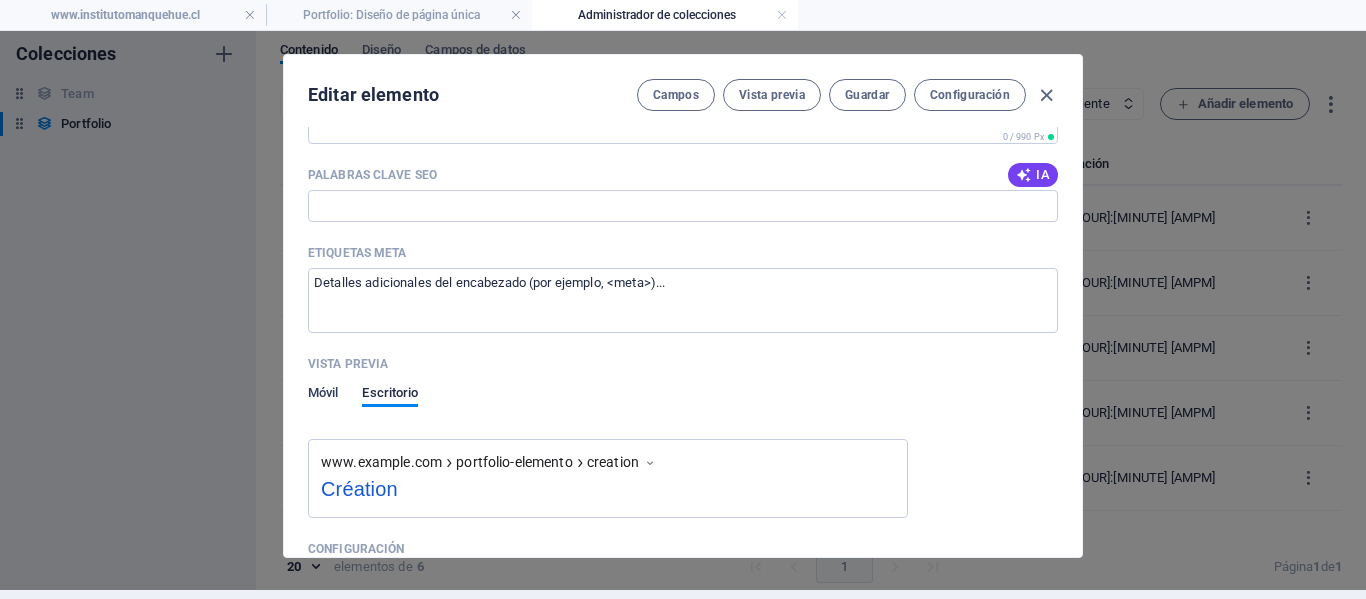 click on "Móvil" at bounding box center [323, 395] 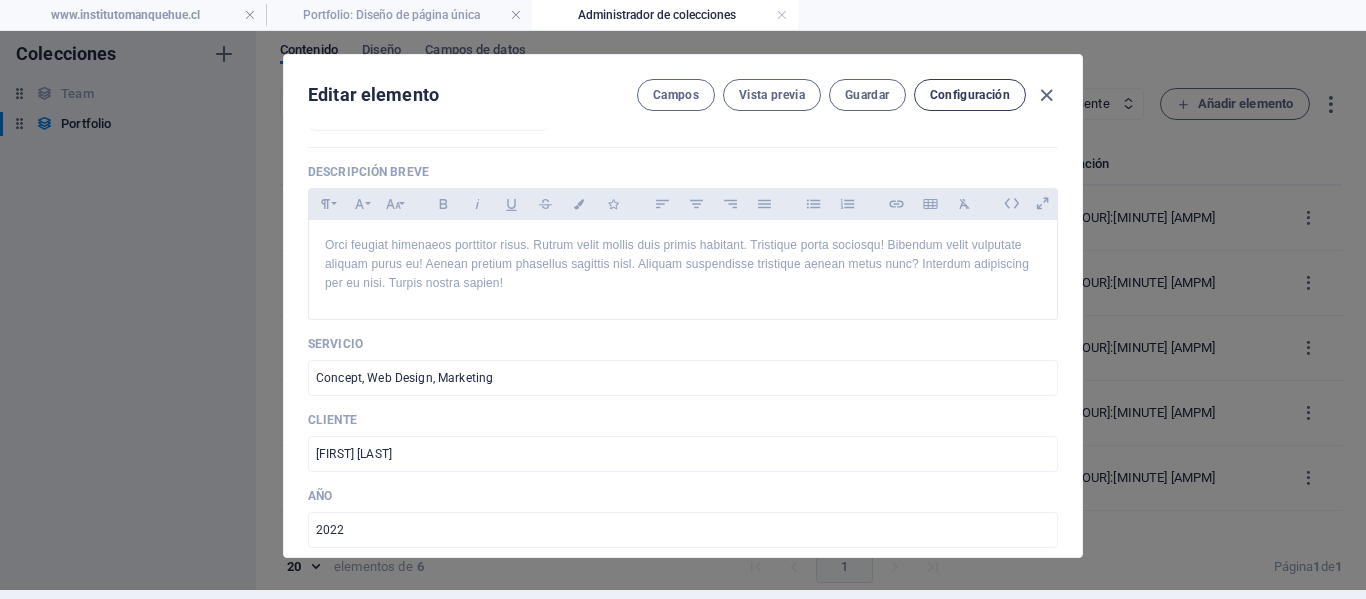 scroll, scrollTop: 400, scrollLeft: 0, axis: vertical 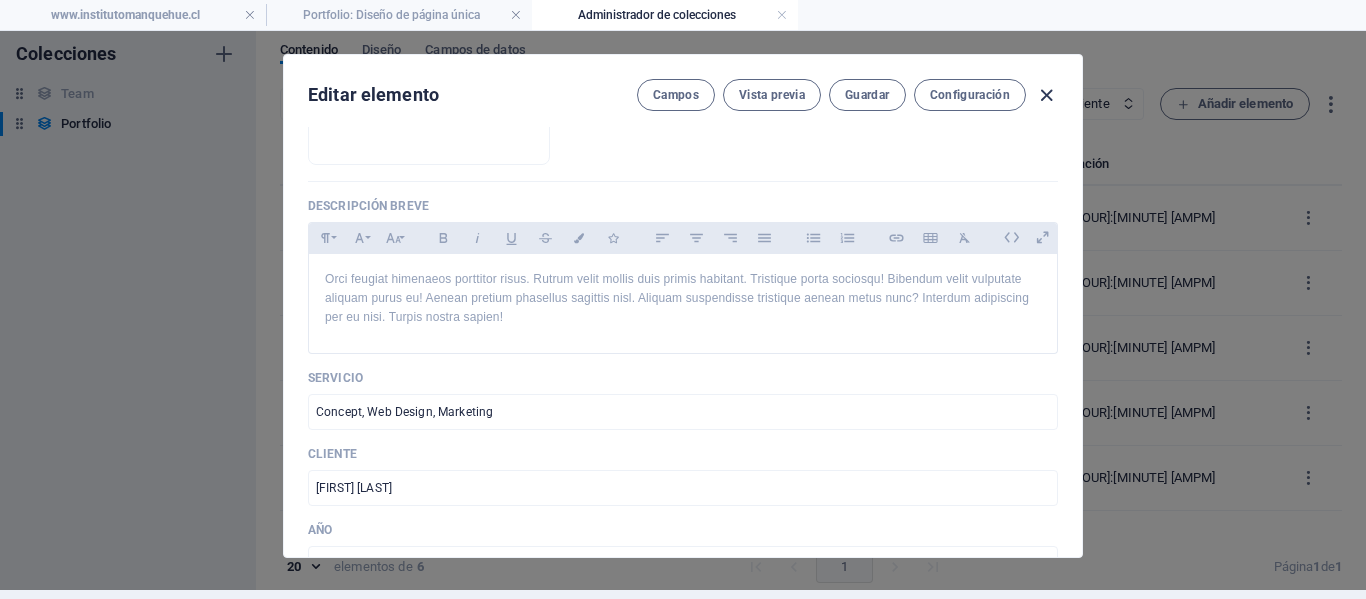 click at bounding box center [1046, 95] 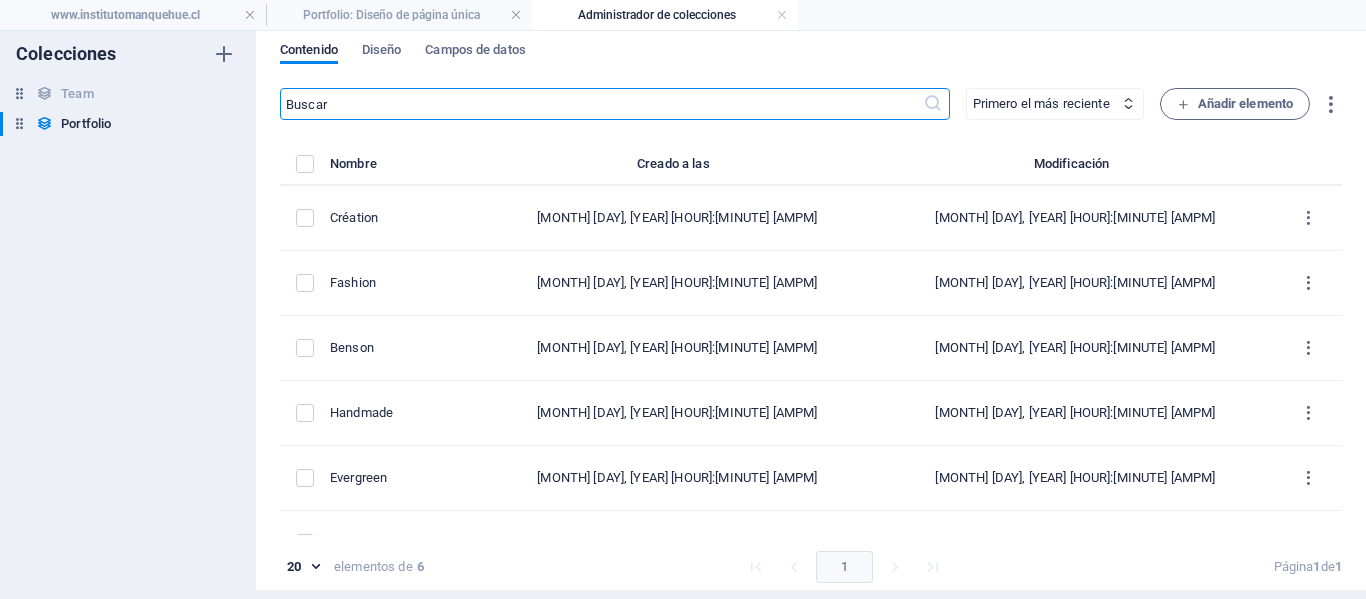 type on "creation" 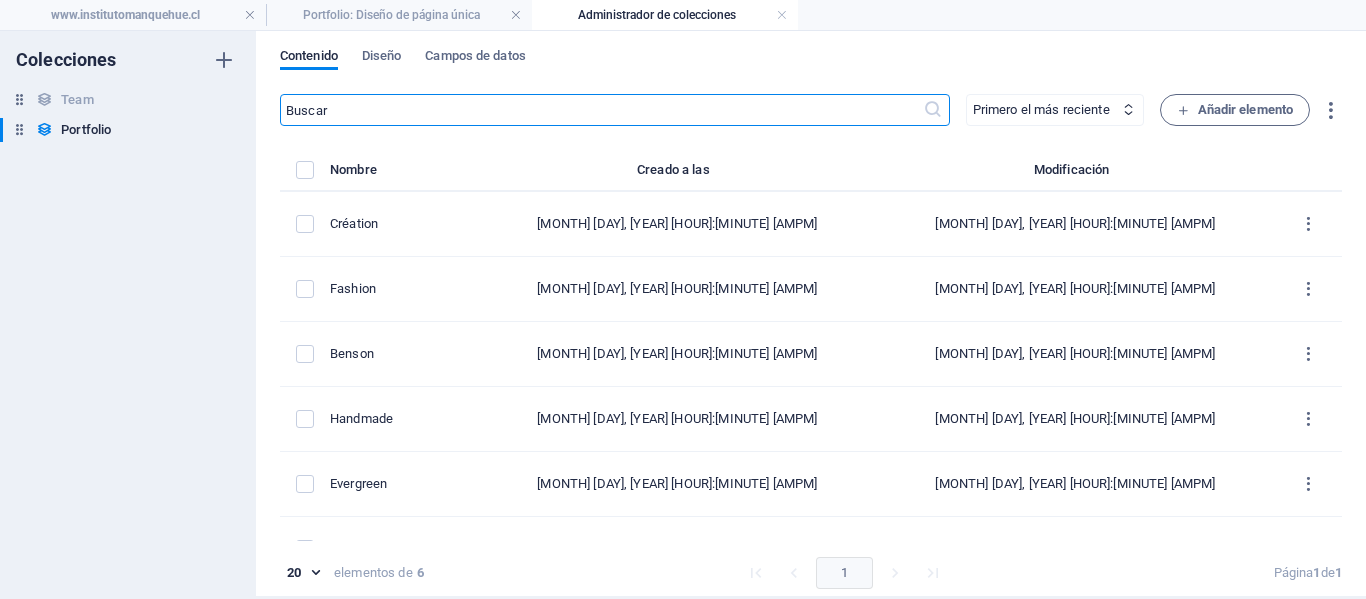 scroll, scrollTop: 0, scrollLeft: 0, axis: both 